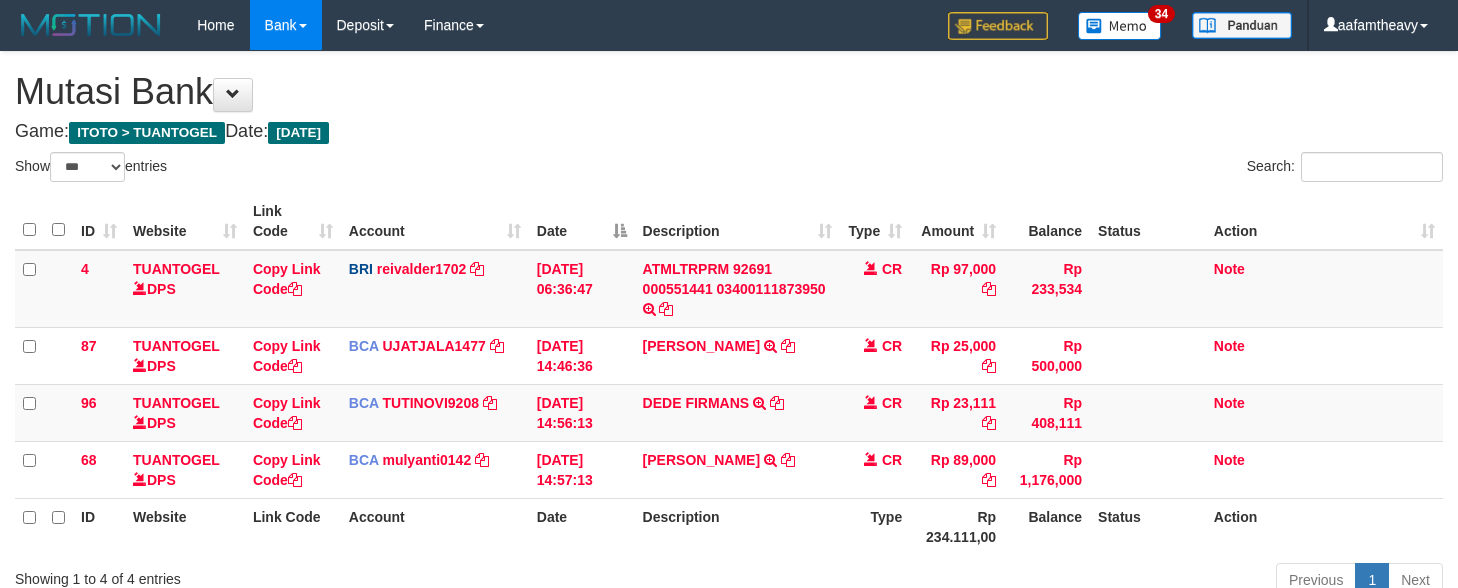 select on "***" 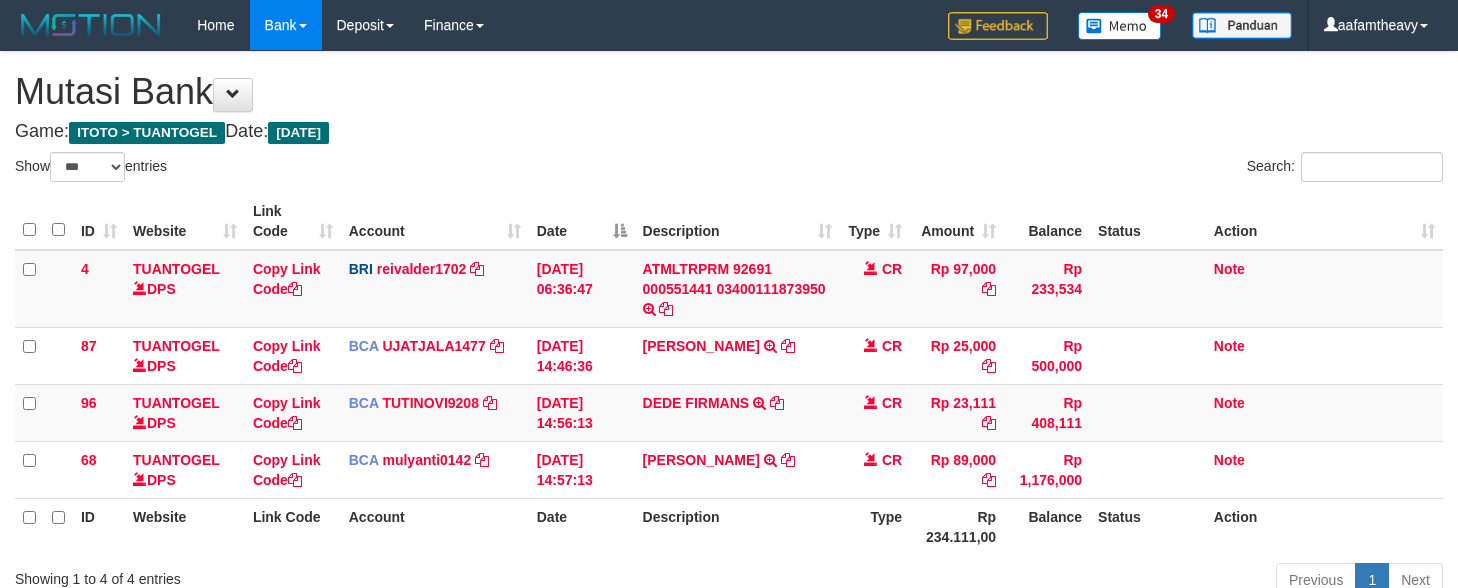 scroll, scrollTop: 0, scrollLeft: 0, axis: both 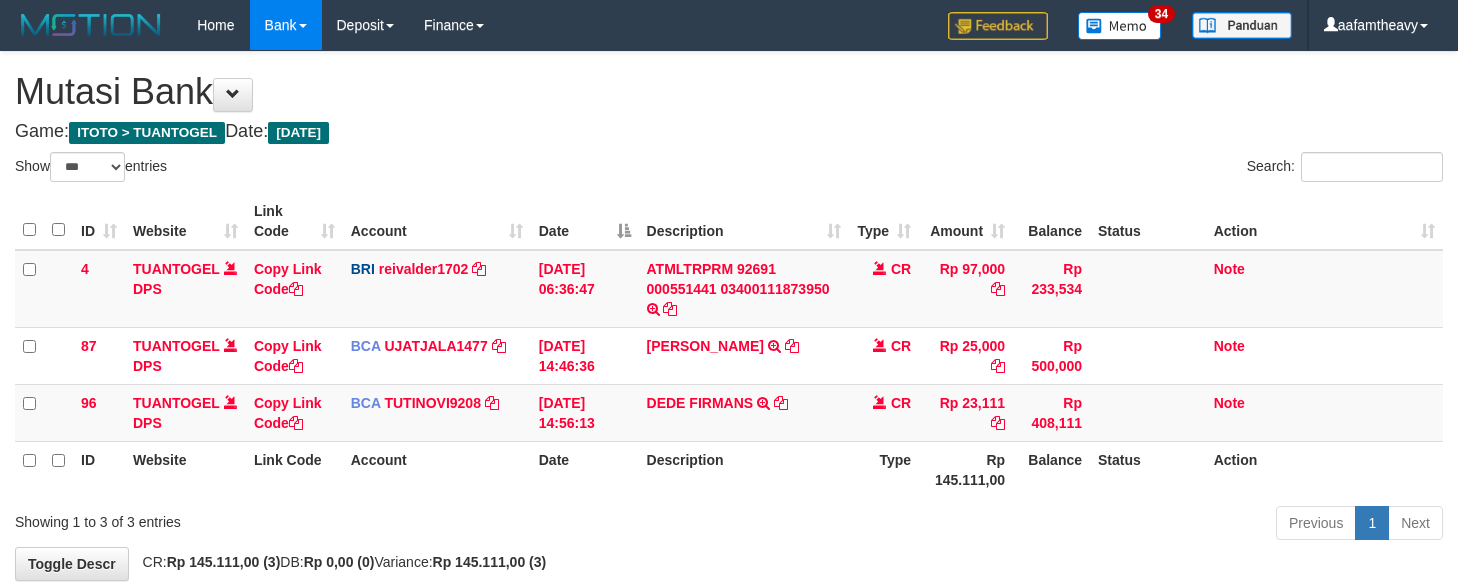 select on "***" 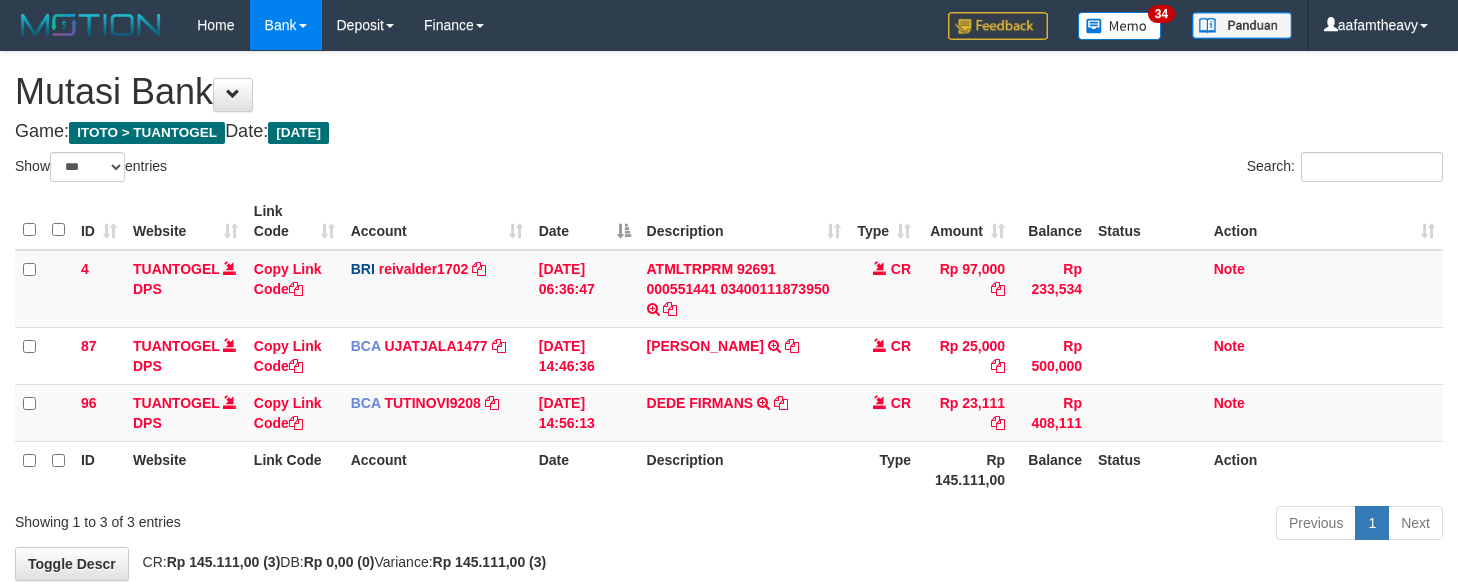 scroll, scrollTop: 0, scrollLeft: 0, axis: both 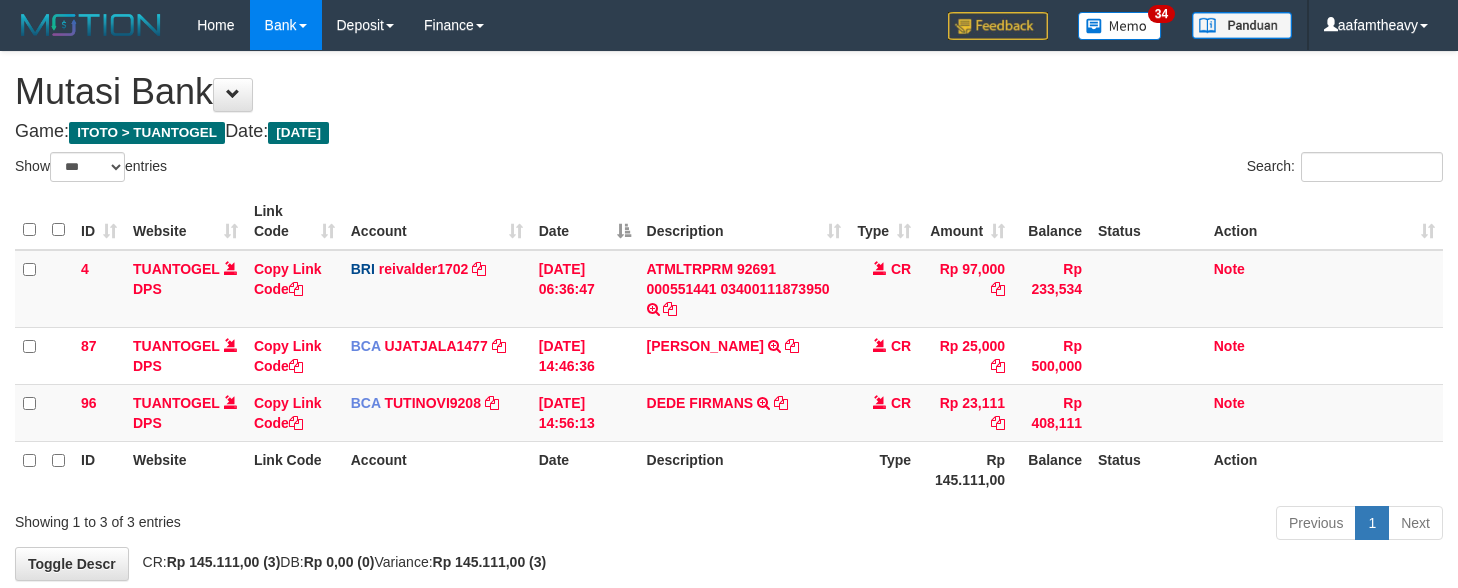 select on "***" 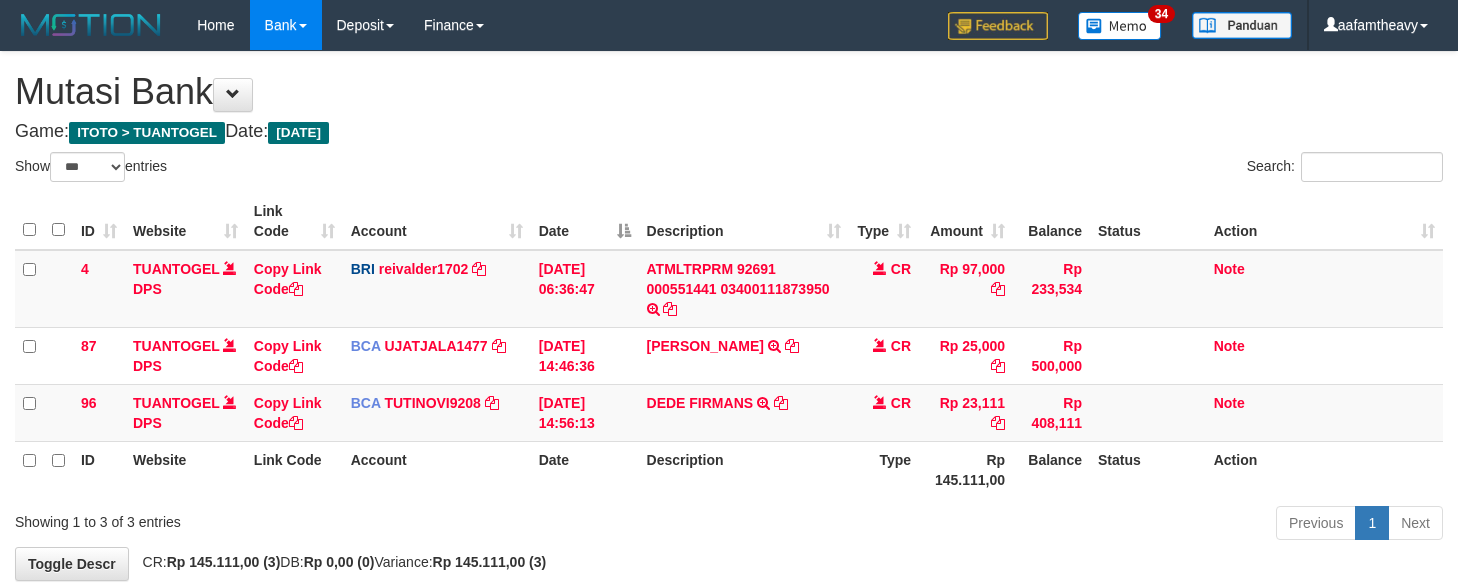 scroll, scrollTop: 0, scrollLeft: 0, axis: both 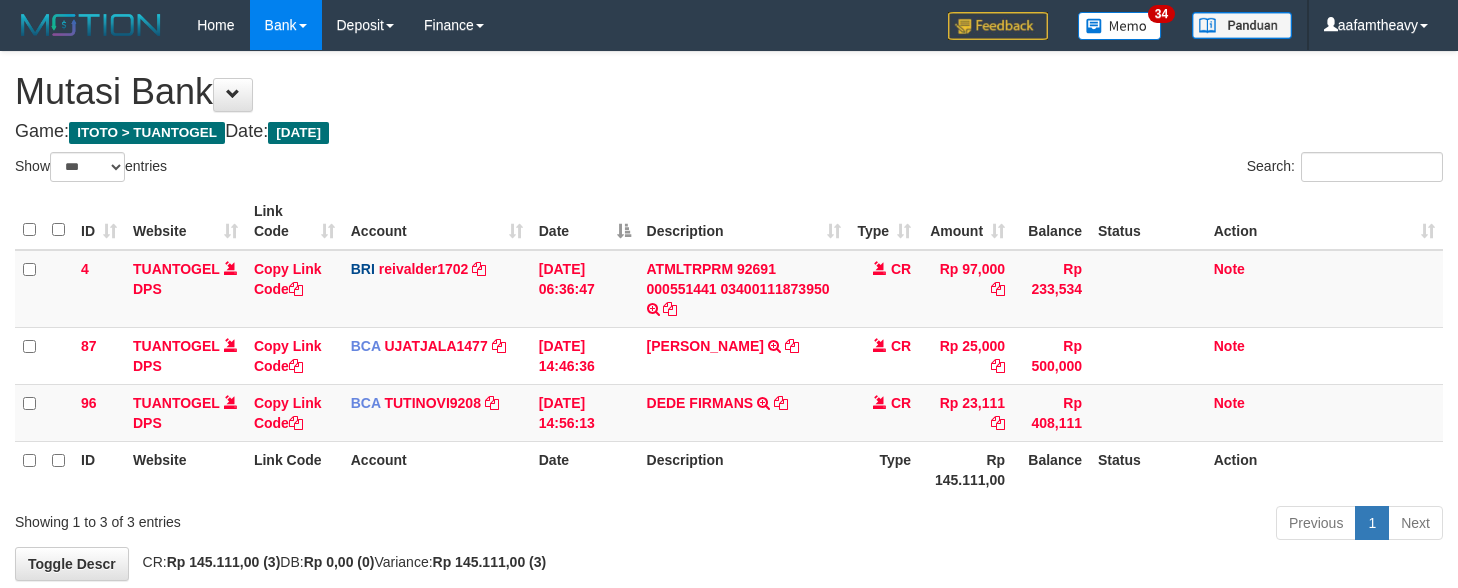 select on "***" 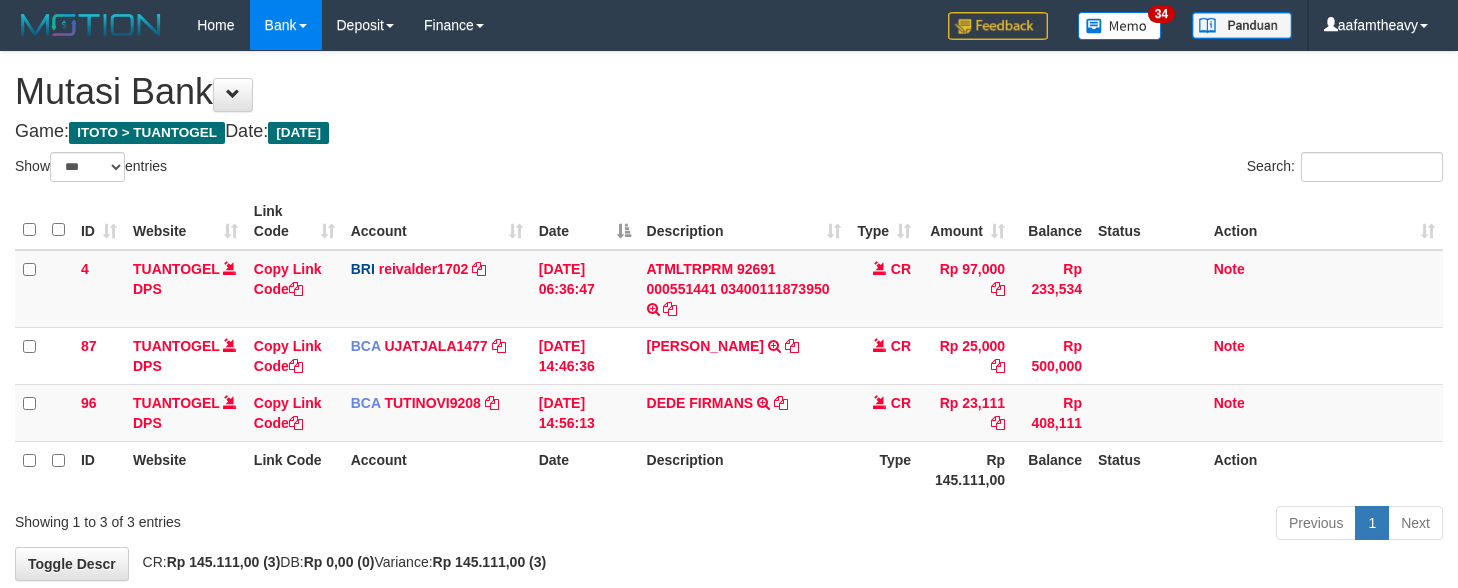 scroll, scrollTop: 0, scrollLeft: 0, axis: both 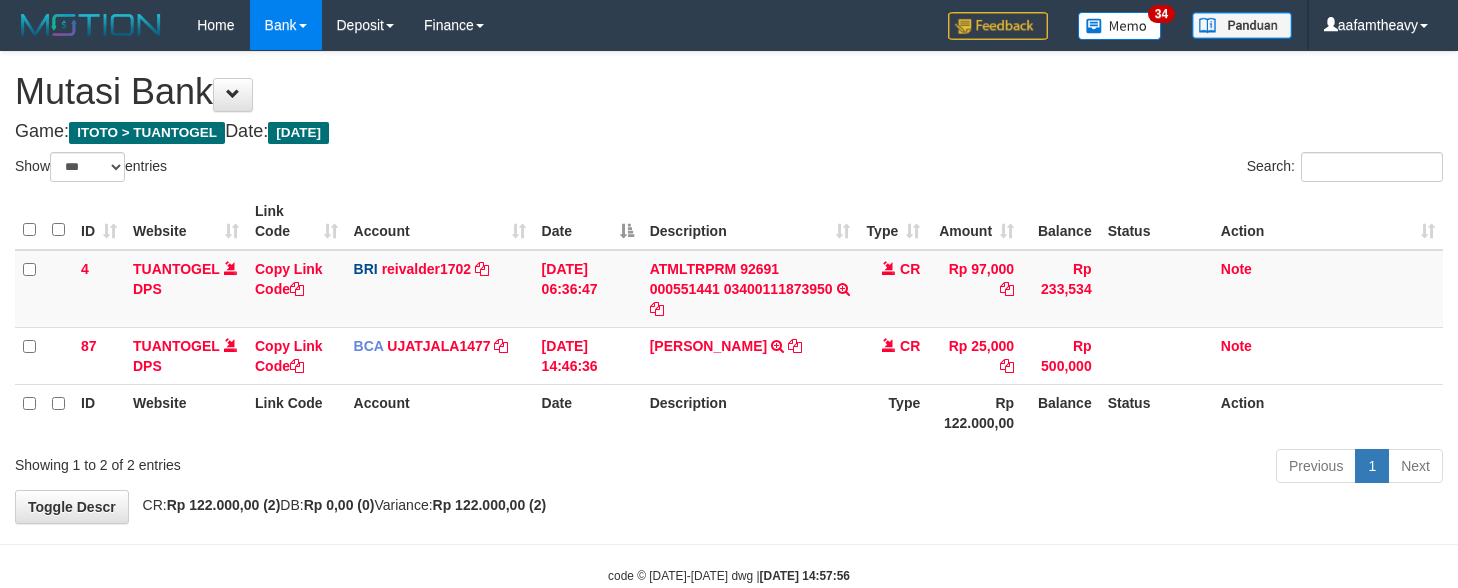 select on "***" 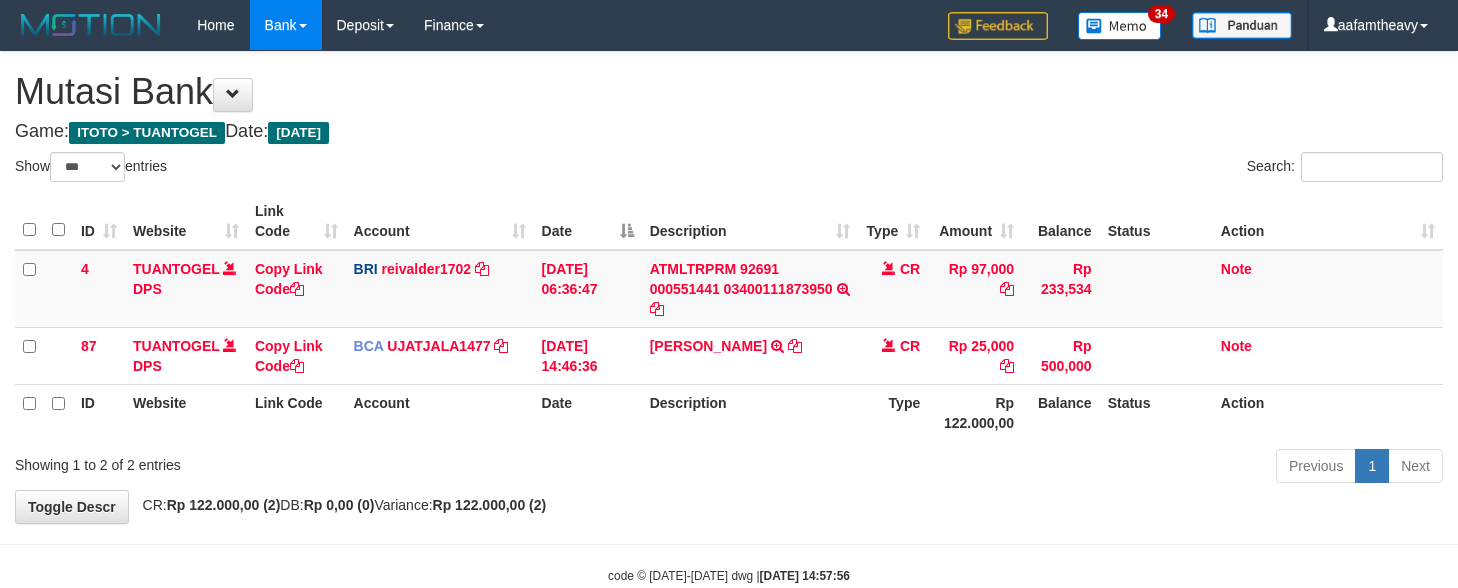 scroll, scrollTop: 0, scrollLeft: 0, axis: both 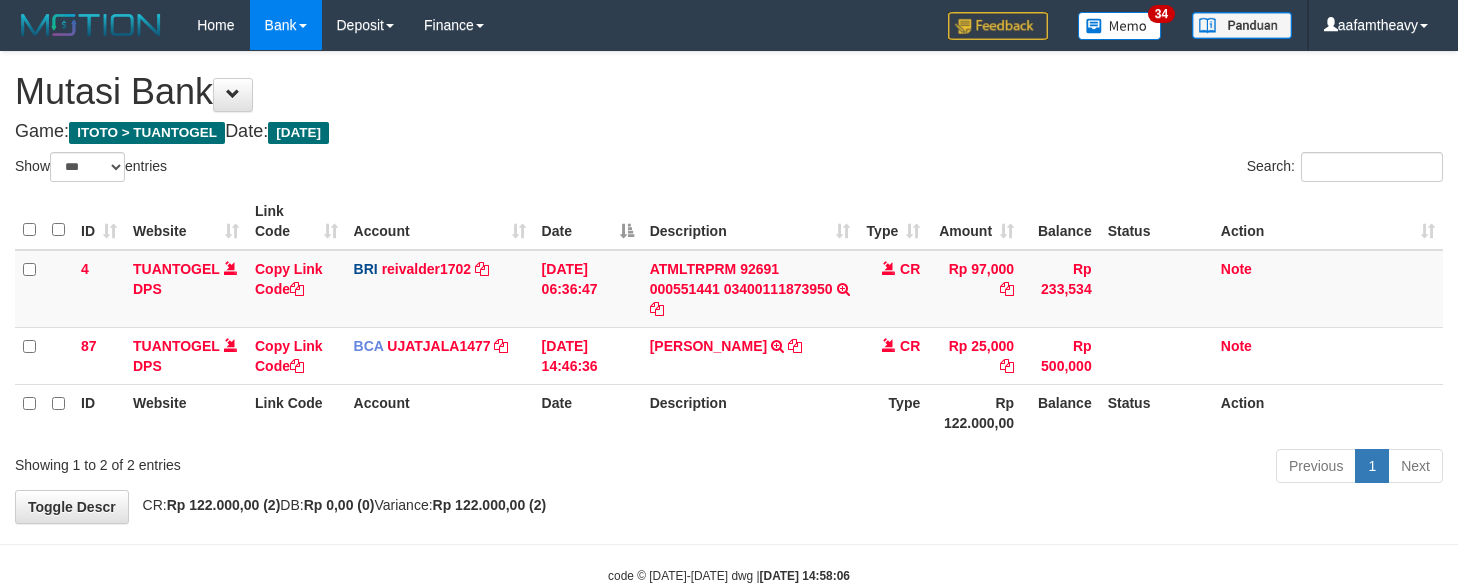 select on "***" 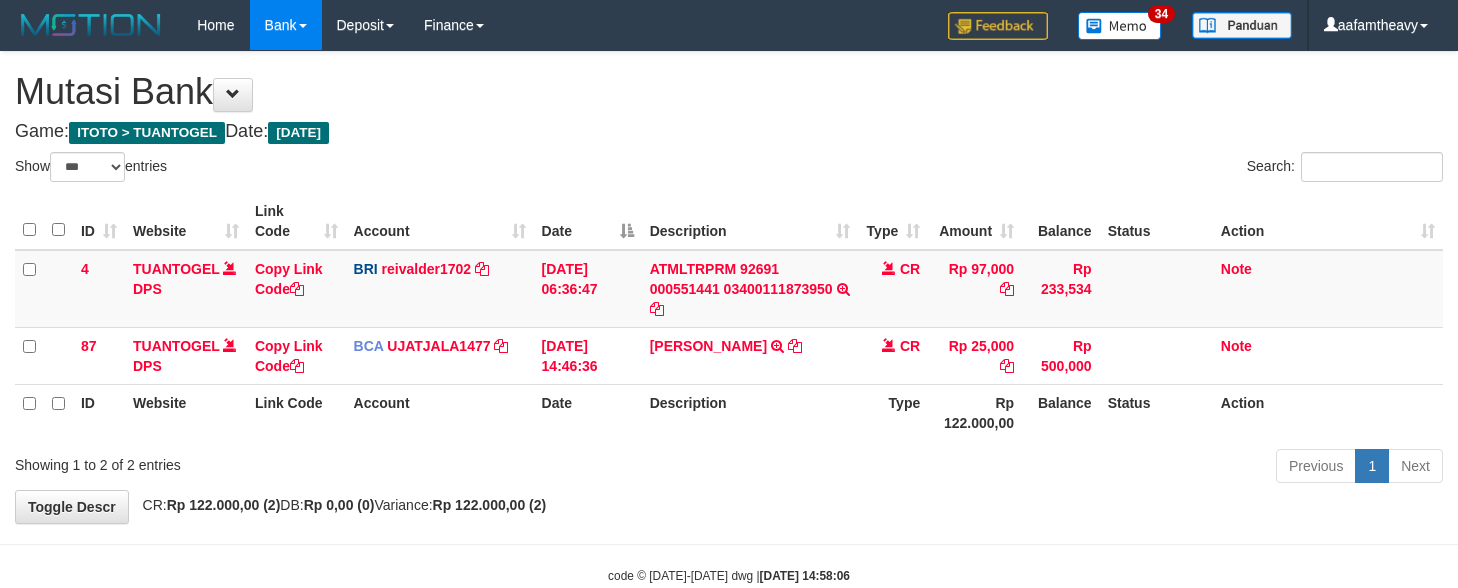 scroll, scrollTop: 0, scrollLeft: 0, axis: both 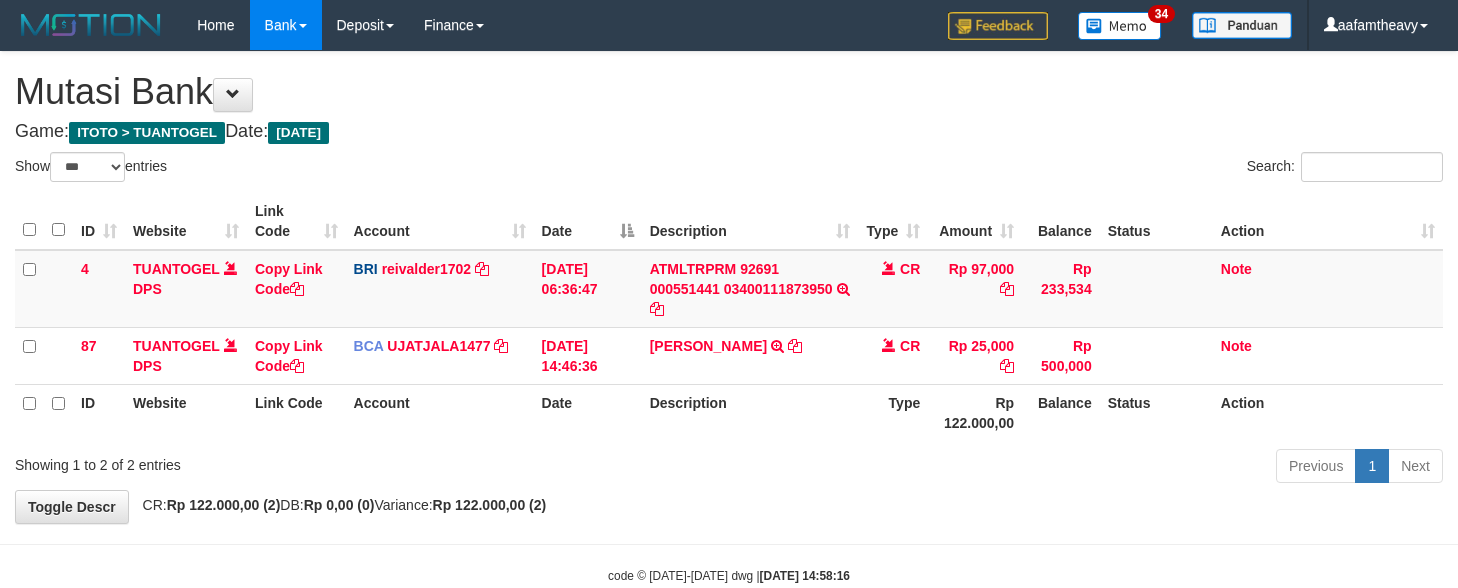select on "***" 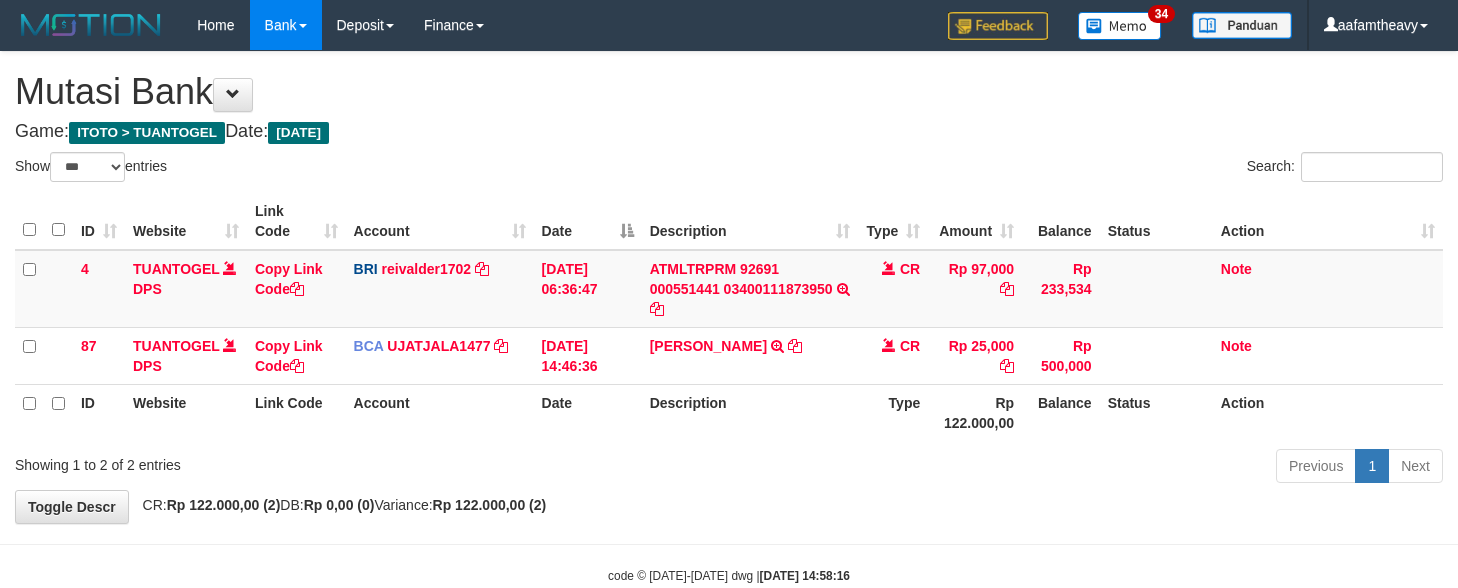 scroll, scrollTop: 0, scrollLeft: 0, axis: both 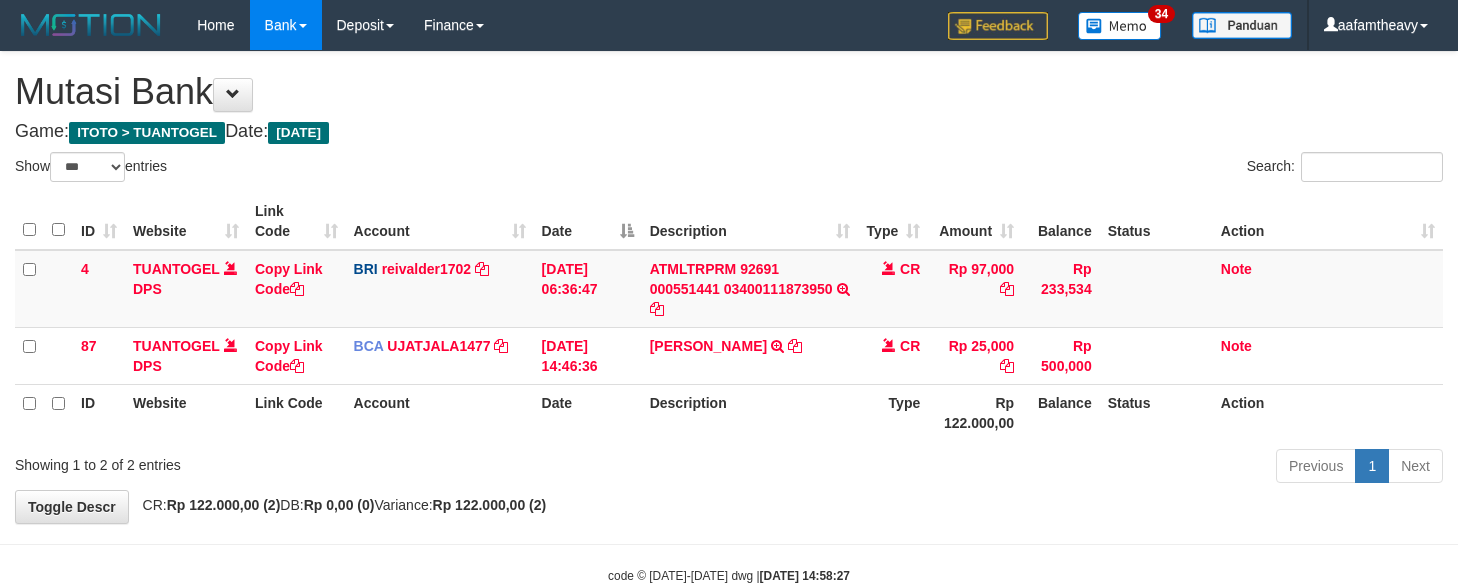 select on "***" 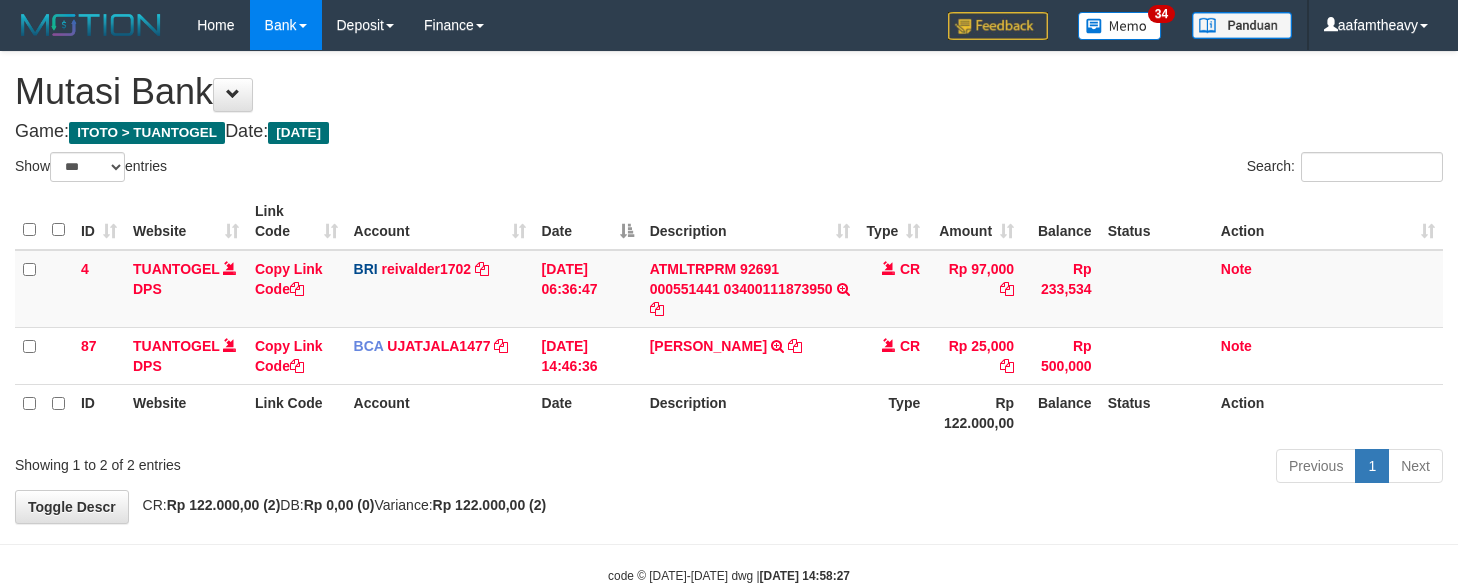 scroll, scrollTop: 0, scrollLeft: 0, axis: both 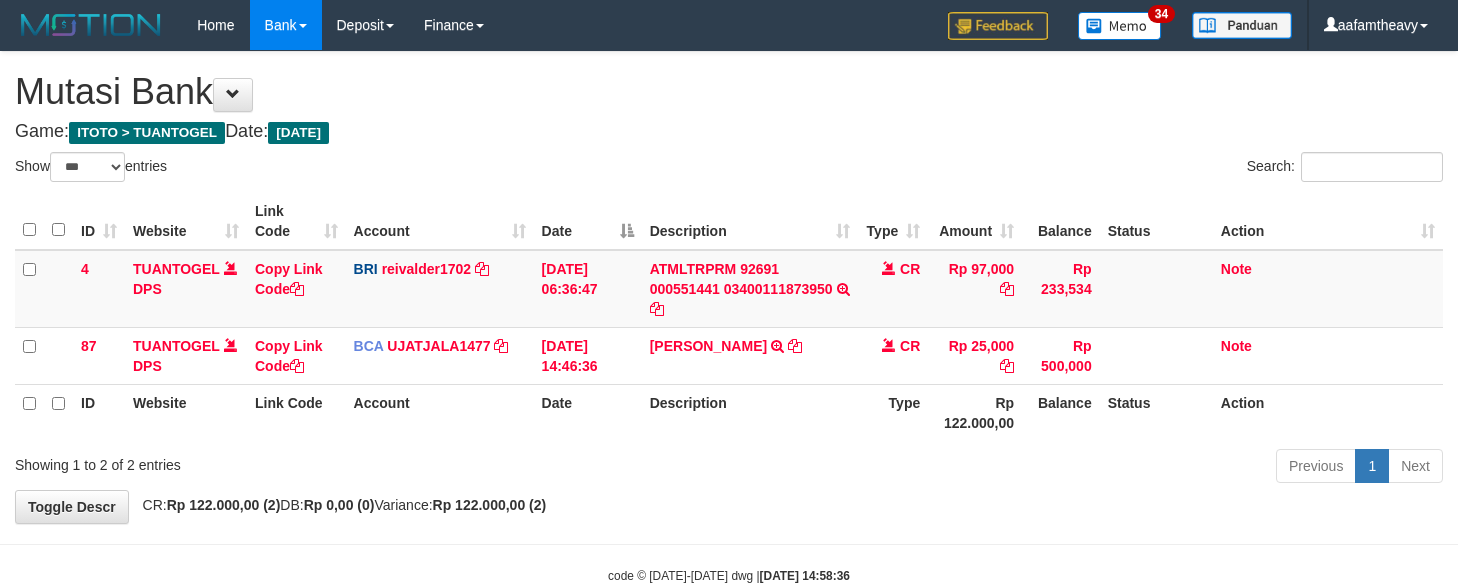select on "***" 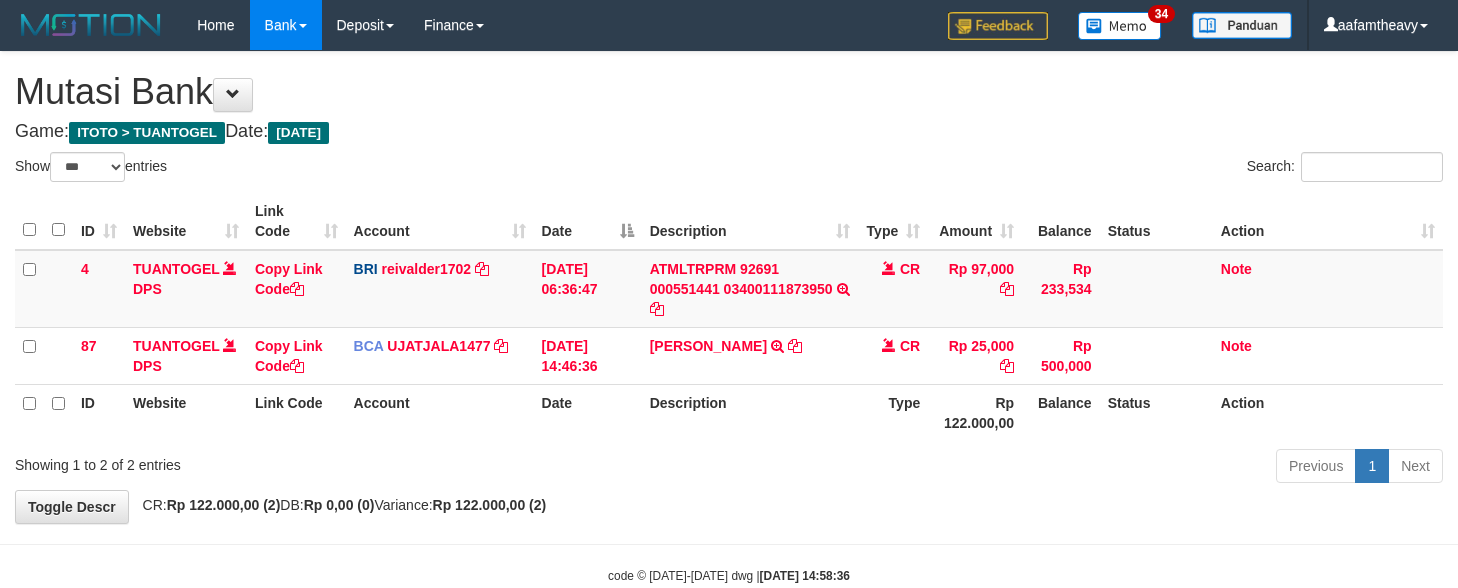 scroll, scrollTop: 0, scrollLeft: 0, axis: both 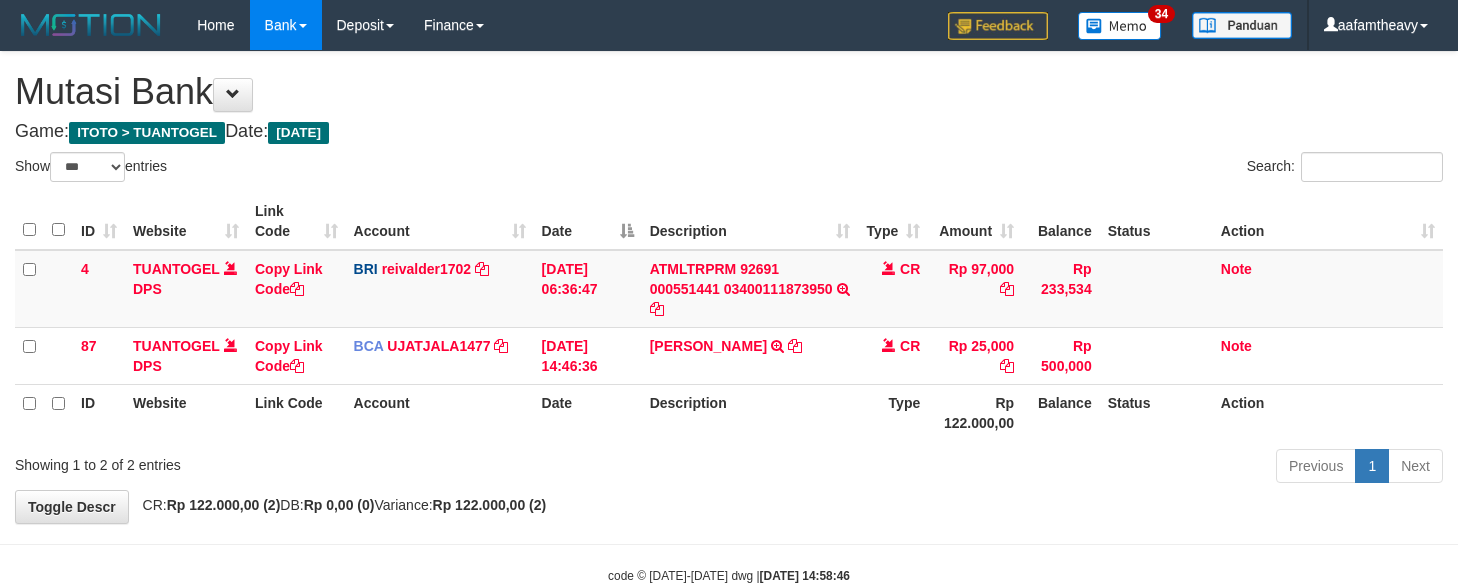 select on "***" 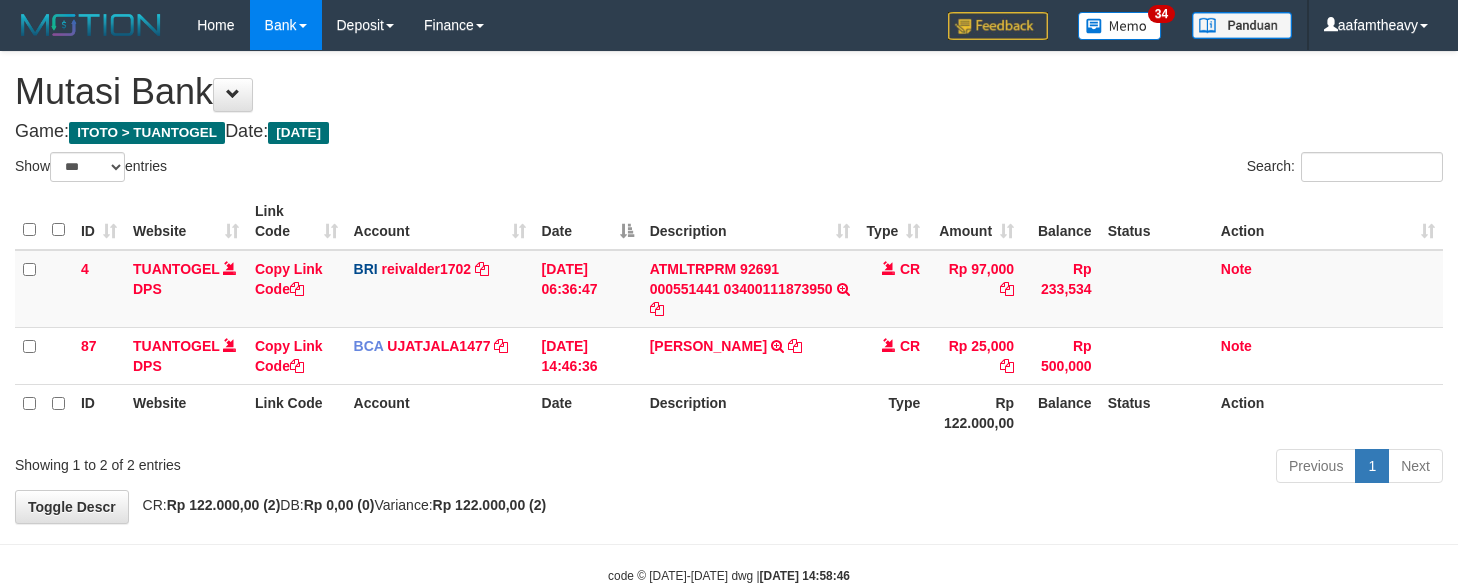 scroll, scrollTop: 0, scrollLeft: 0, axis: both 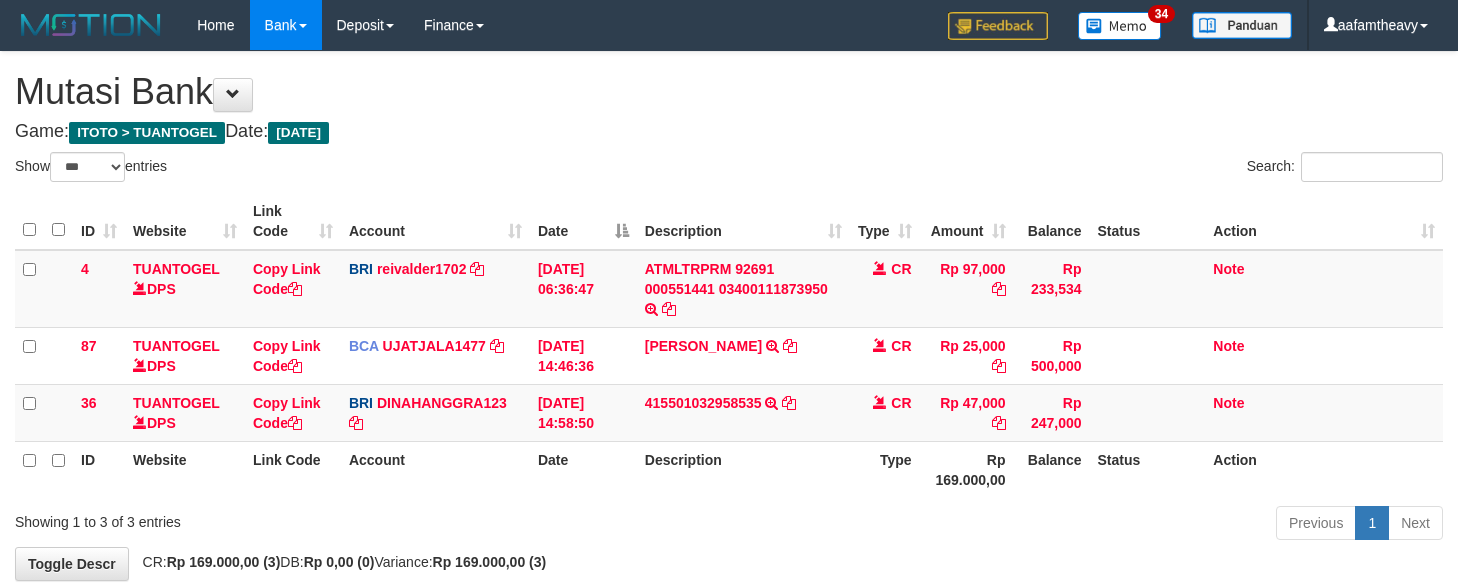 select on "***" 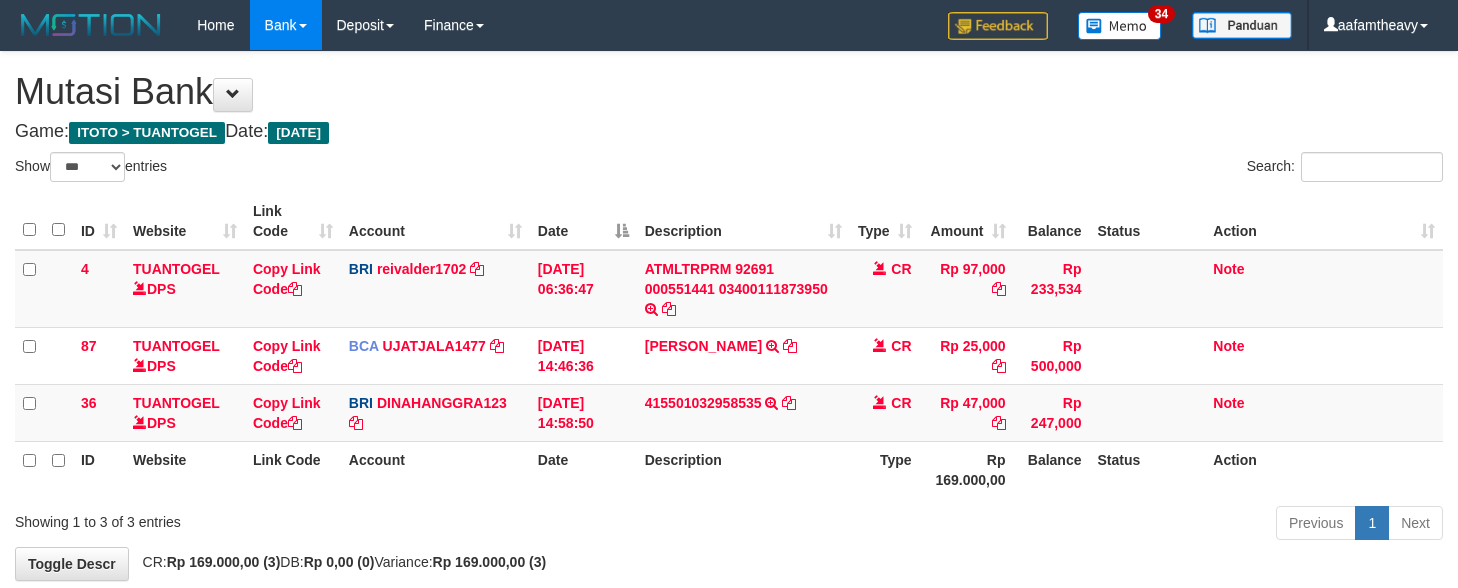 scroll, scrollTop: 0, scrollLeft: 0, axis: both 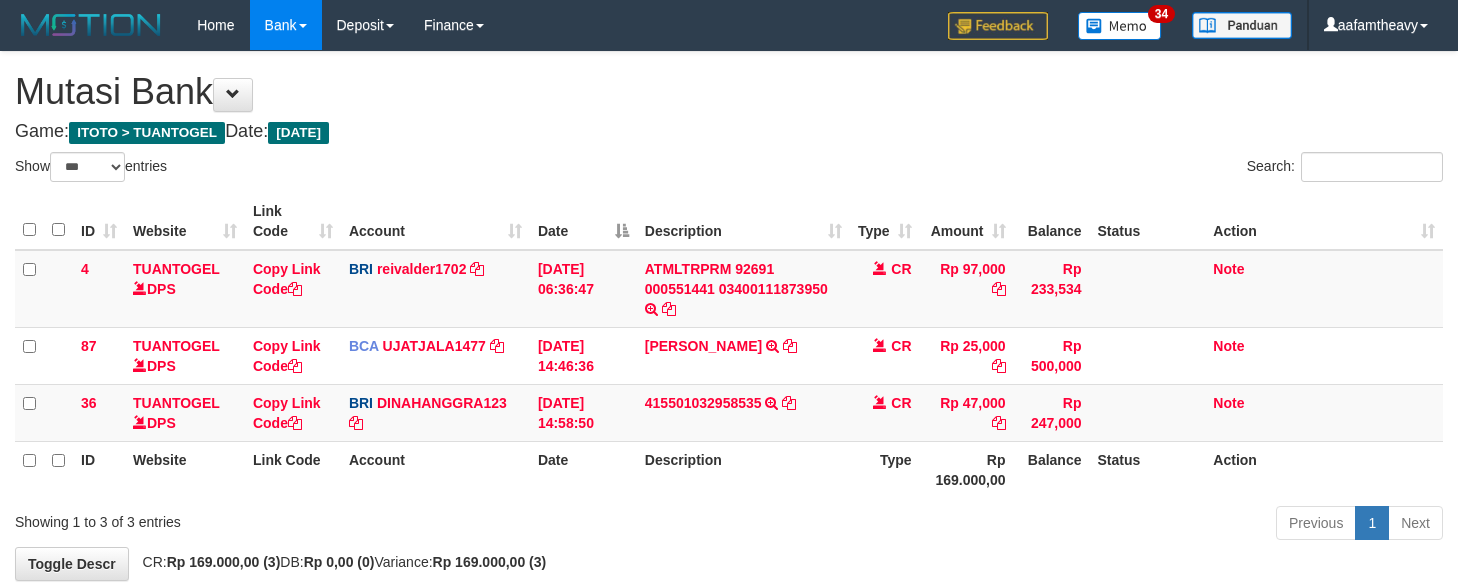 select on "***" 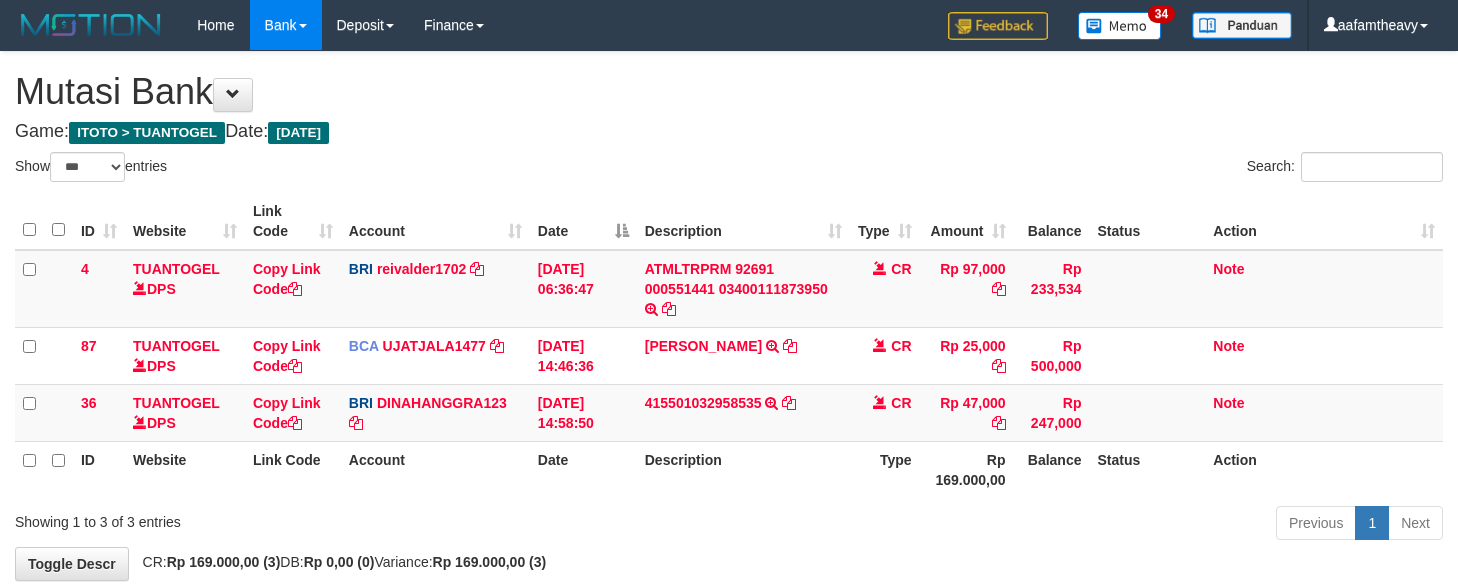 scroll, scrollTop: 0, scrollLeft: 0, axis: both 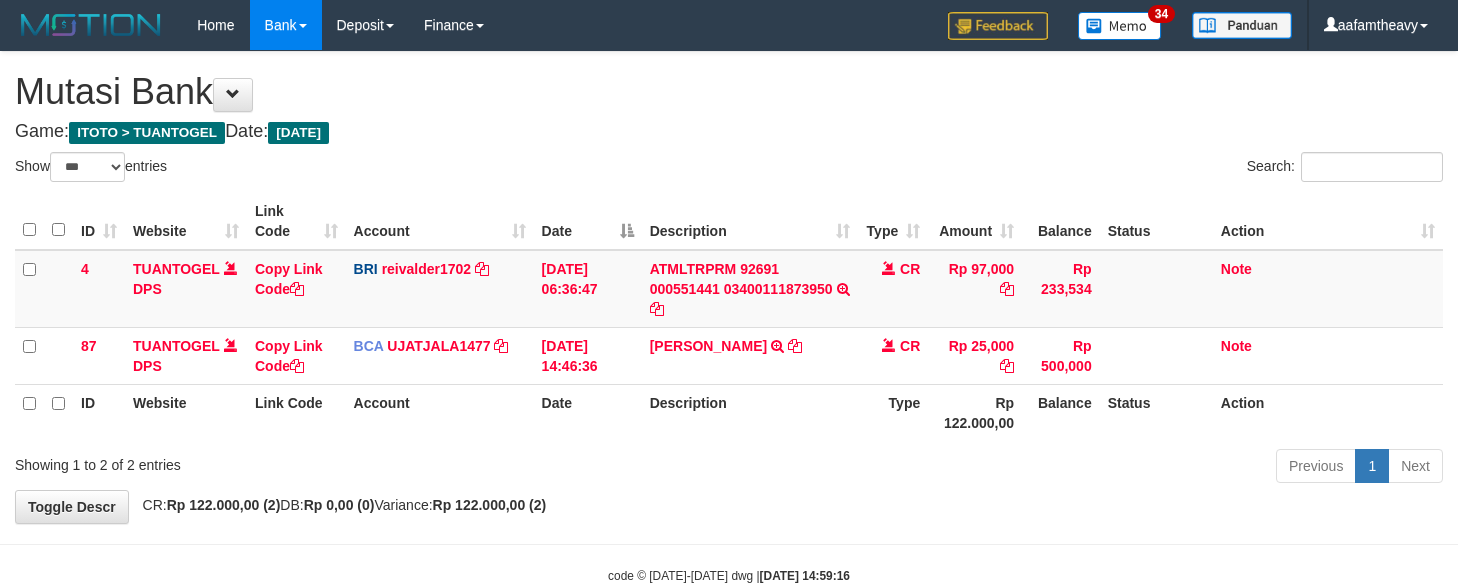 select on "***" 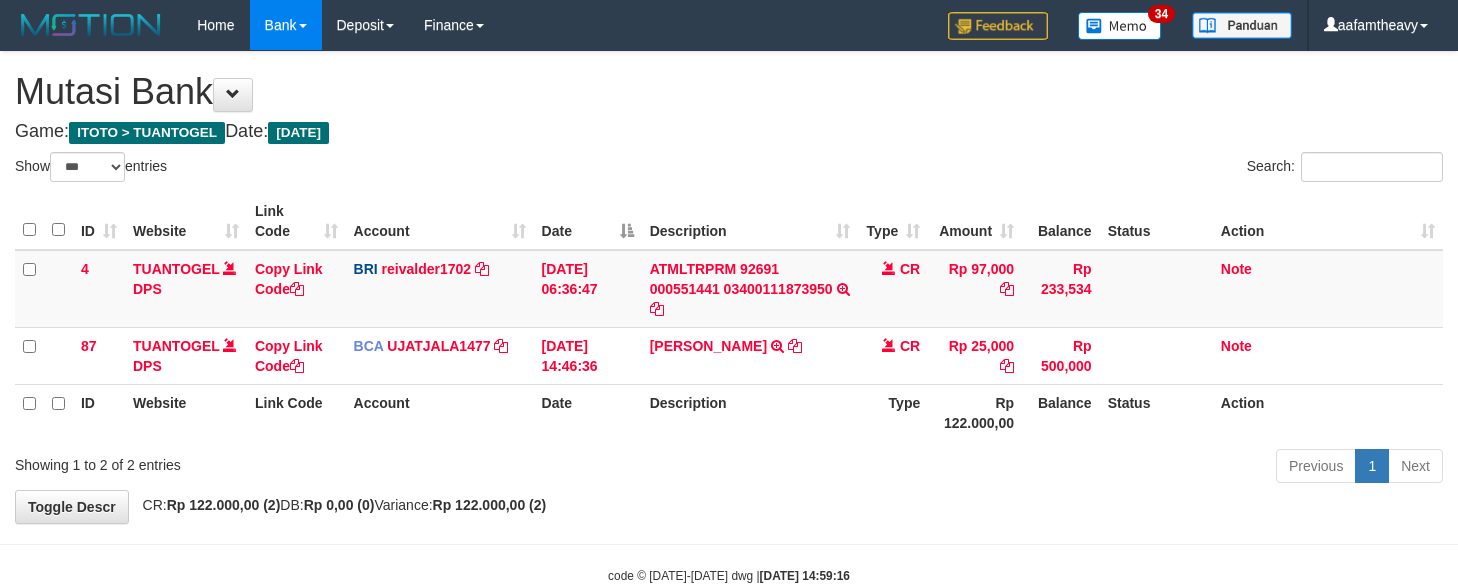 scroll, scrollTop: 0, scrollLeft: 0, axis: both 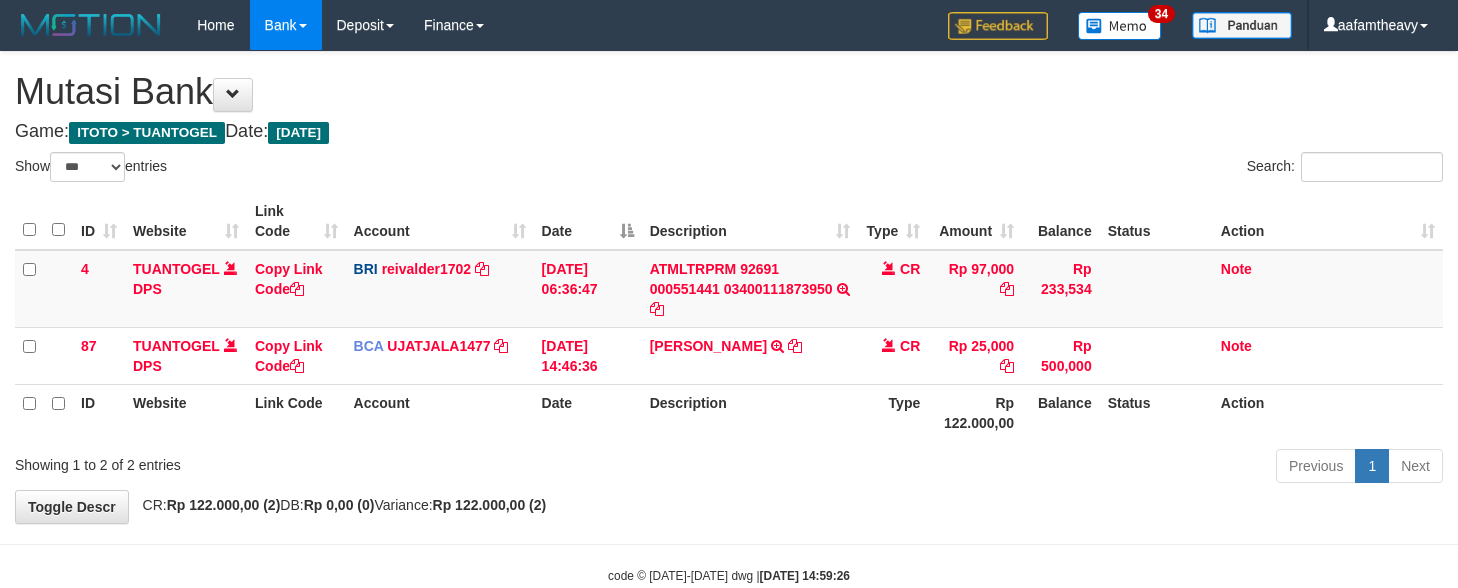 select on "***" 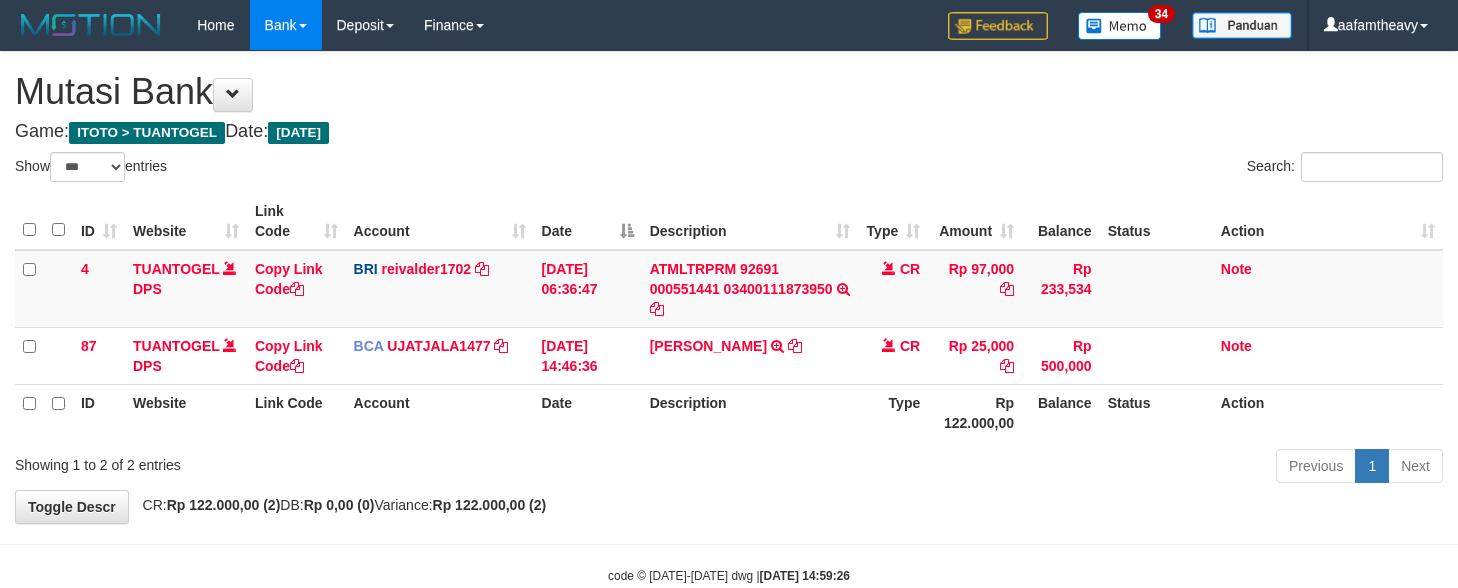 scroll, scrollTop: 0, scrollLeft: 0, axis: both 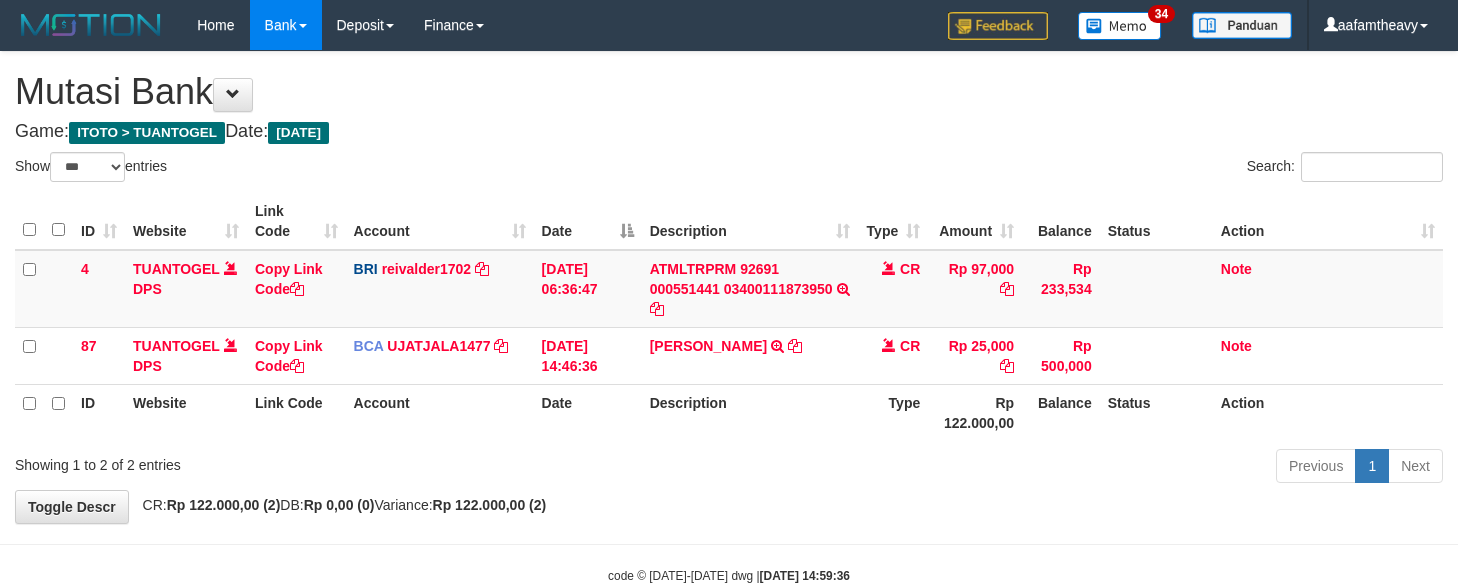 select on "***" 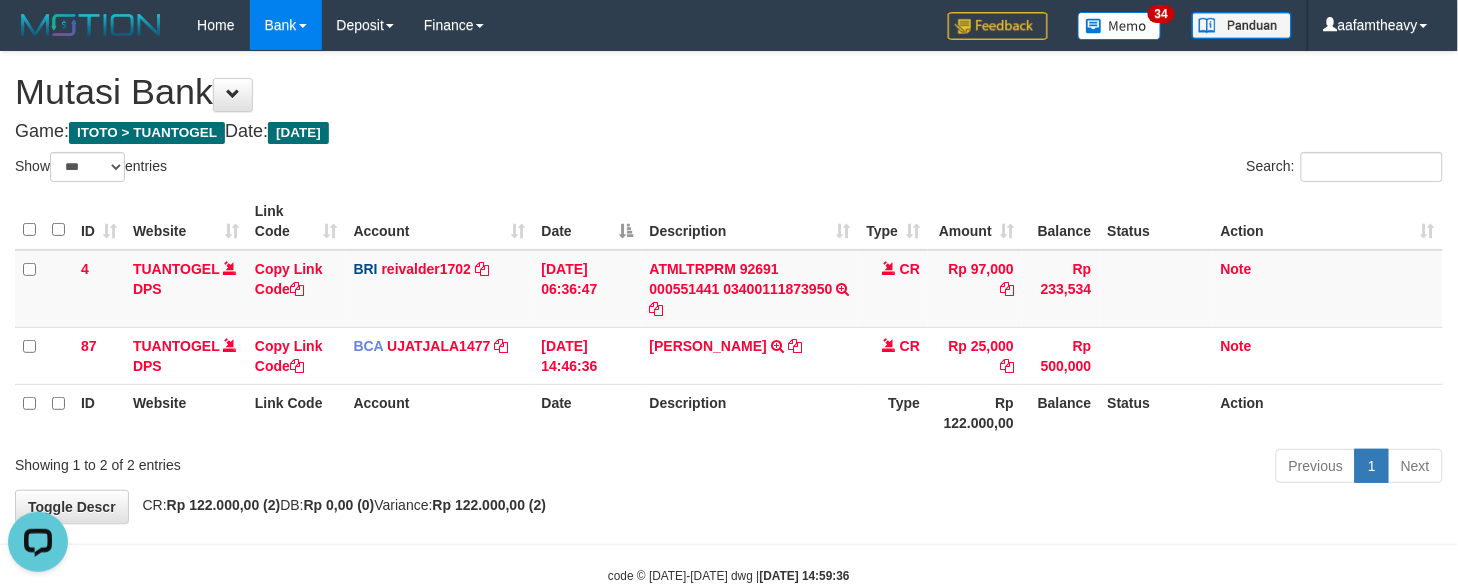 scroll, scrollTop: 0, scrollLeft: 0, axis: both 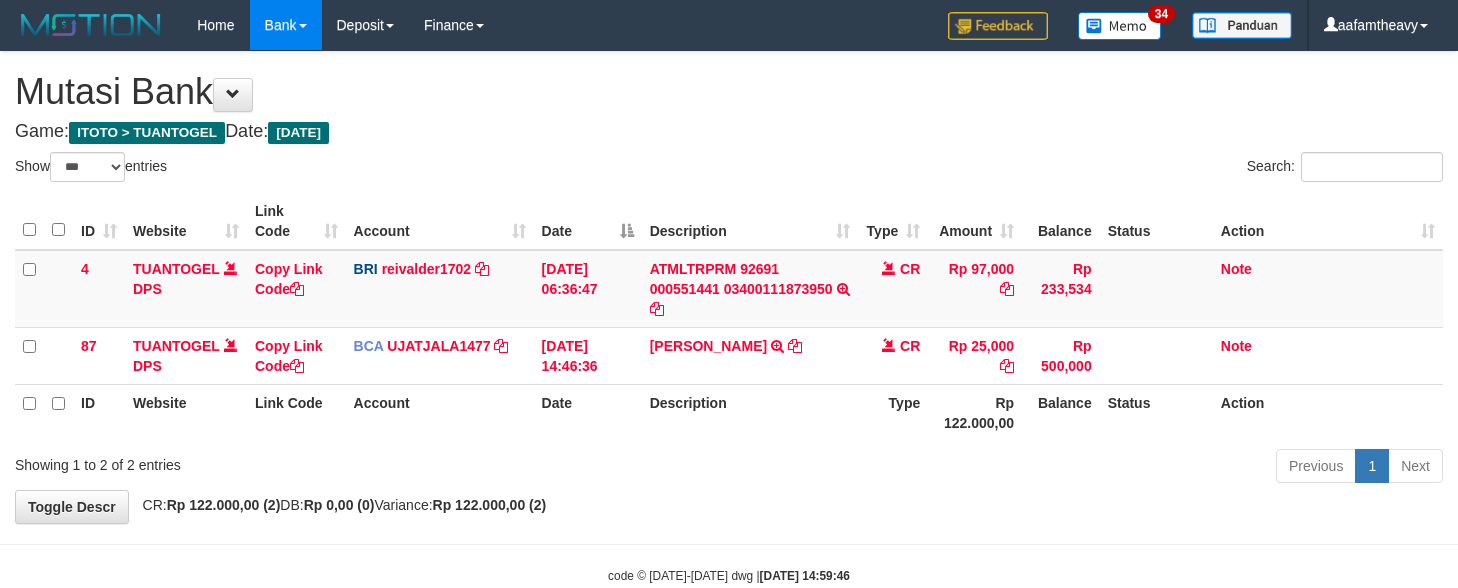 select on "***" 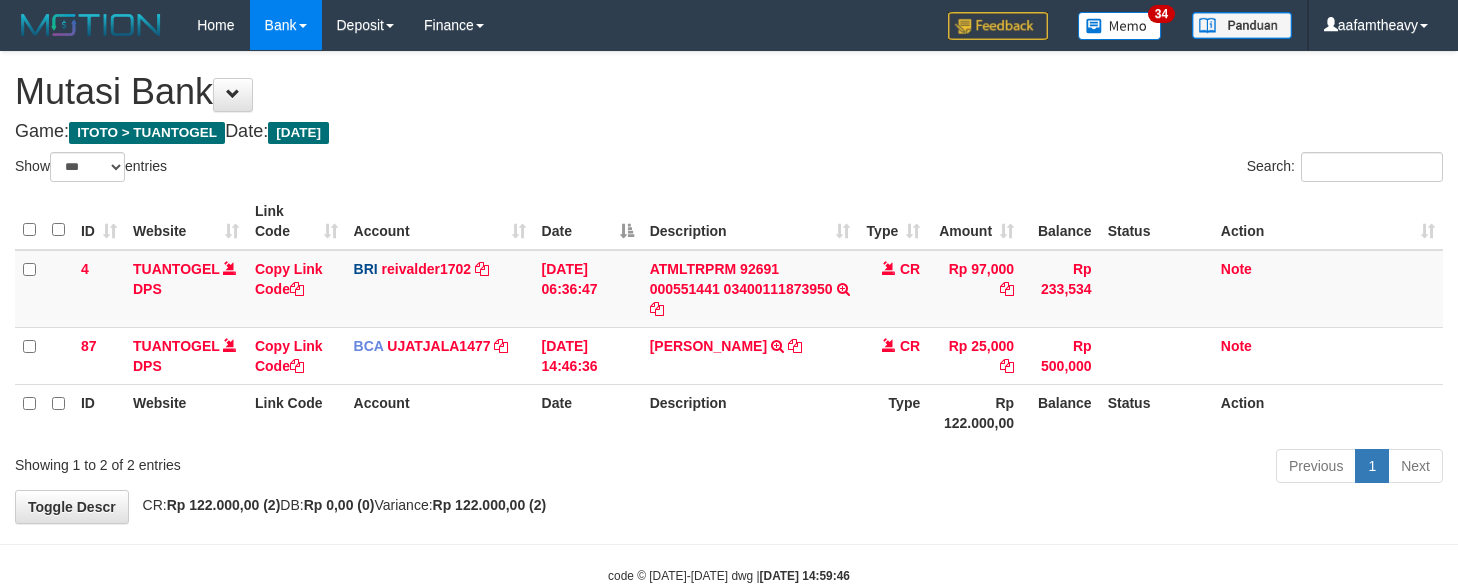 scroll, scrollTop: 0, scrollLeft: 0, axis: both 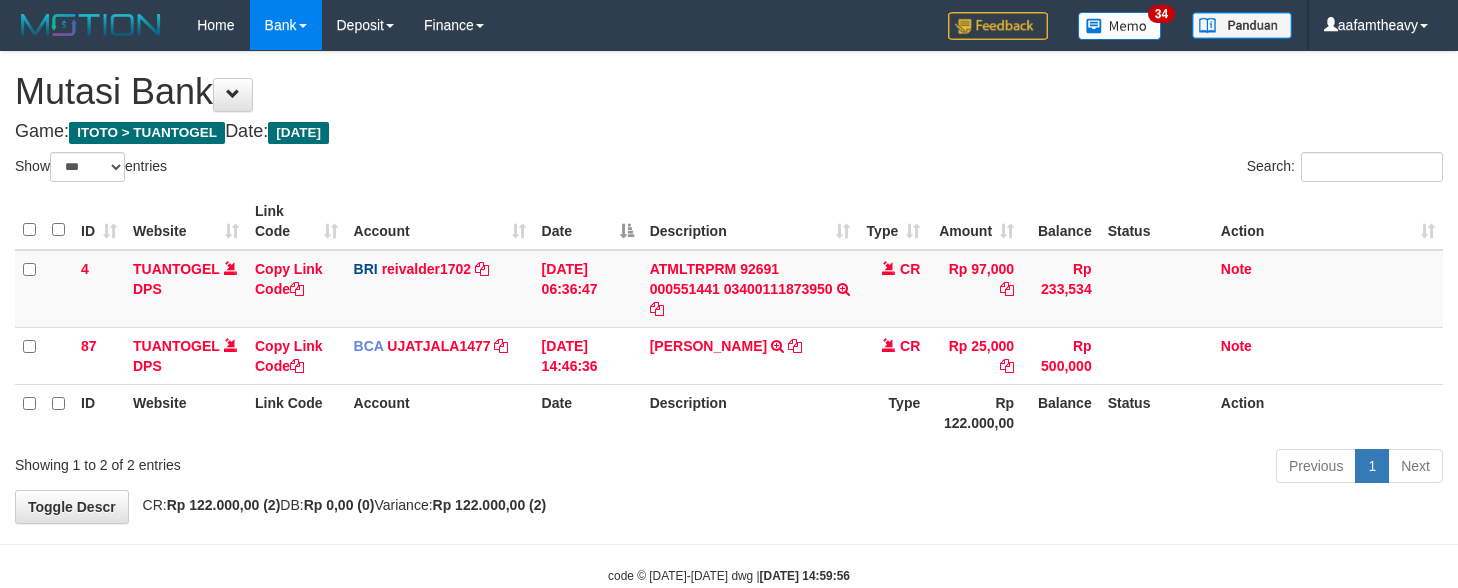 select on "***" 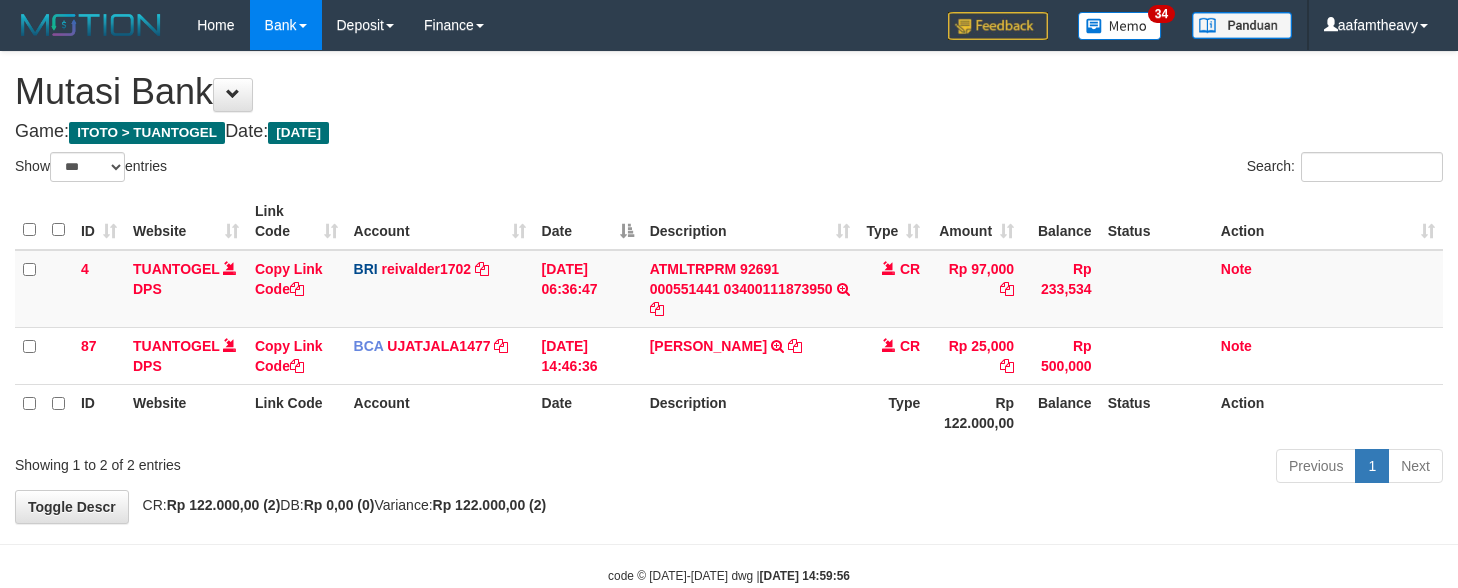 scroll, scrollTop: 0, scrollLeft: 0, axis: both 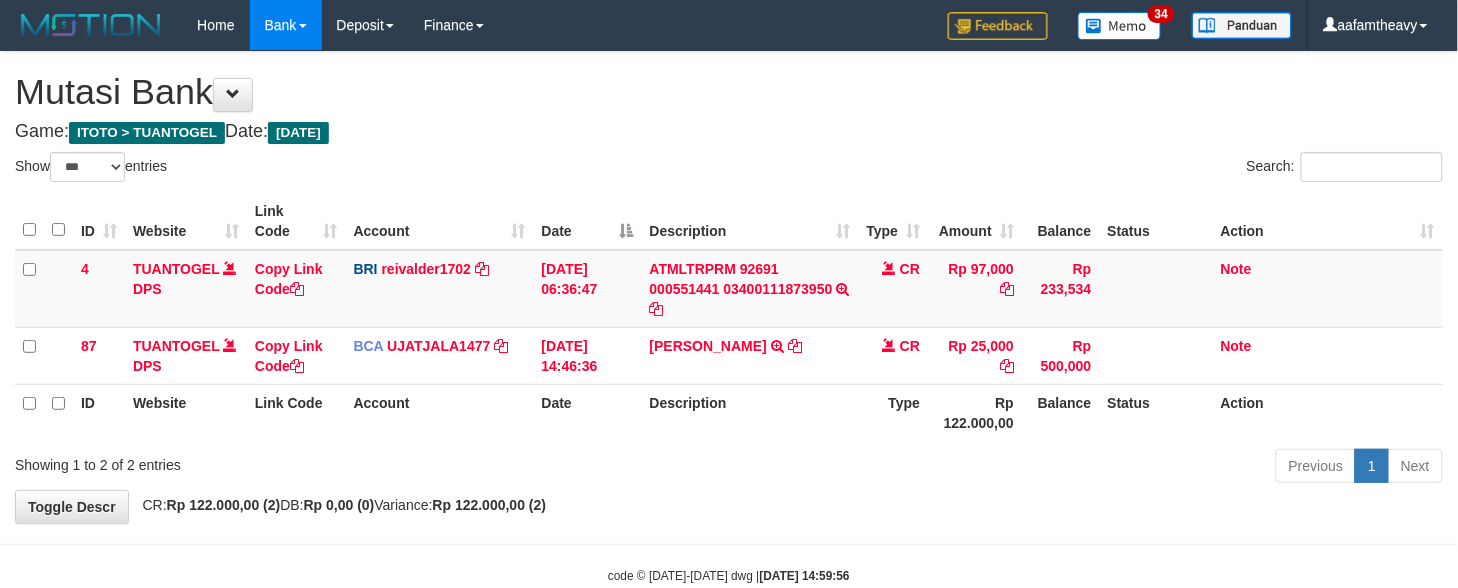 click on "**********" at bounding box center [729, 287] 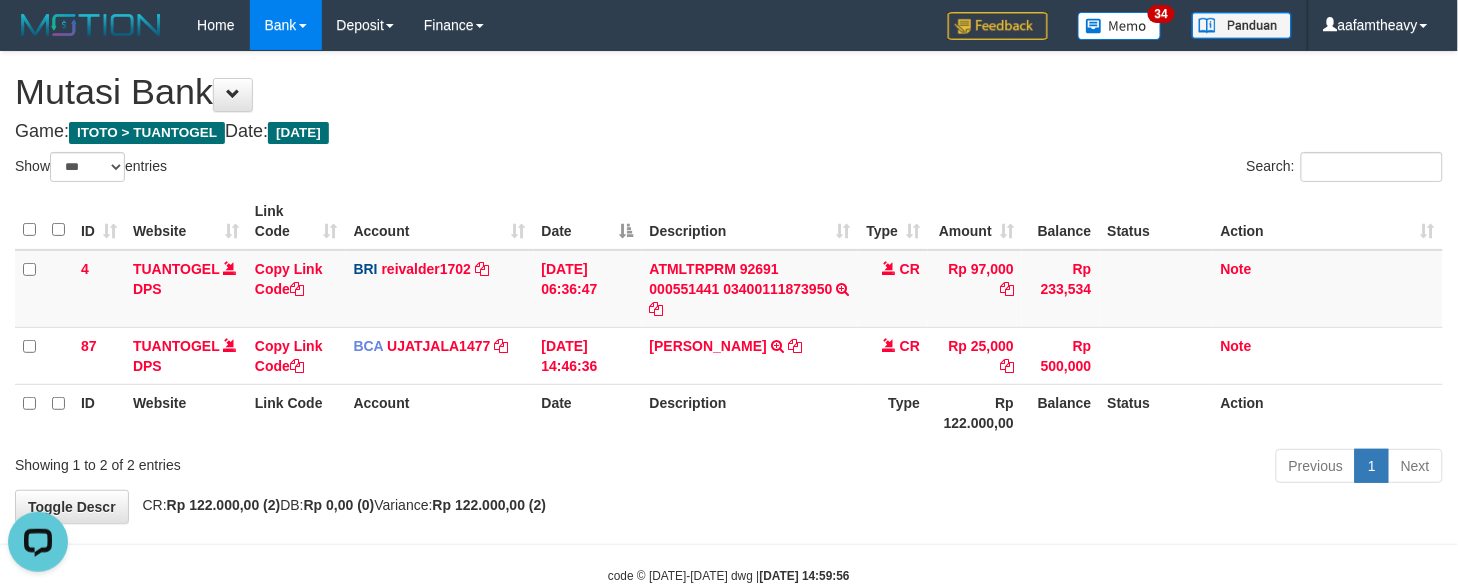 scroll, scrollTop: 0, scrollLeft: 0, axis: both 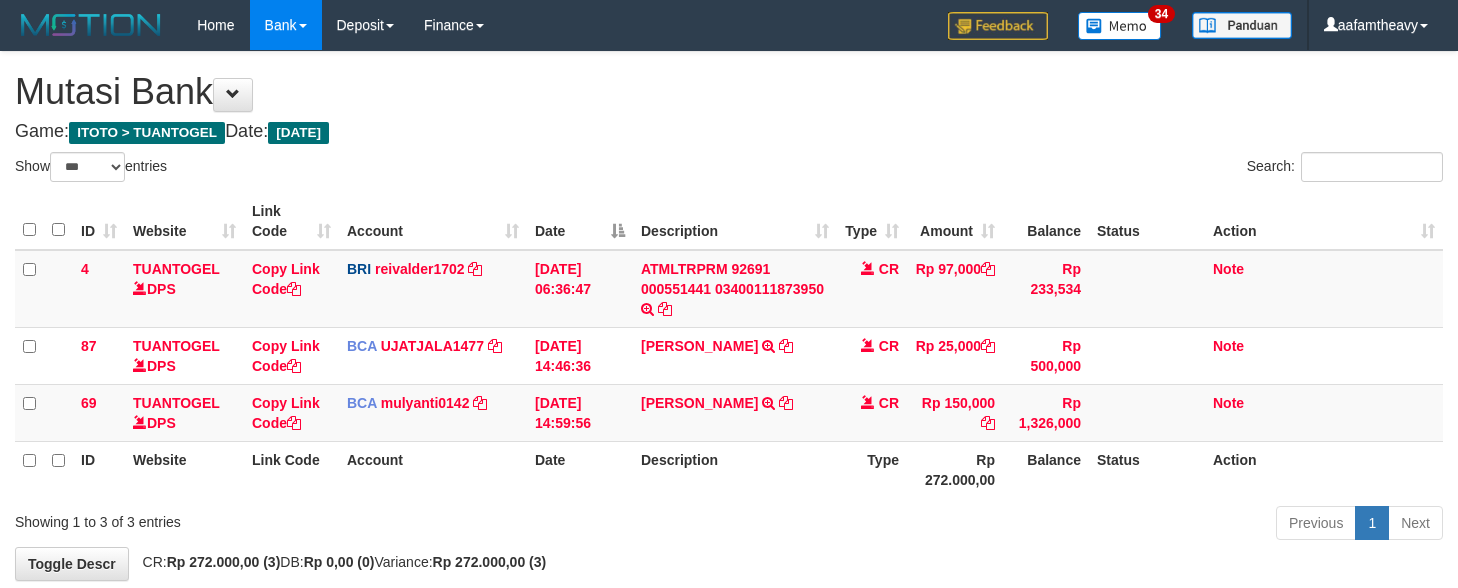 select on "***" 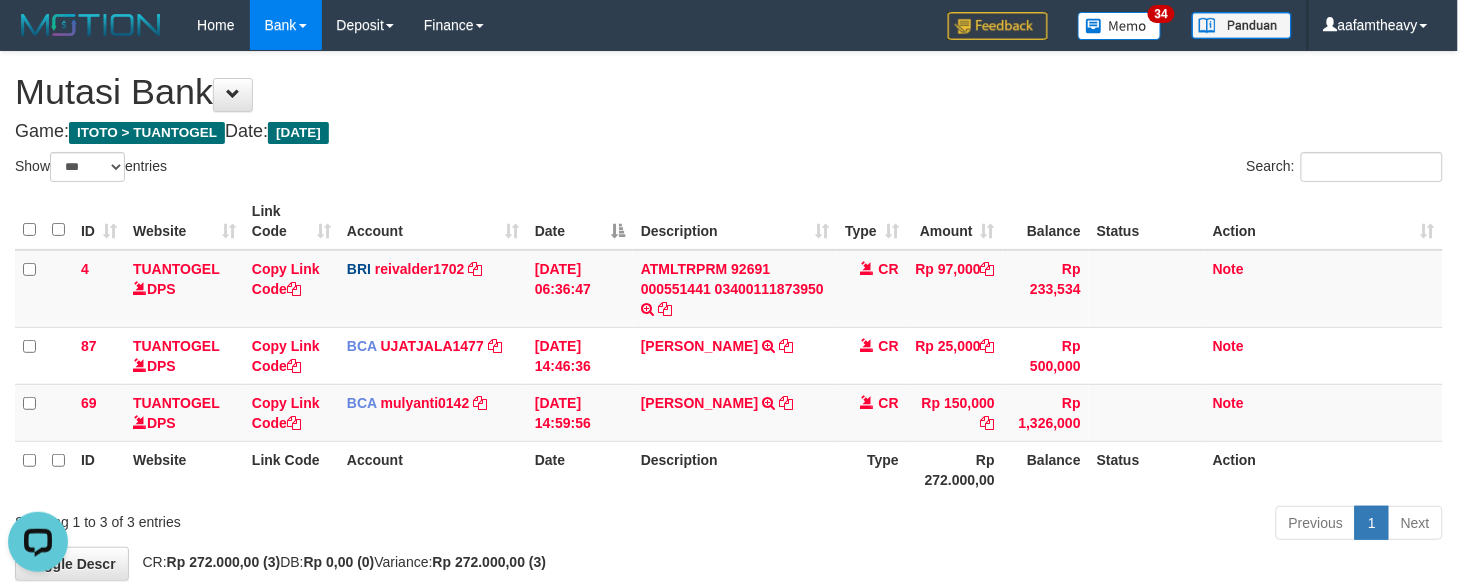 scroll, scrollTop: 0, scrollLeft: 0, axis: both 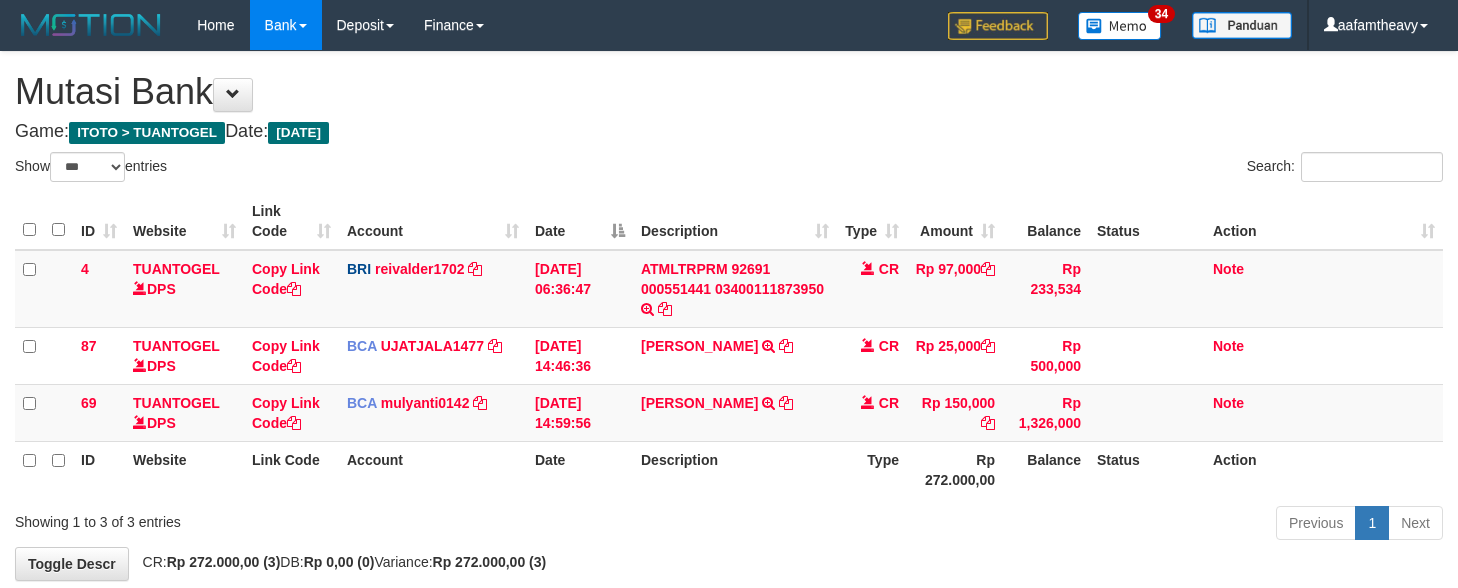 select on "***" 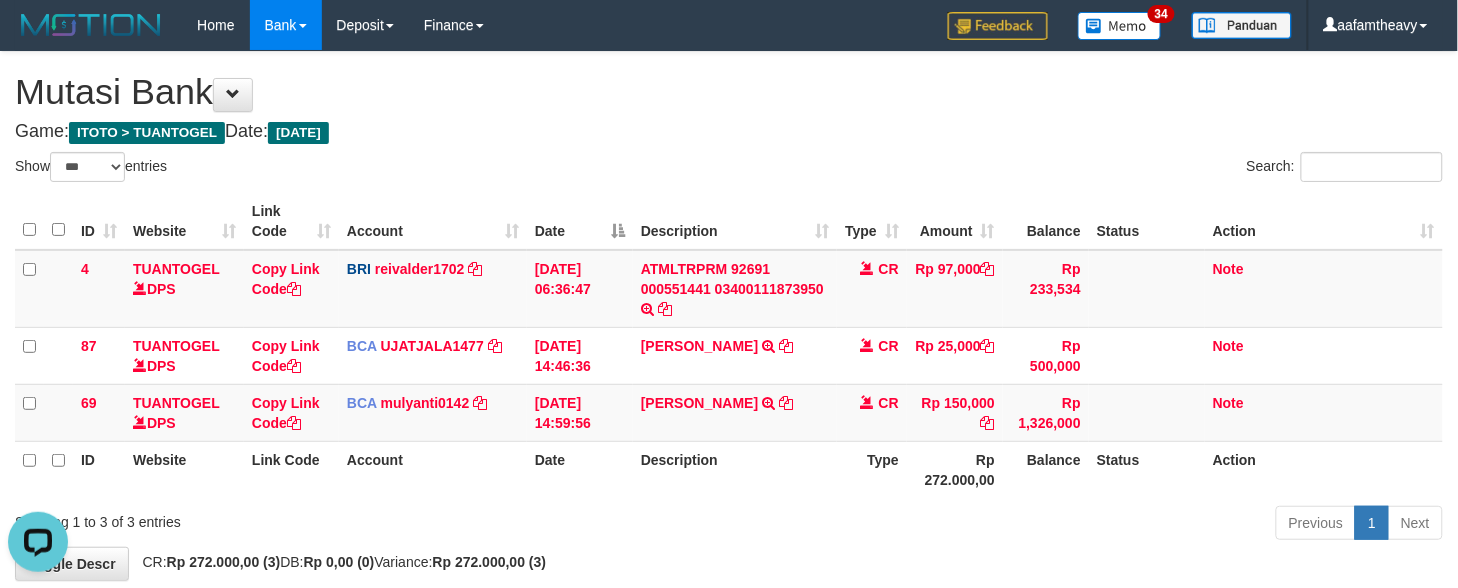scroll, scrollTop: 0, scrollLeft: 0, axis: both 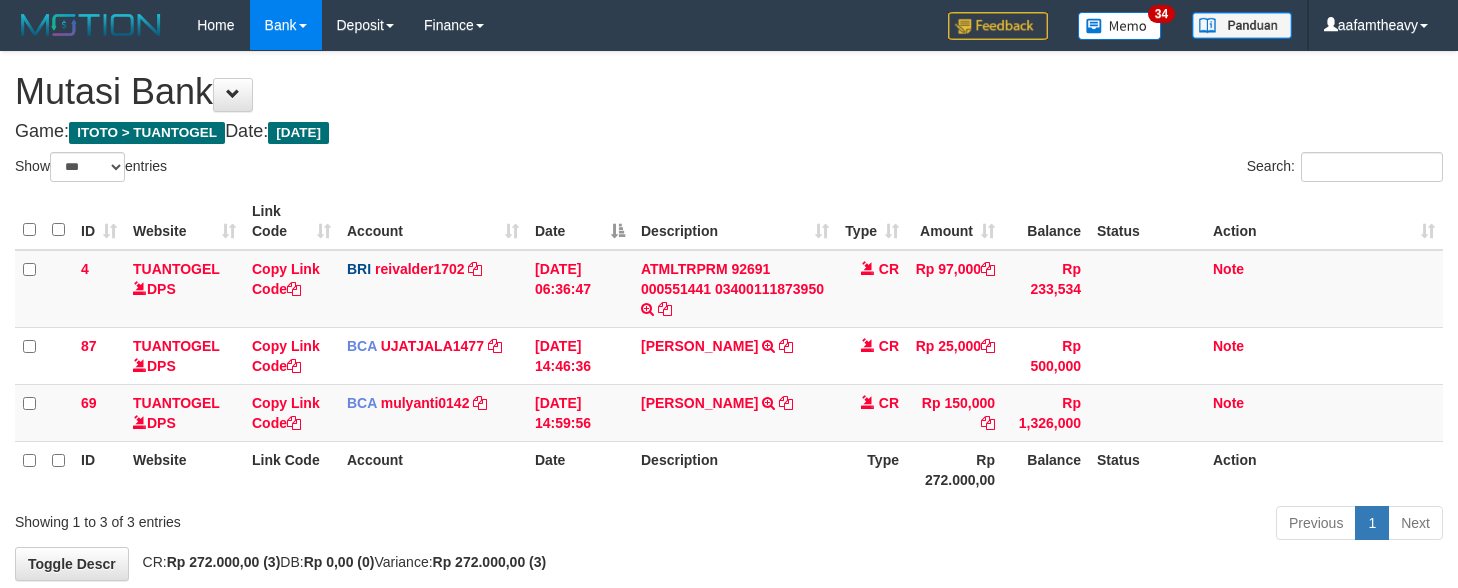 select on "***" 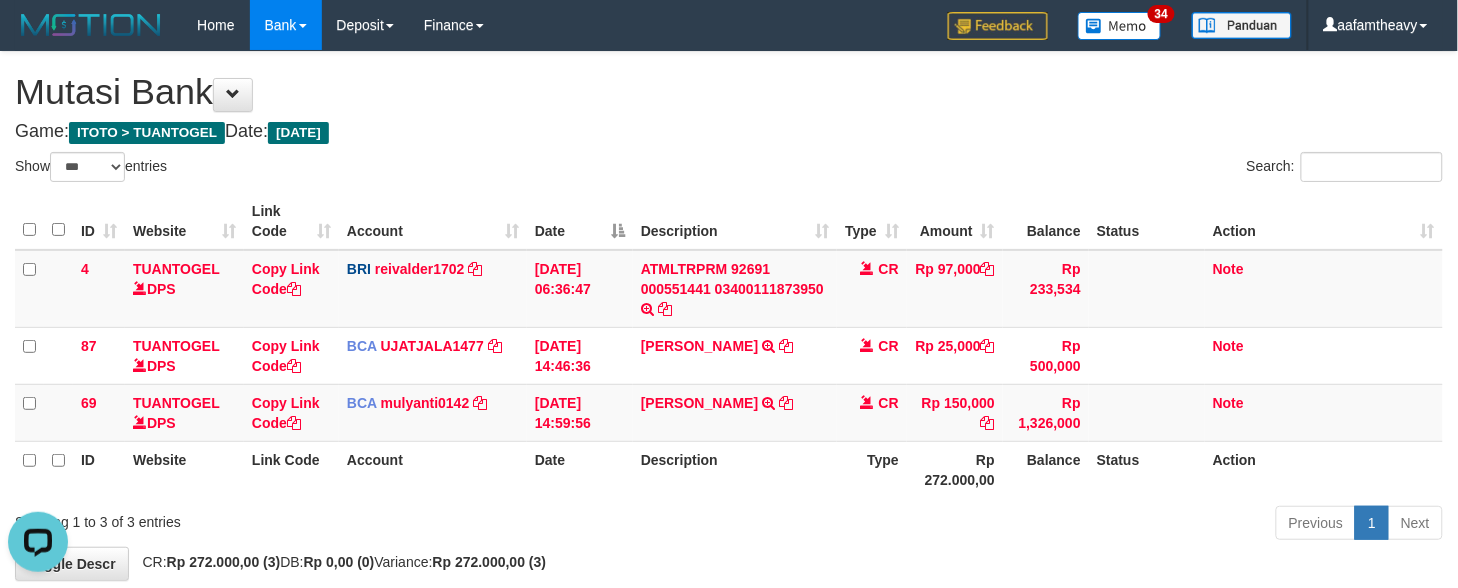 scroll, scrollTop: 0, scrollLeft: 0, axis: both 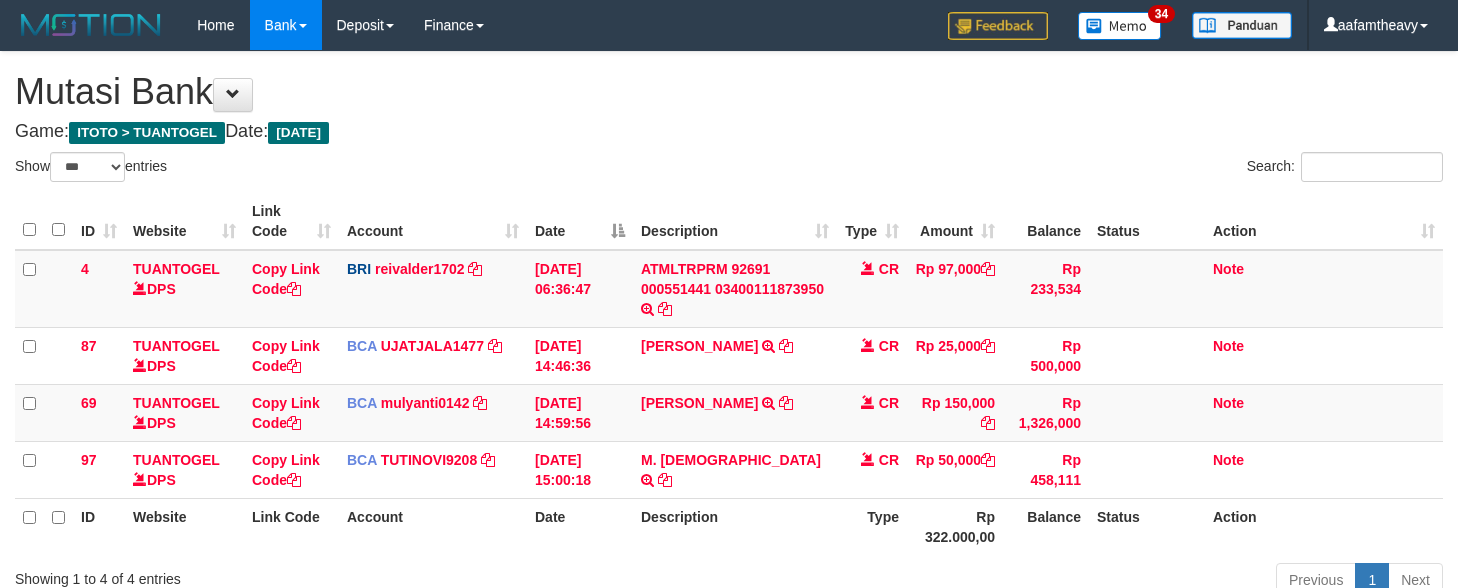 select on "***" 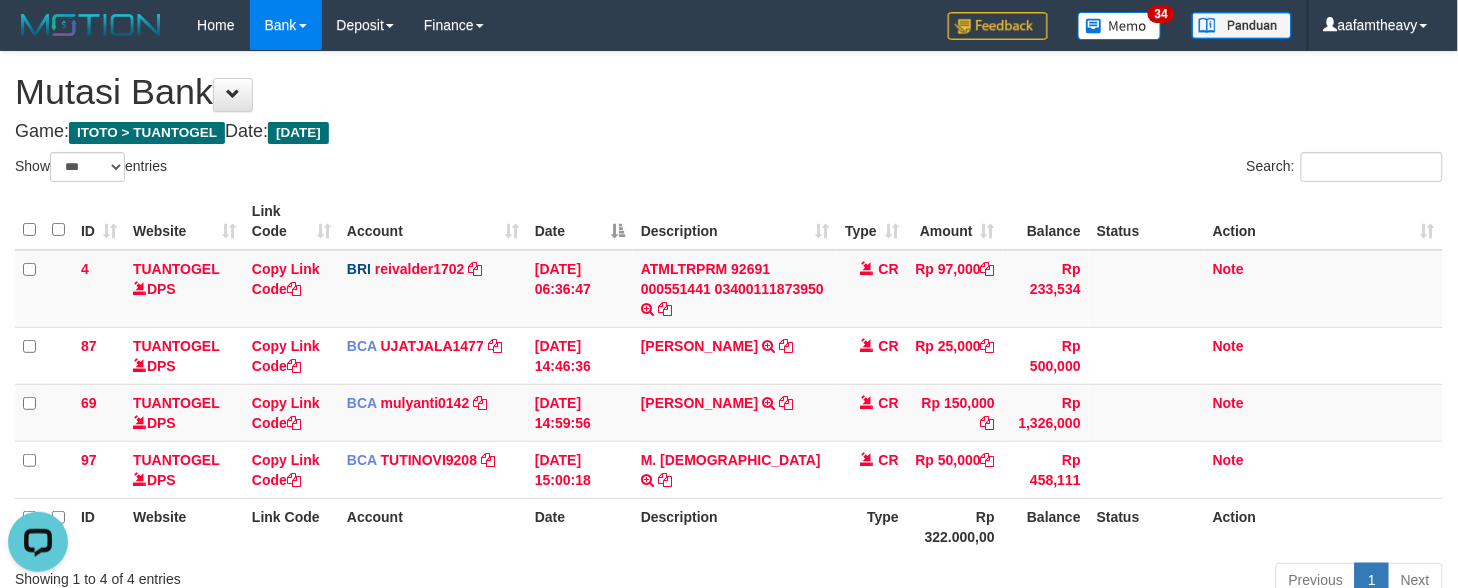 scroll, scrollTop: 0, scrollLeft: 0, axis: both 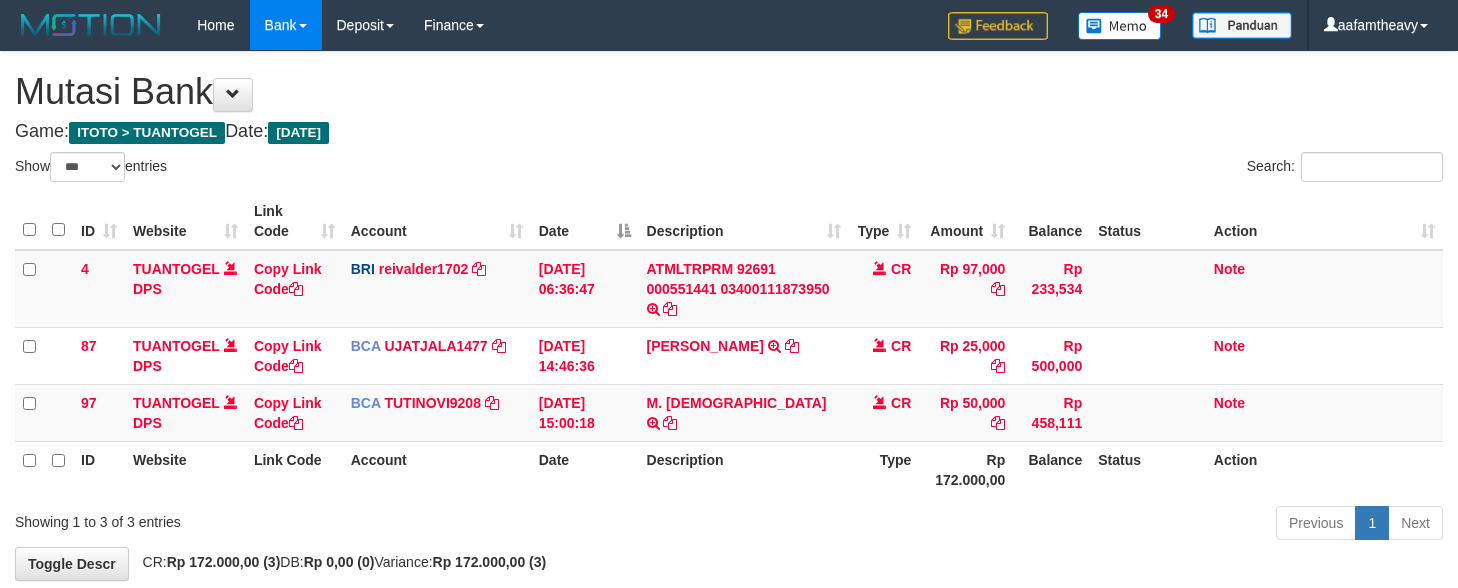 select on "***" 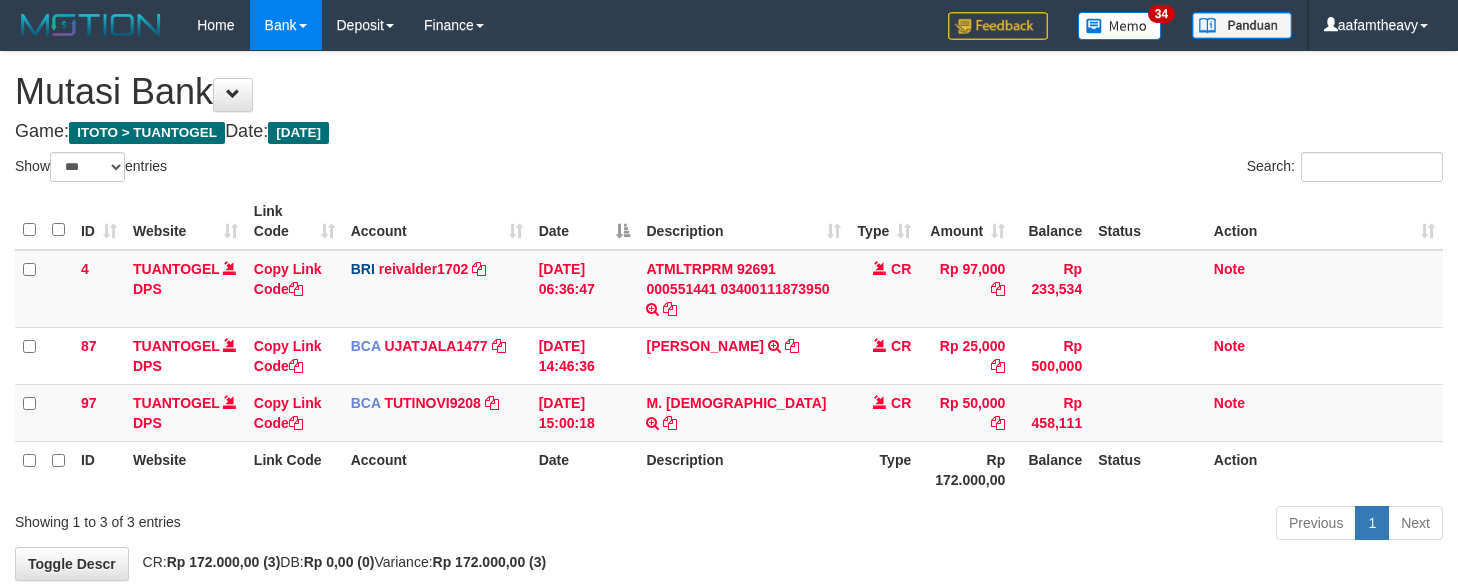 scroll, scrollTop: 0, scrollLeft: 0, axis: both 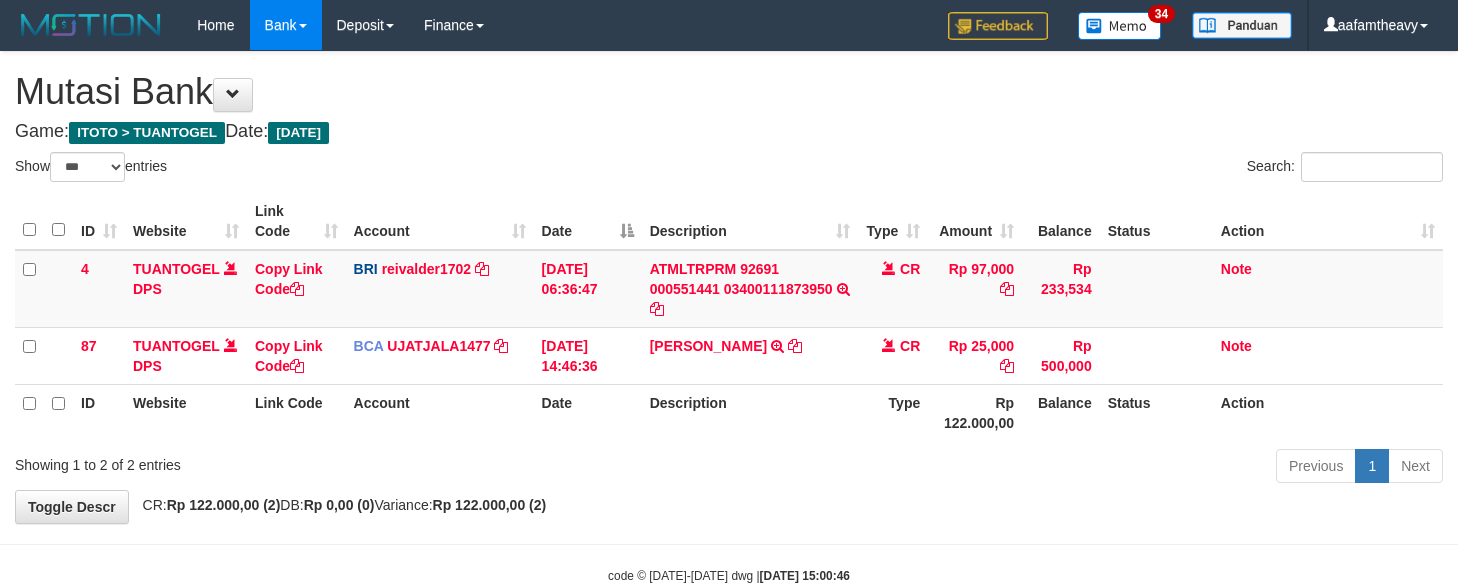 select on "***" 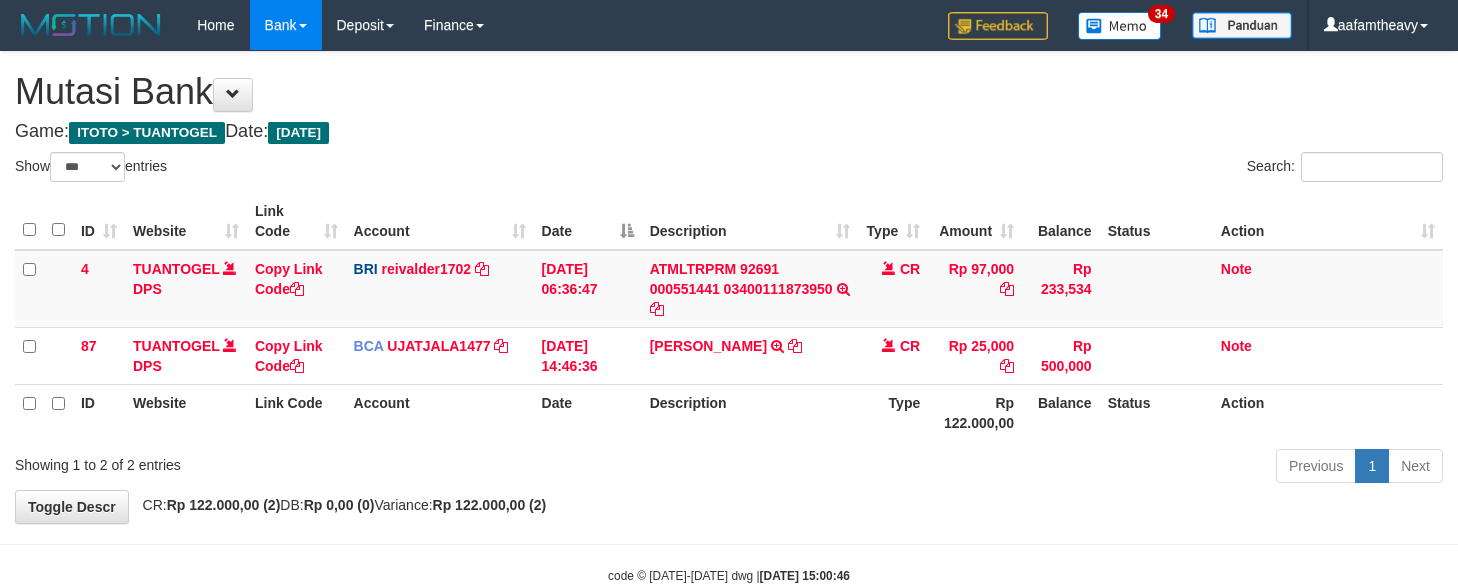 scroll, scrollTop: 0, scrollLeft: 0, axis: both 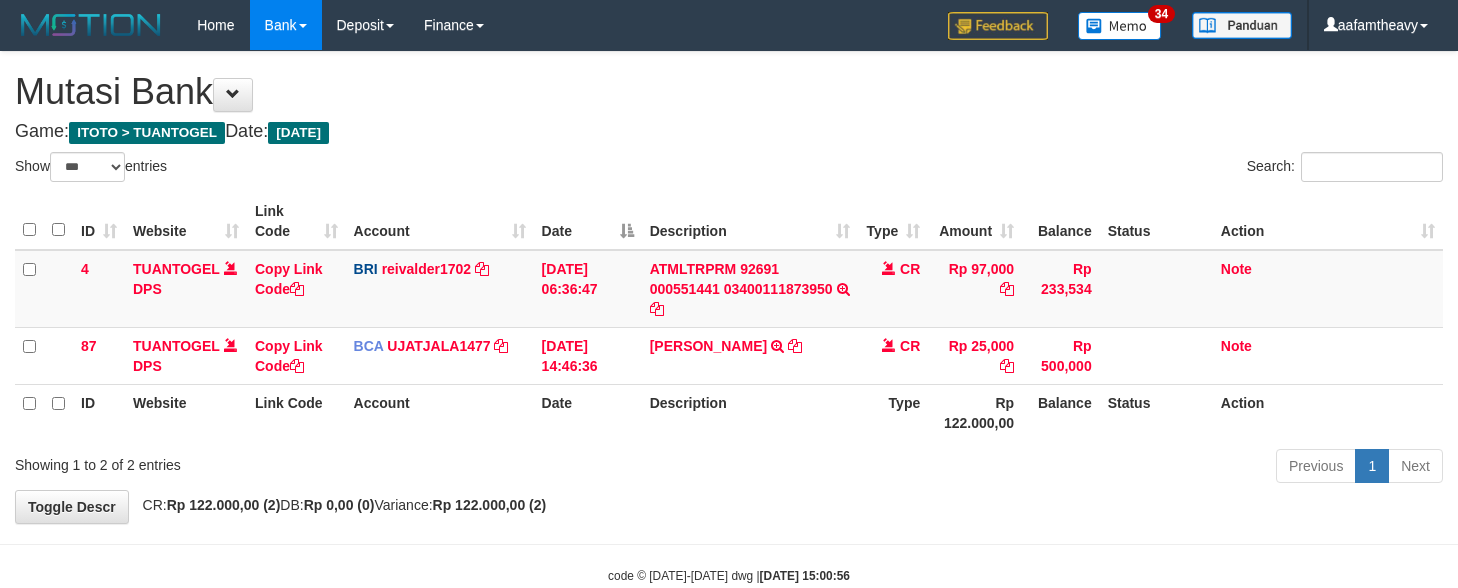 select on "***" 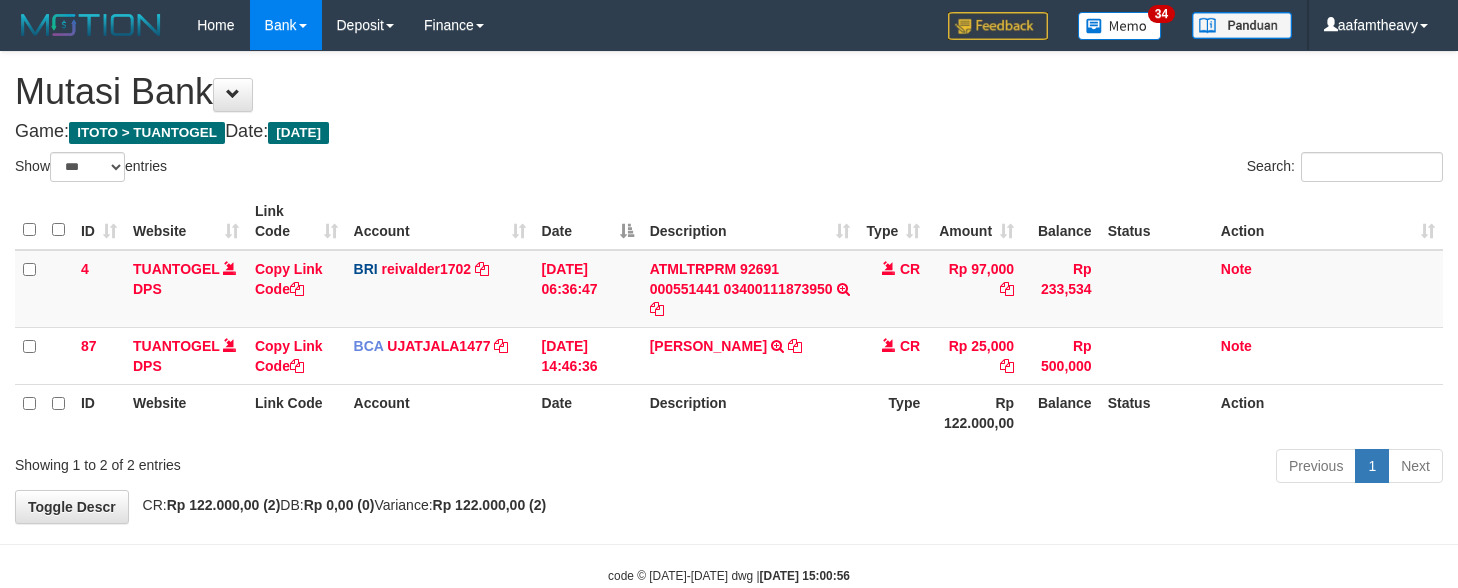 scroll, scrollTop: 0, scrollLeft: 0, axis: both 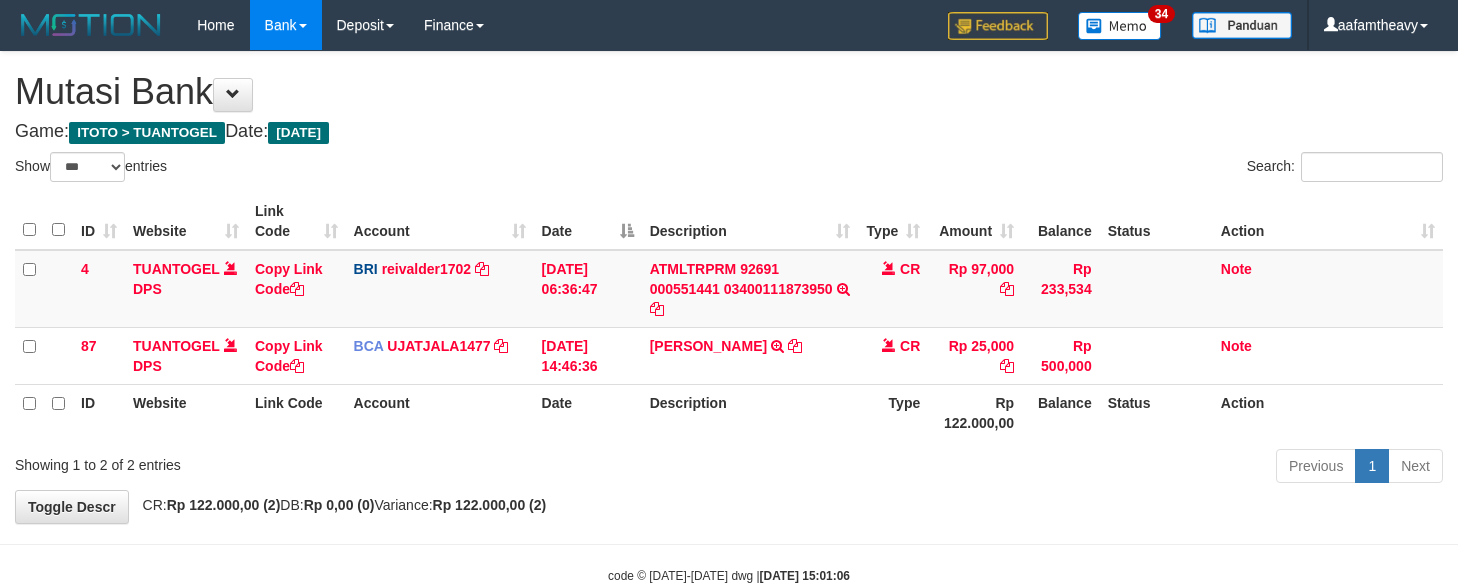 select on "***" 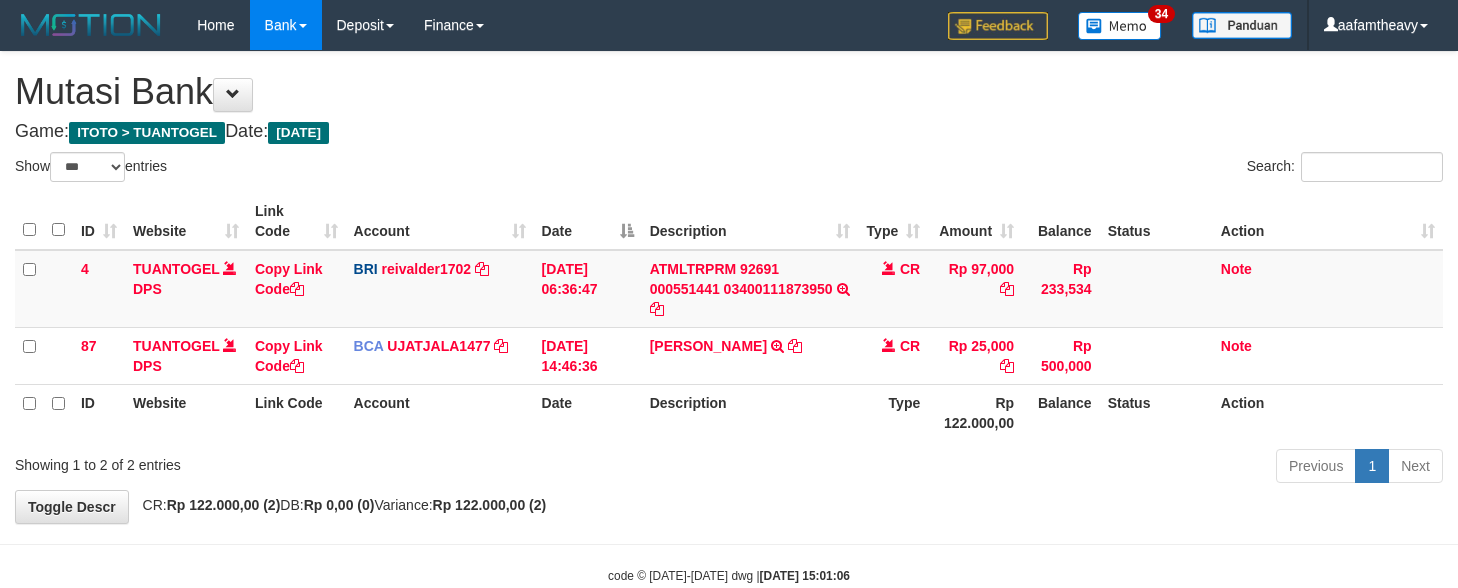 scroll, scrollTop: 0, scrollLeft: 0, axis: both 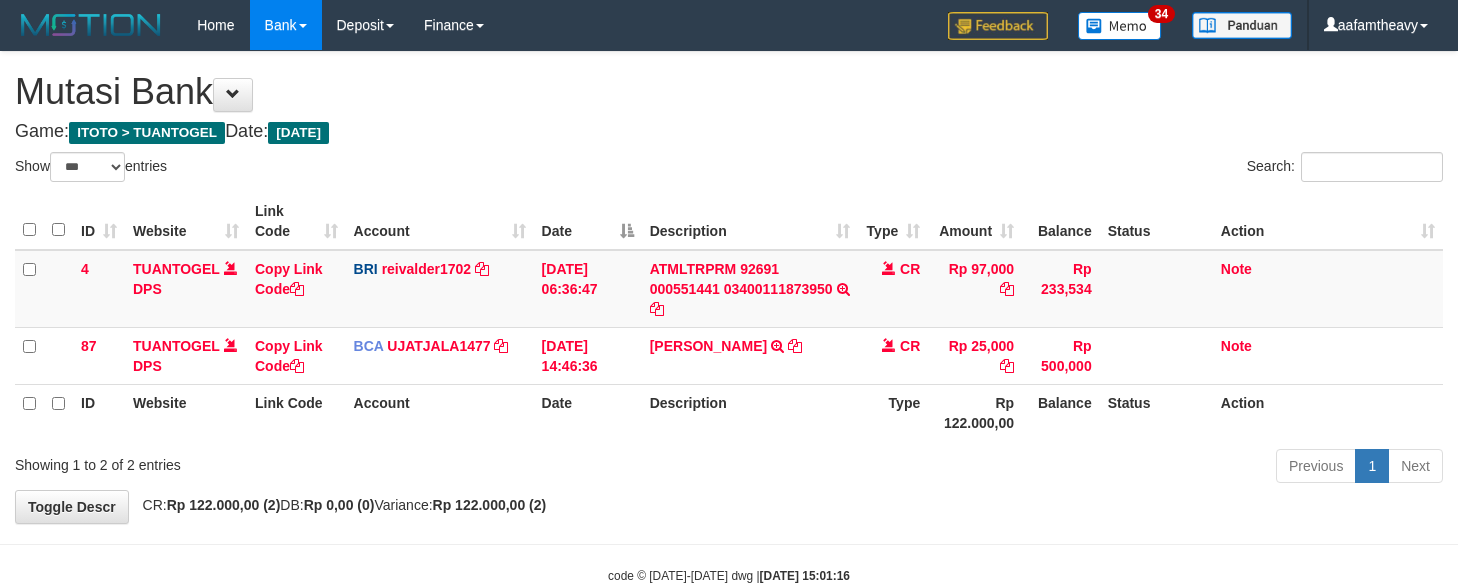 select on "***" 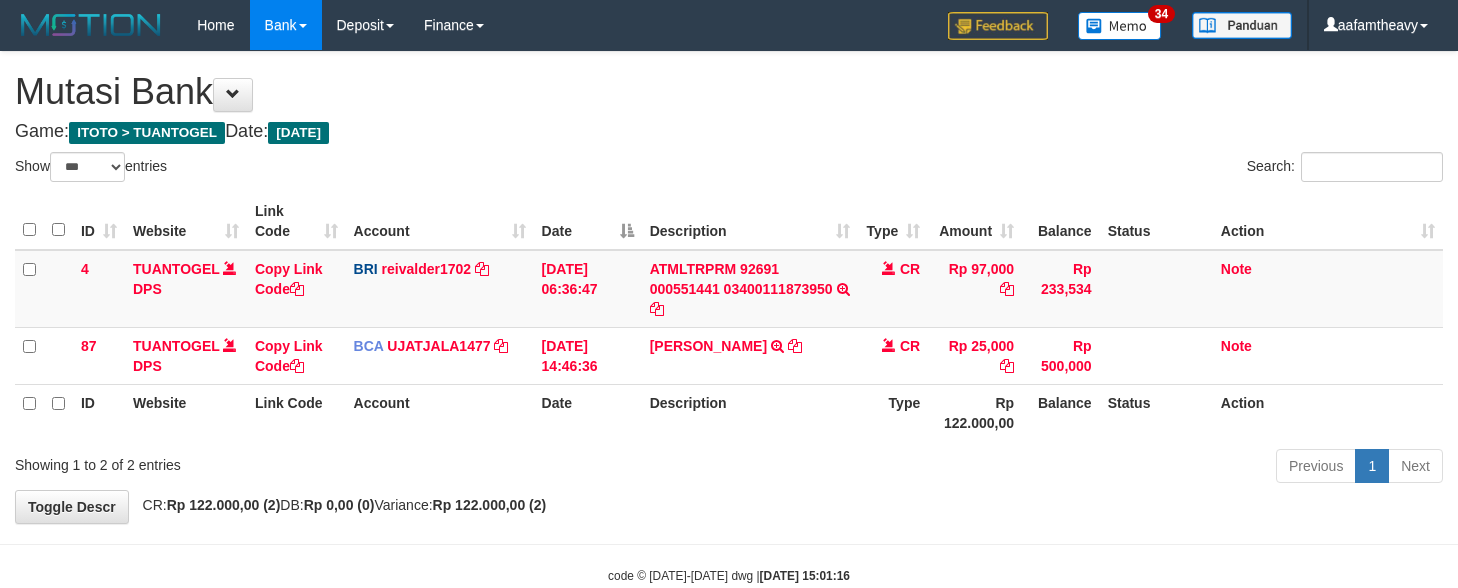 scroll, scrollTop: 0, scrollLeft: 0, axis: both 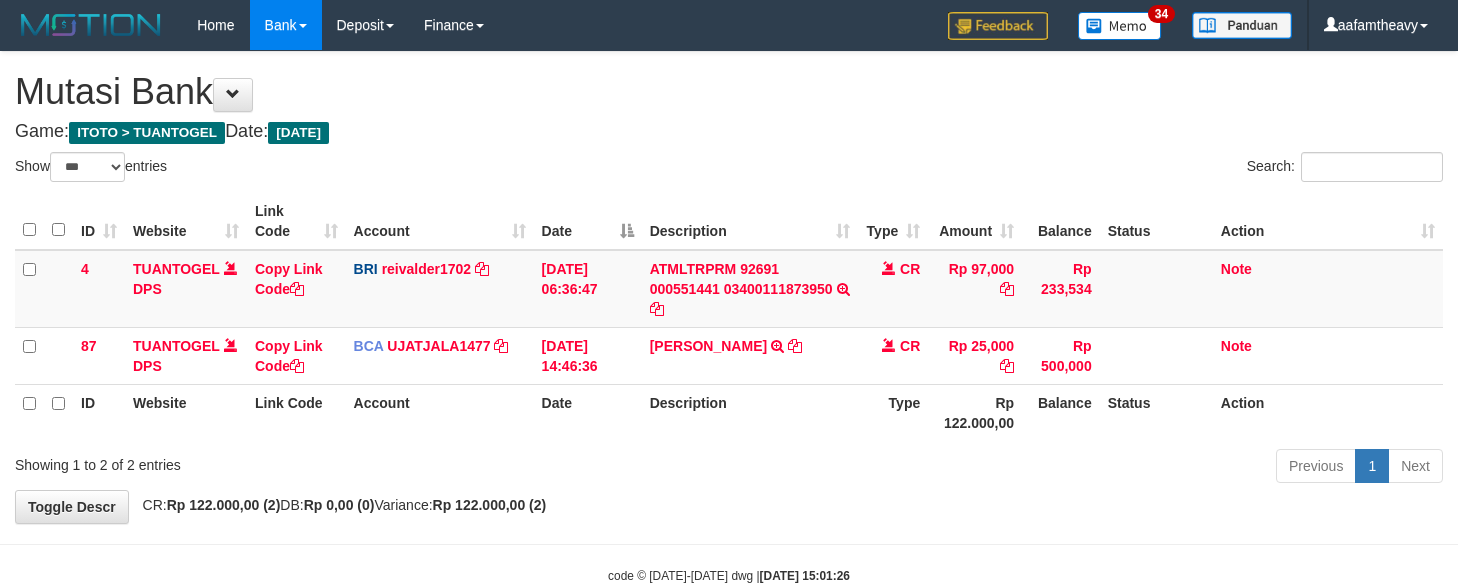 select on "***" 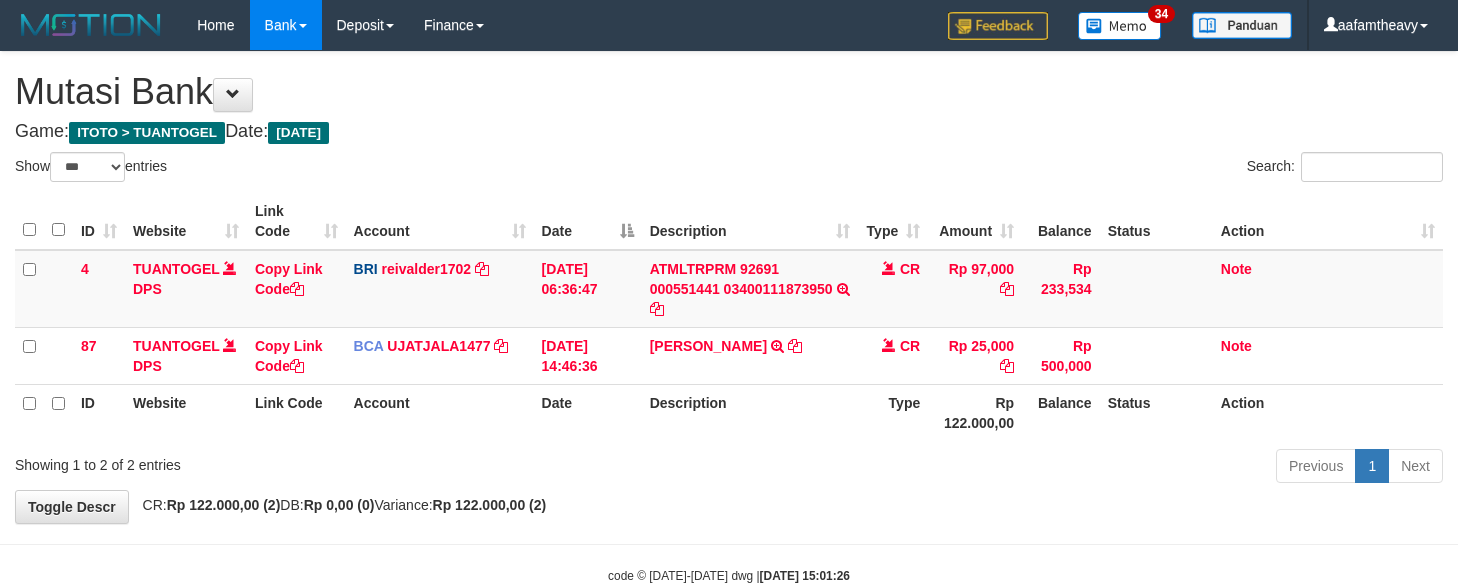 scroll, scrollTop: 0, scrollLeft: 0, axis: both 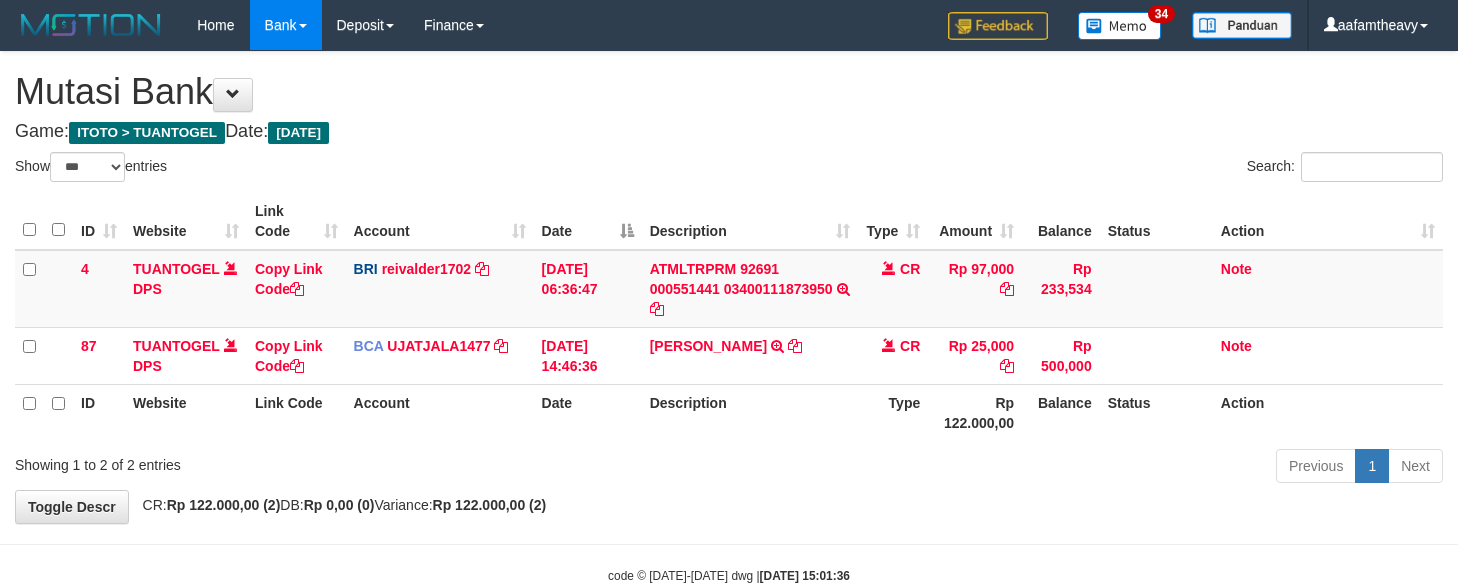select on "***" 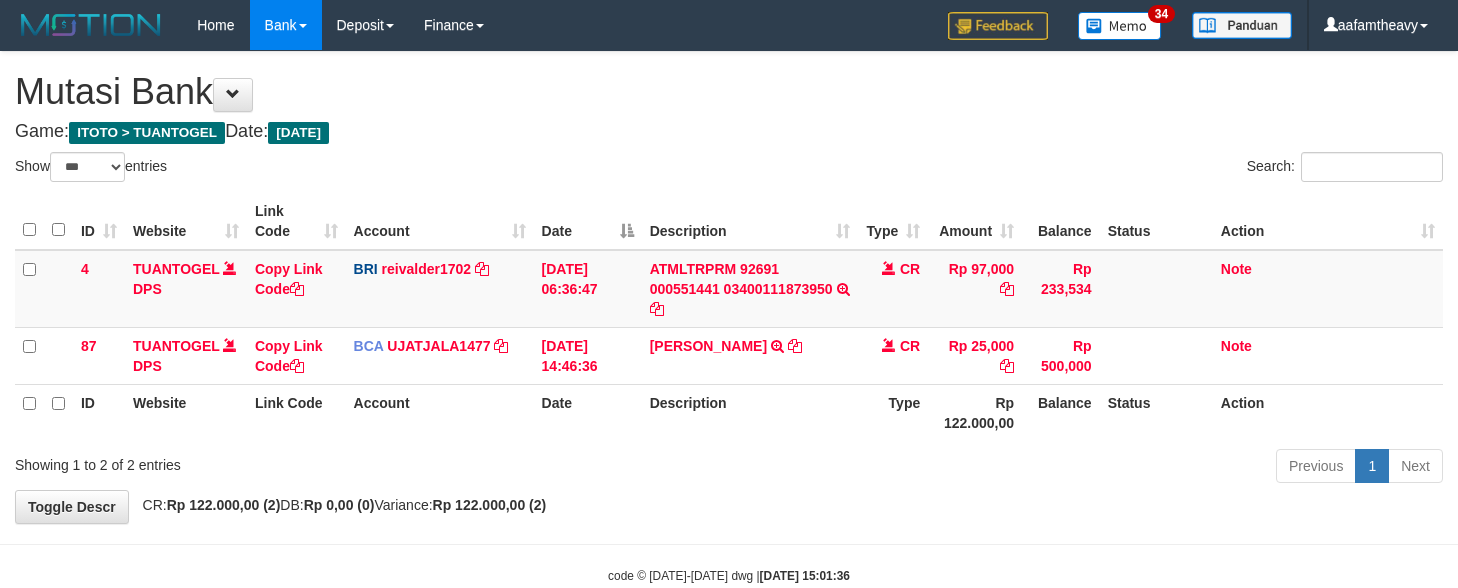 scroll, scrollTop: 0, scrollLeft: 0, axis: both 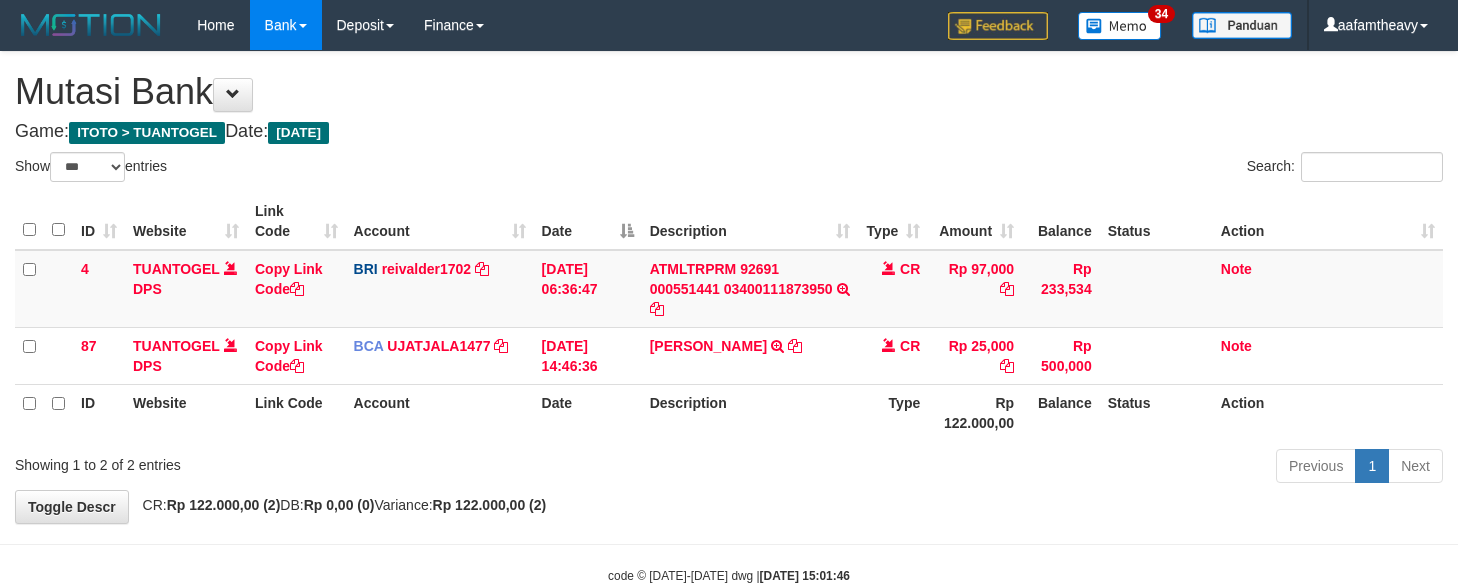 select on "***" 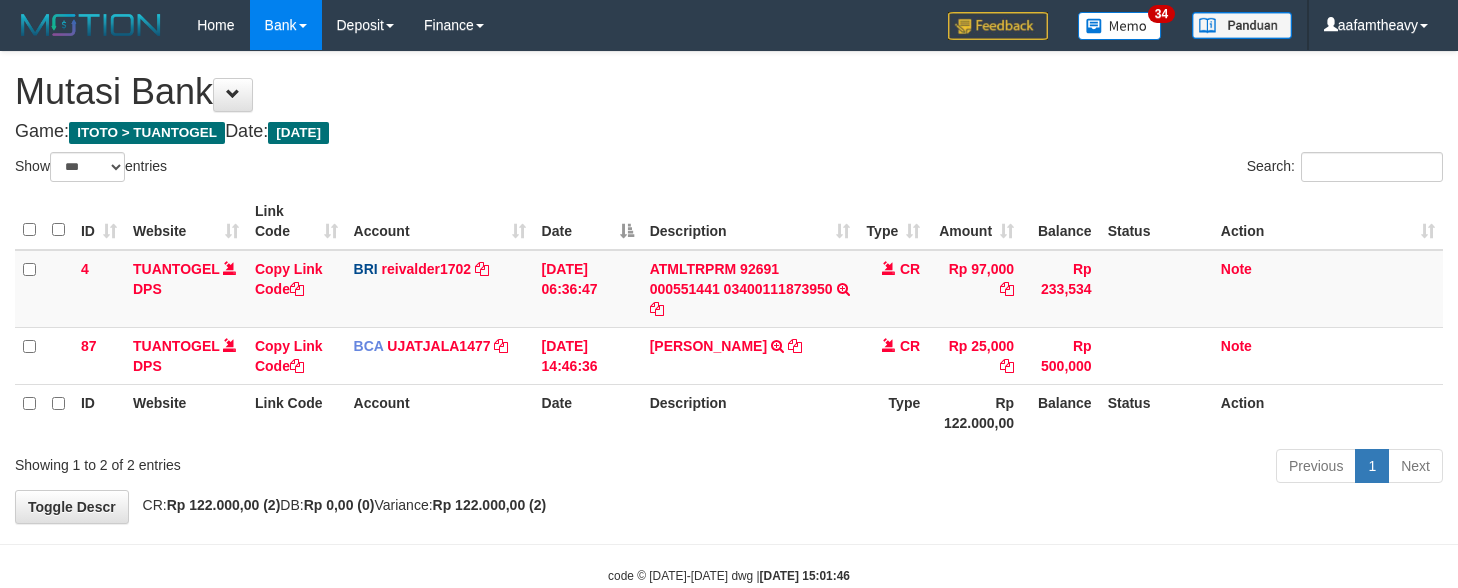 scroll, scrollTop: 0, scrollLeft: 0, axis: both 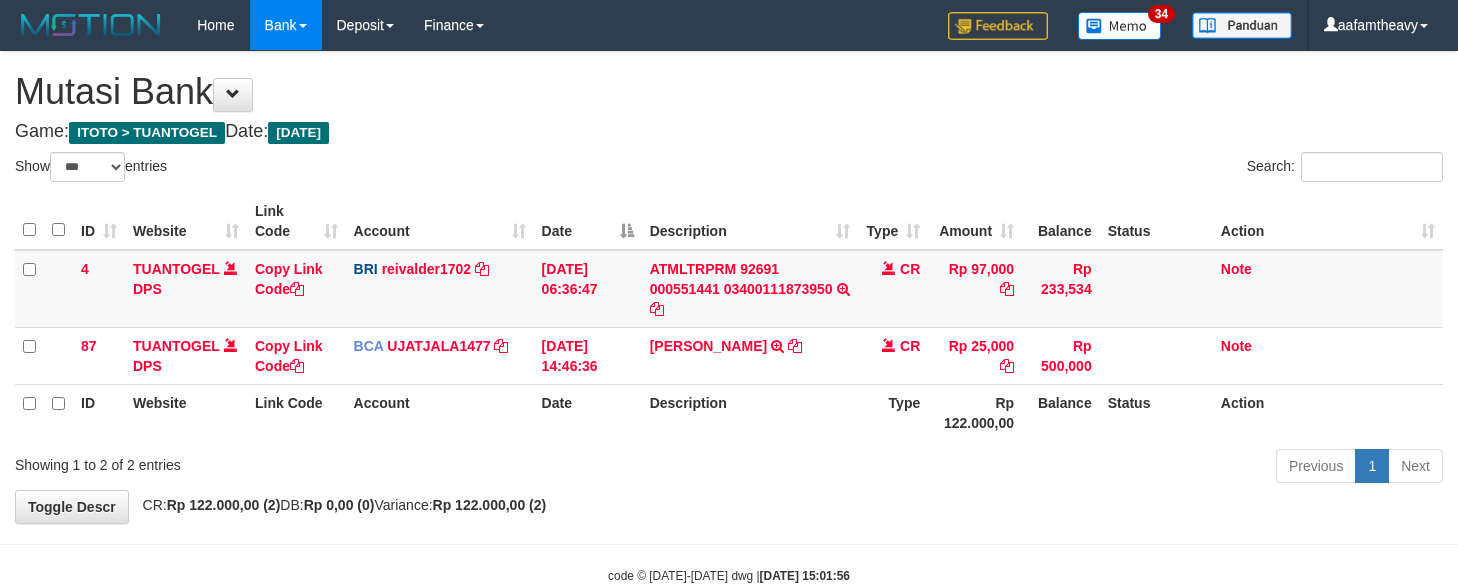 select on "***" 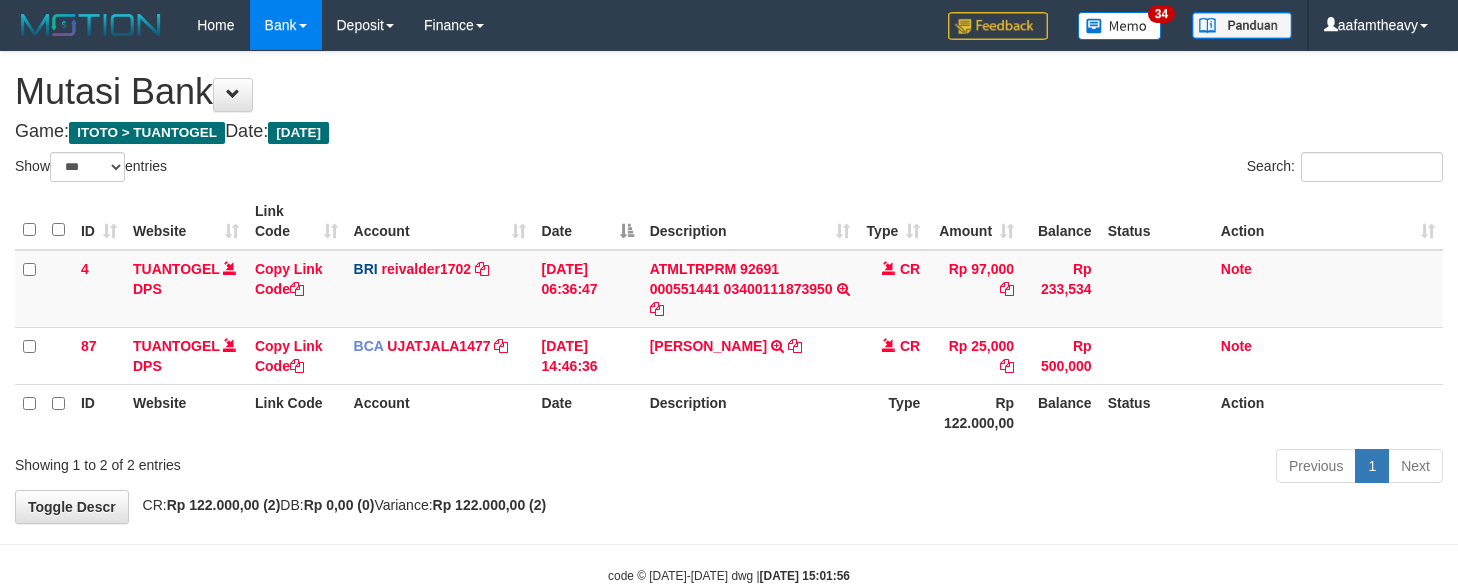 scroll, scrollTop: 0, scrollLeft: 0, axis: both 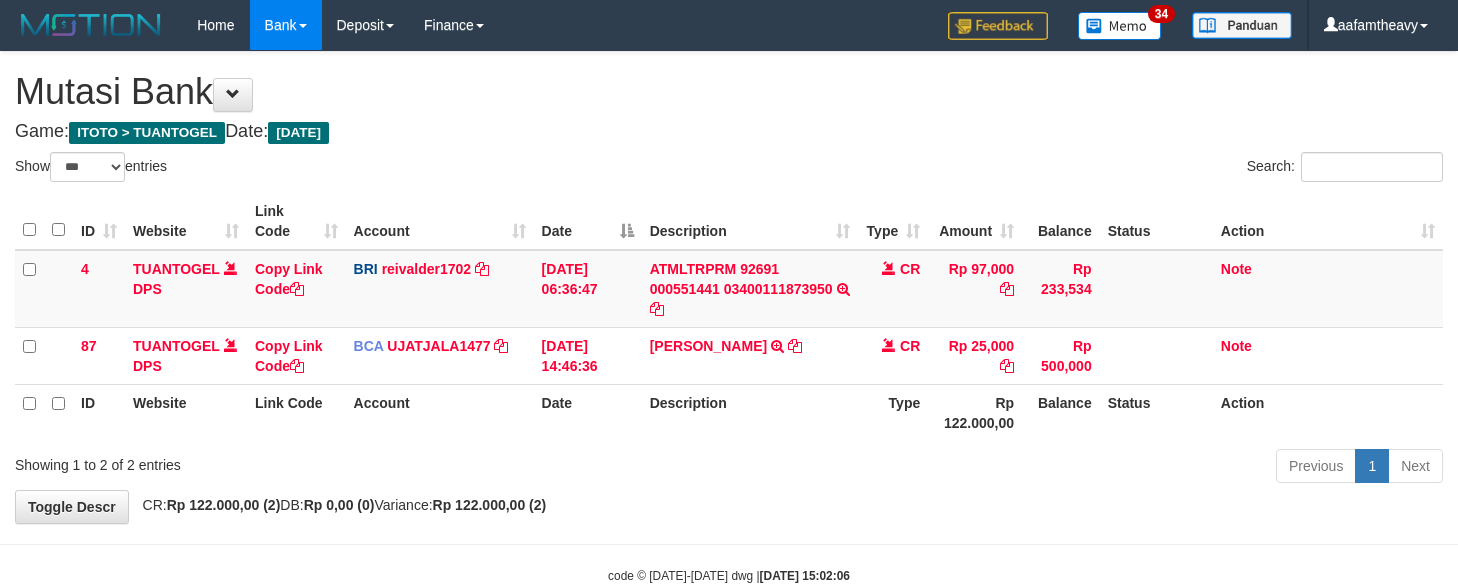 select on "***" 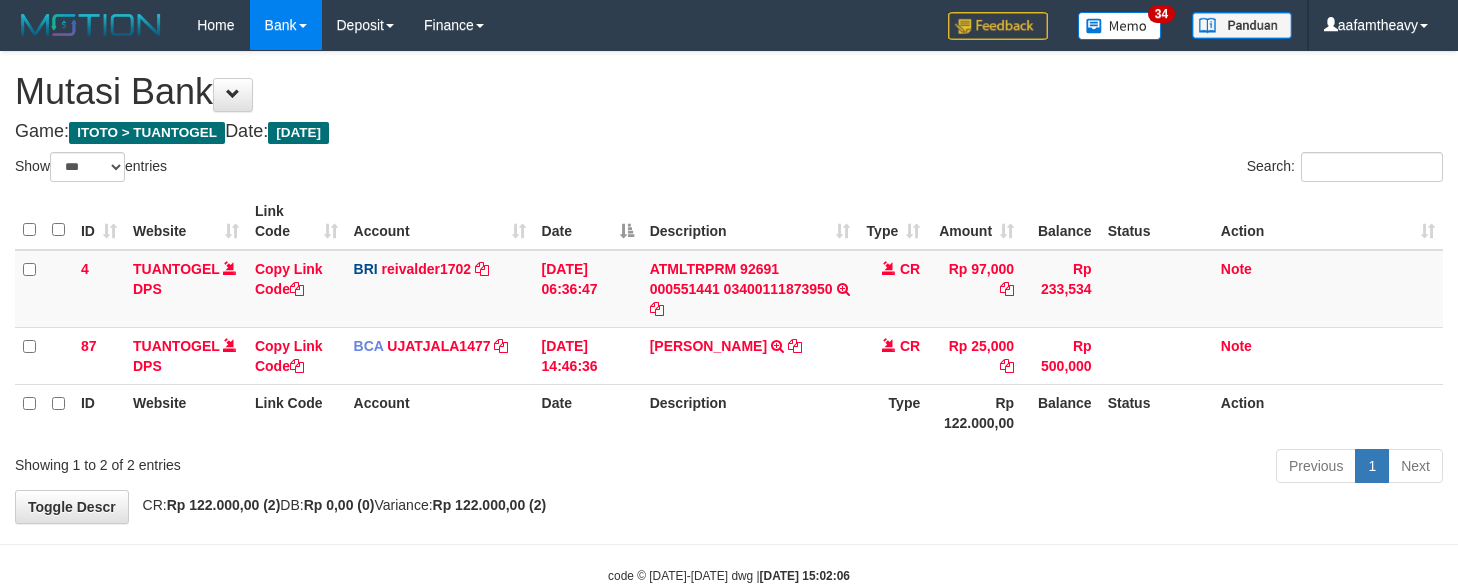 scroll, scrollTop: 0, scrollLeft: 0, axis: both 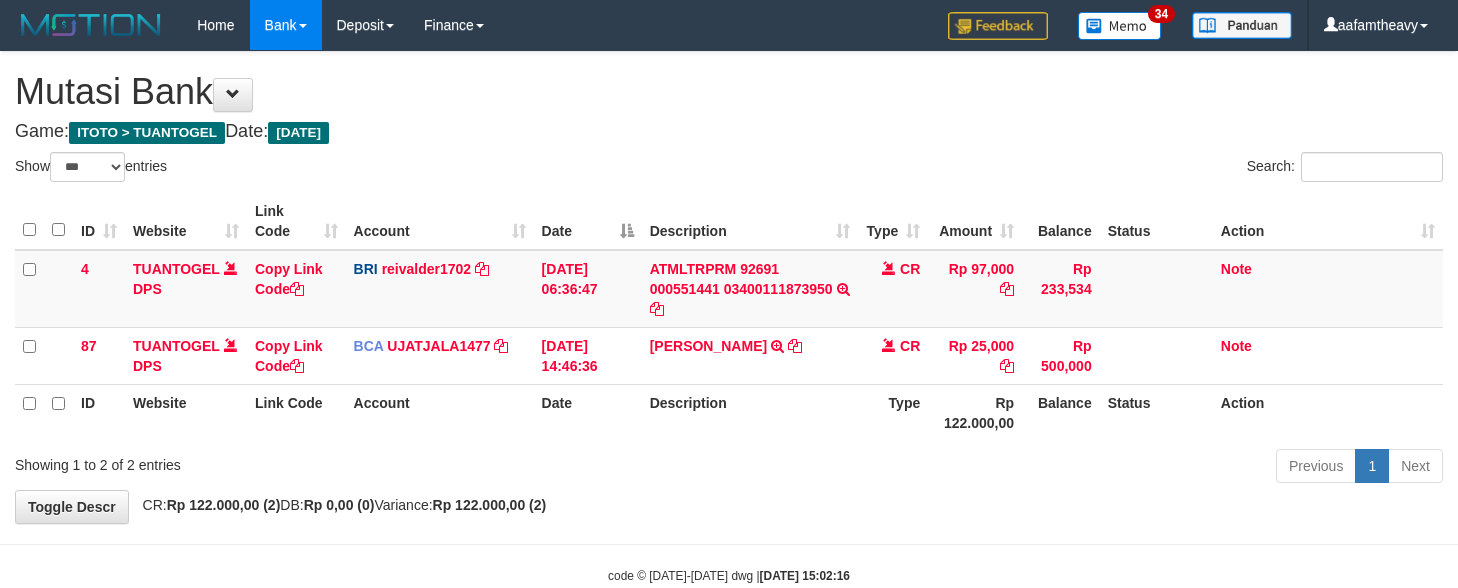 select on "***" 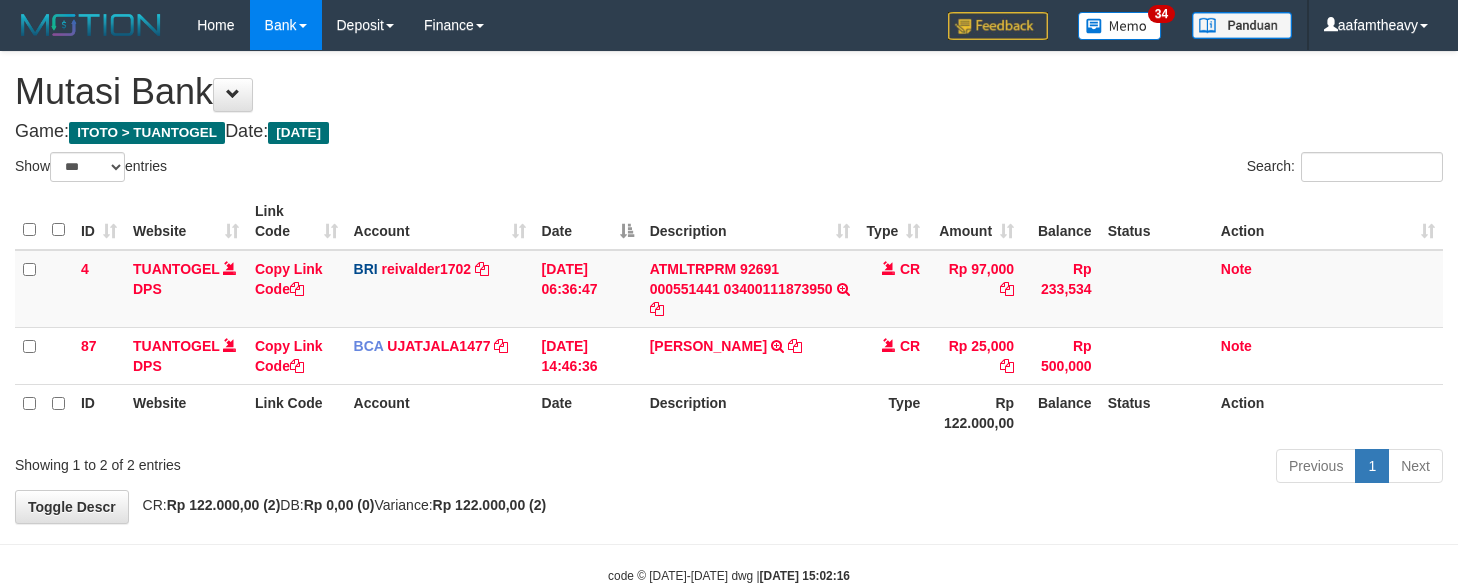 scroll, scrollTop: 0, scrollLeft: 0, axis: both 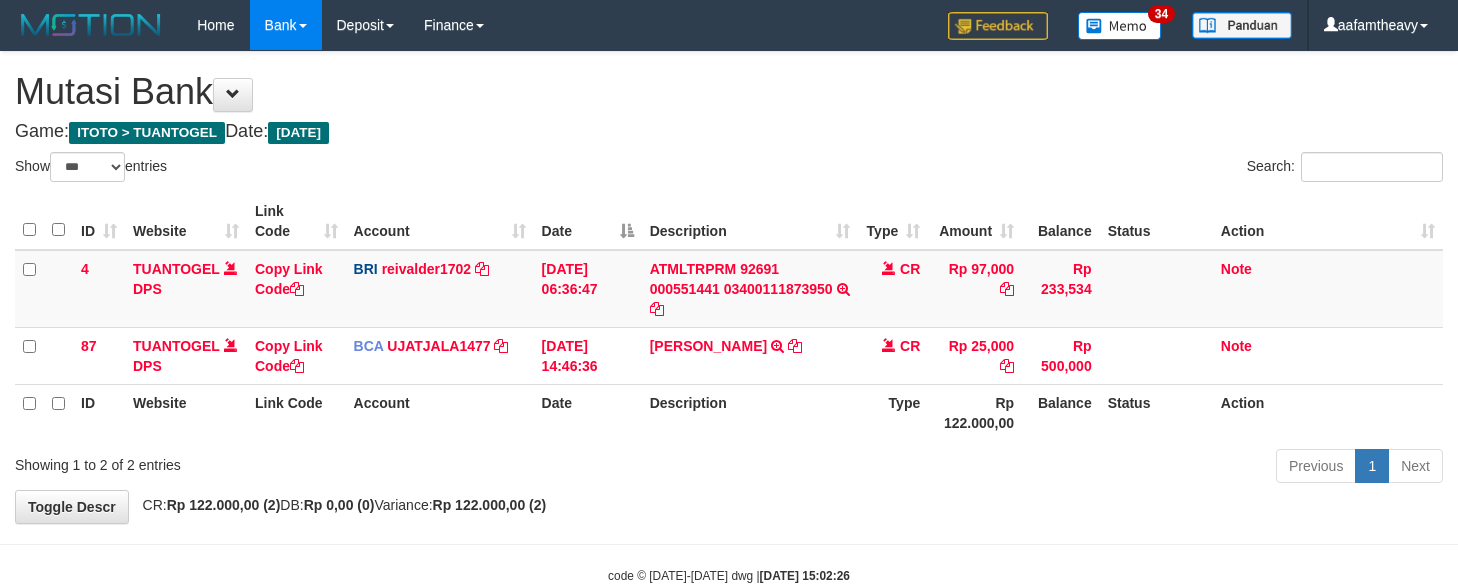 select on "***" 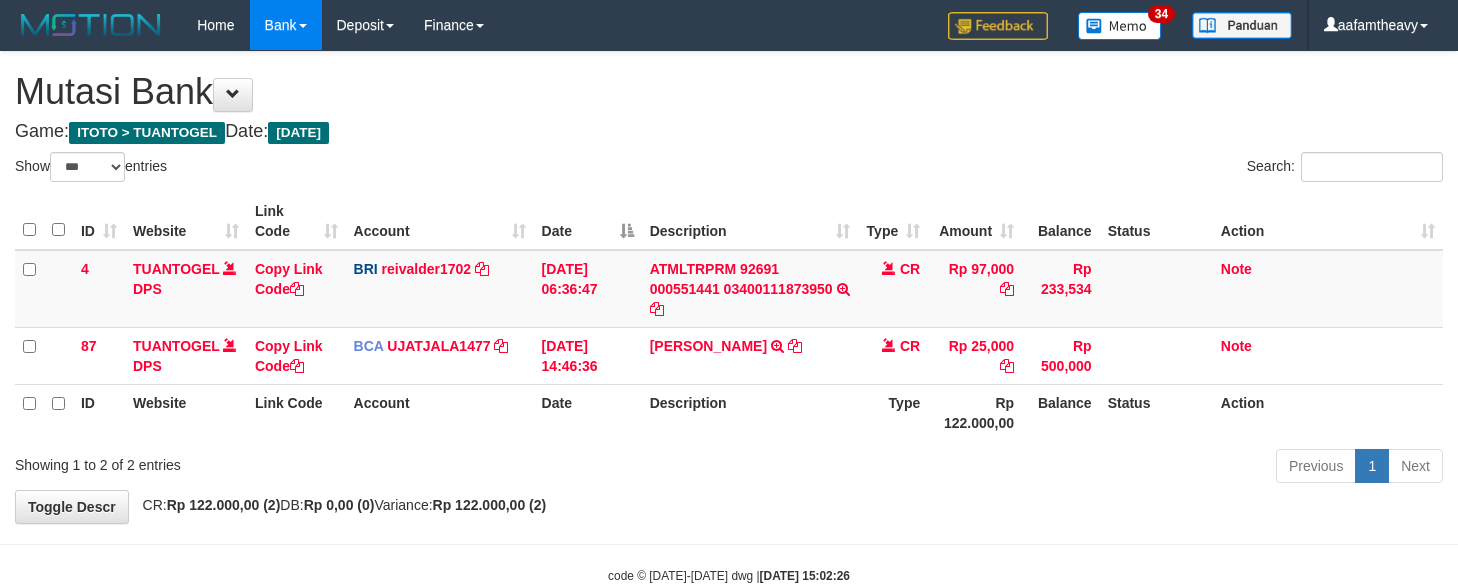 scroll, scrollTop: 0, scrollLeft: 0, axis: both 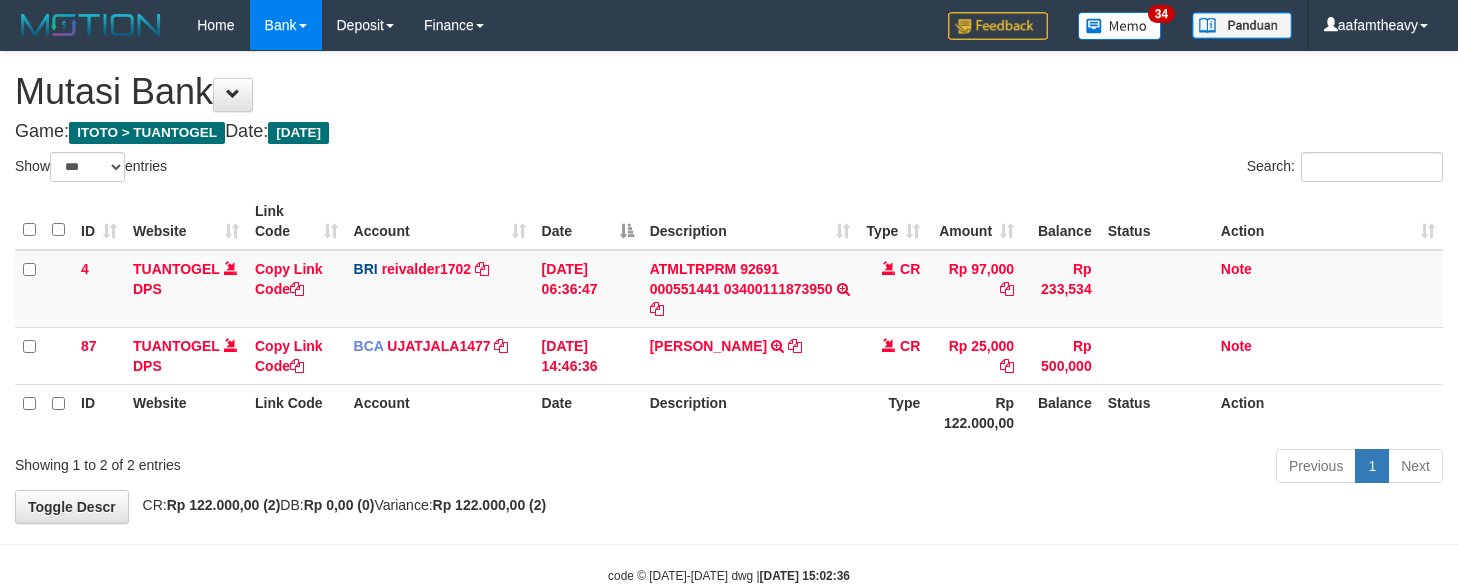 select on "***" 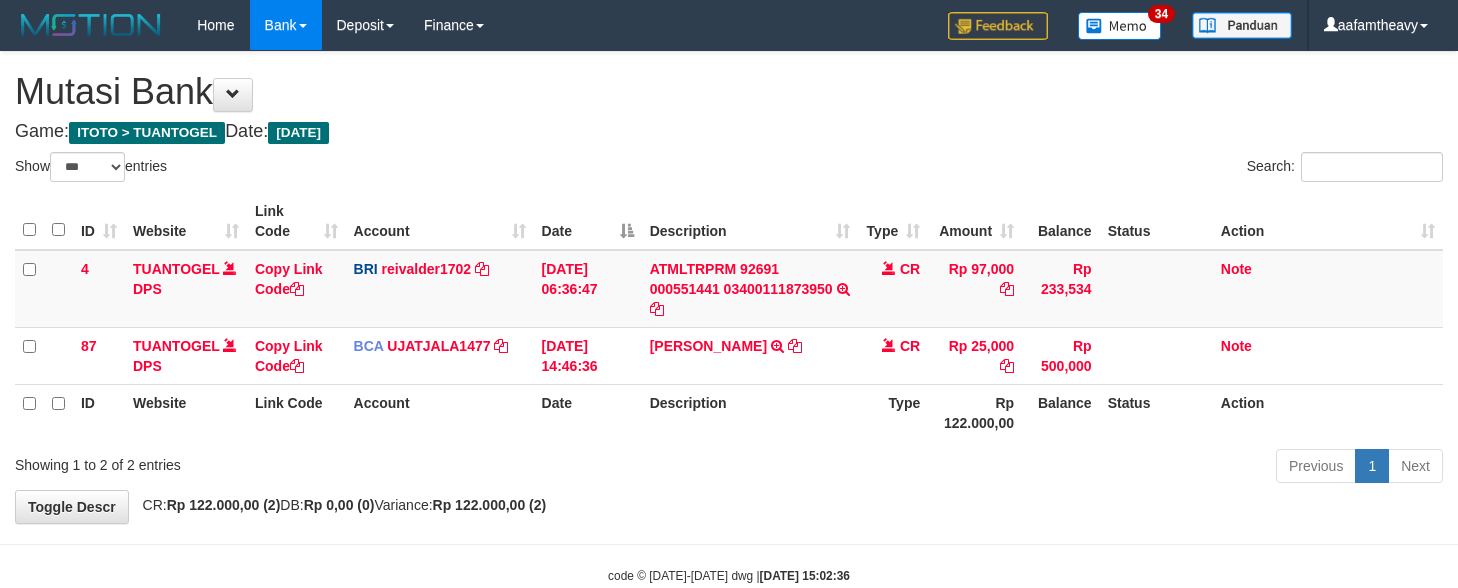scroll, scrollTop: 0, scrollLeft: 0, axis: both 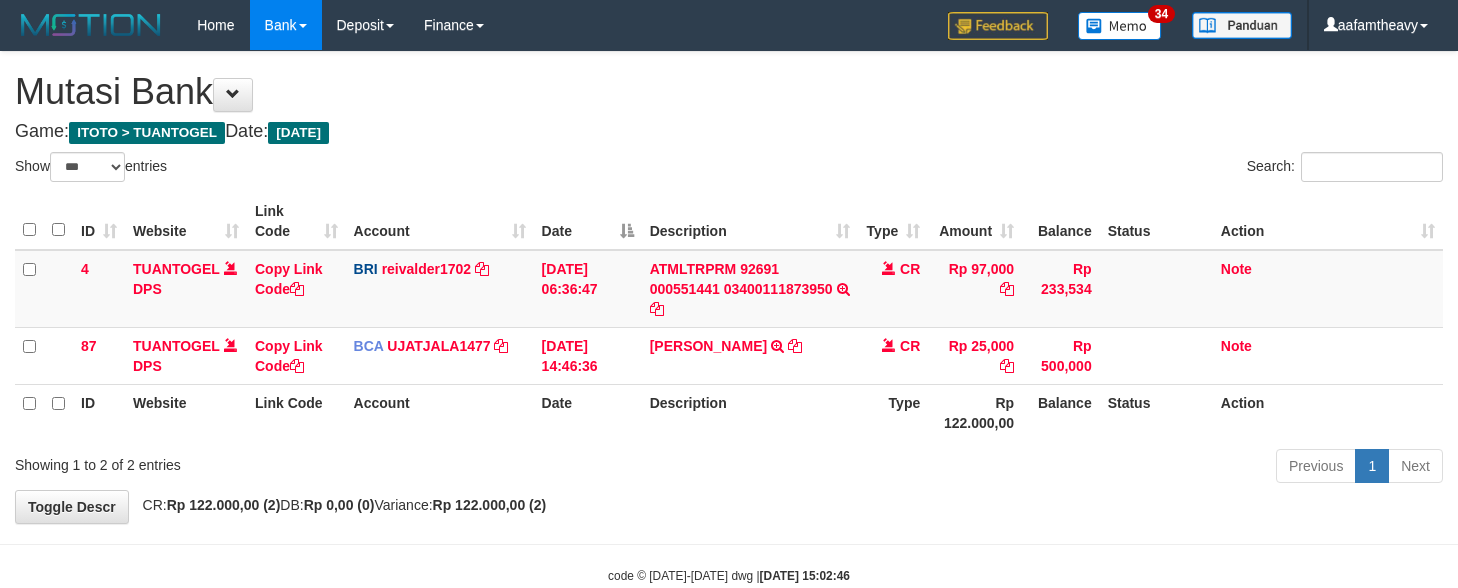 select on "***" 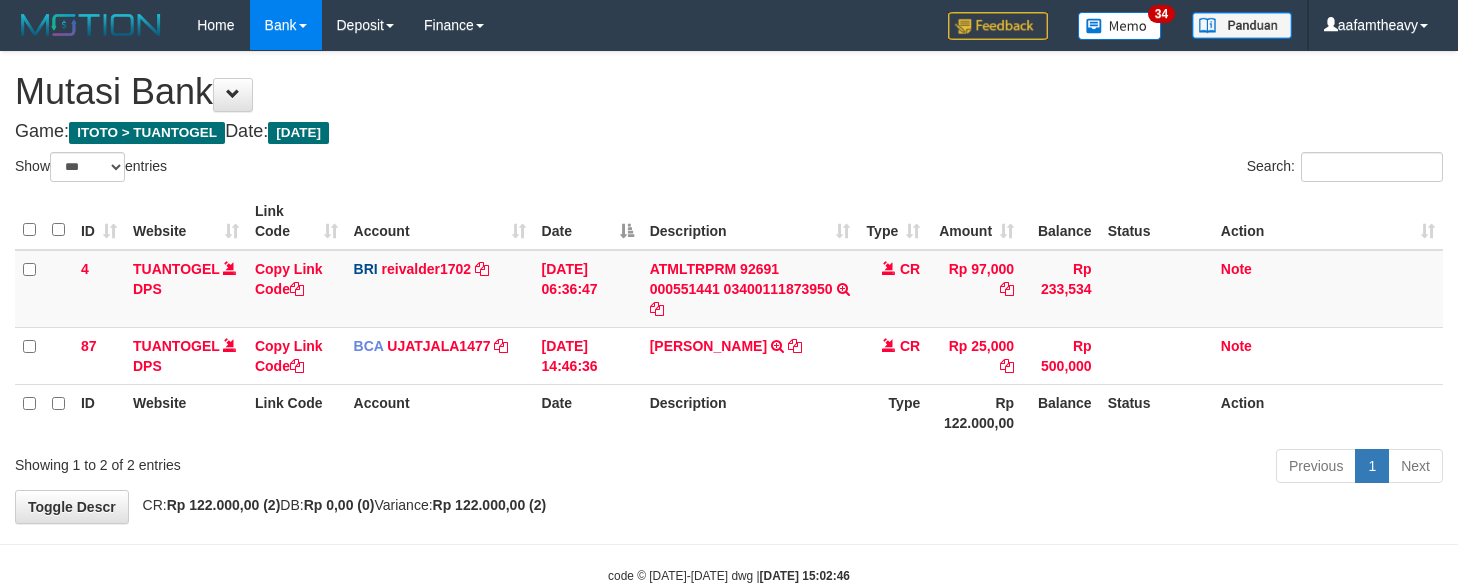 scroll, scrollTop: 0, scrollLeft: 0, axis: both 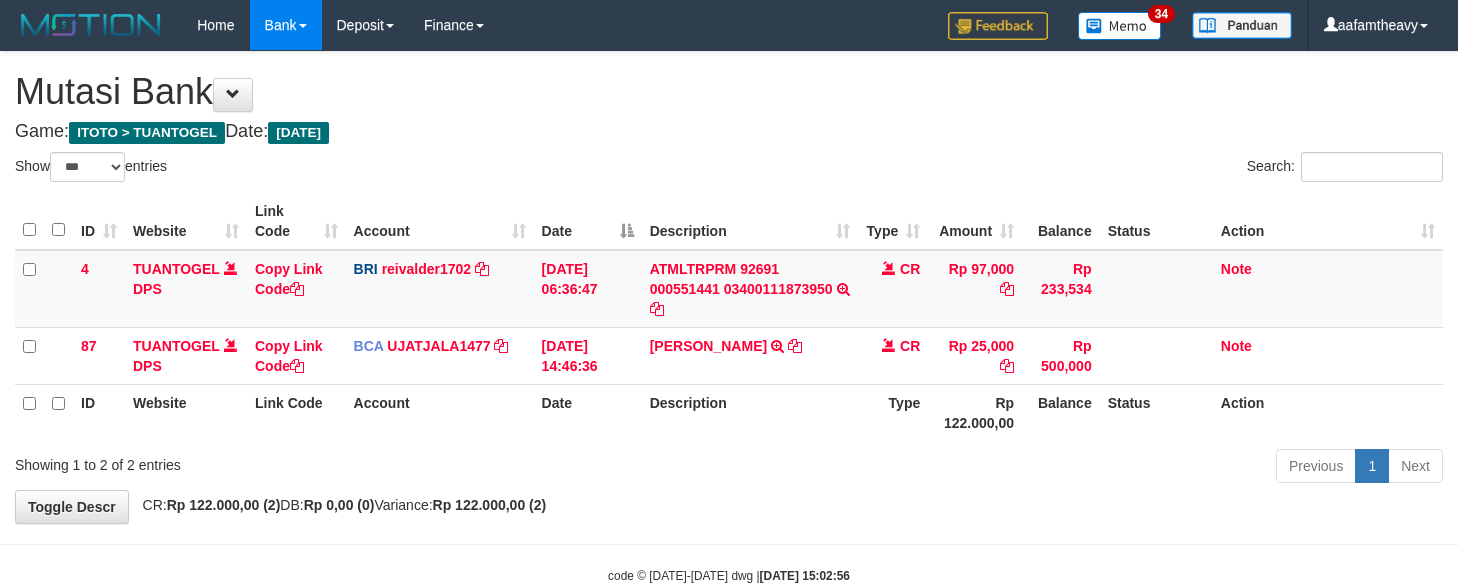 select on "***" 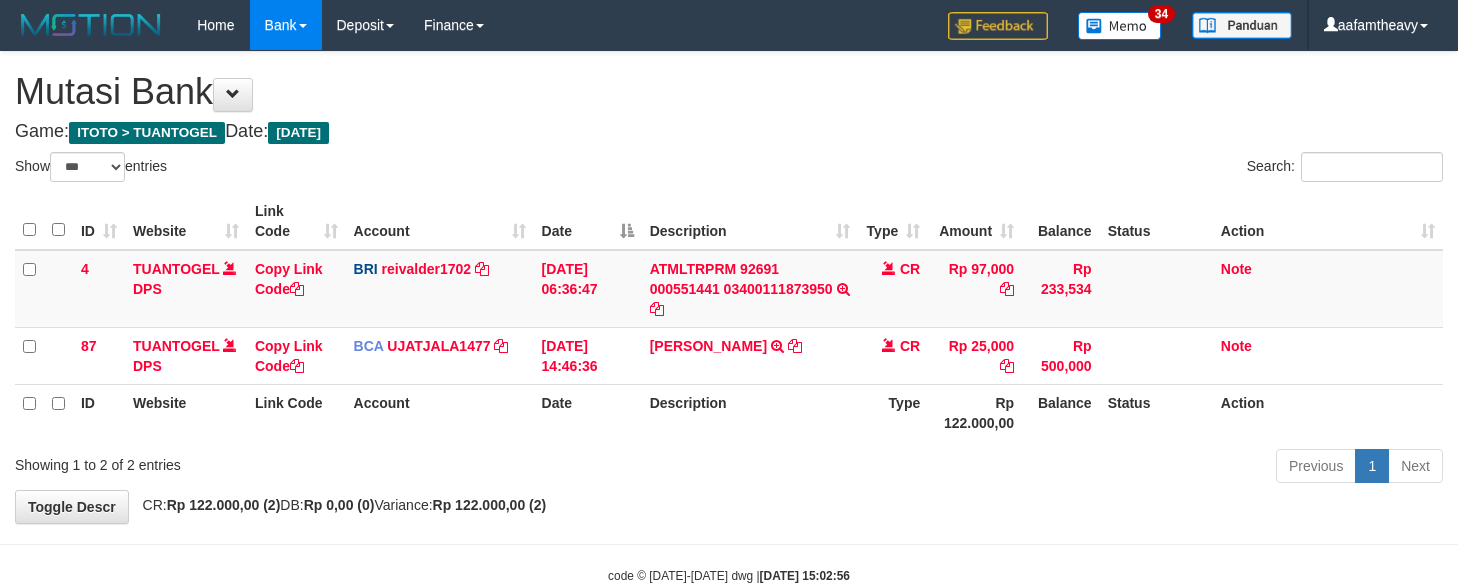 scroll, scrollTop: 0, scrollLeft: 0, axis: both 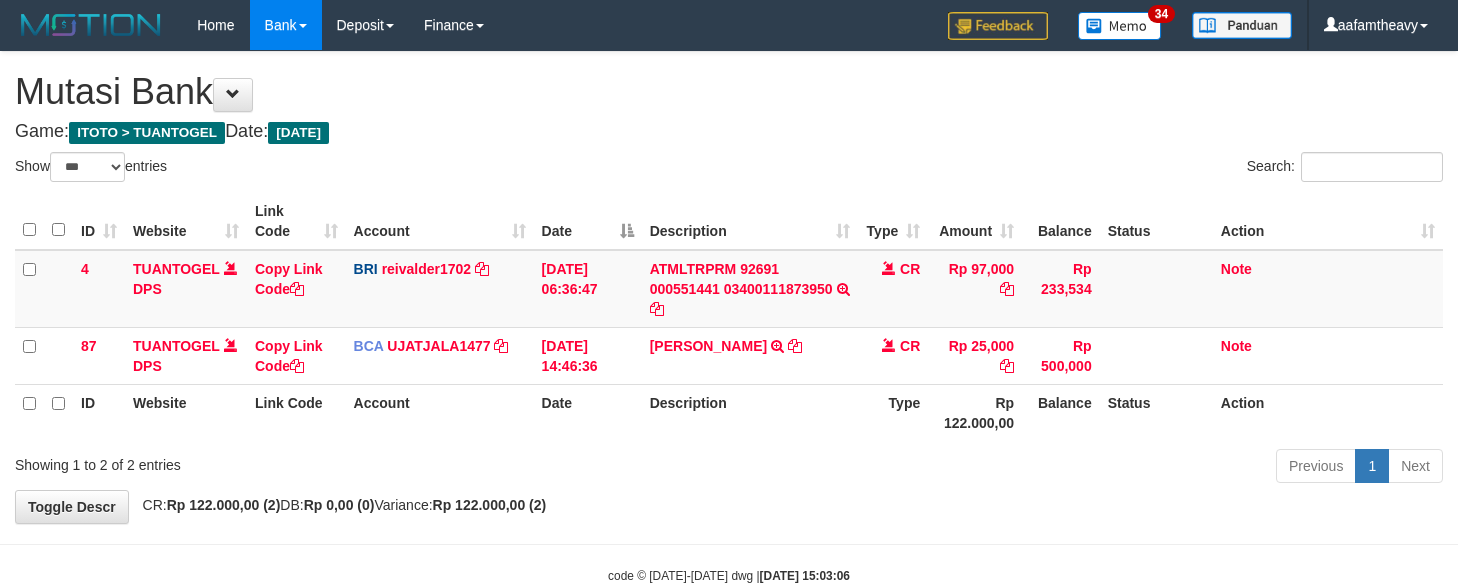 select on "***" 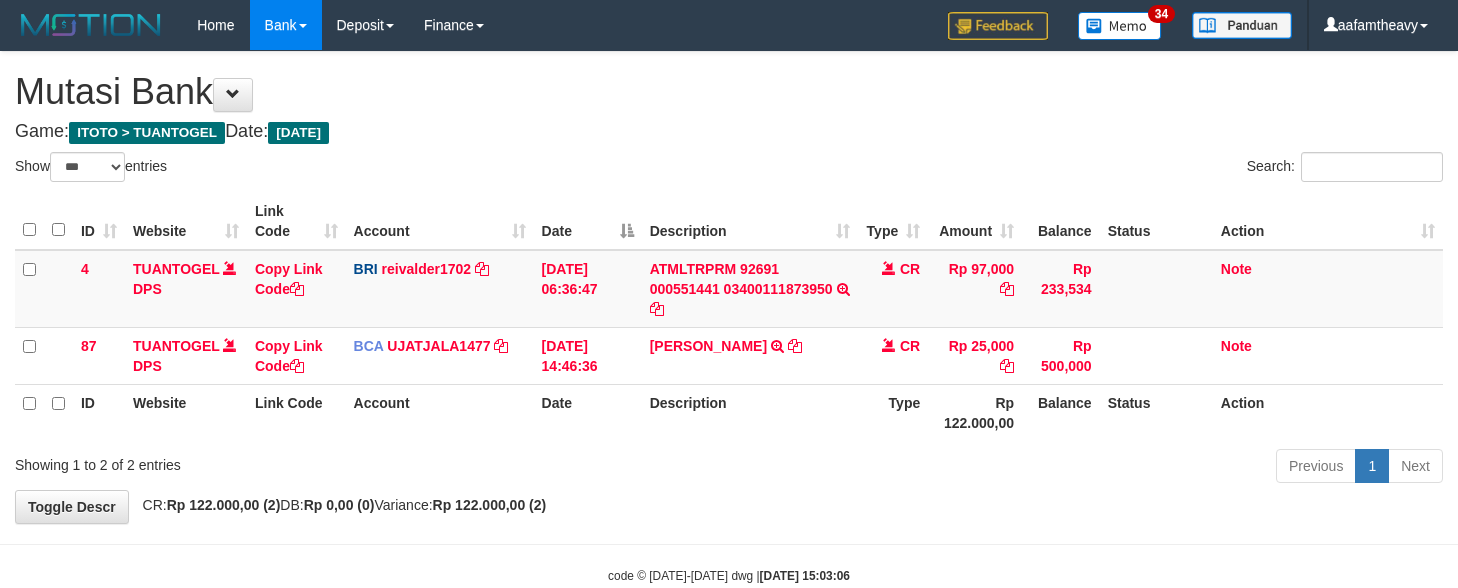 scroll, scrollTop: 0, scrollLeft: 0, axis: both 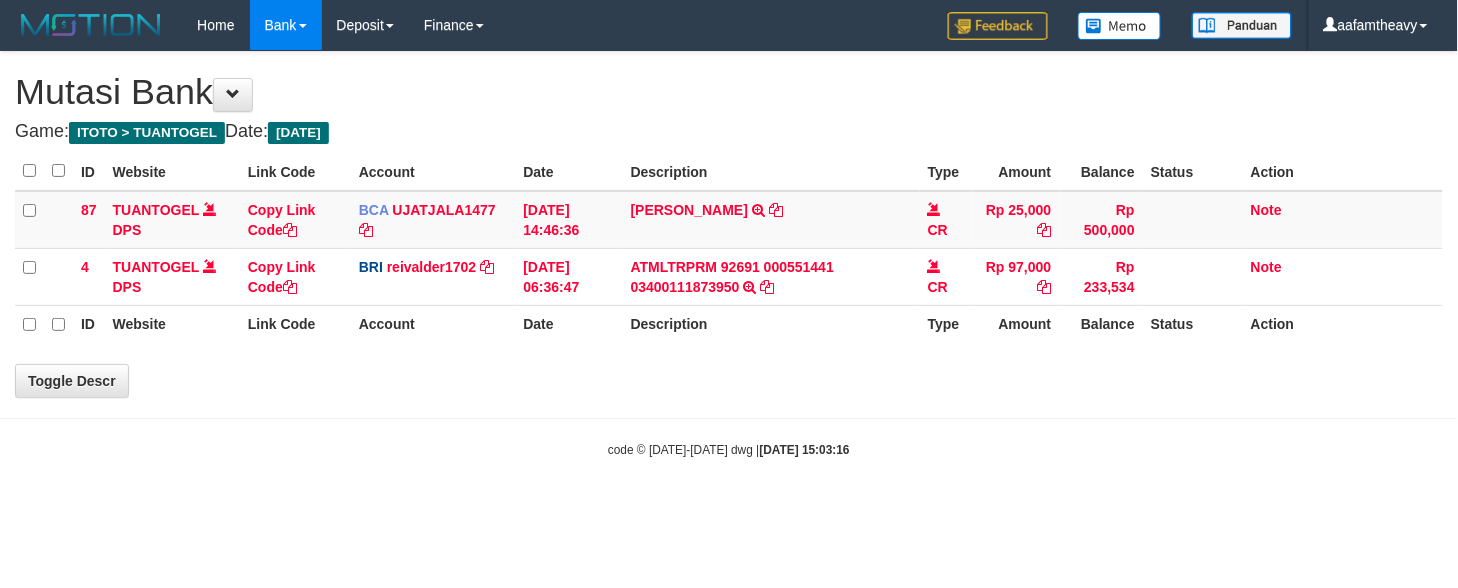 select on "***" 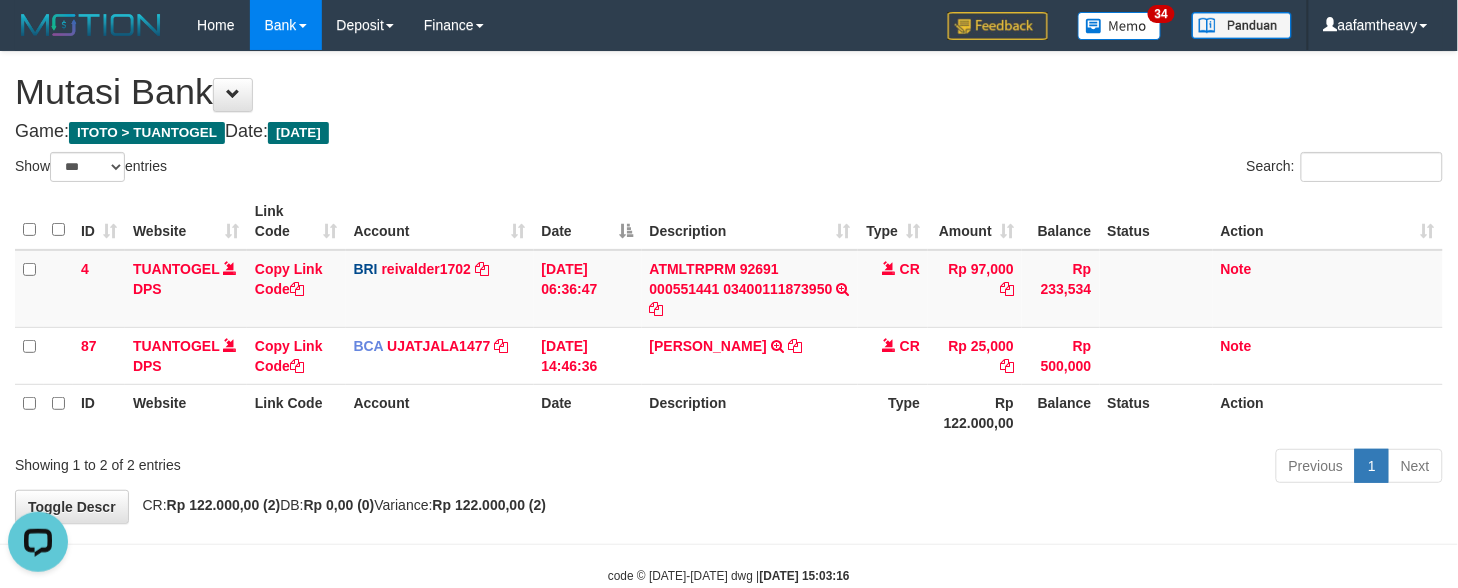 scroll, scrollTop: 0, scrollLeft: 0, axis: both 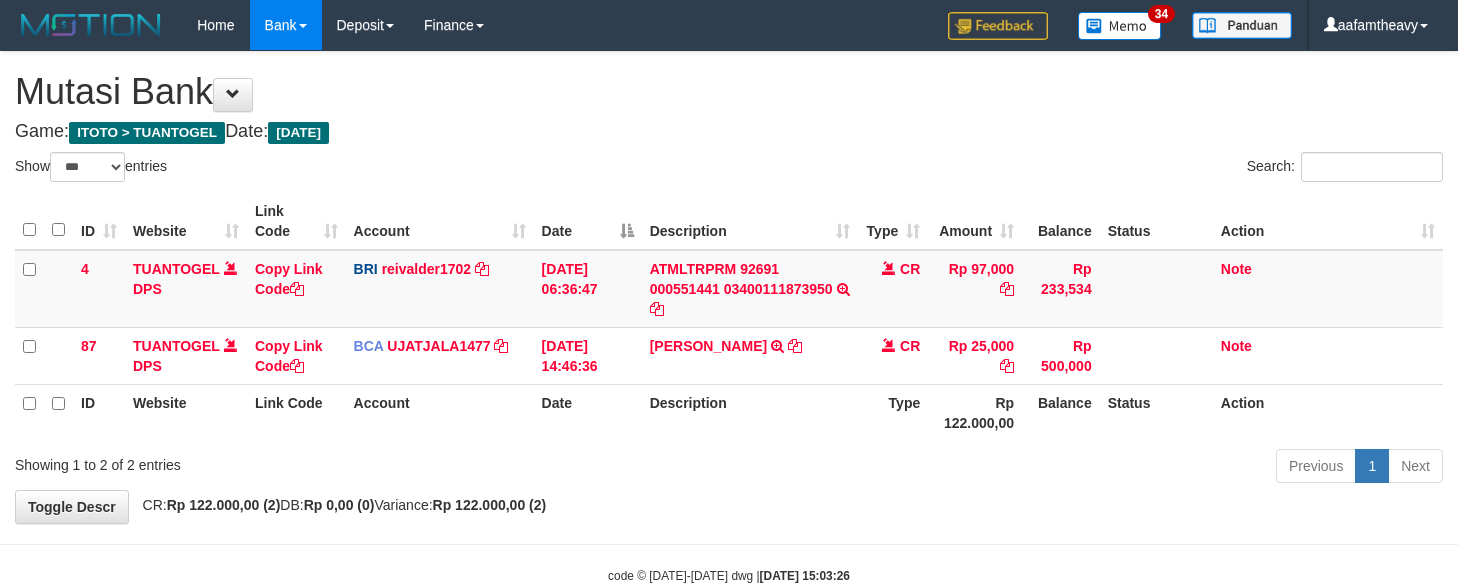 select on "***" 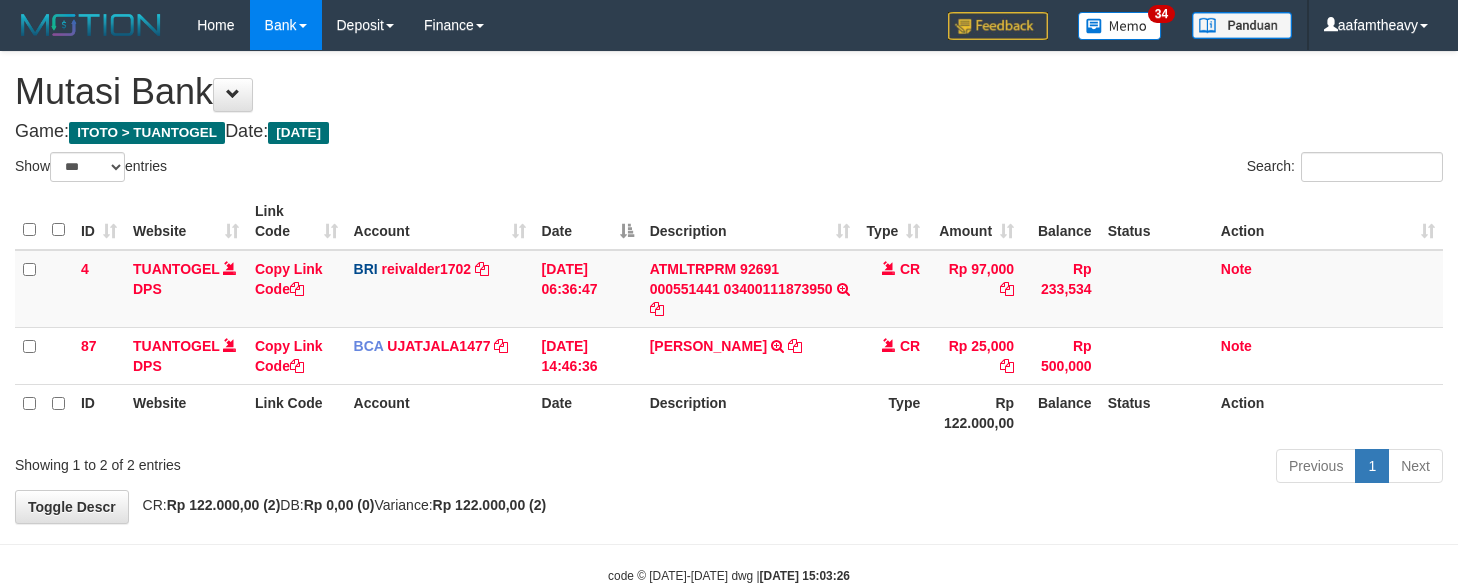 scroll, scrollTop: 0, scrollLeft: 0, axis: both 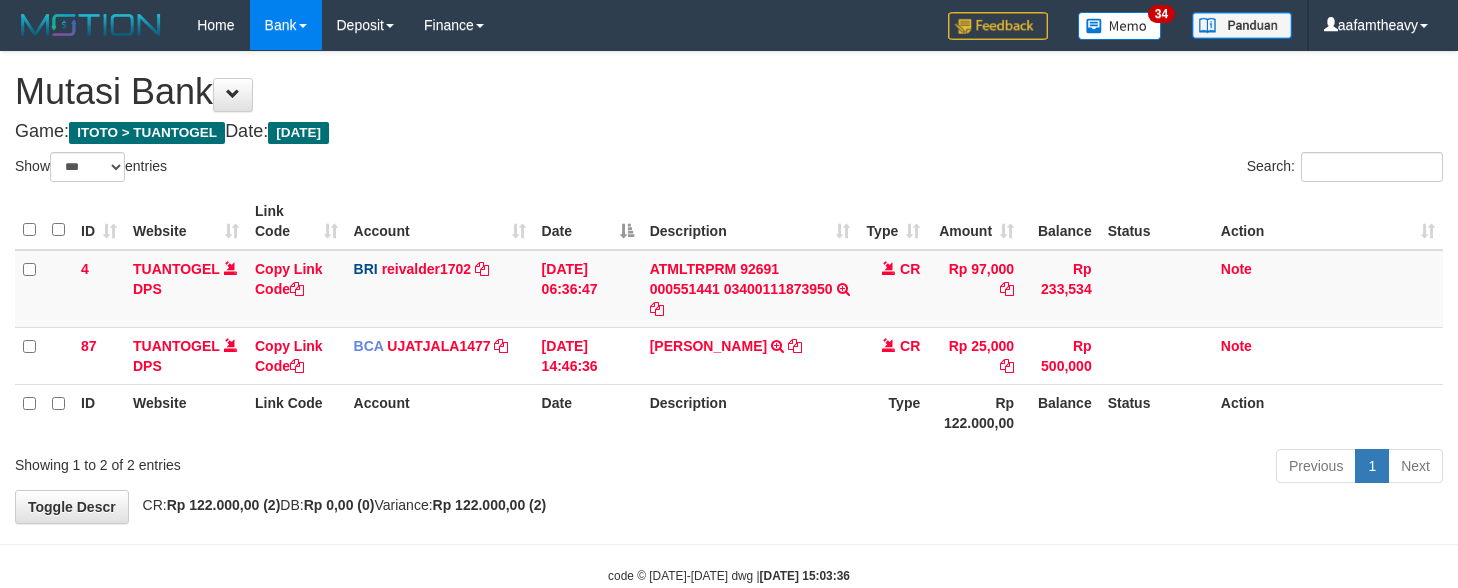 select on "***" 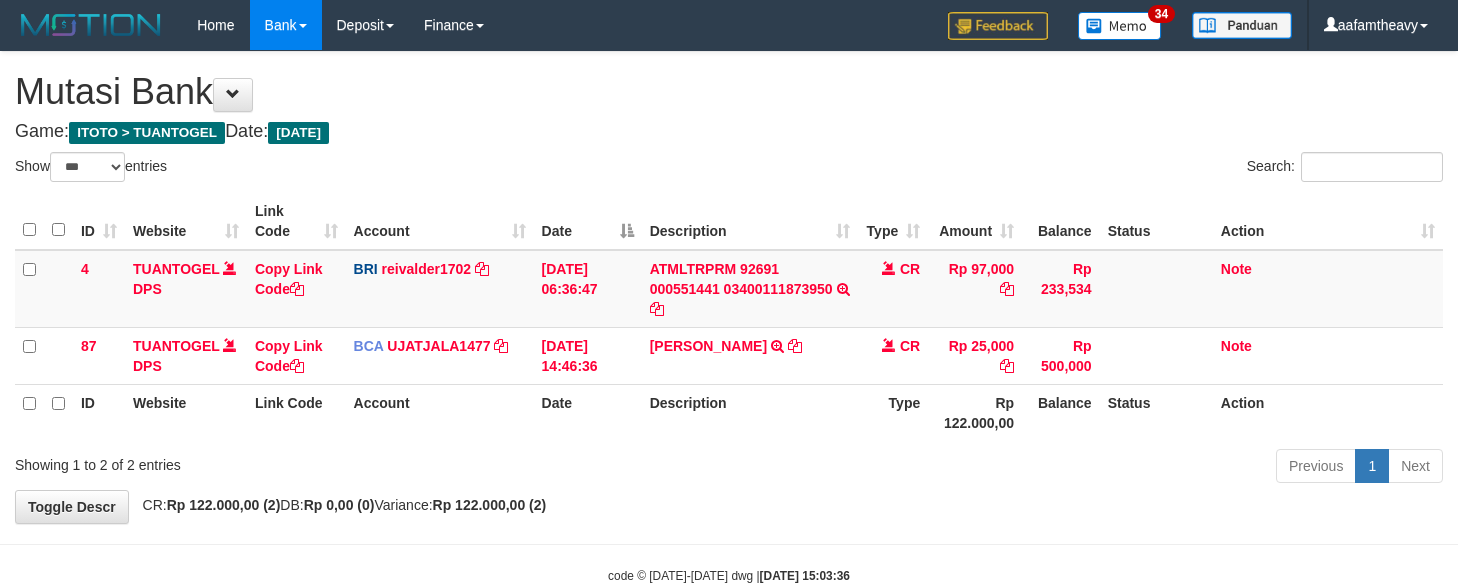 scroll, scrollTop: 0, scrollLeft: 0, axis: both 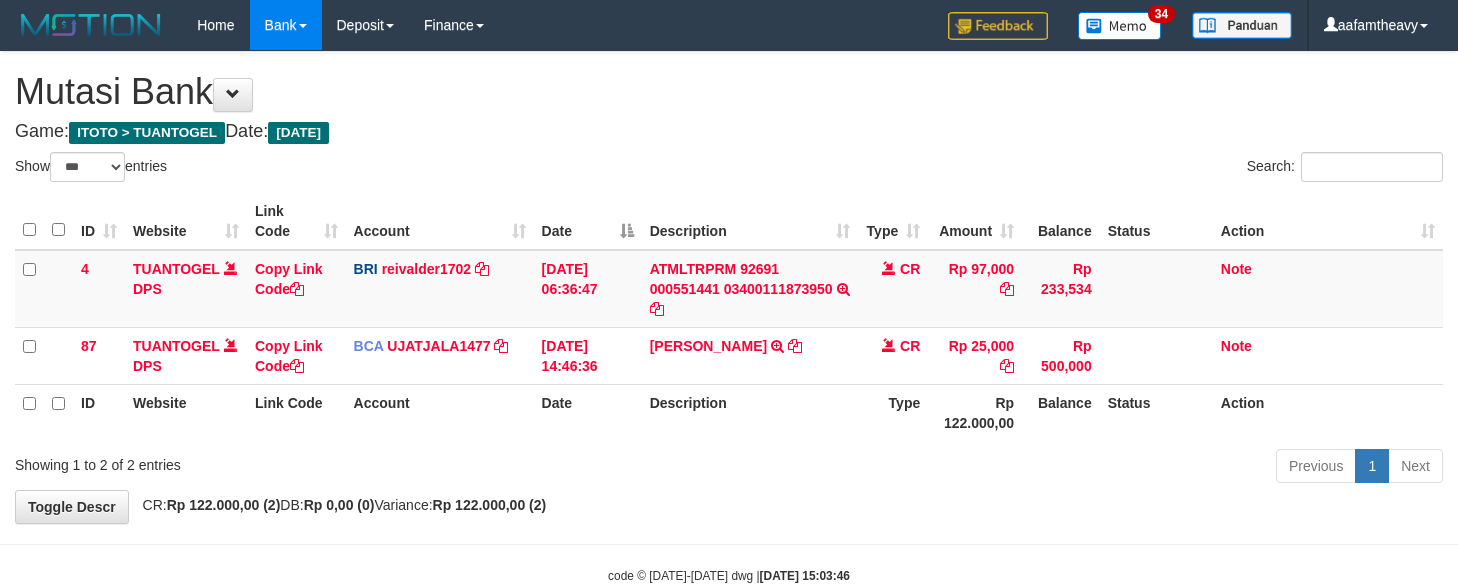 select on "***" 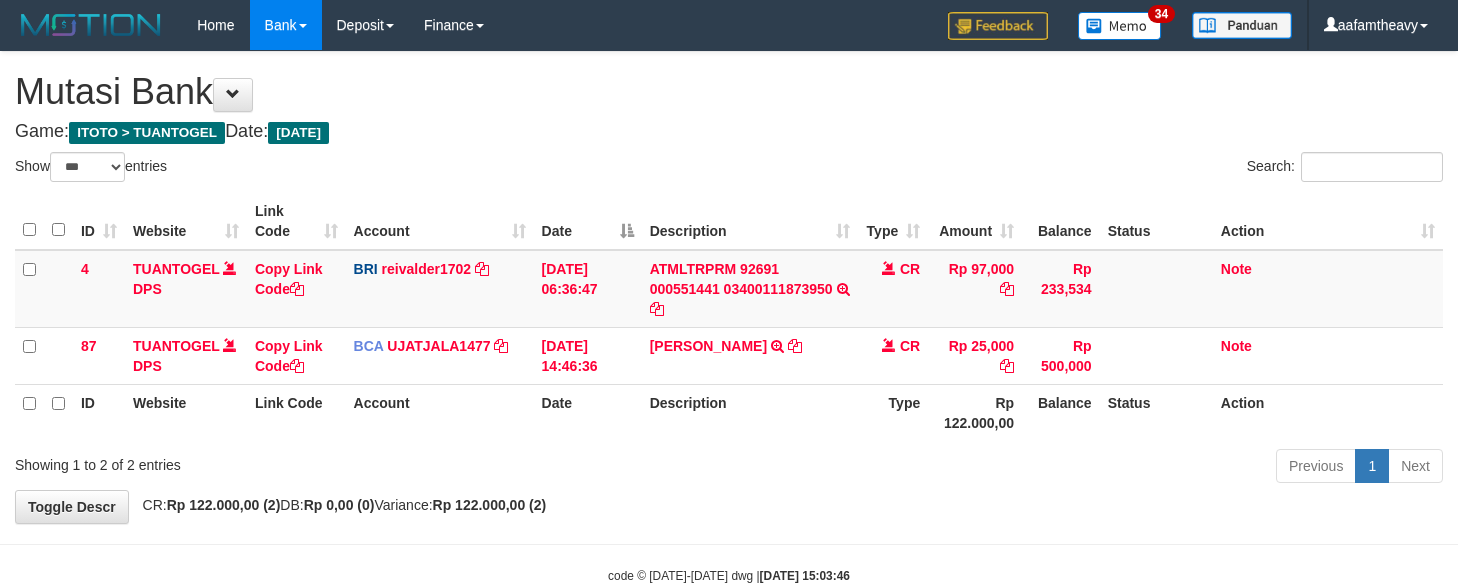 scroll, scrollTop: 0, scrollLeft: 0, axis: both 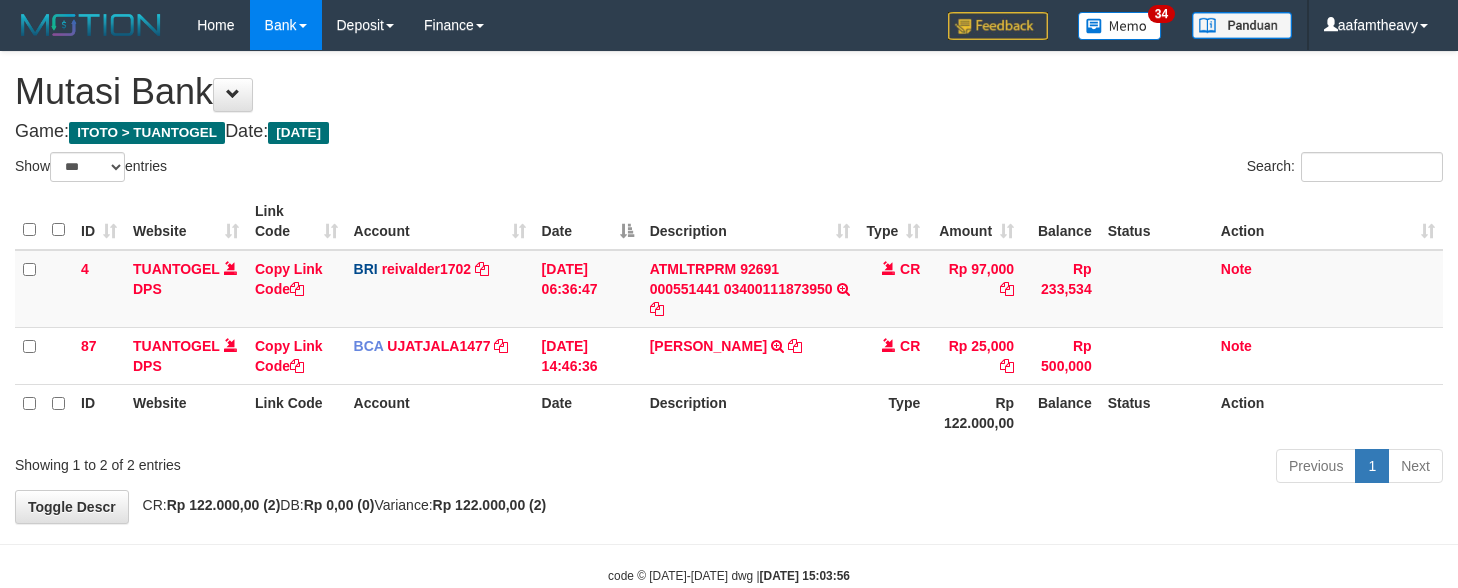 select on "***" 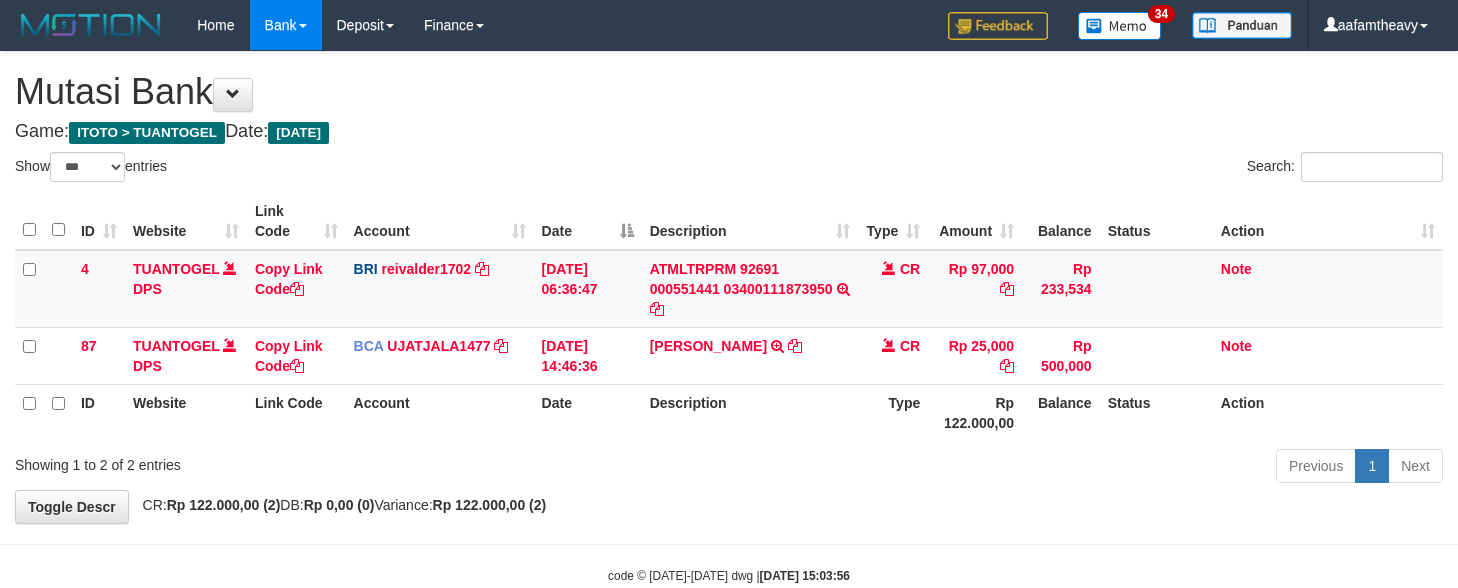 scroll, scrollTop: 0, scrollLeft: 0, axis: both 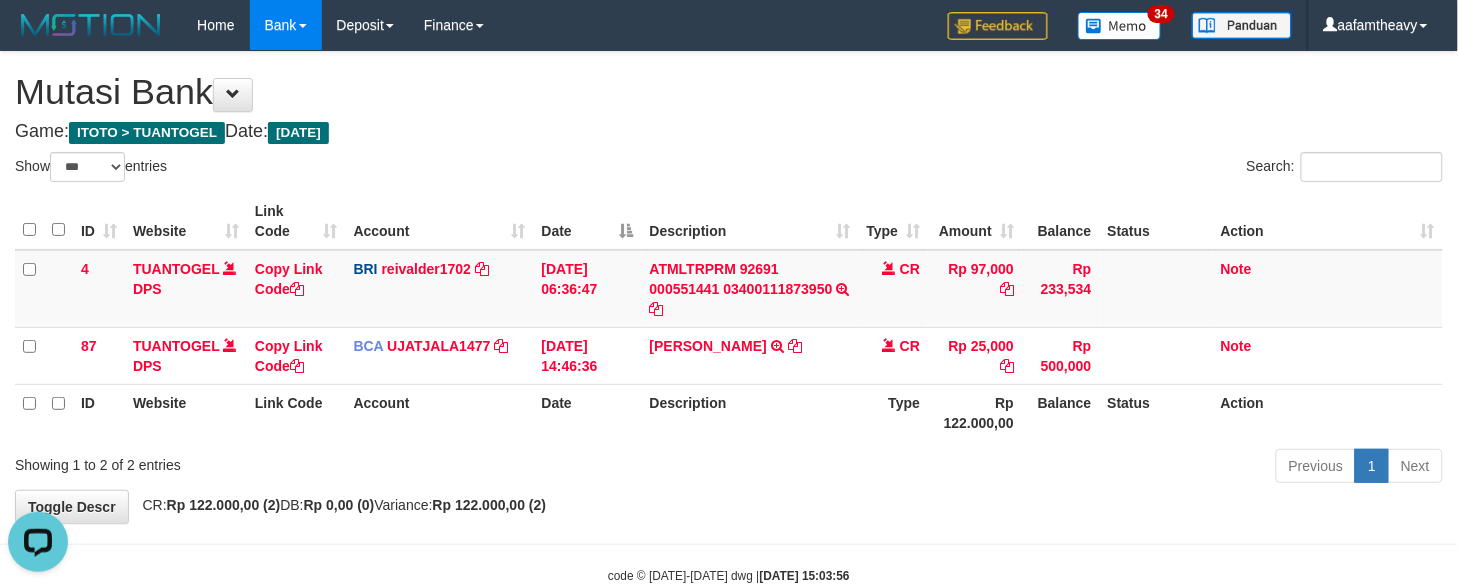 click on "**********" at bounding box center [729, 287] 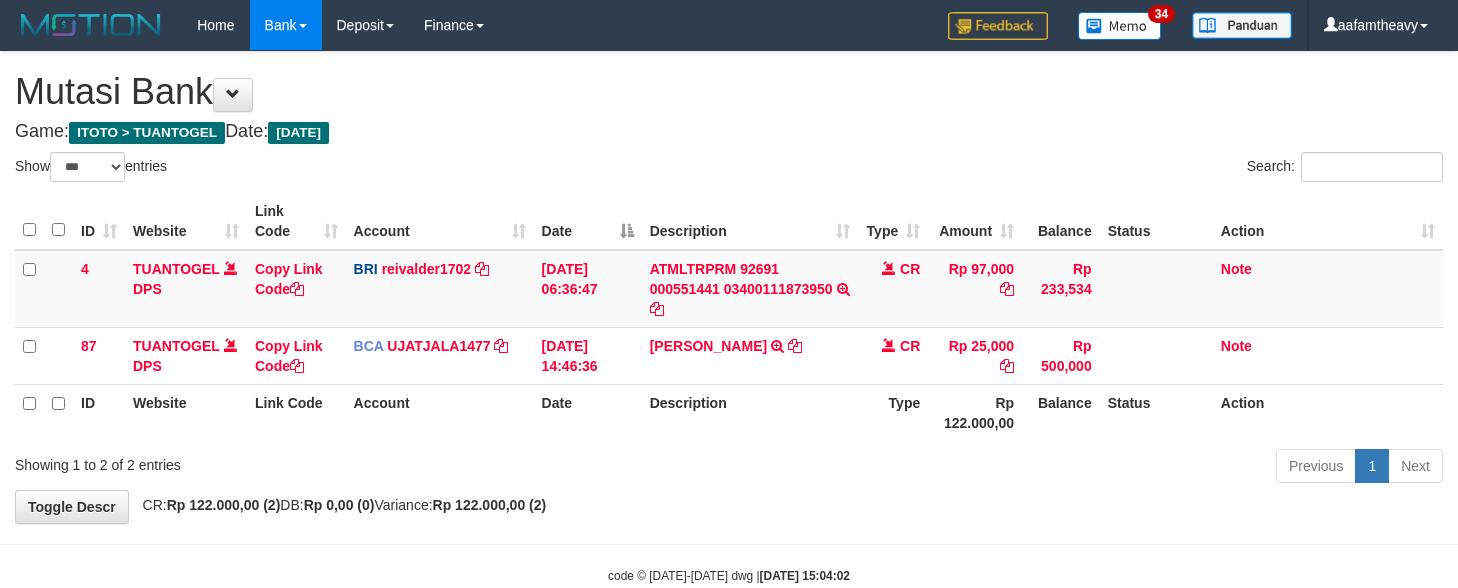 select on "***" 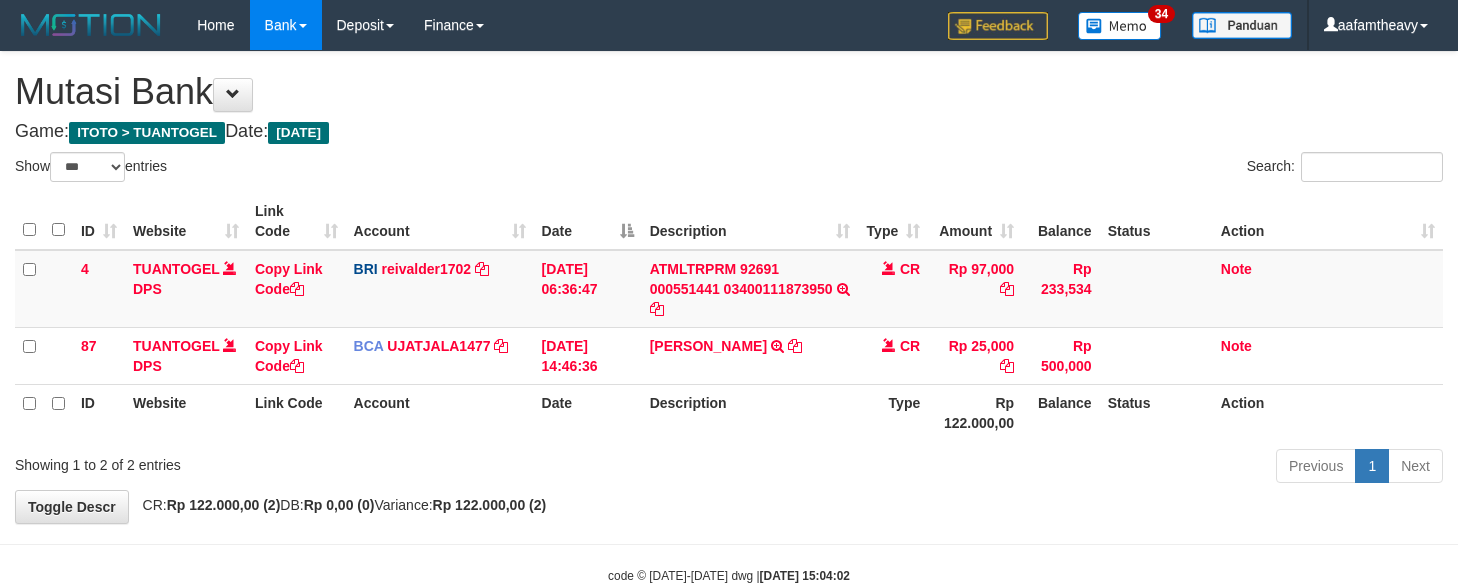 scroll, scrollTop: 0, scrollLeft: 0, axis: both 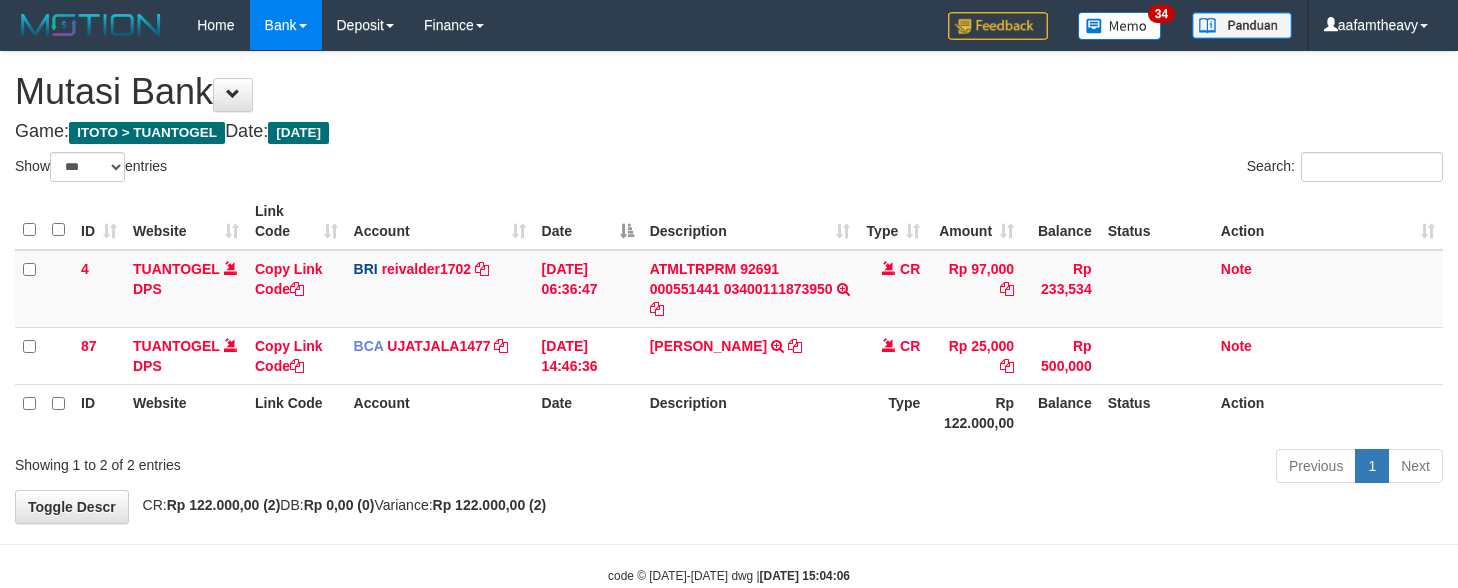 select on "***" 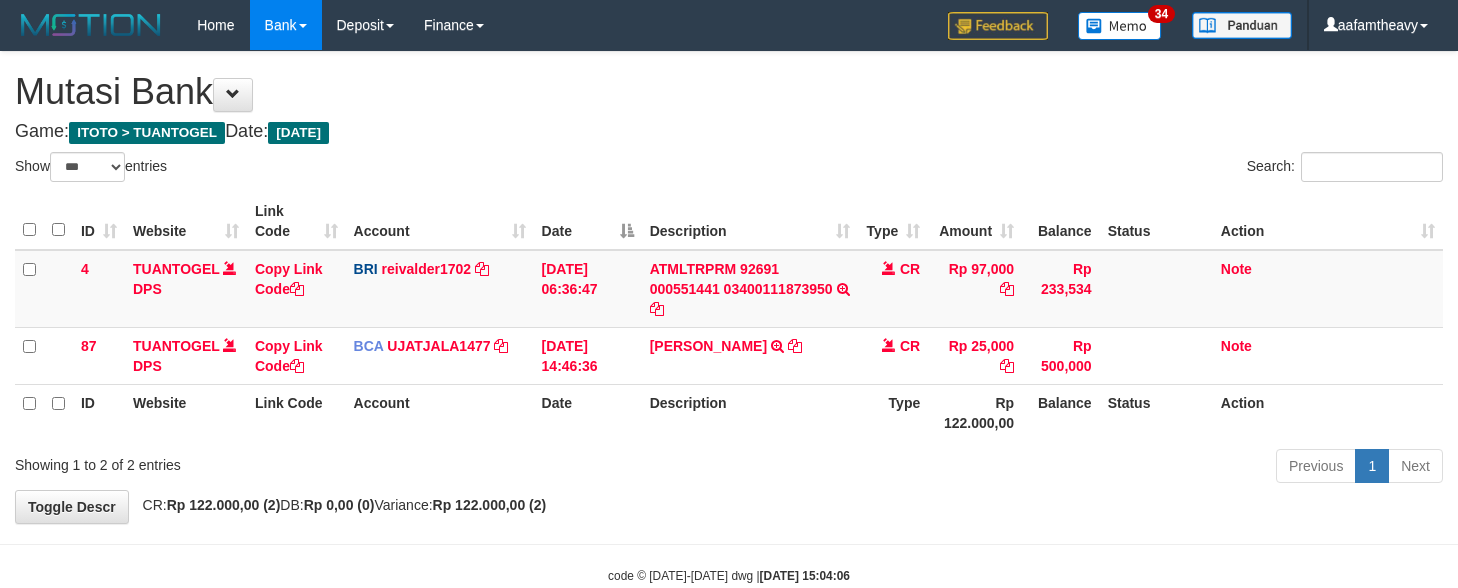scroll, scrollTop: 0, scrollLeft: 0, axis: both 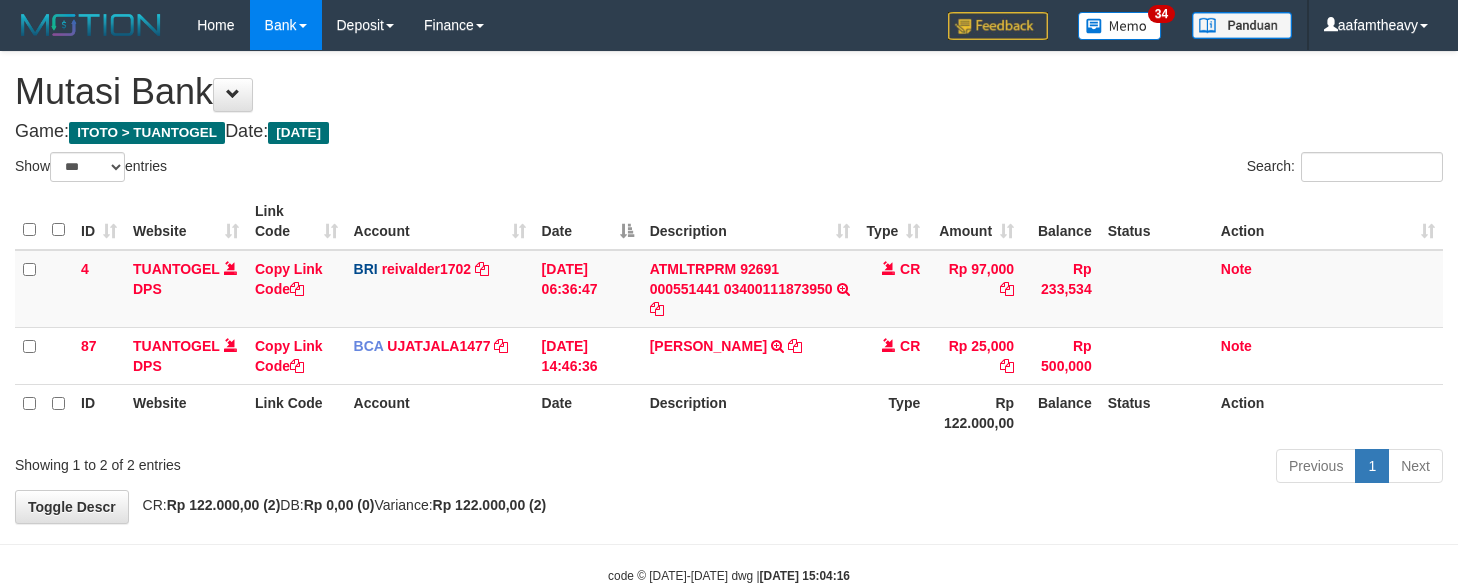 select on "***" 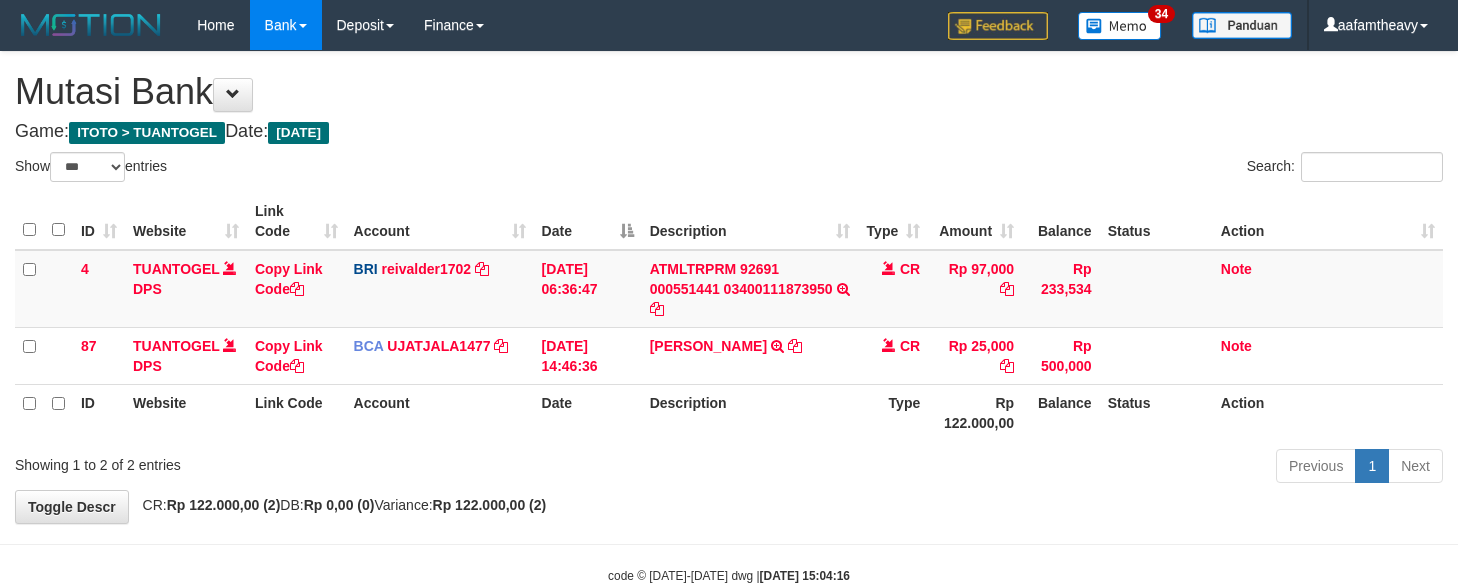 scroll, scrollTop: 0, scrollLeft: 0, axis: both 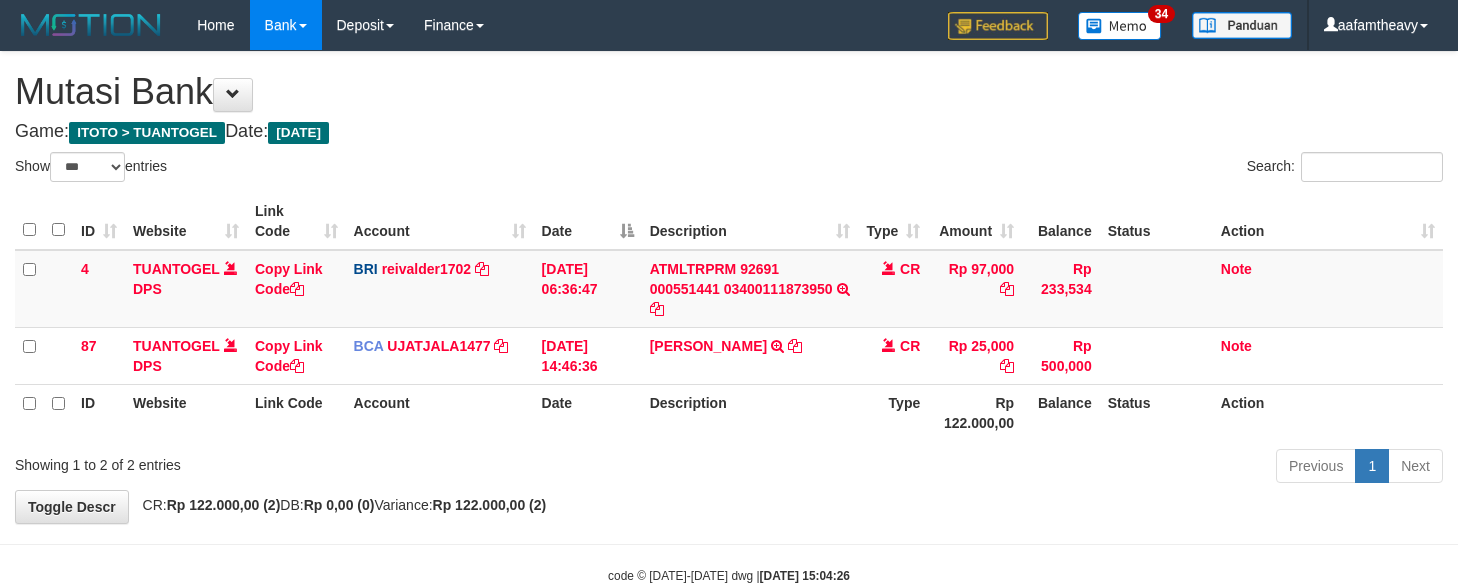 select on "***" 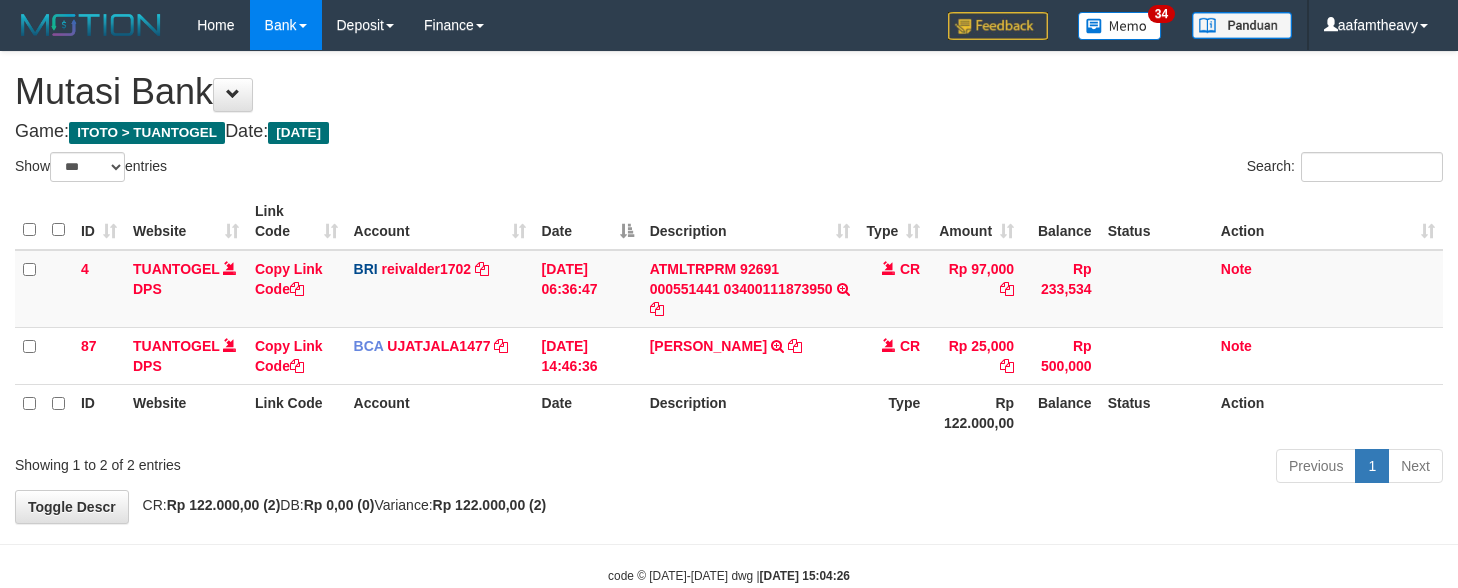 scroll, scrollTop: 0, scrollLeft: 0, axis: both 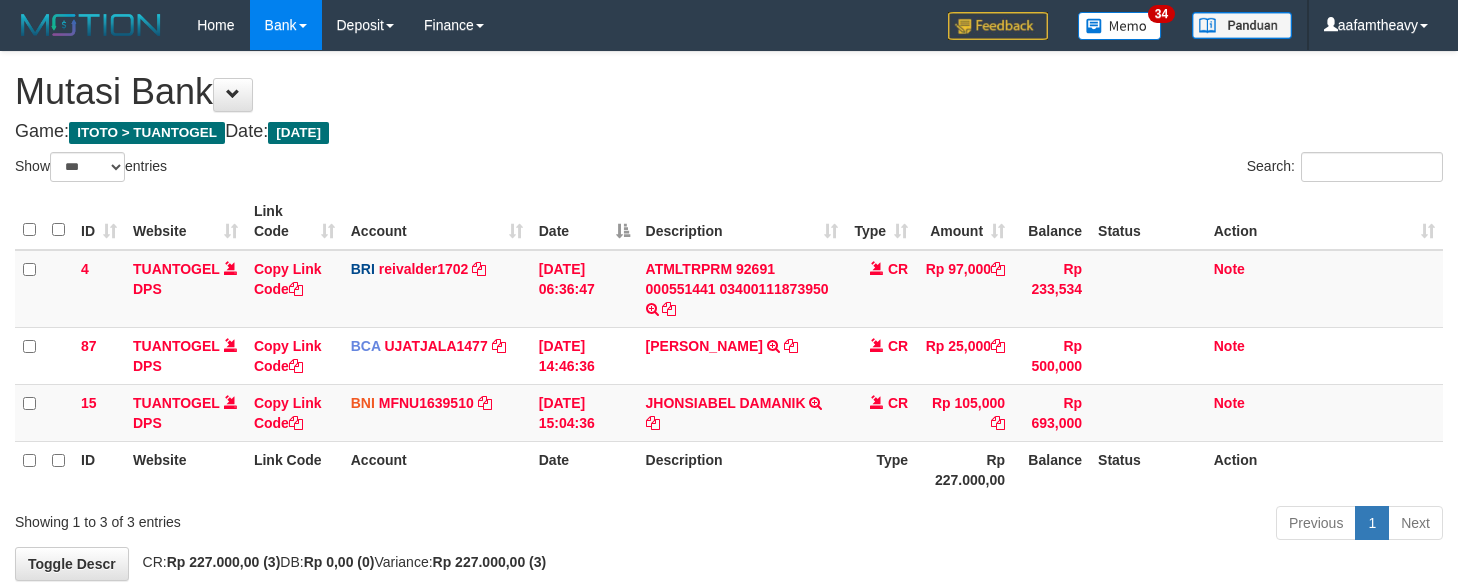 select on "***" 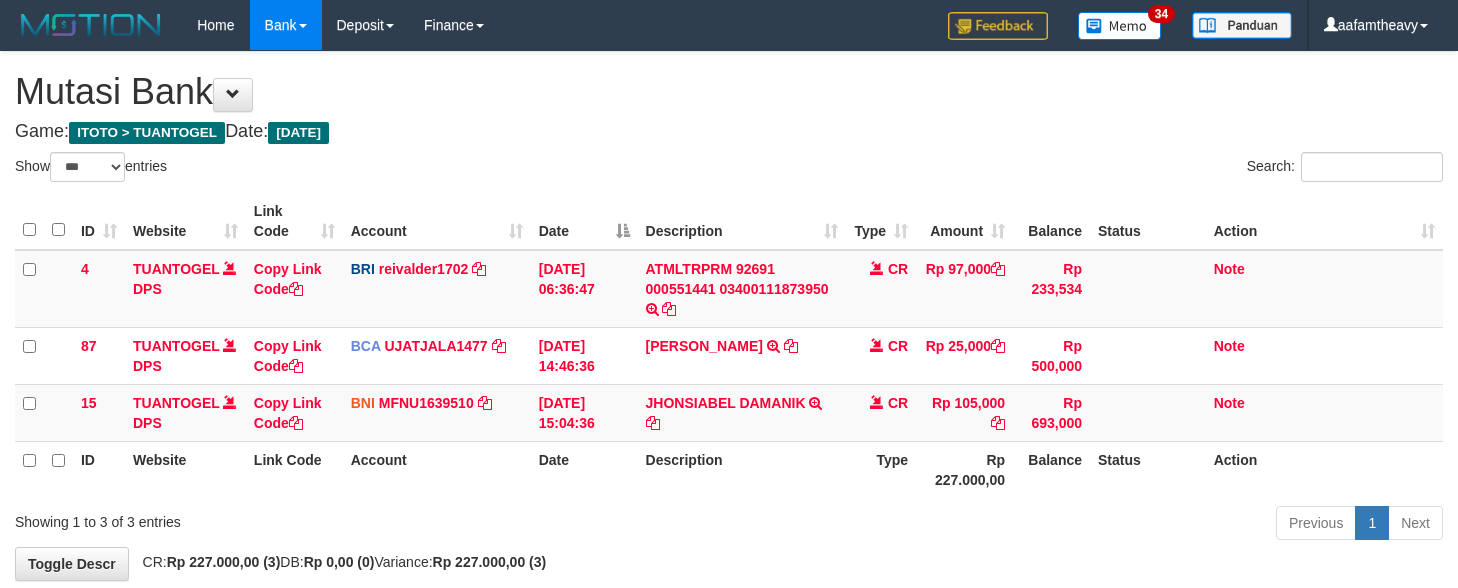 scroll, scrollTop: 0, scrollLeft: 0, axis: both 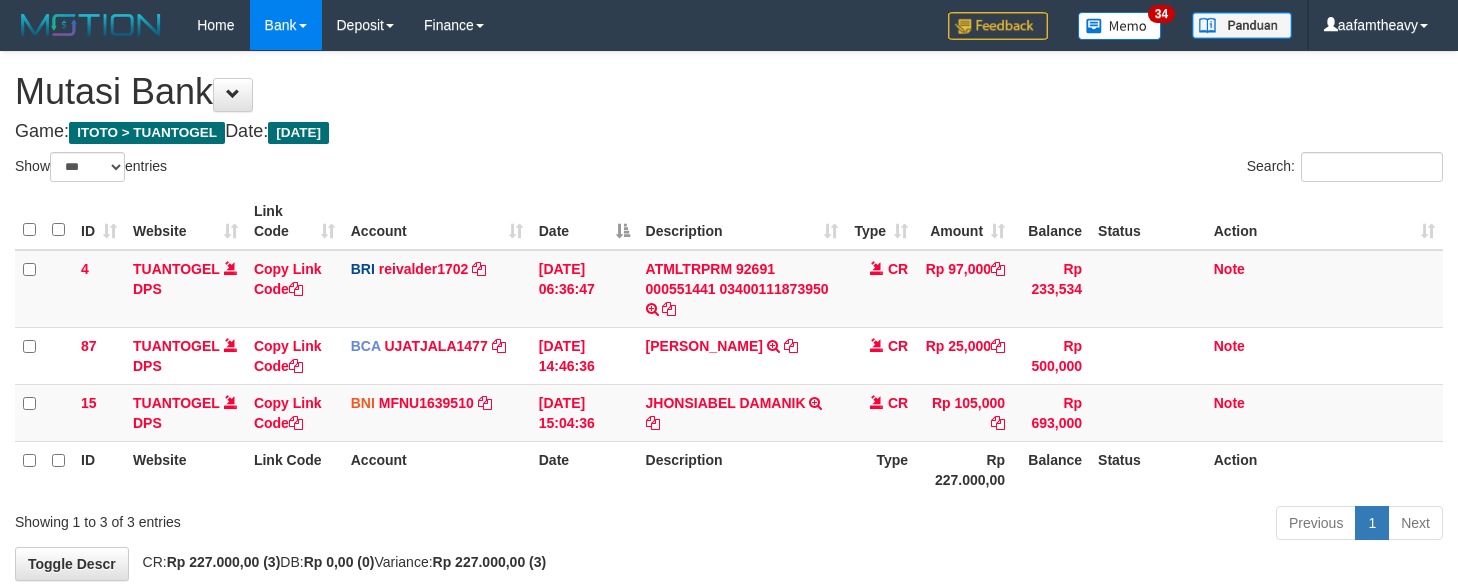 select on "***" 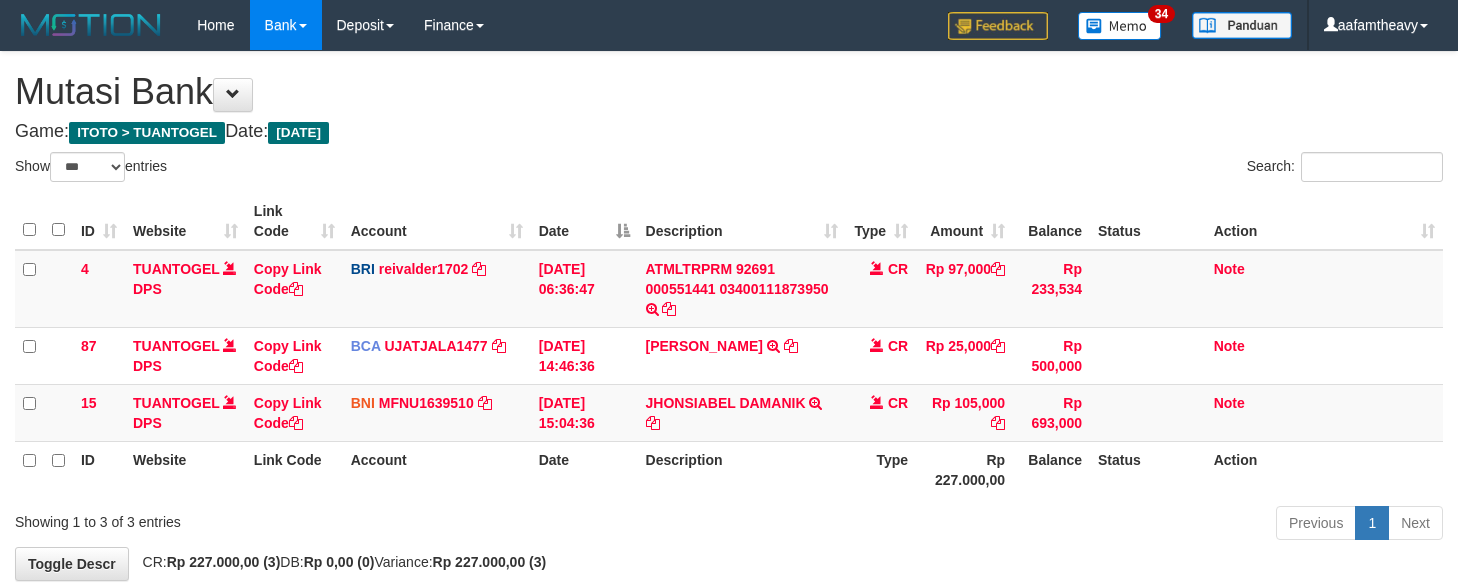 scroll, scrollTop: 0, scrollLeft: 0, axis: both 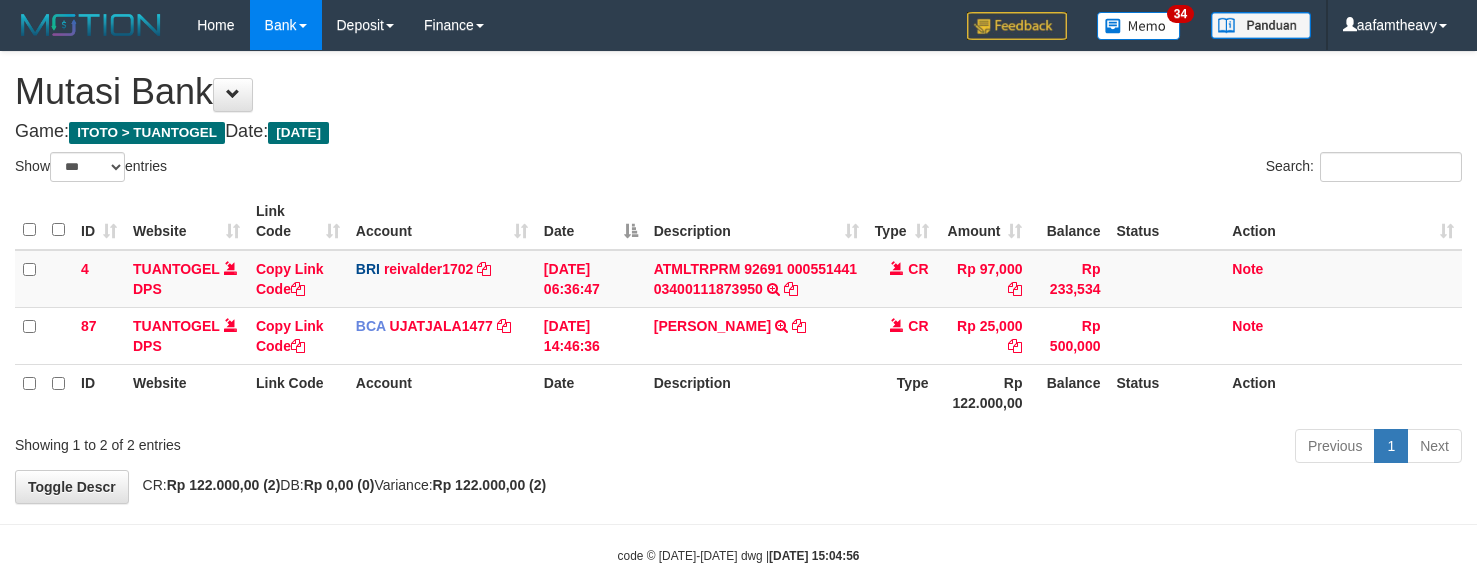 select on "***" 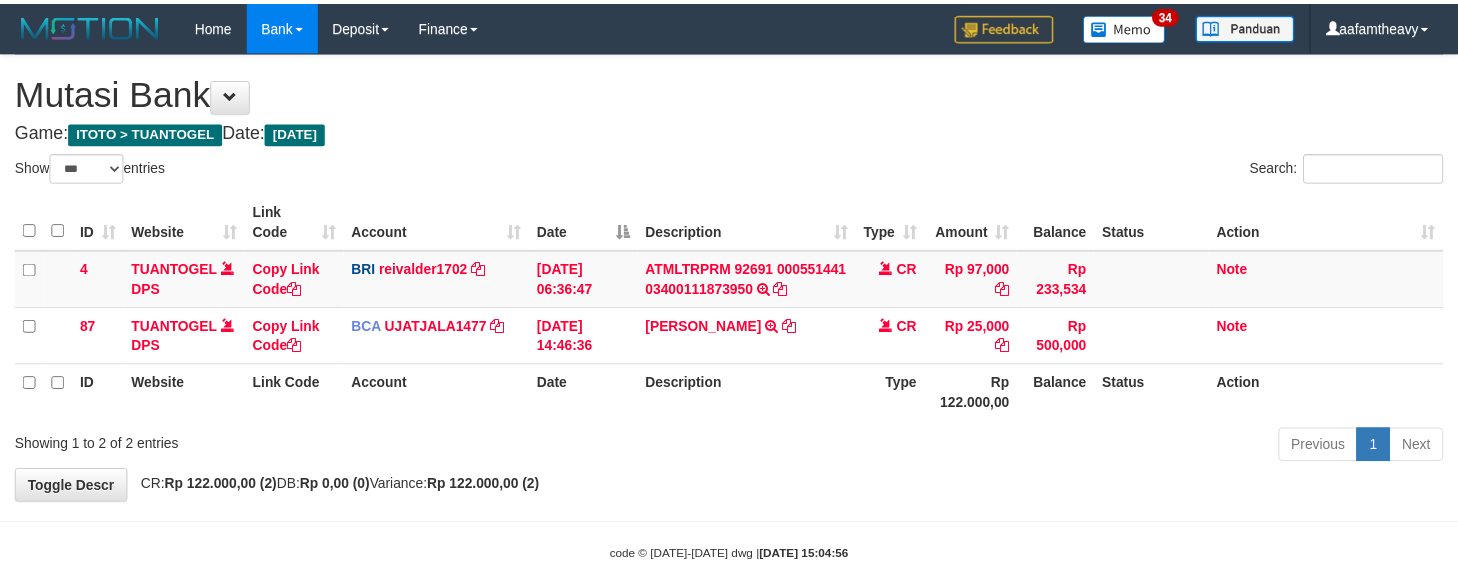 scroll, scrollTop: 0, scrollLeft: 0, axis: both 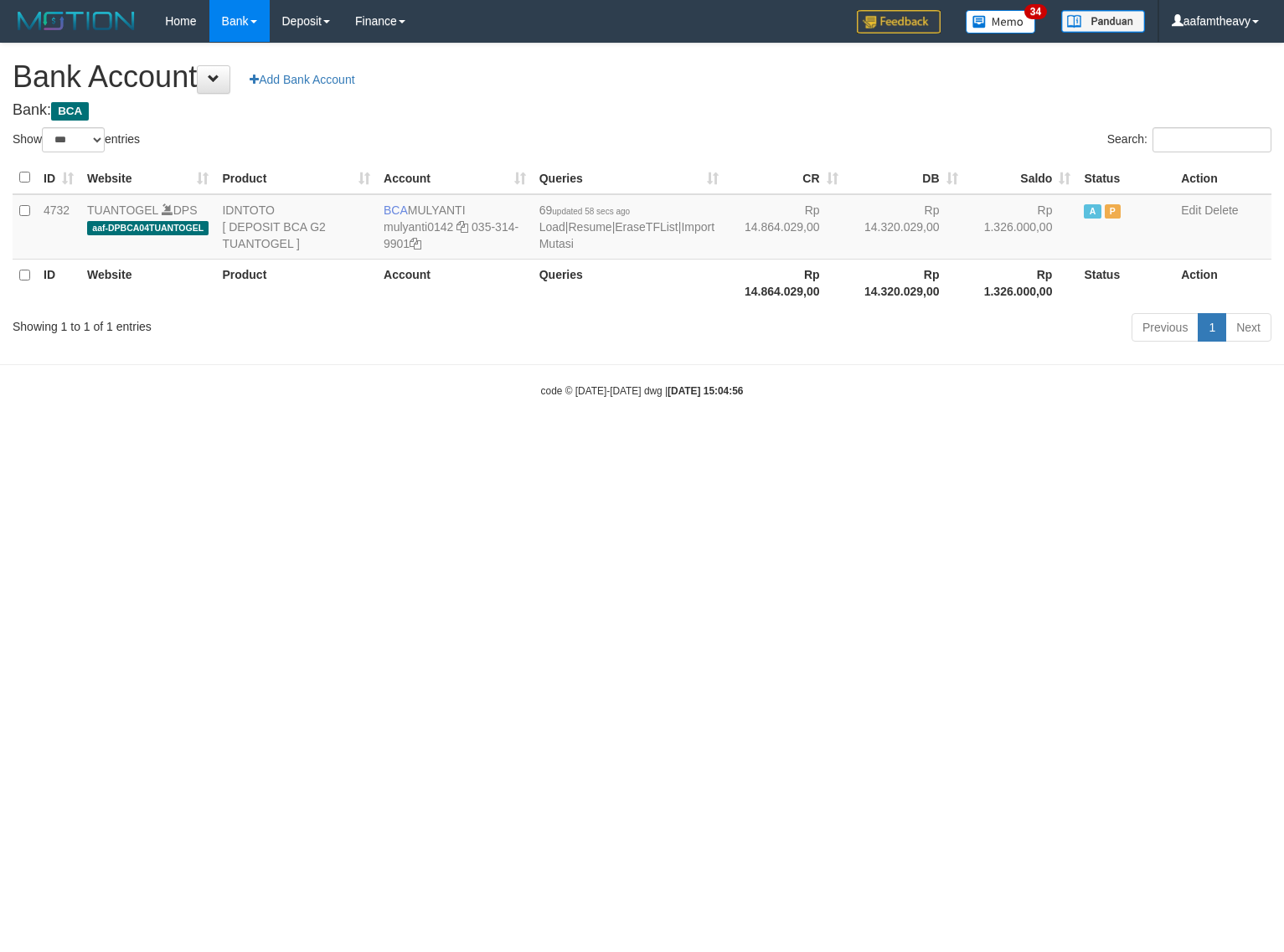 select on "***" 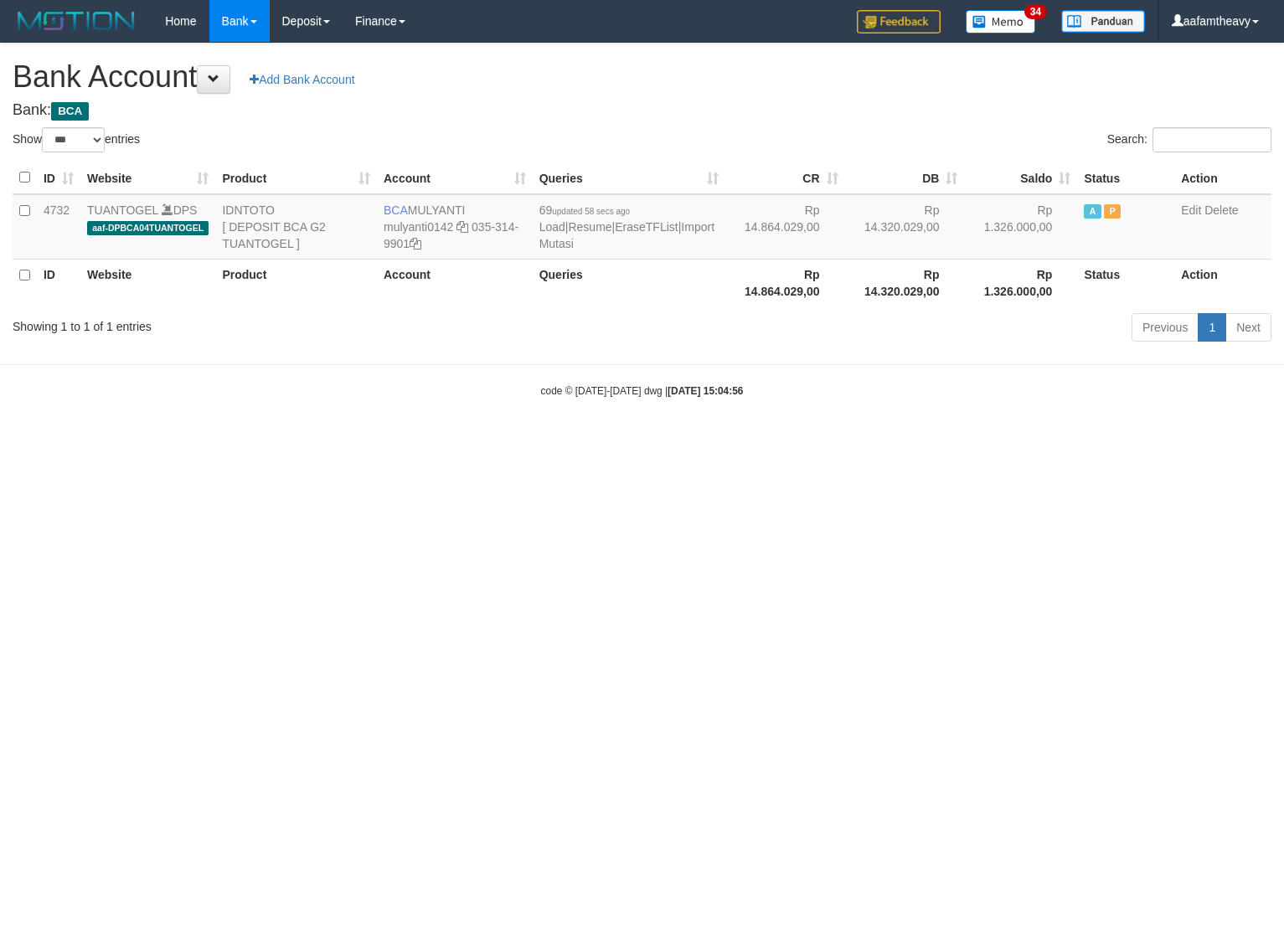 scroll, scrollTop: 0, scrollLeft: 0, axis: both 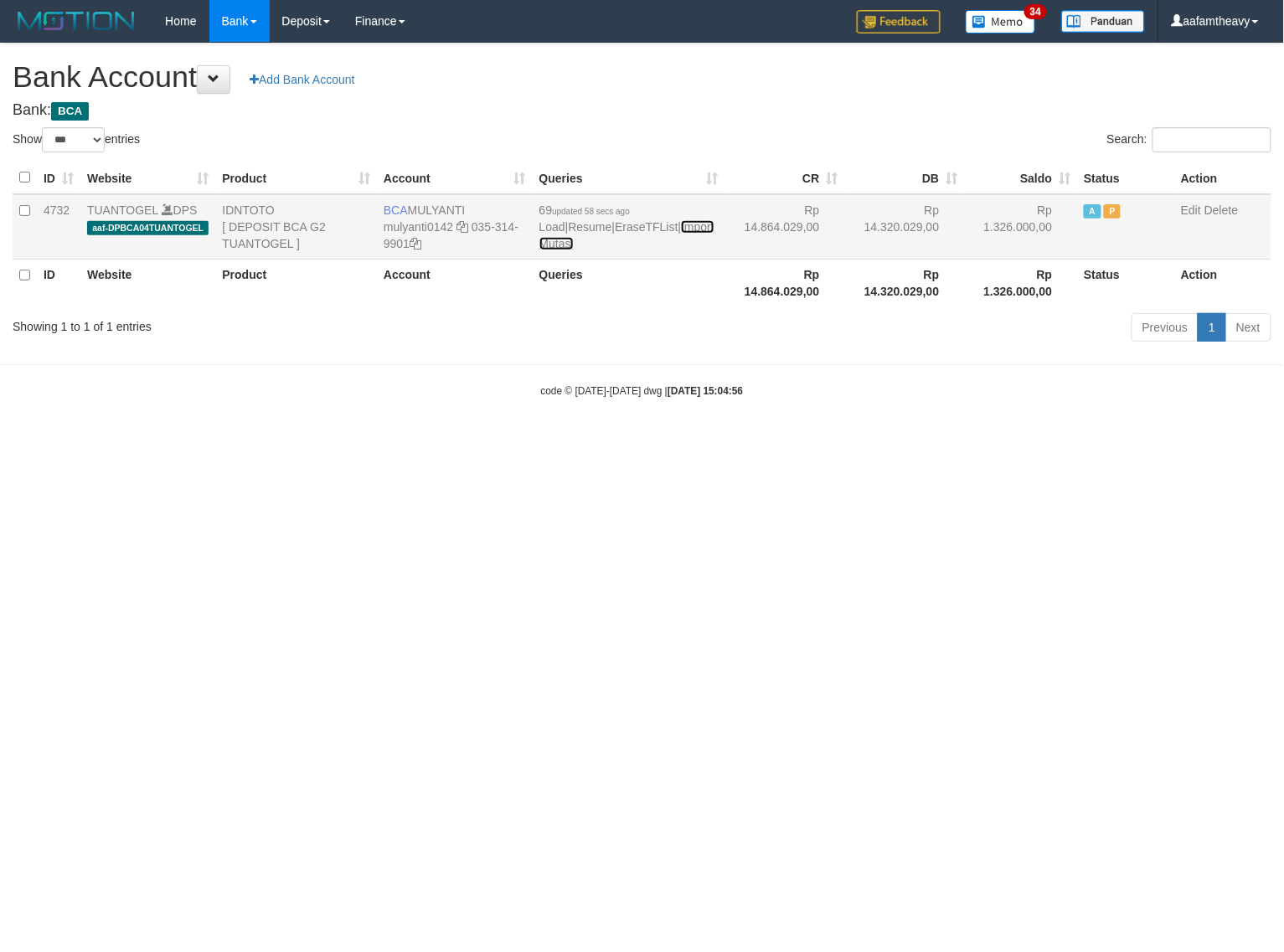 click on "Import Mutasi" at bounding box center (627, 235) 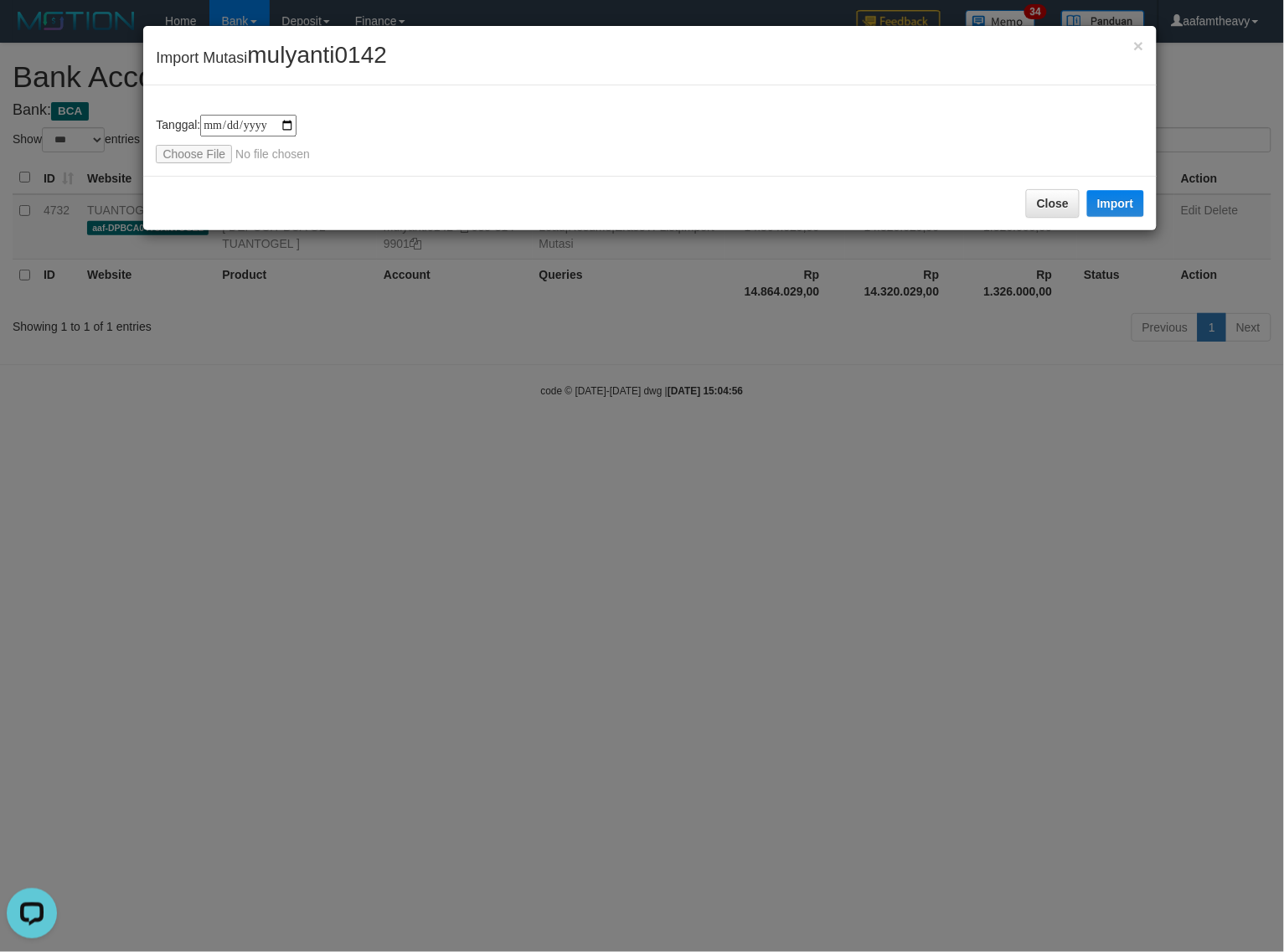 scroll, scrollTop: 0, scrollLeft: 0, axis: both 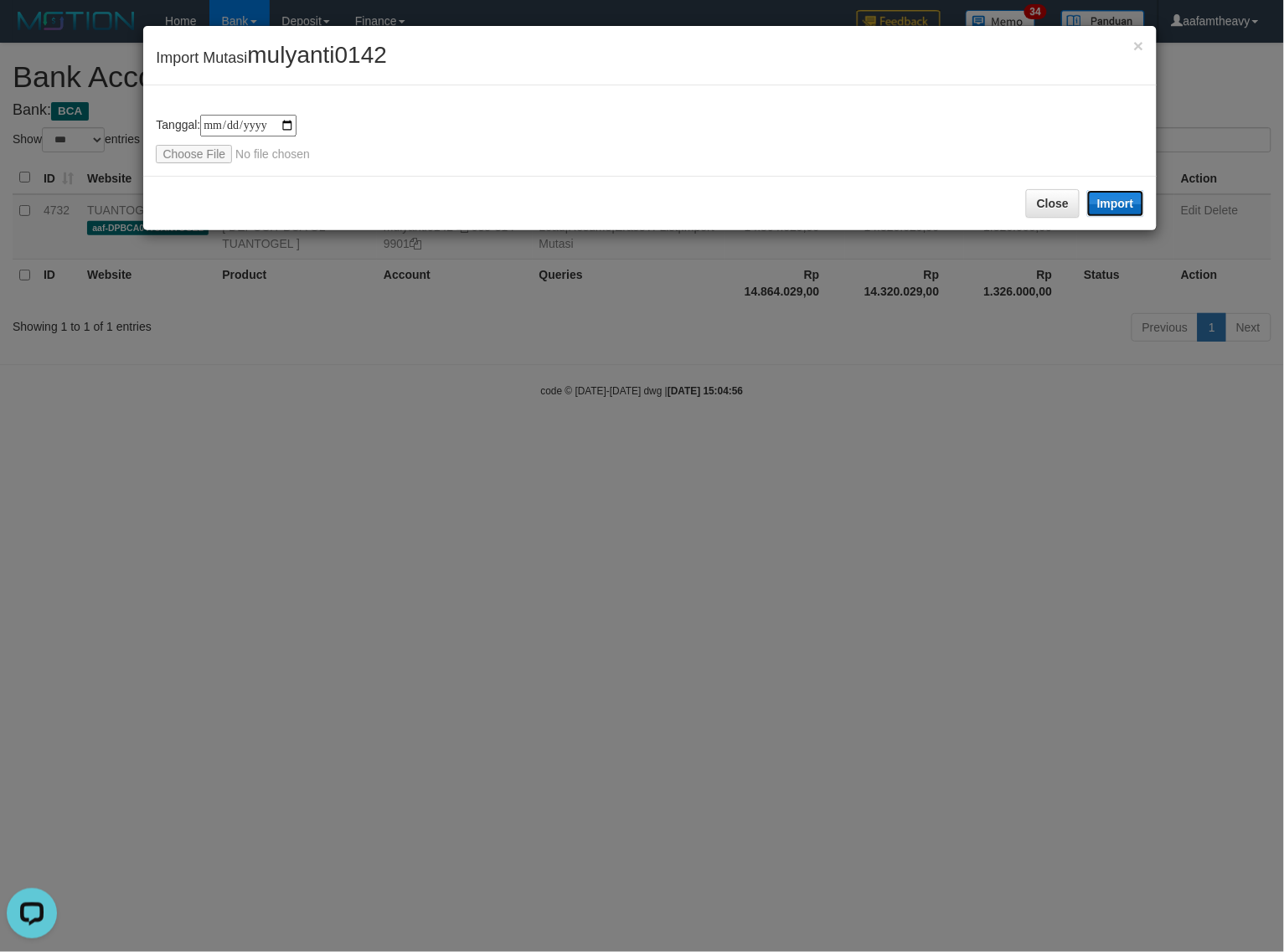 click on "Import" at bounding box center [1116, 203] 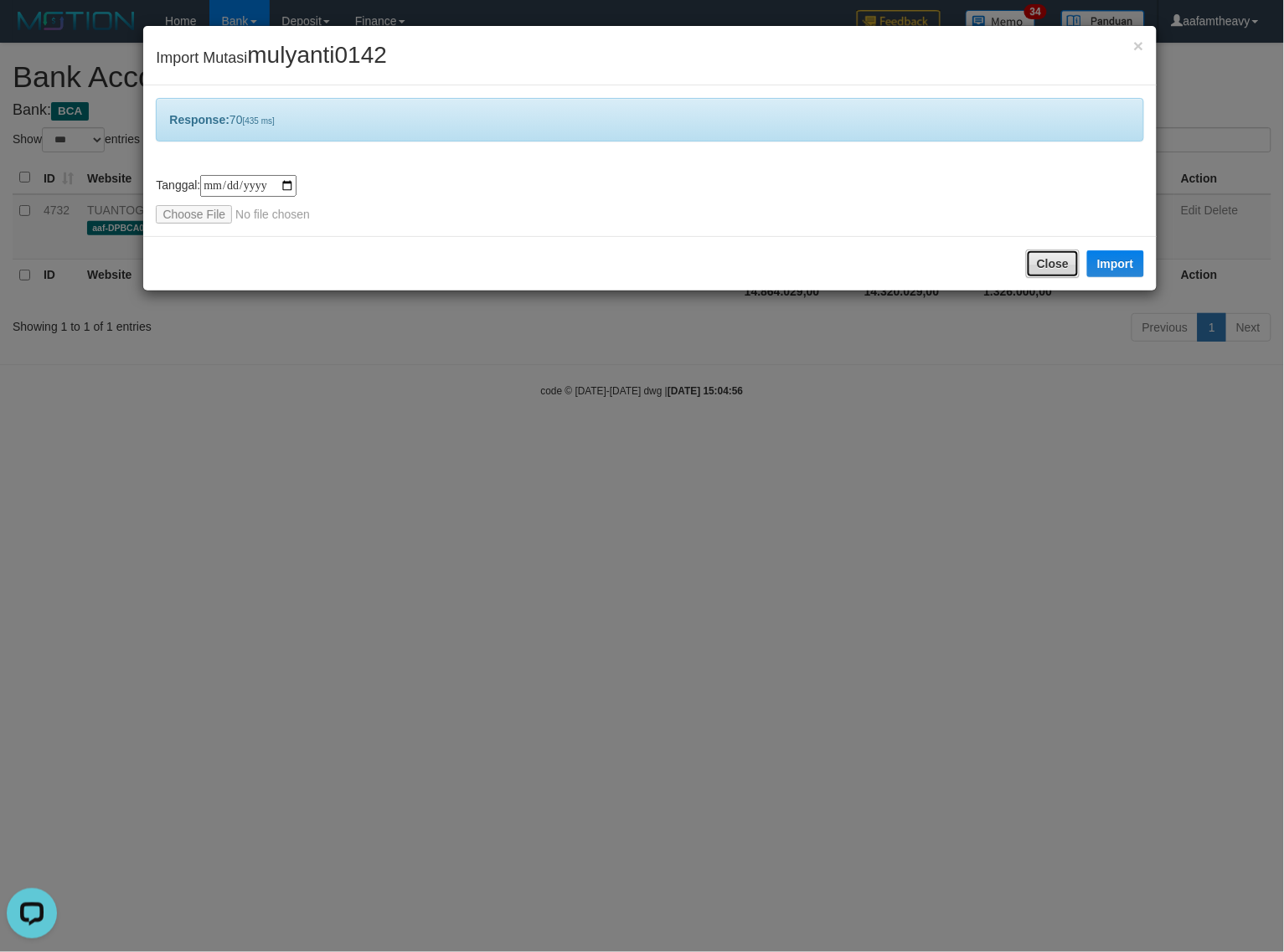 click on "Close" at bounding box center (1053, 264) 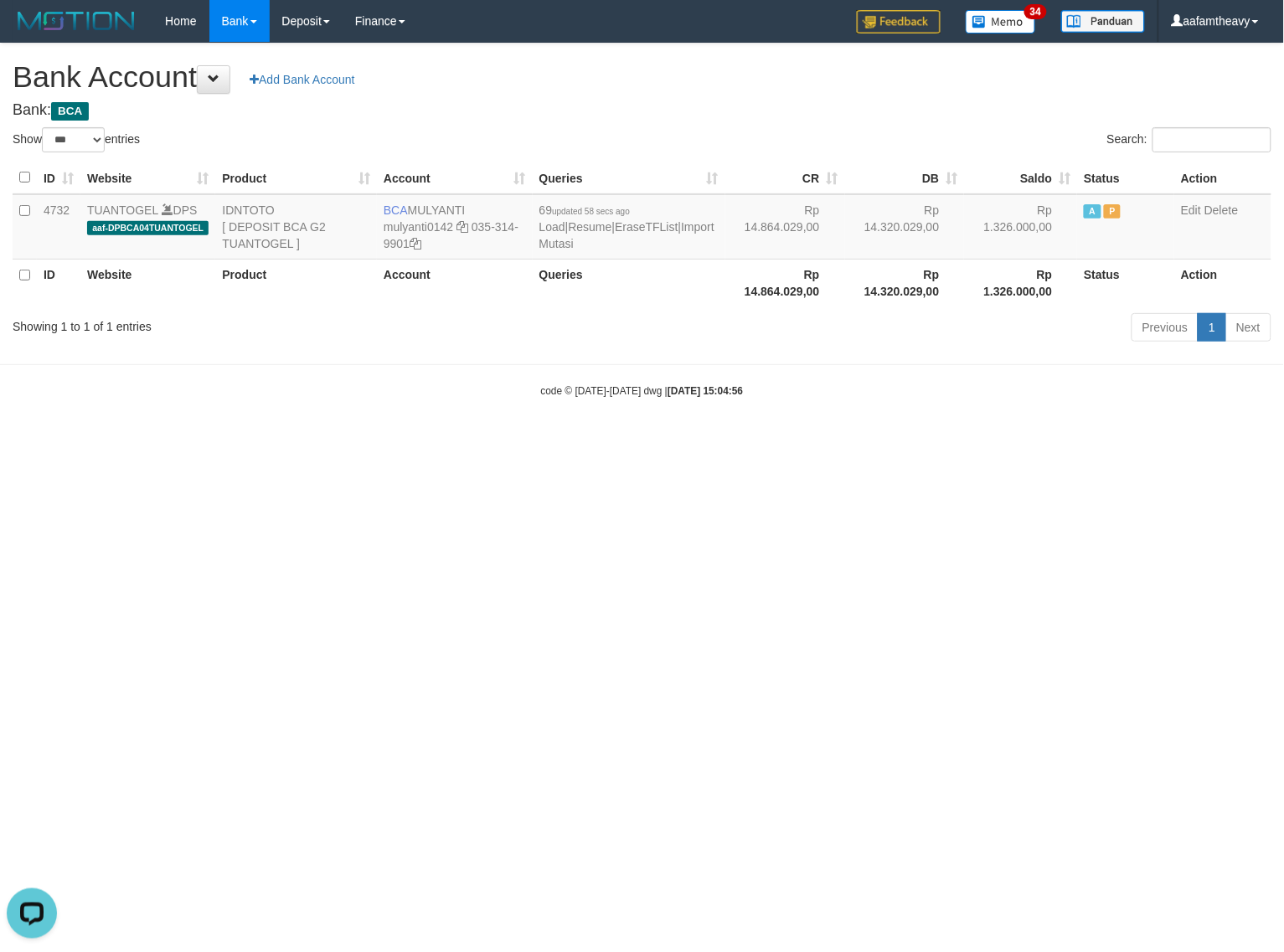 click on "code © 2012-2018 dwg |  2025/07/13 15:04:56" at bounding box center (642, 390) 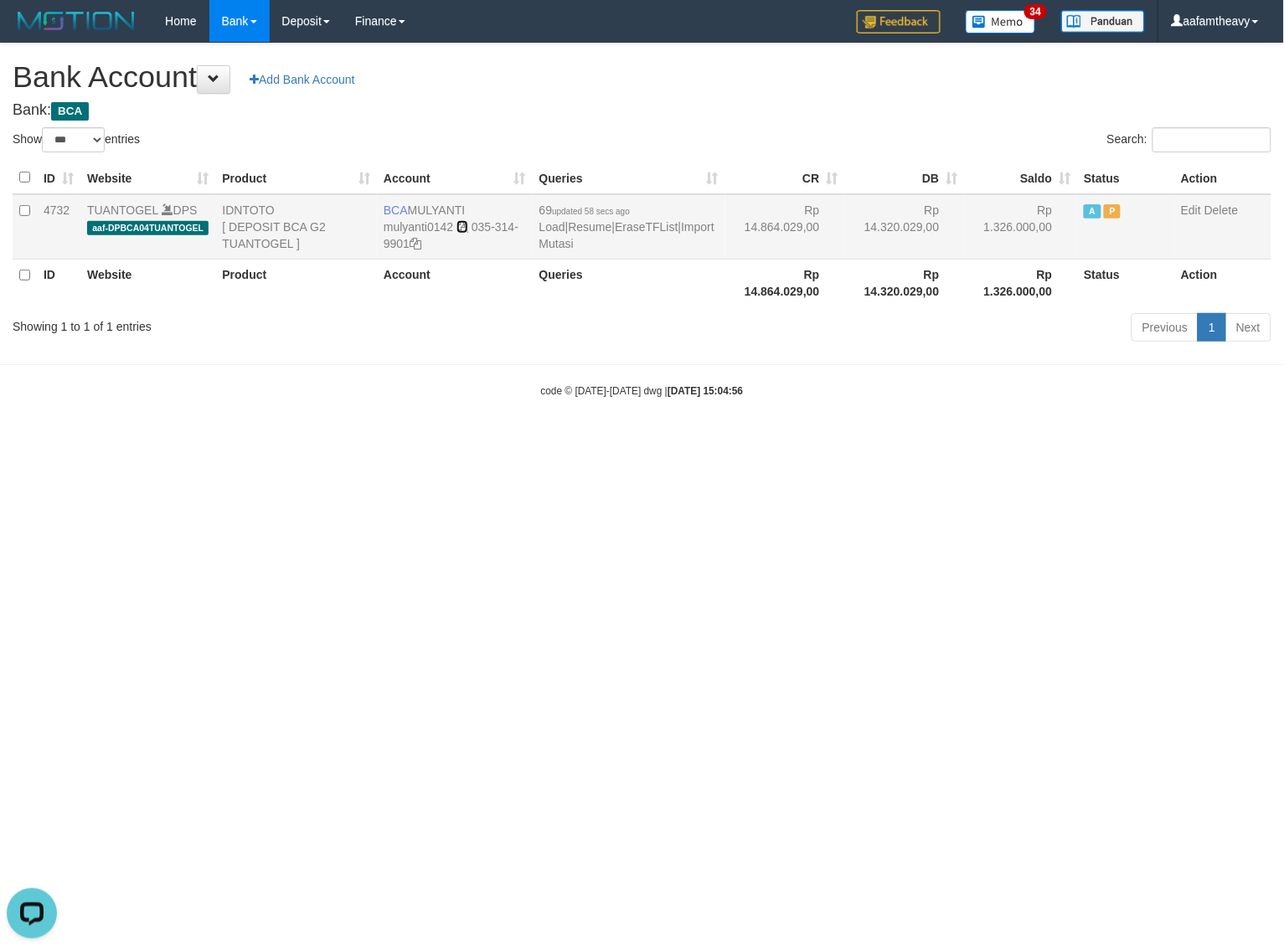 click at bounding box center [462, 227] 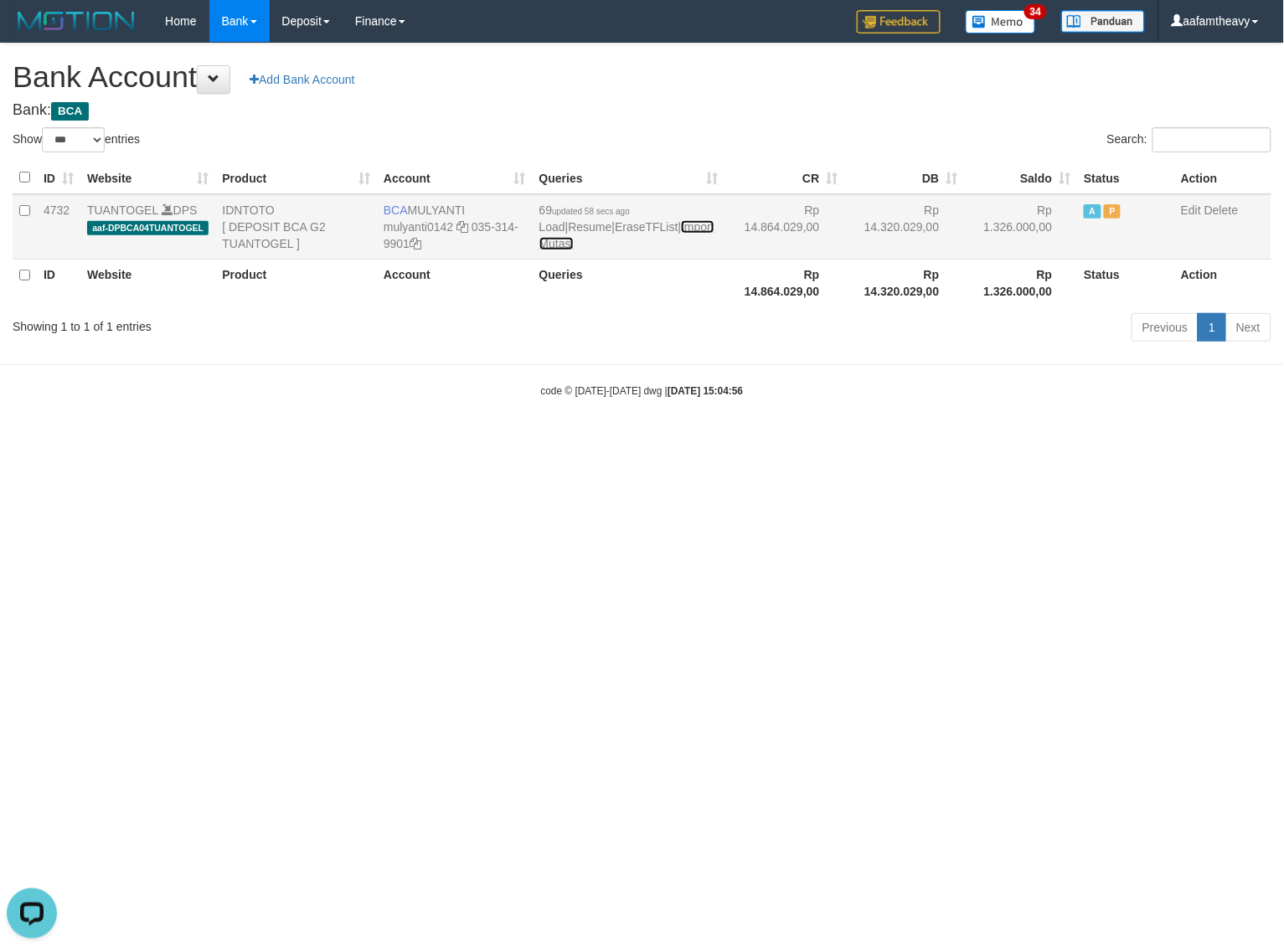 click on "Import Mutasi" at bounding box center (627, 235) 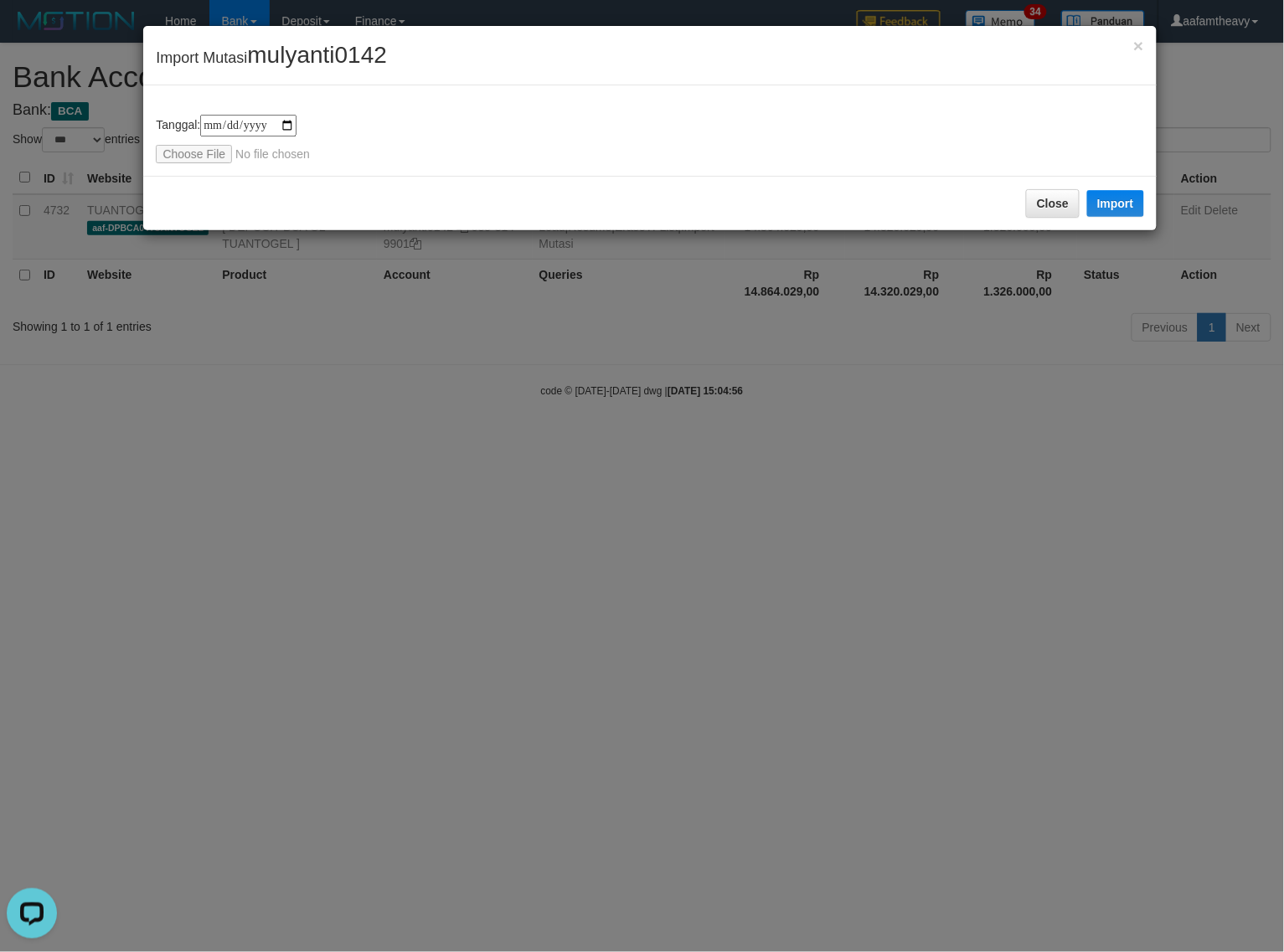 type on "**********" 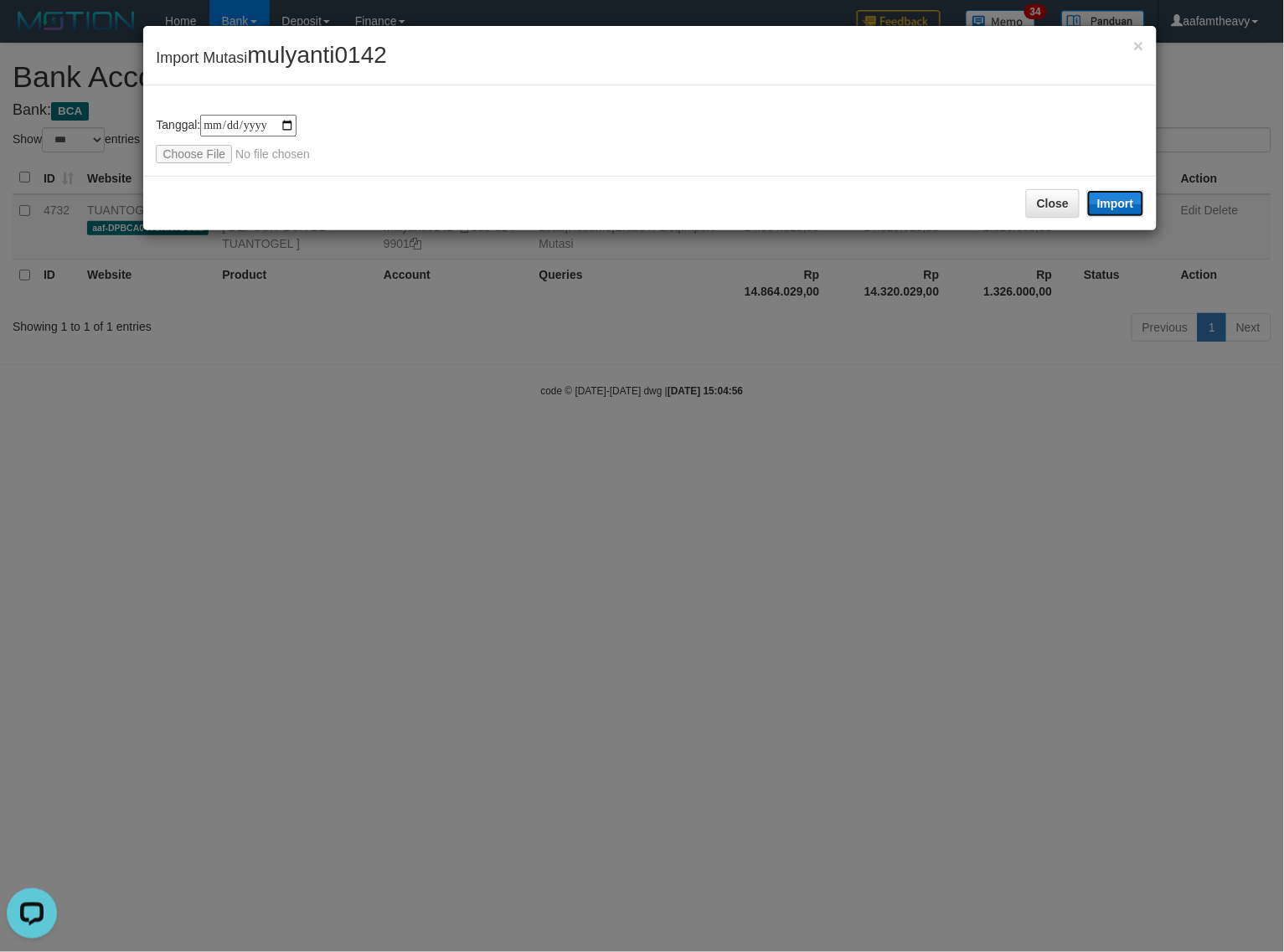 click on "Import" at bounding box center [1116, 203] 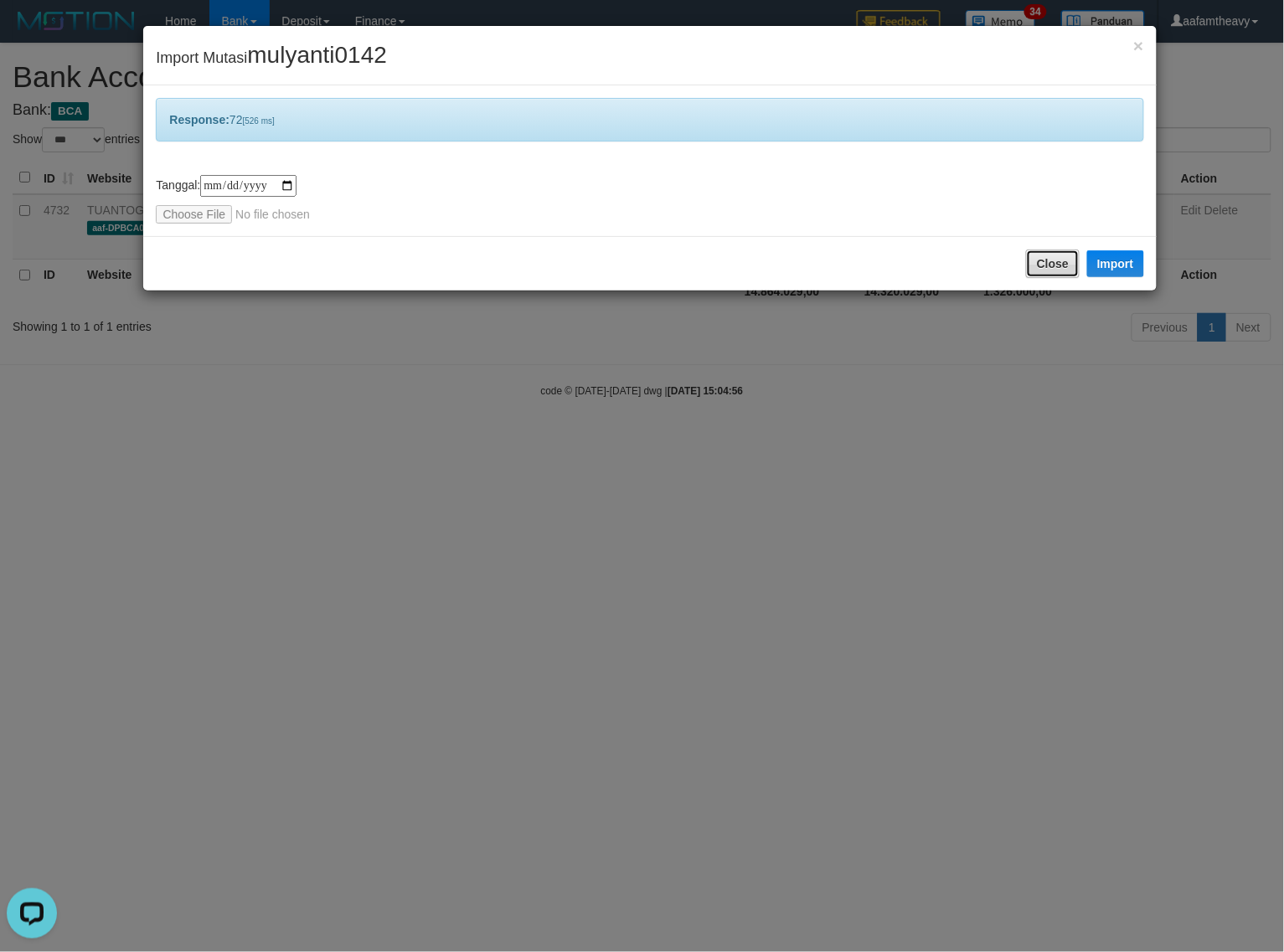 click on "Close" at bounding box center [1053, 264] 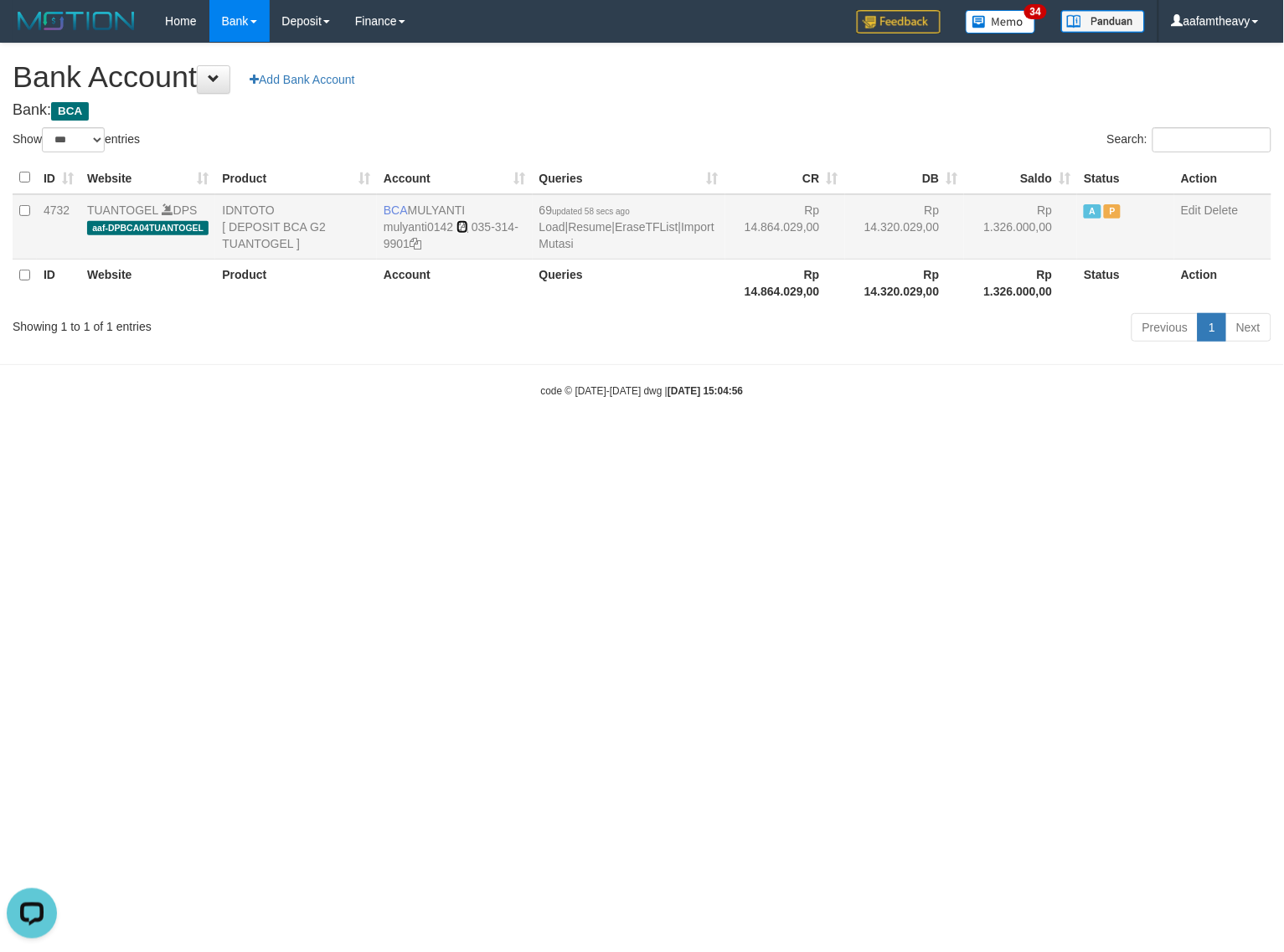 click at bounding box center [462, 227] 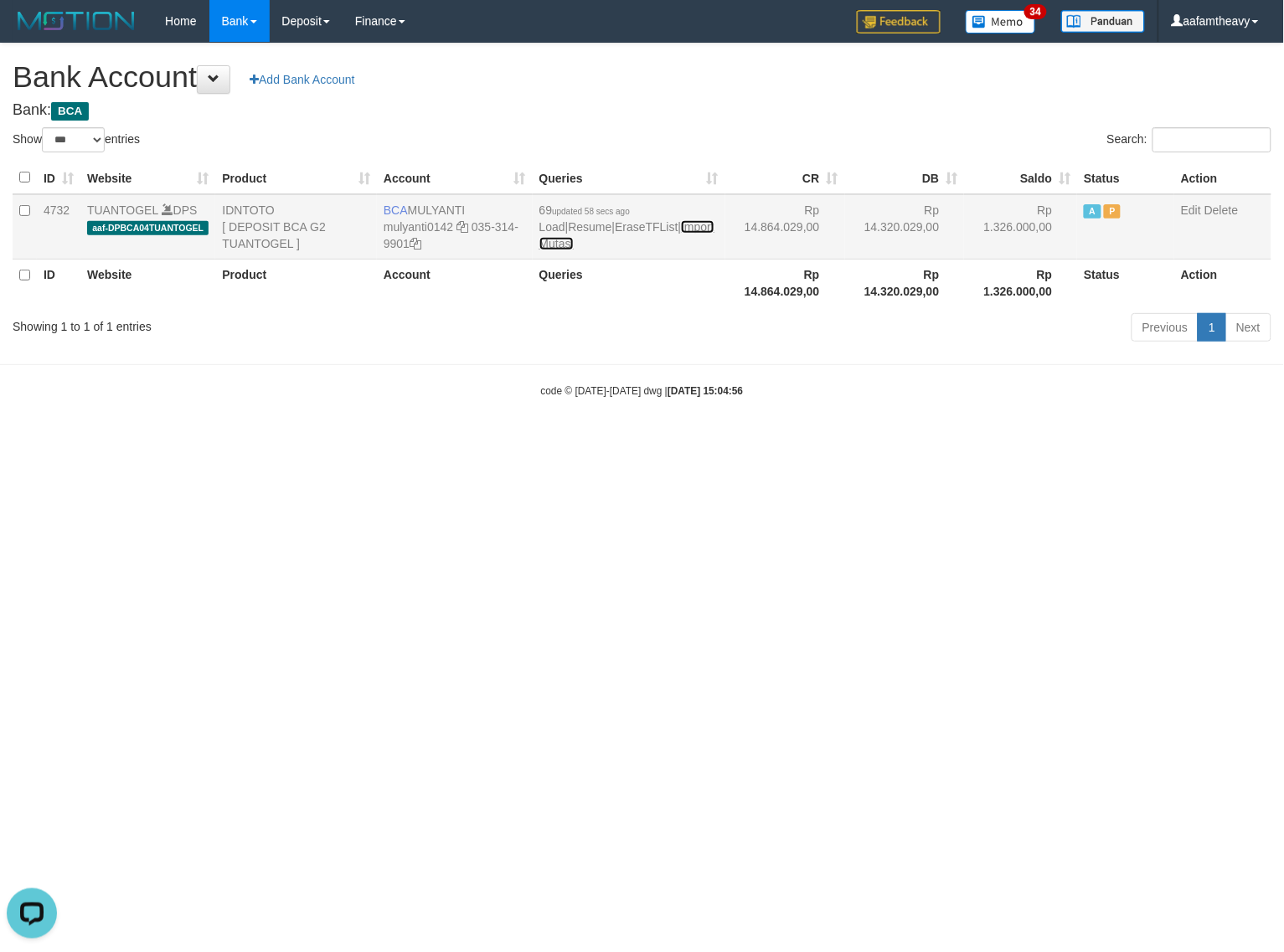 click on "Import Mutasi" at bounding box center (627, 235) 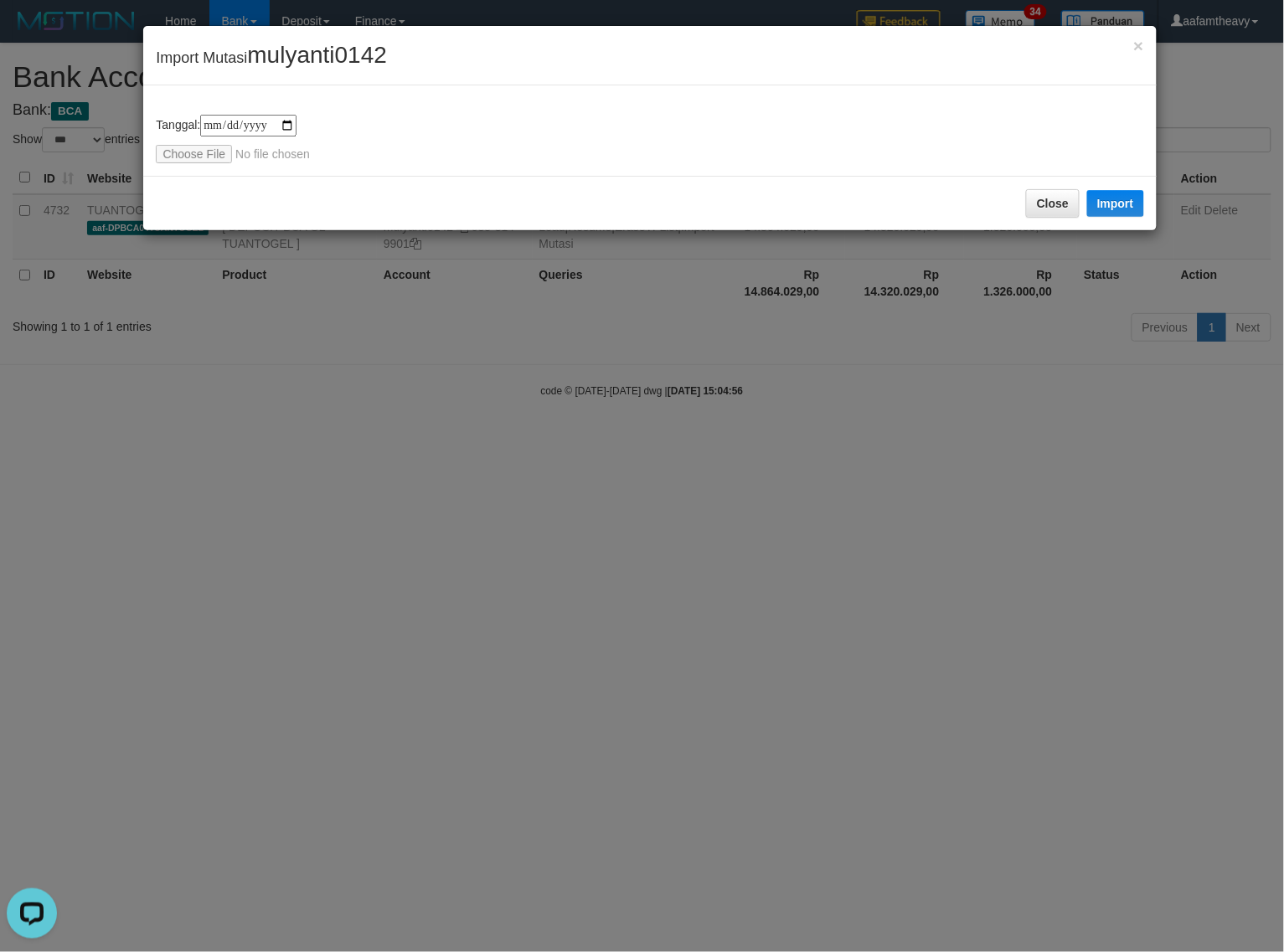 type on "**********" 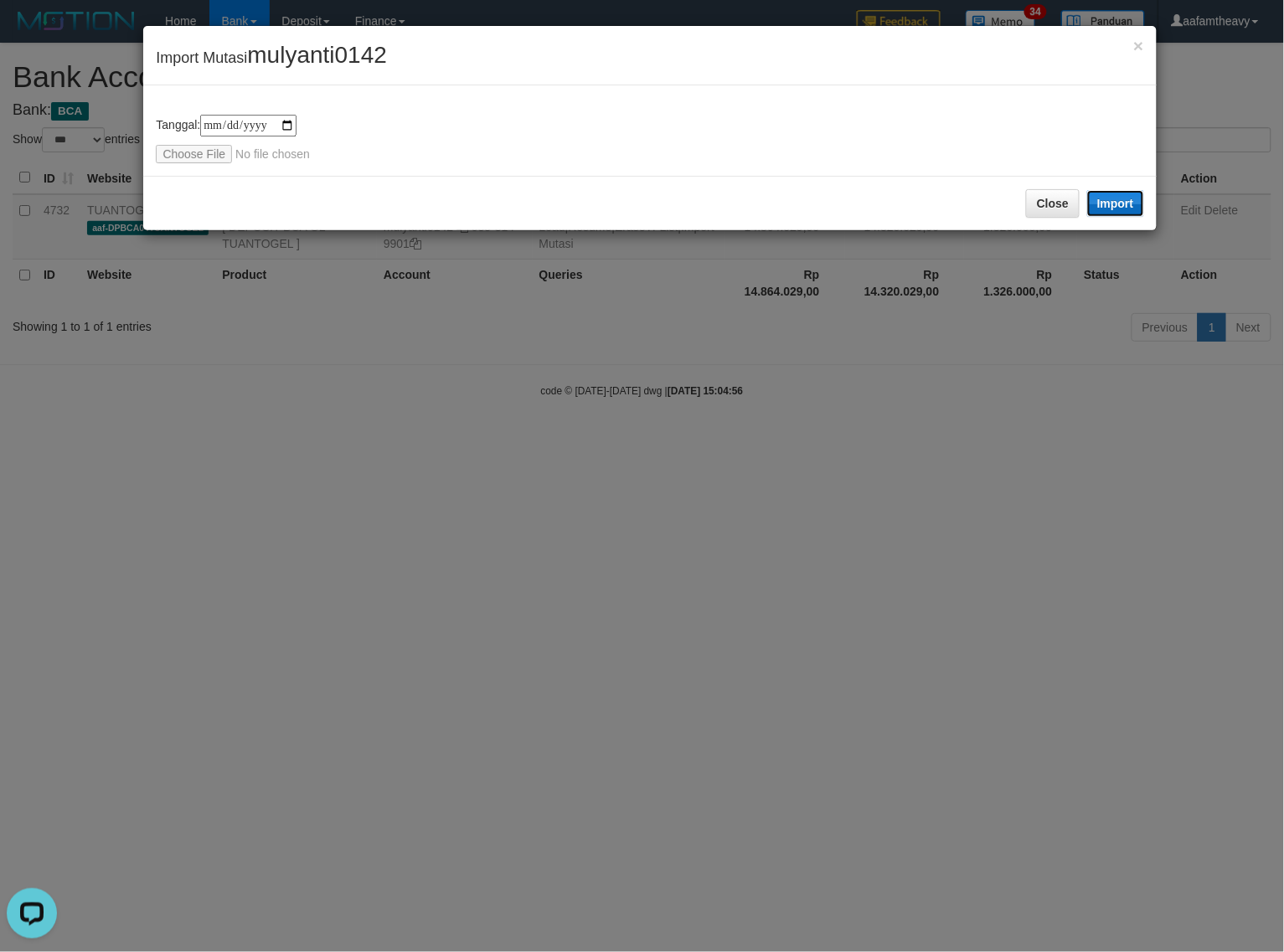 click on "Import" at bounding box center (1116, 203) 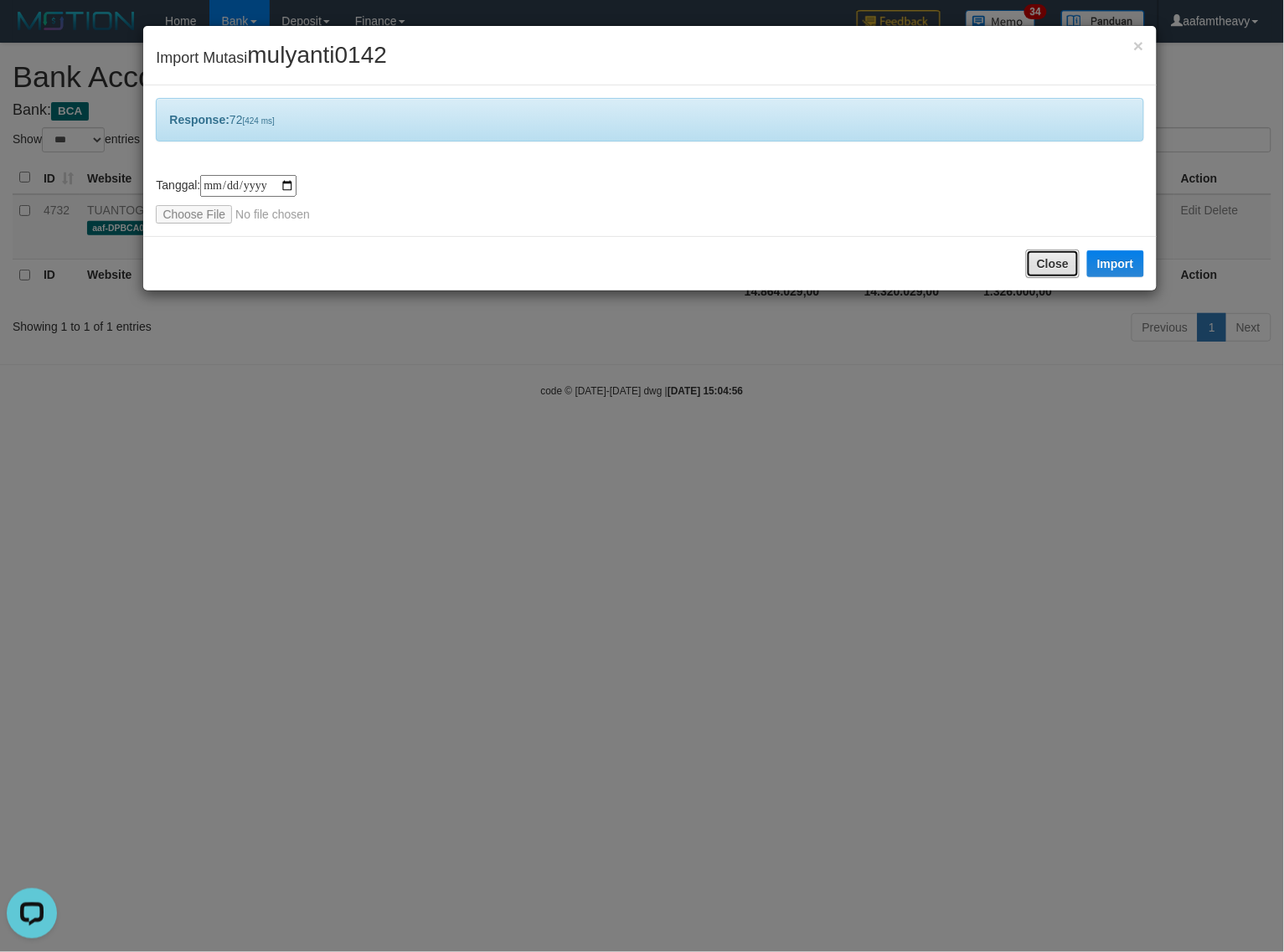 click on "Close" at bounding box center (1053, 264) 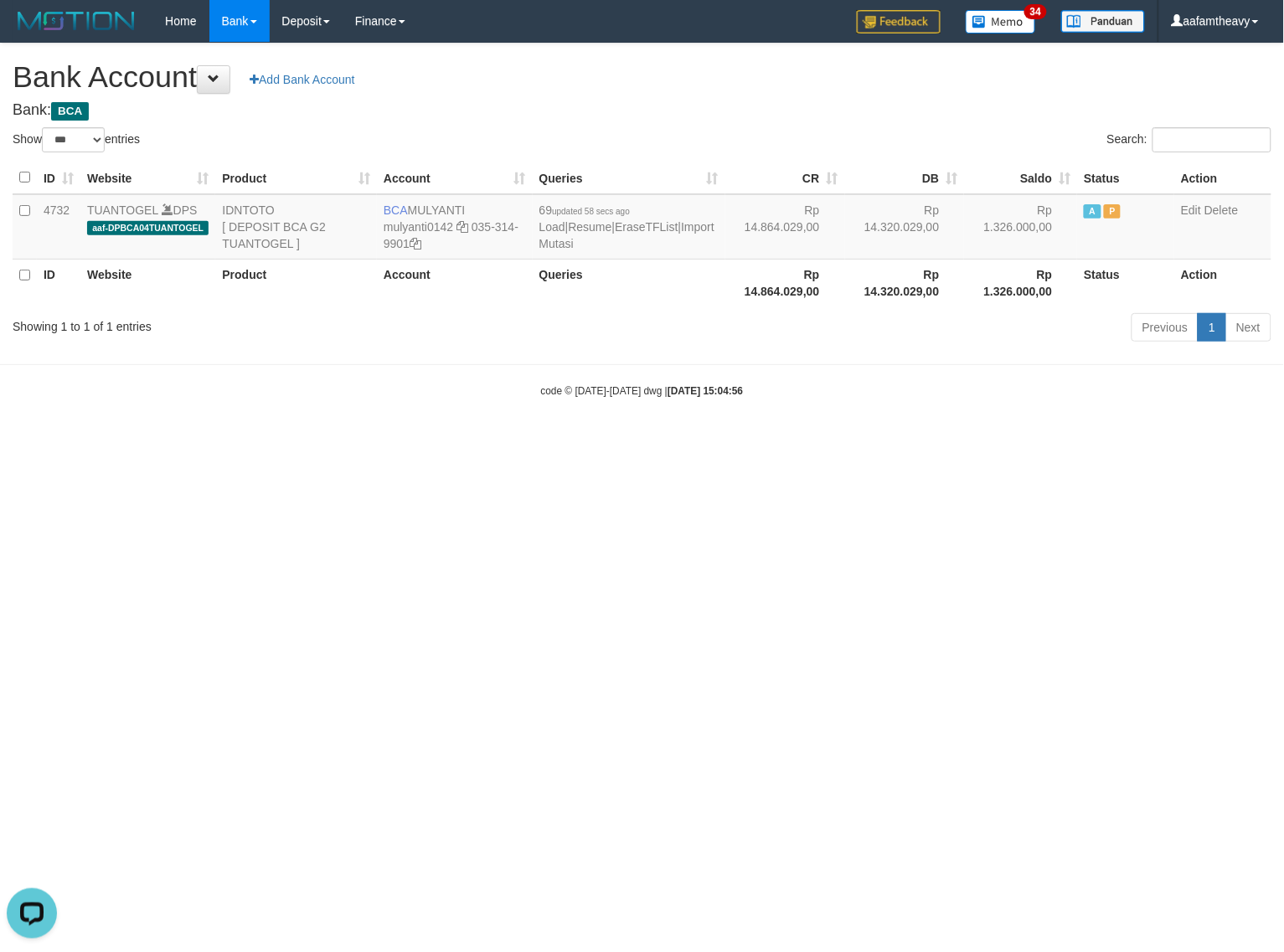 click on "Toggle navigation
Home
Bank
Account List
Load
By Website
Group
[ITOTO]													TUANTOGEL
By Load Group (DPS)
Group aaf-DPBCA02TUANTOGEL" at bounding box center [642, 220] 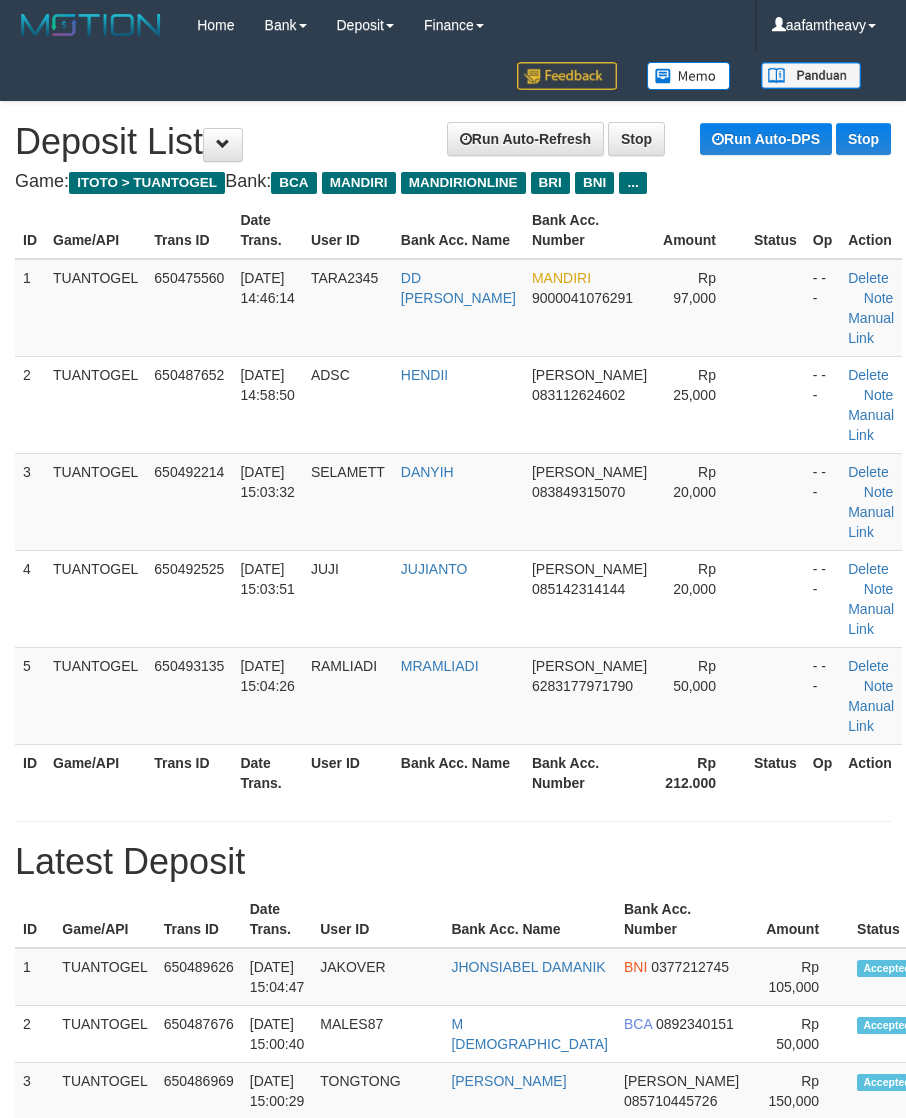scroll, scrollTop: 0, scrollLeft: 0, axis: both 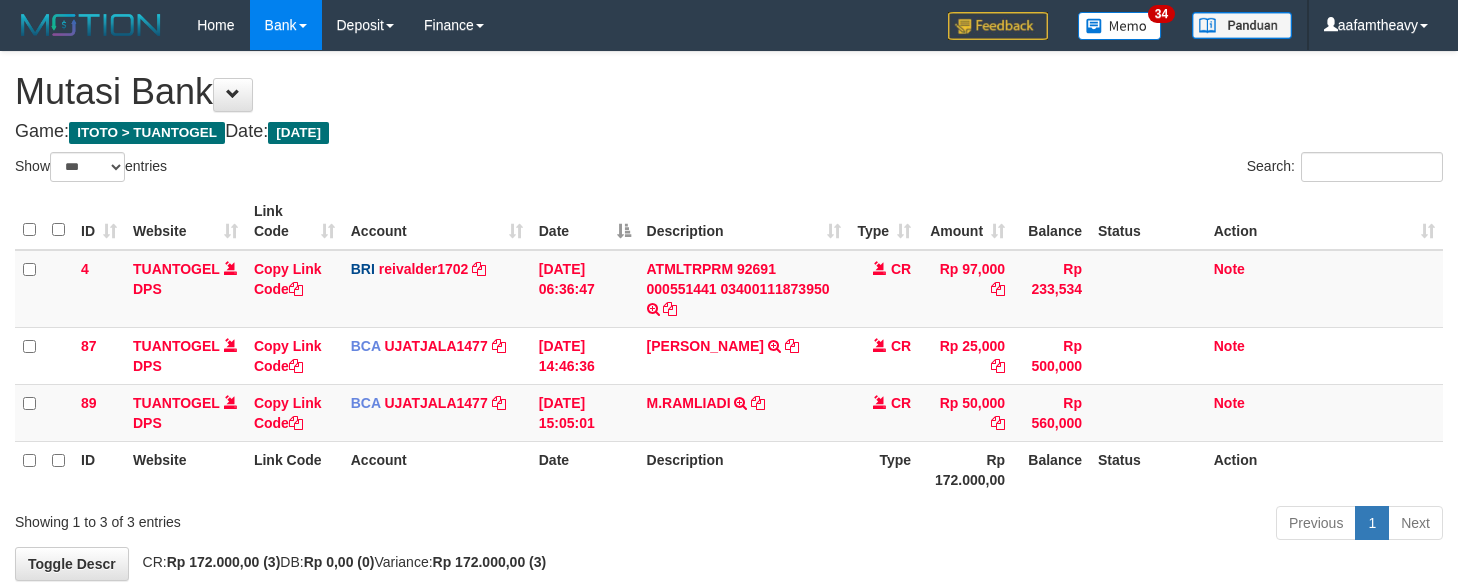 select on "***" 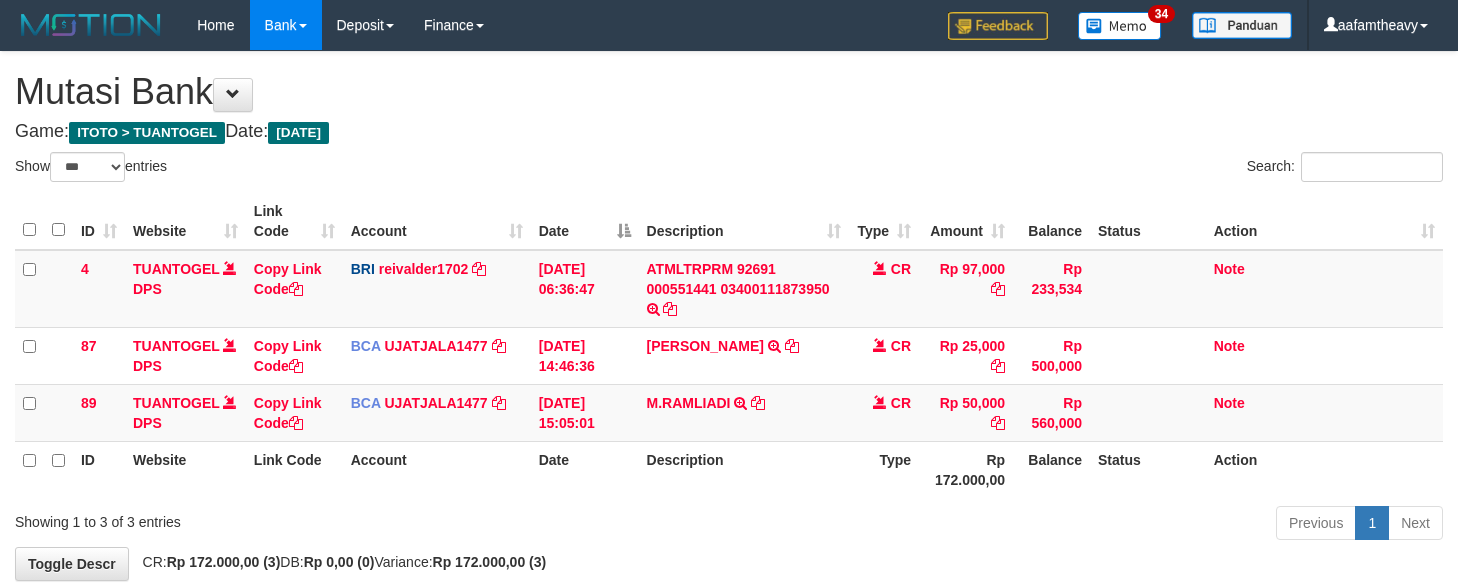 scroll, scrollTop: 0, scrollLeft: 0, axis: both 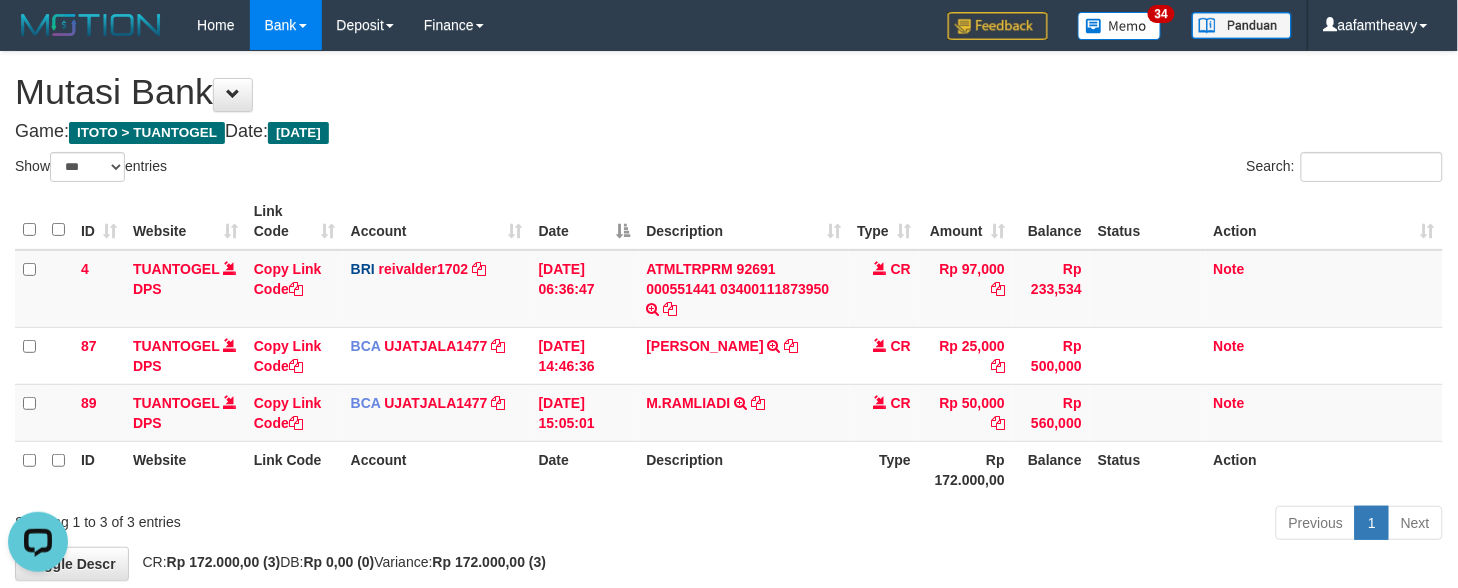 click on "**********" at bounding box center [729, 316] 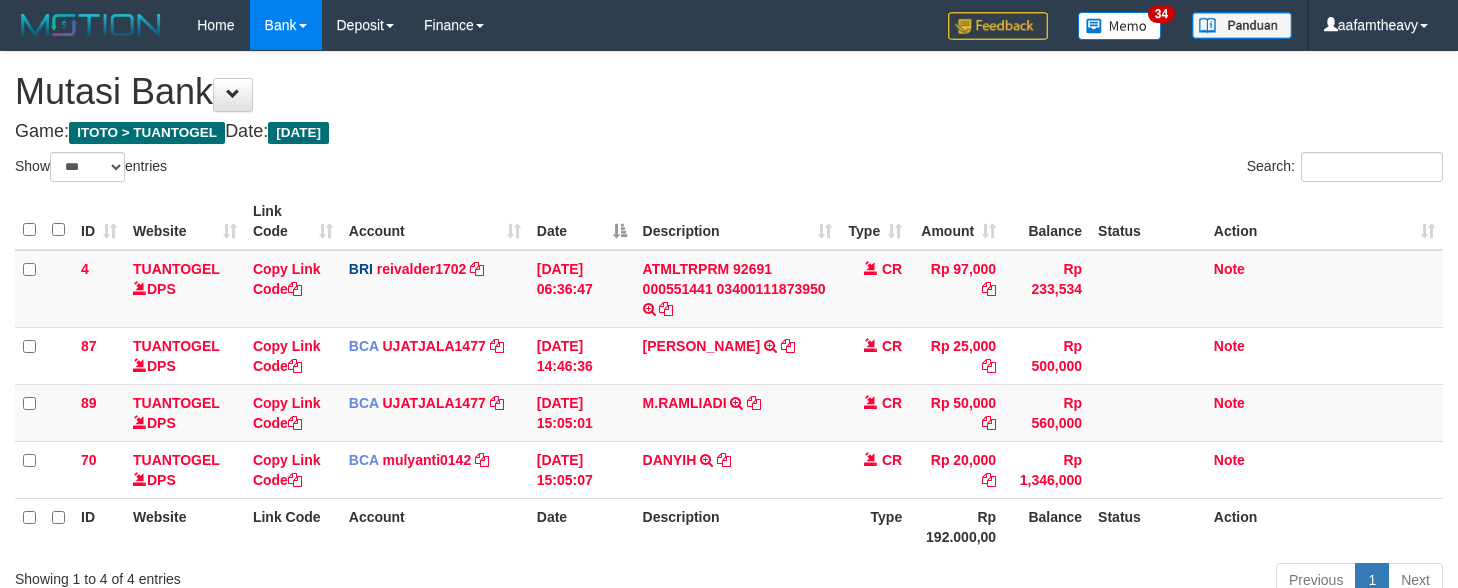 select on "***" 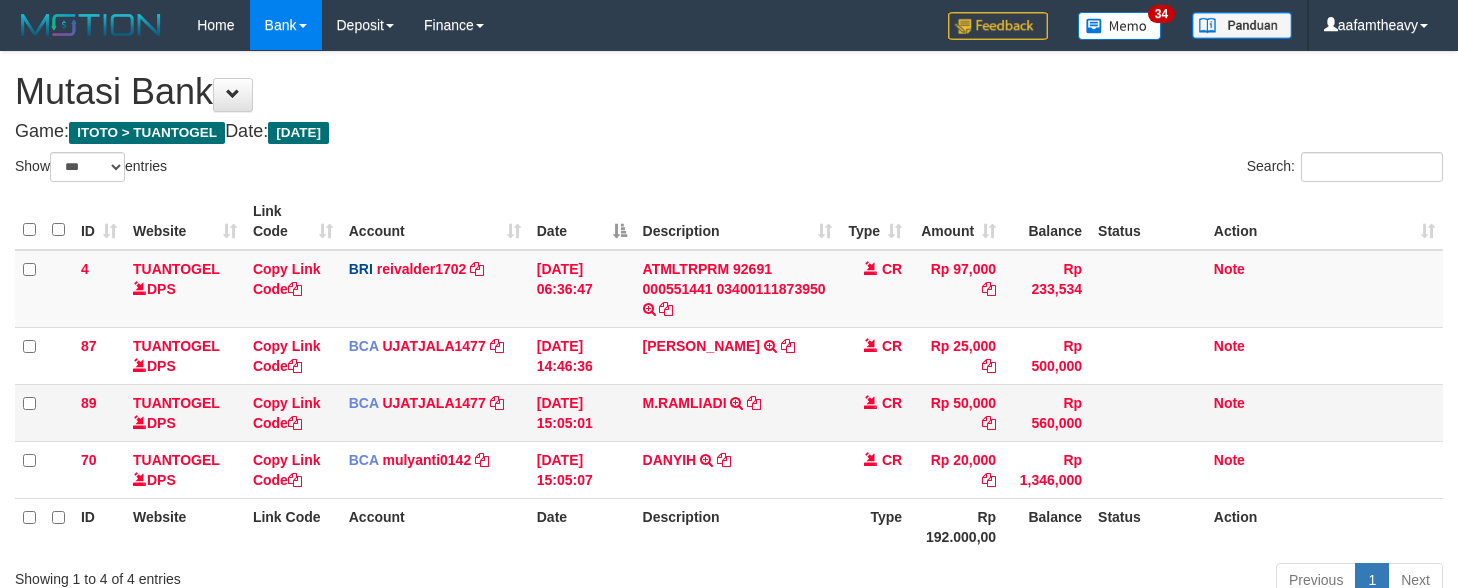 scroll, scrollTop: 0, scrollLeft: 0, axis: both 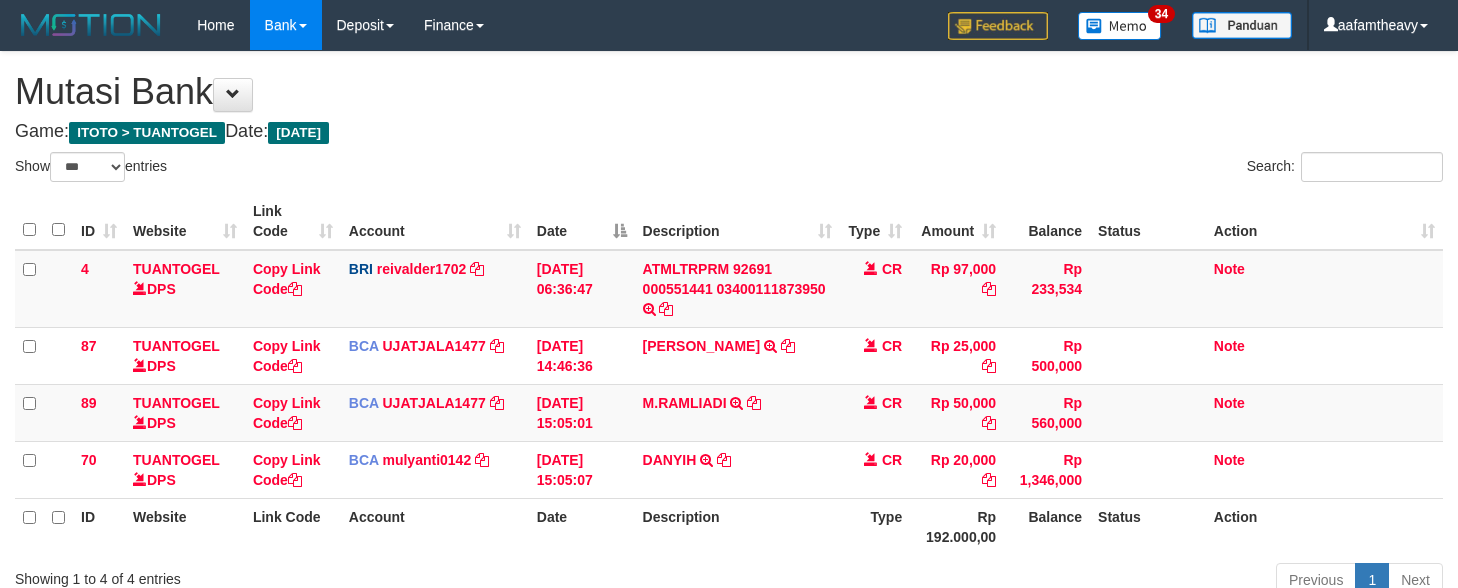 select on "***" 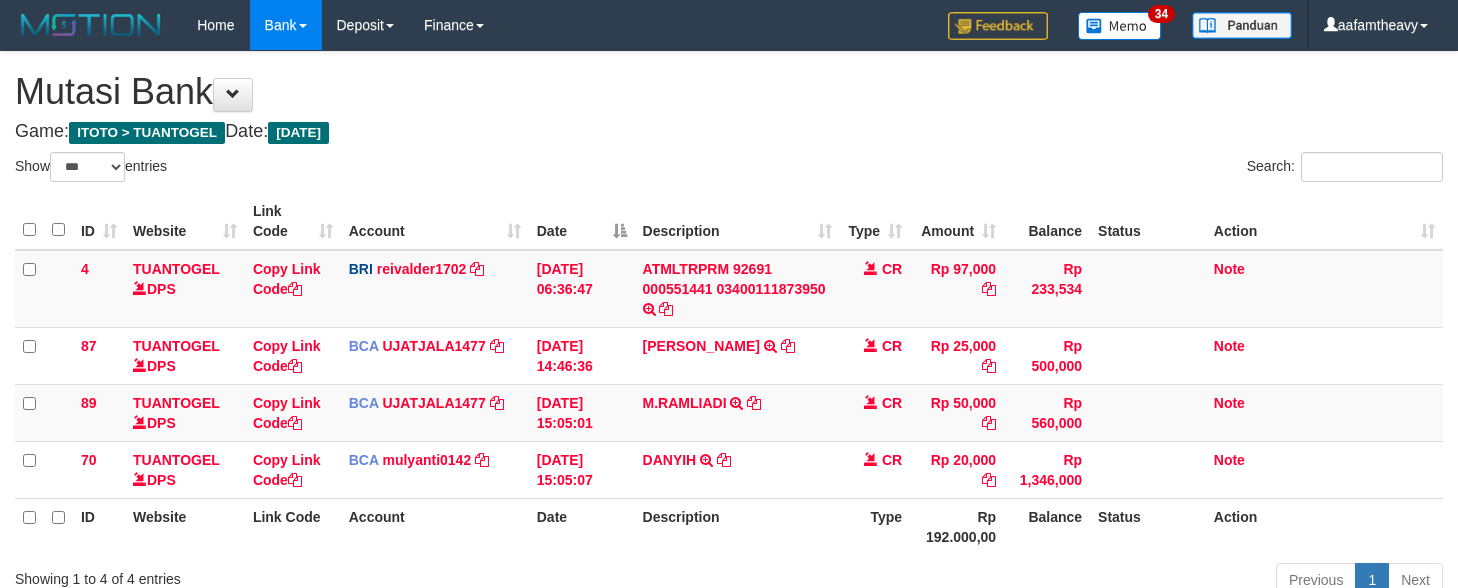 scroll, scrollTop: 0, scrollLeft: 0, axis: both 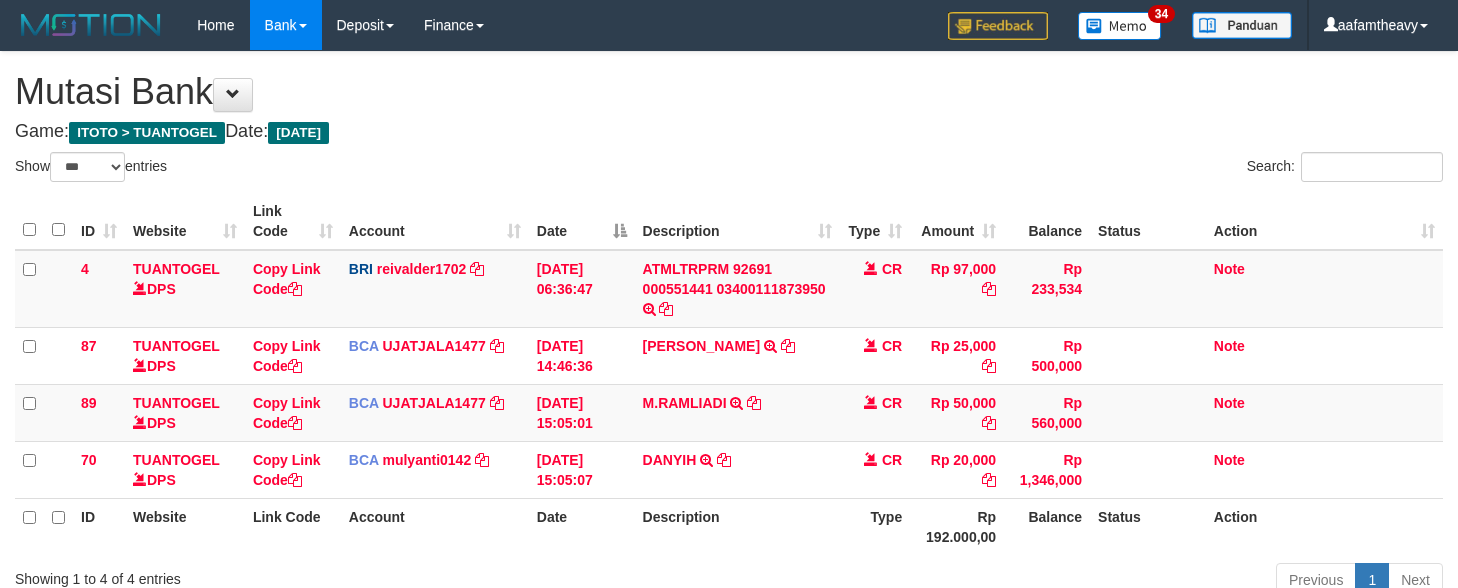 select on "***" 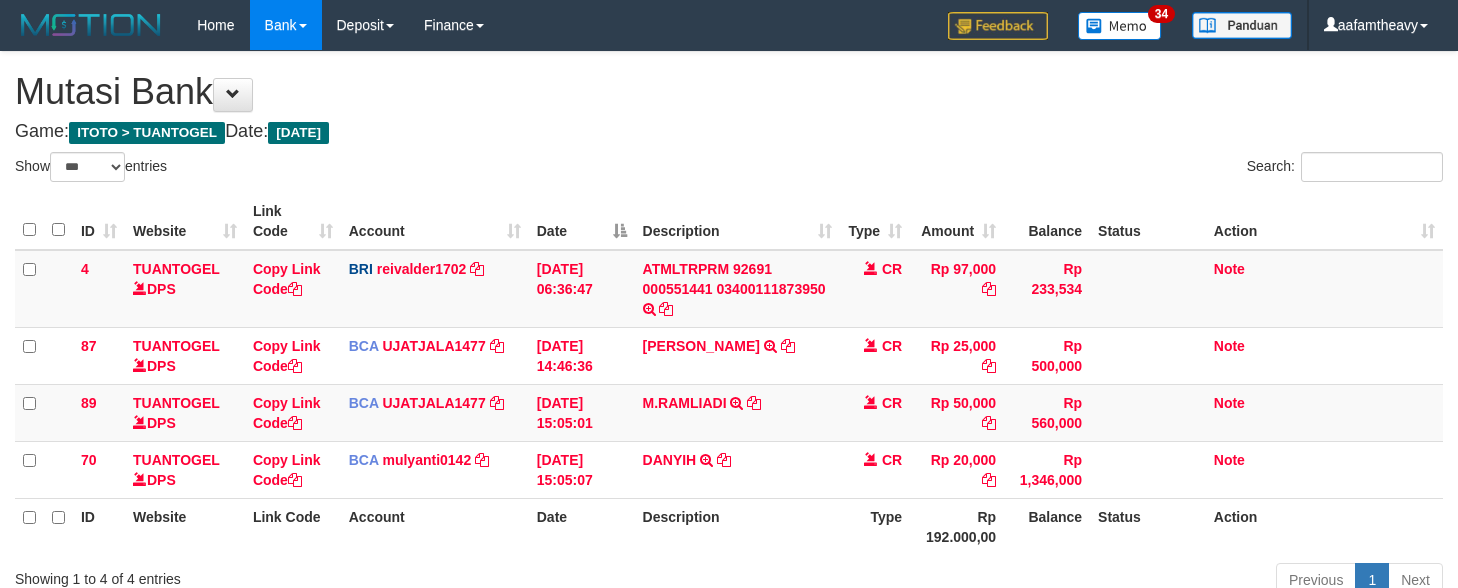 scroll, scrollTop: 0, scrollLeft: 0, axis: both 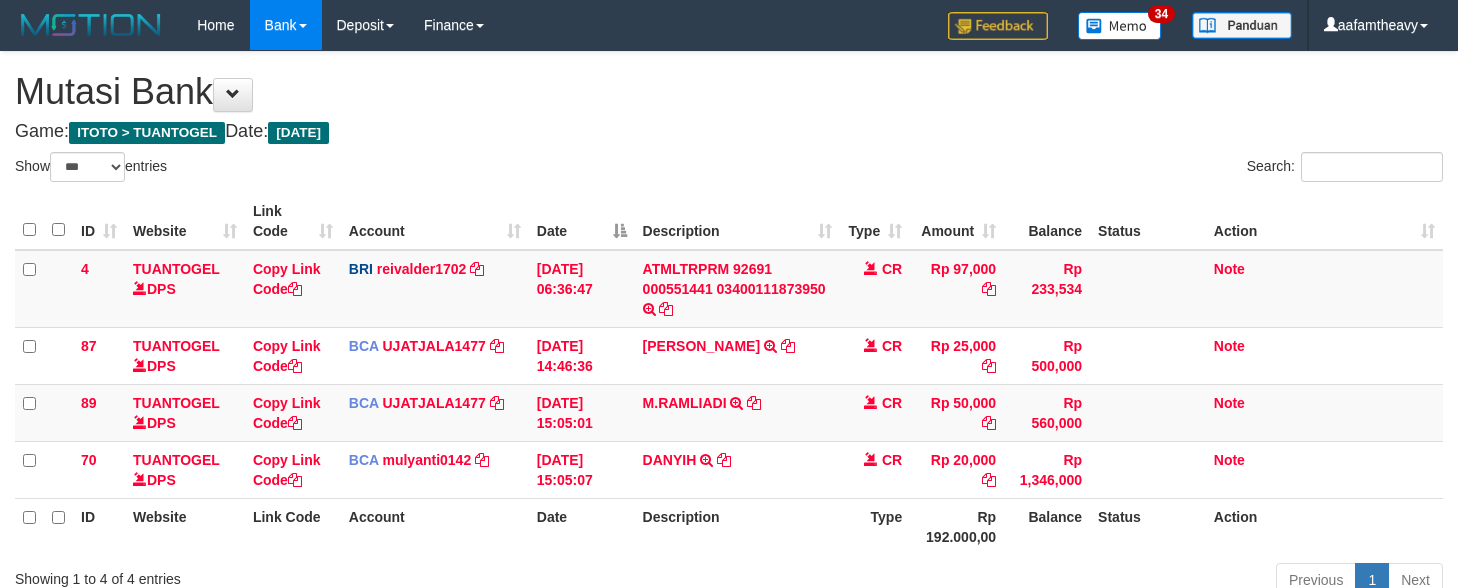 select on "***" 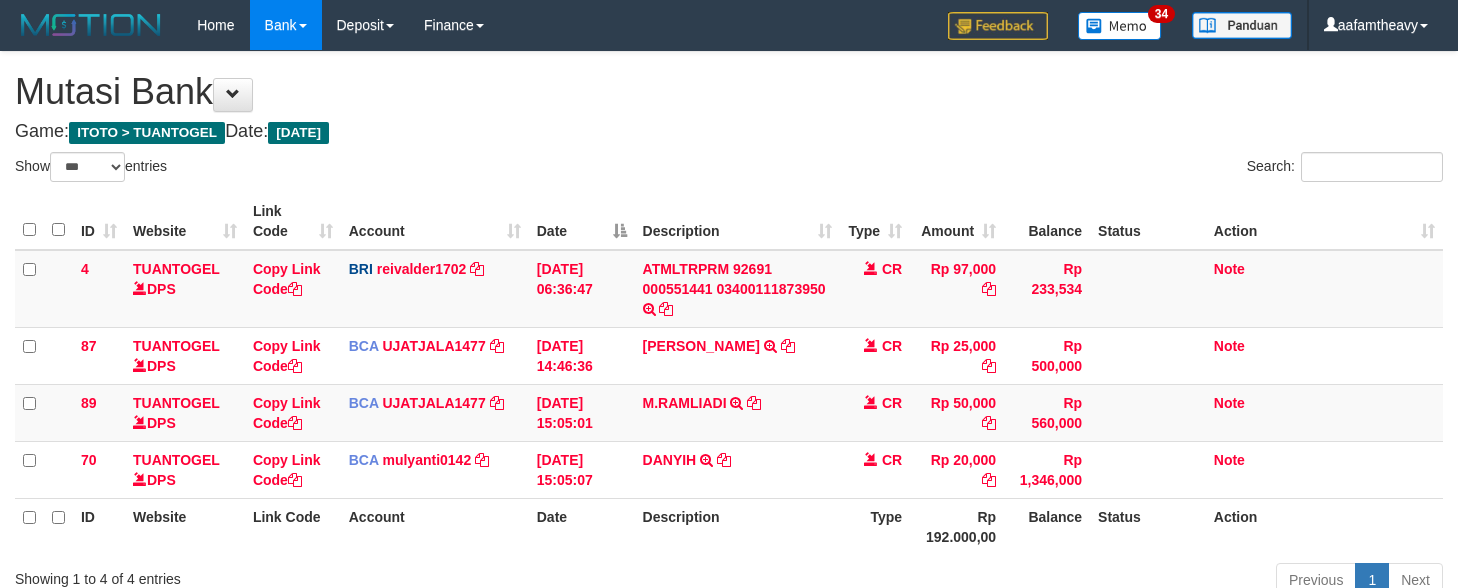 scroll, scrollTop: 0, scrollLeft: 0, axis: both 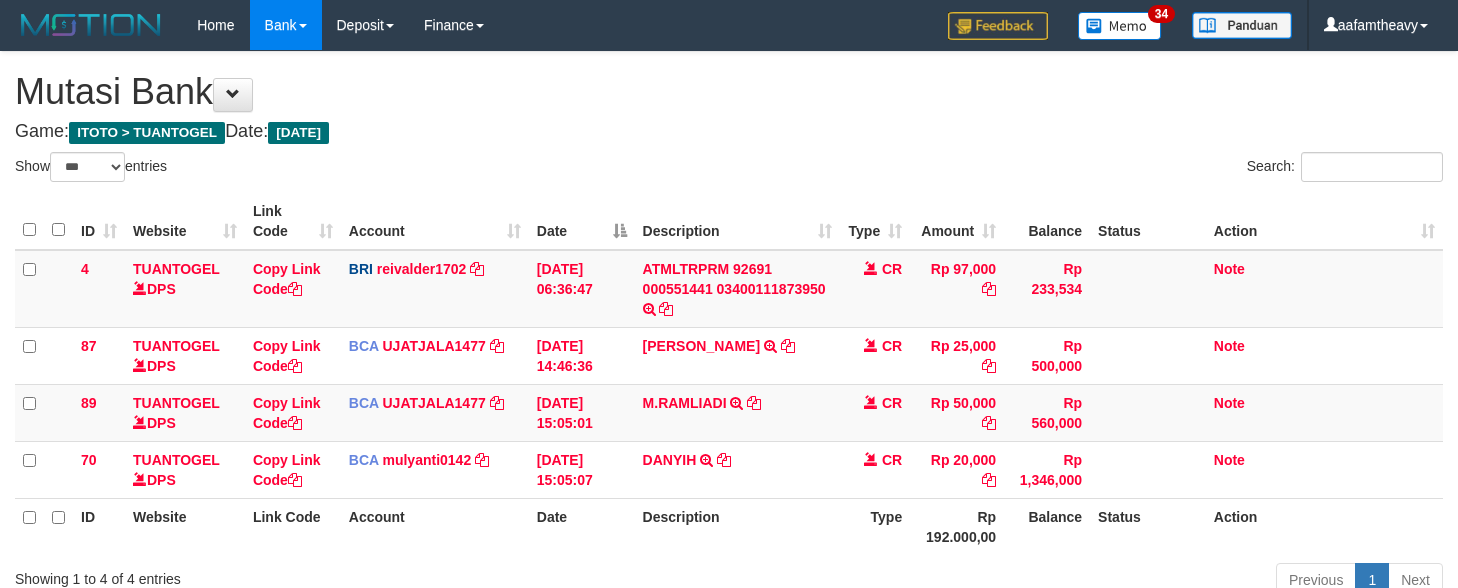 select on "***" 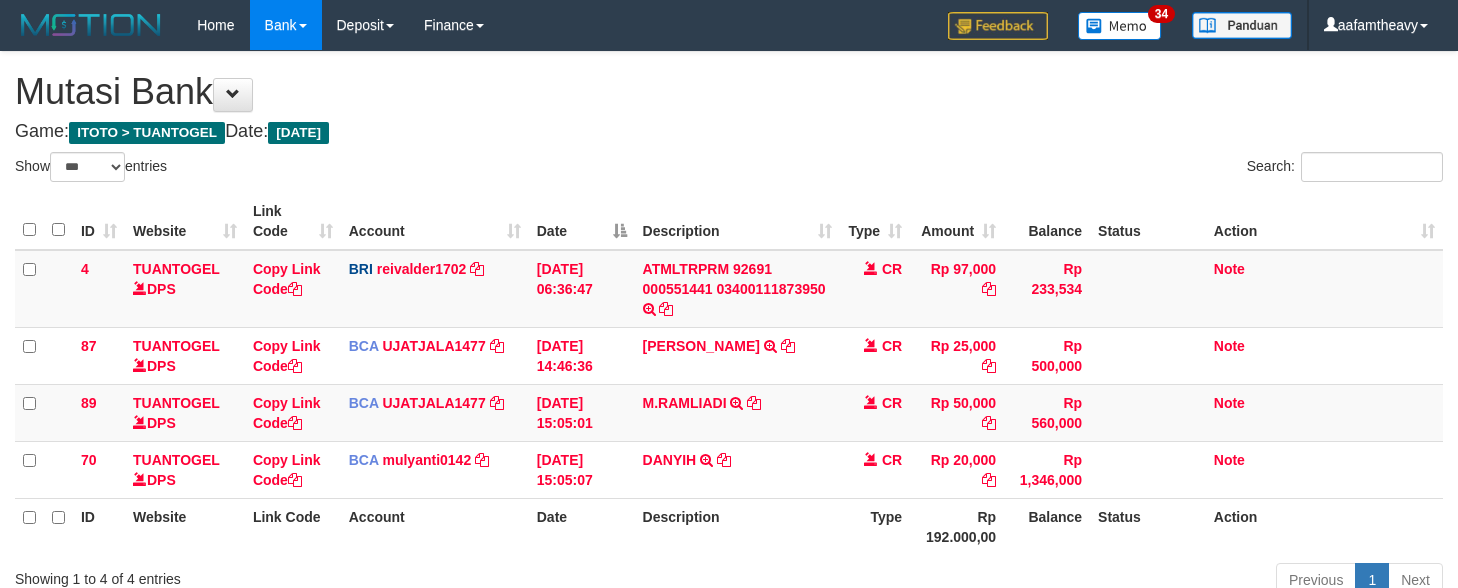 scroll, scrollTop: 0, scrollLeft: 0, axis: both 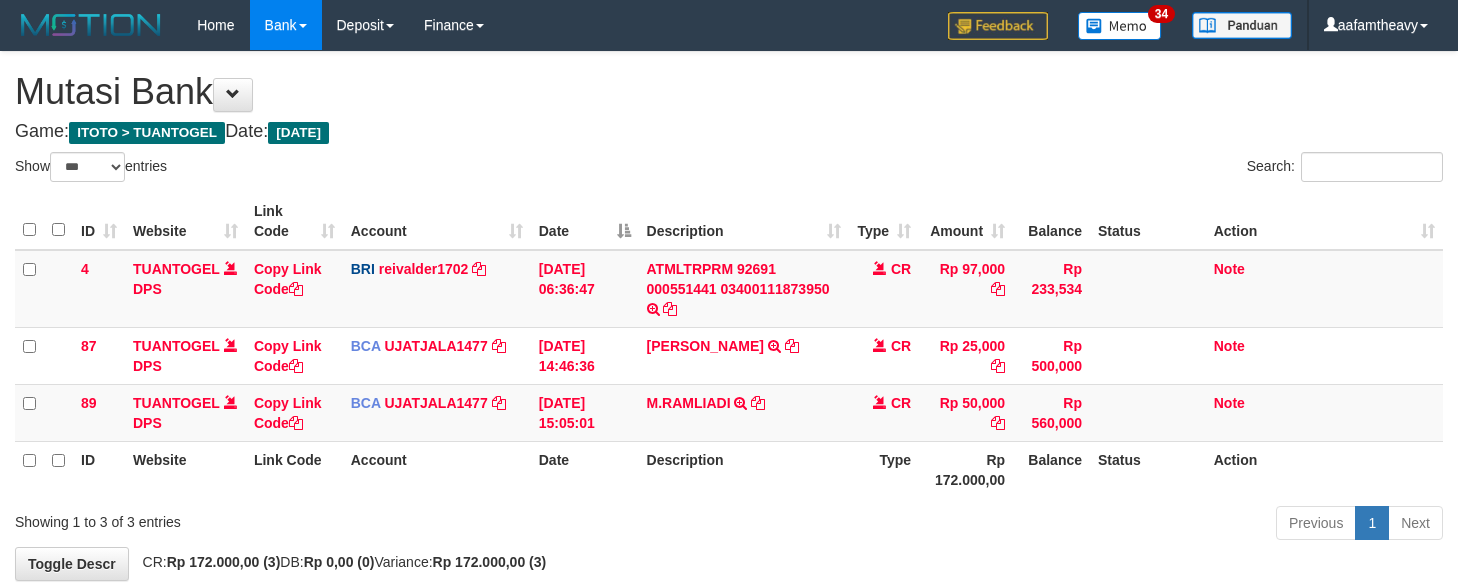 select on "***" 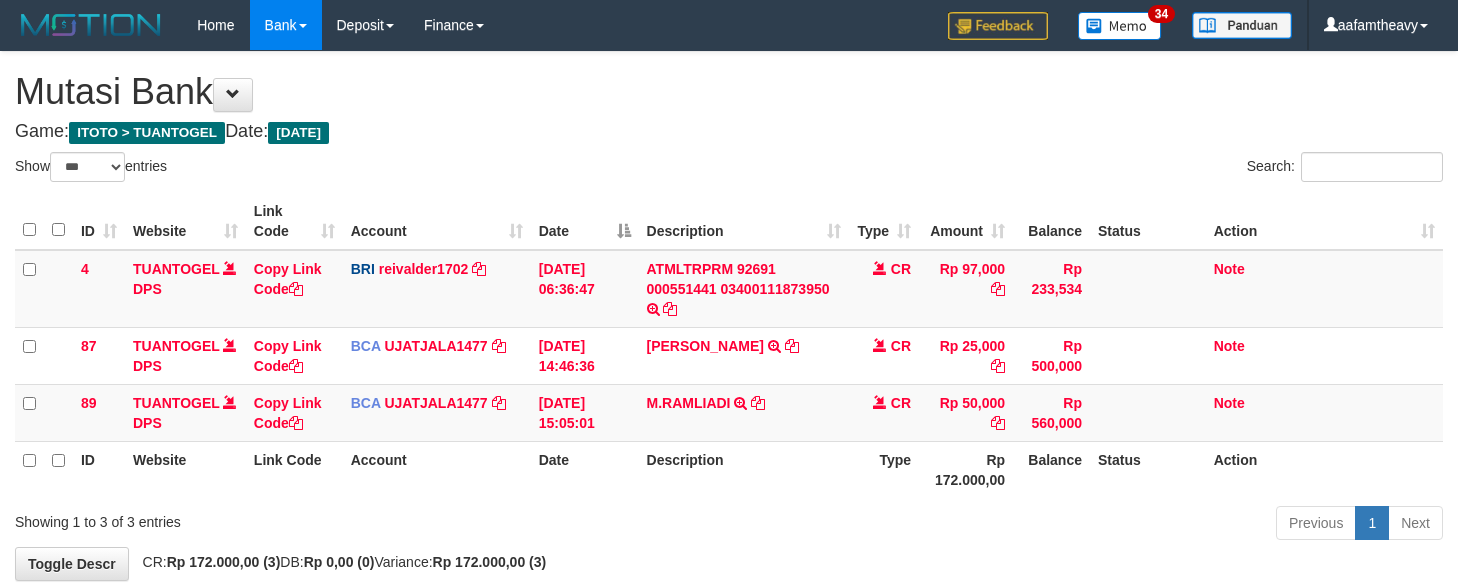scroll, scrollTop: 0, scrollLeft: 0, axis: both 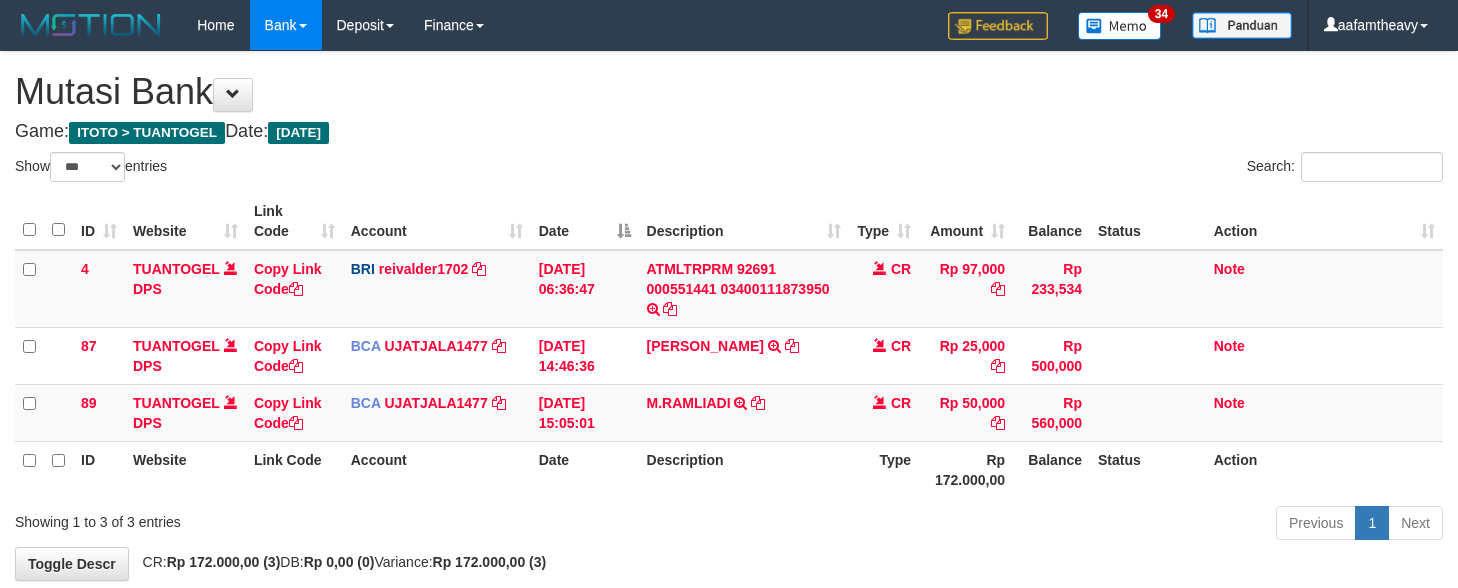 select on "***" 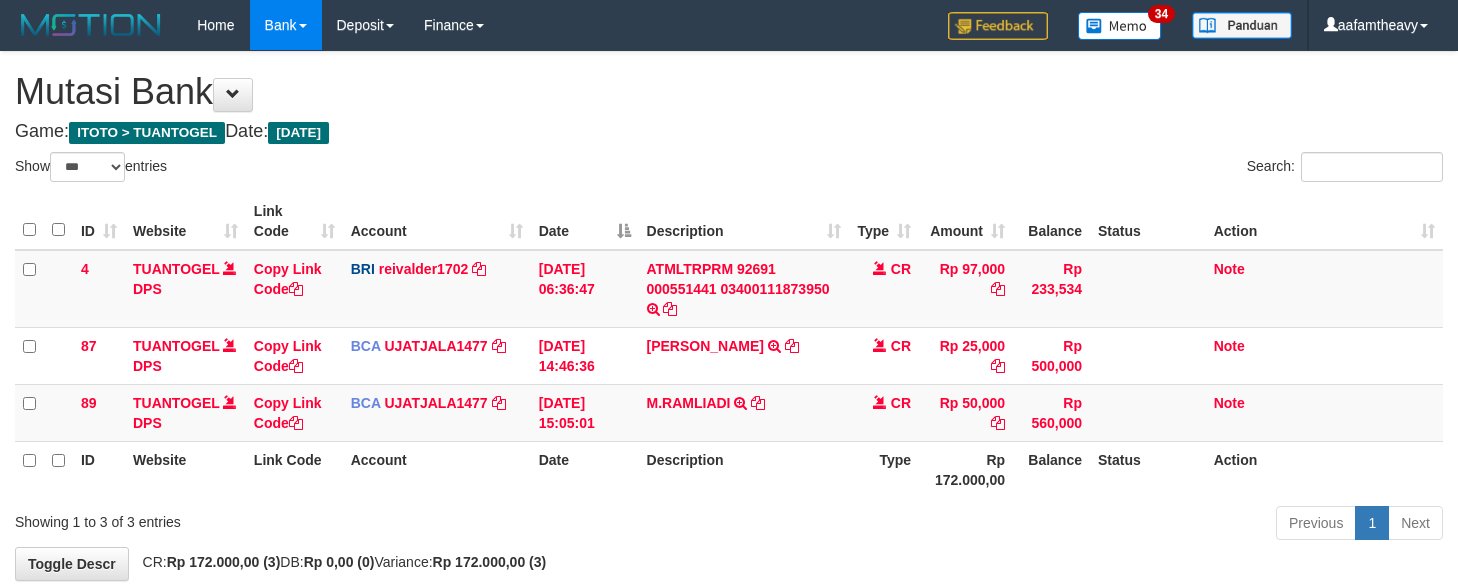scroll, scrollTop: 0, scrollLeft: 0, axis: both 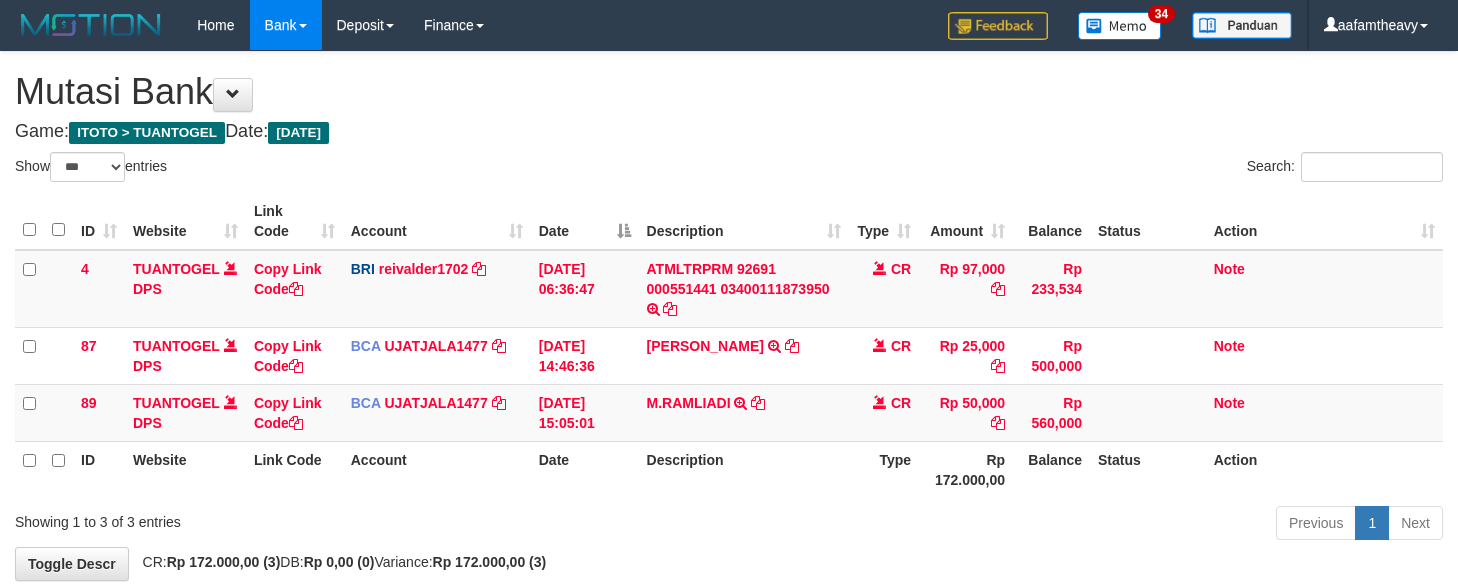 select on "***" 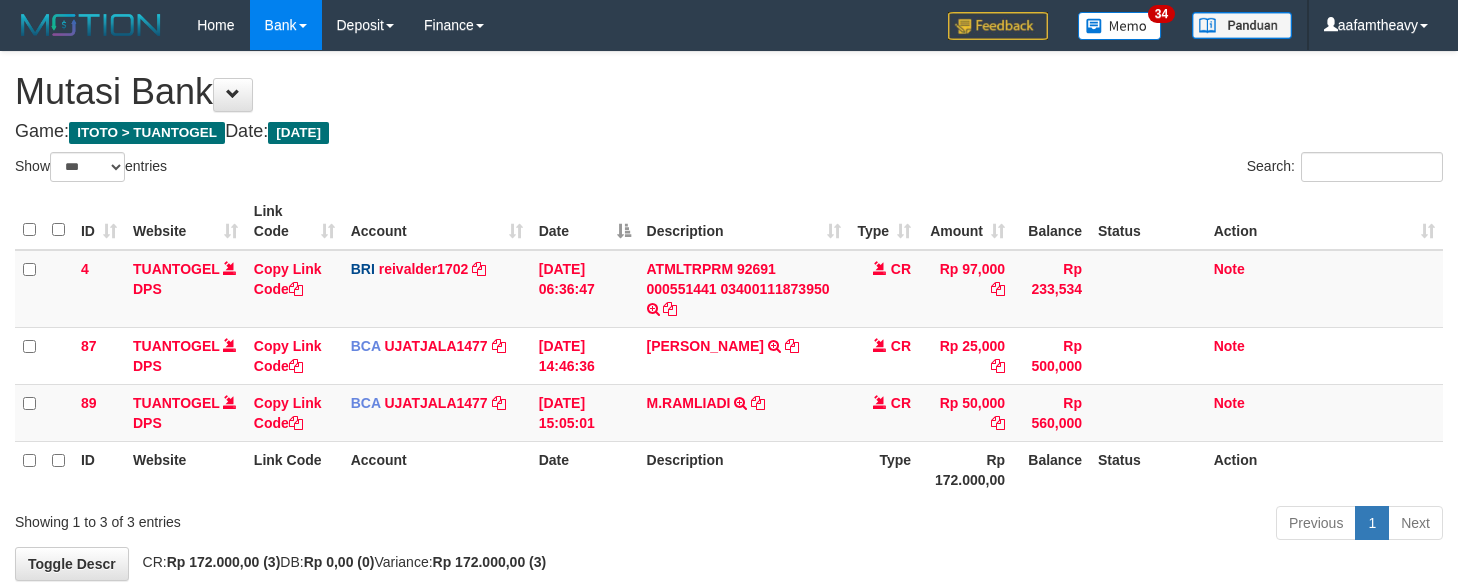scroll, scrollTop: 0, scrollLeft: 0, axis: both 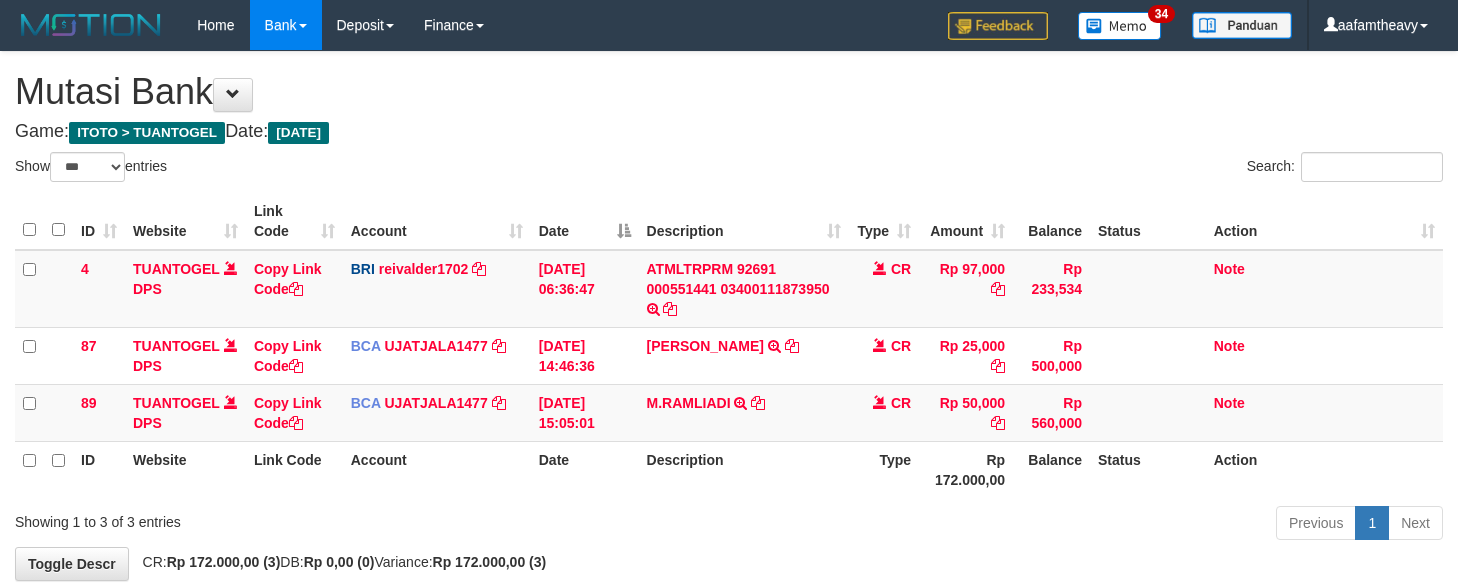select on "***" 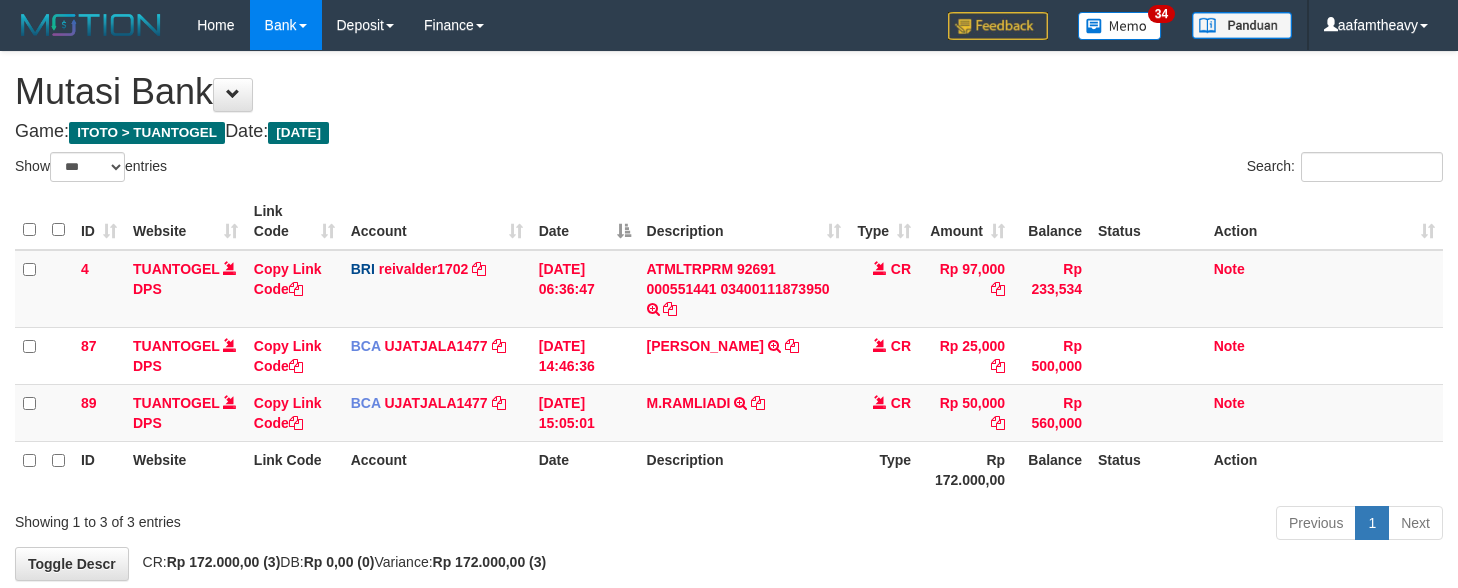 scroll, scrollTop: 0, scrollLeft: 0, axis: both 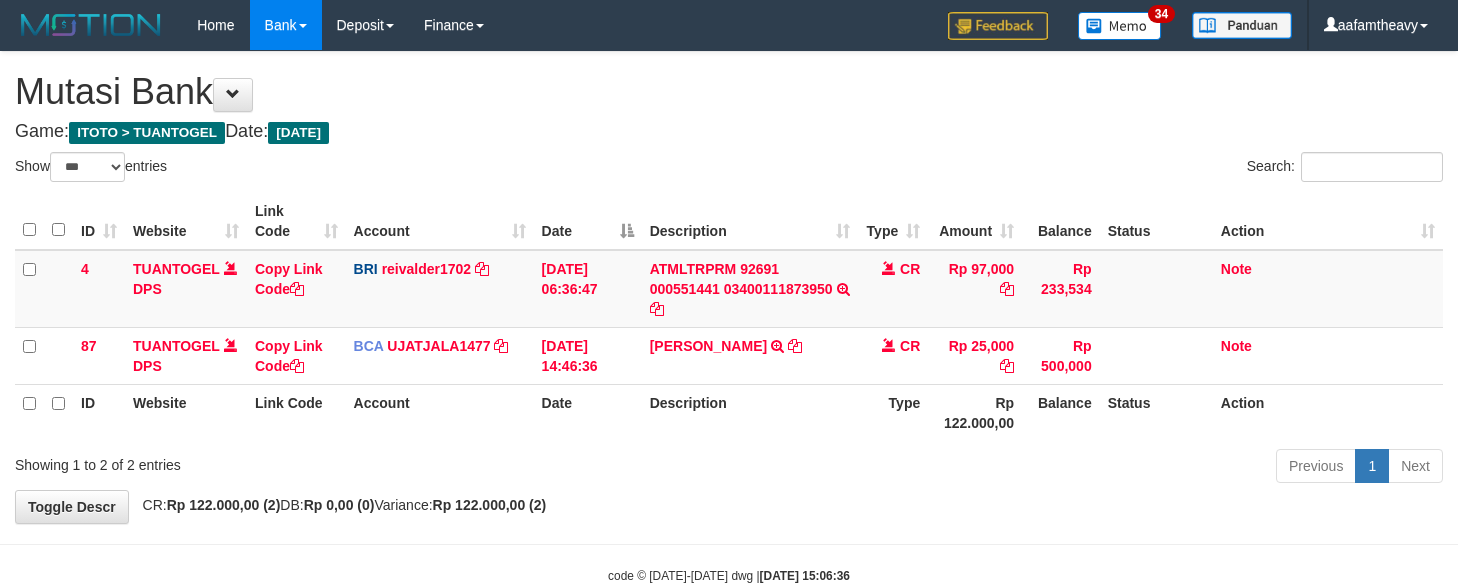 select on "***" 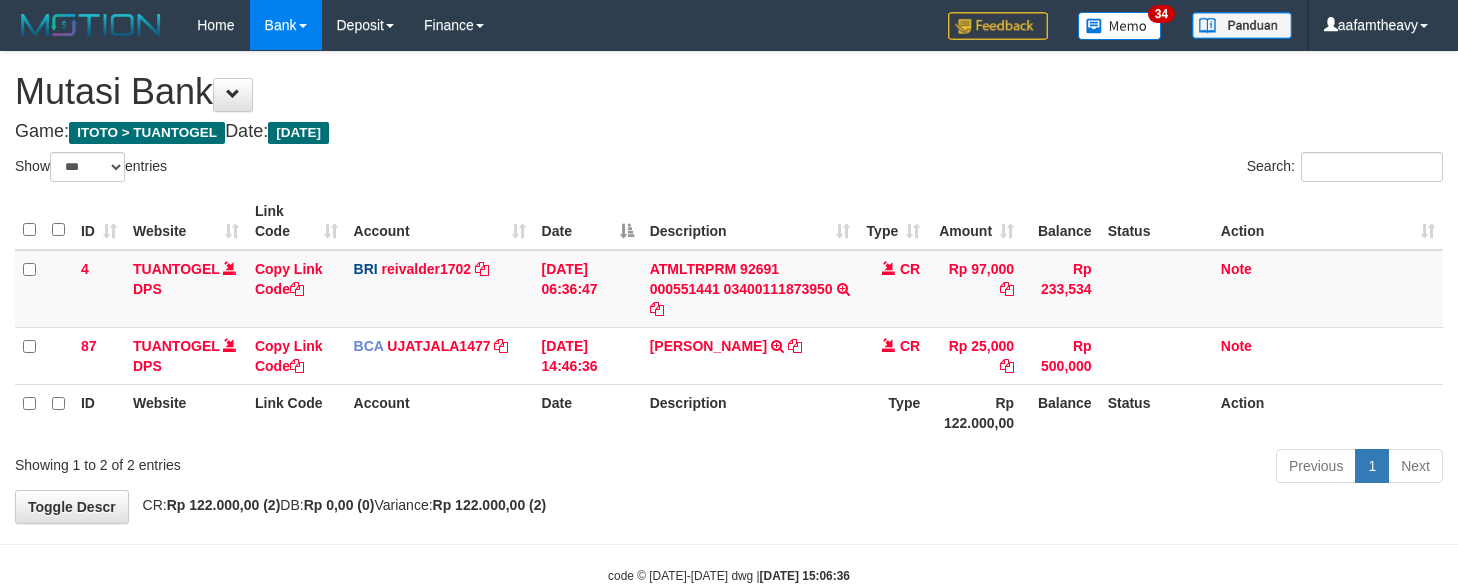 scroll, scrollTop: 0, scrollLeft: 0, axis: both 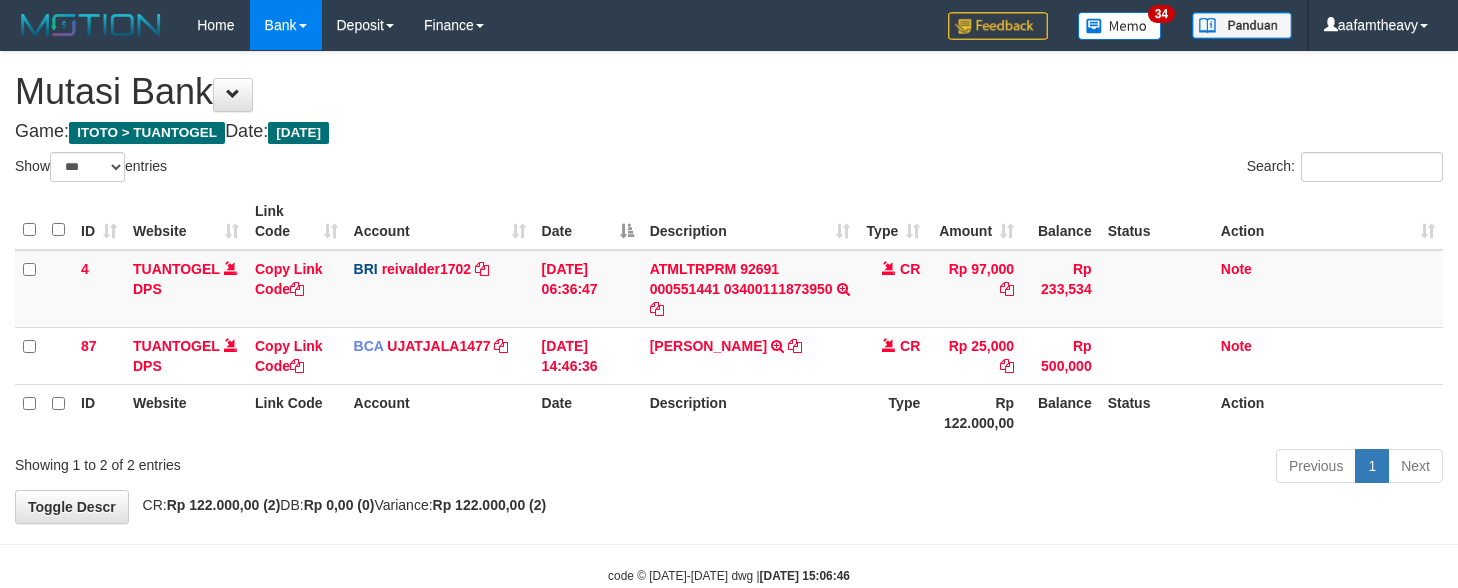 select on "***" 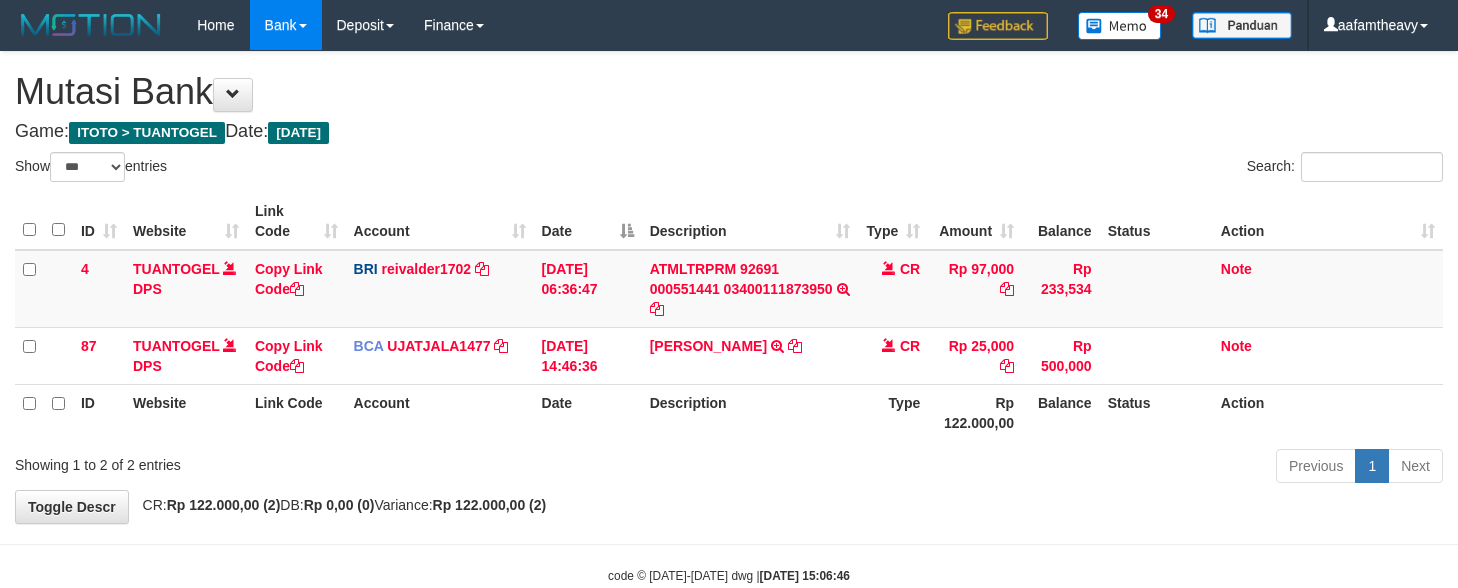 scroll, scrollTop: 0, scrollLeft: 0, axis: both 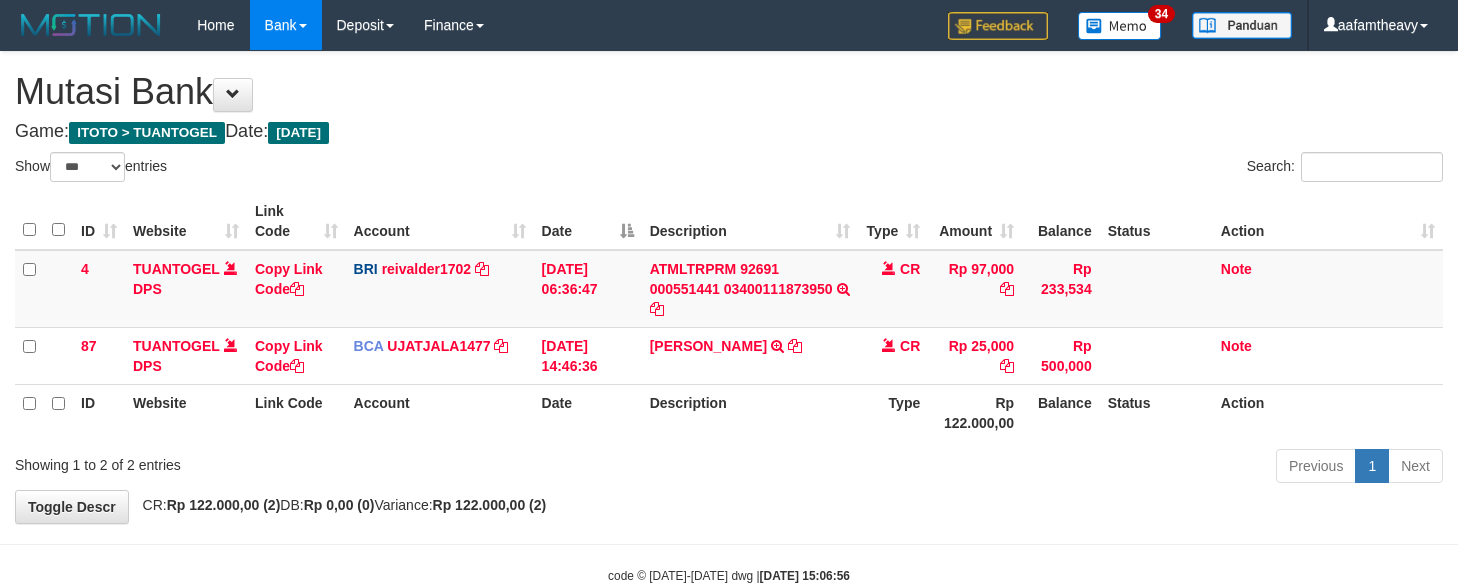 select on "***" 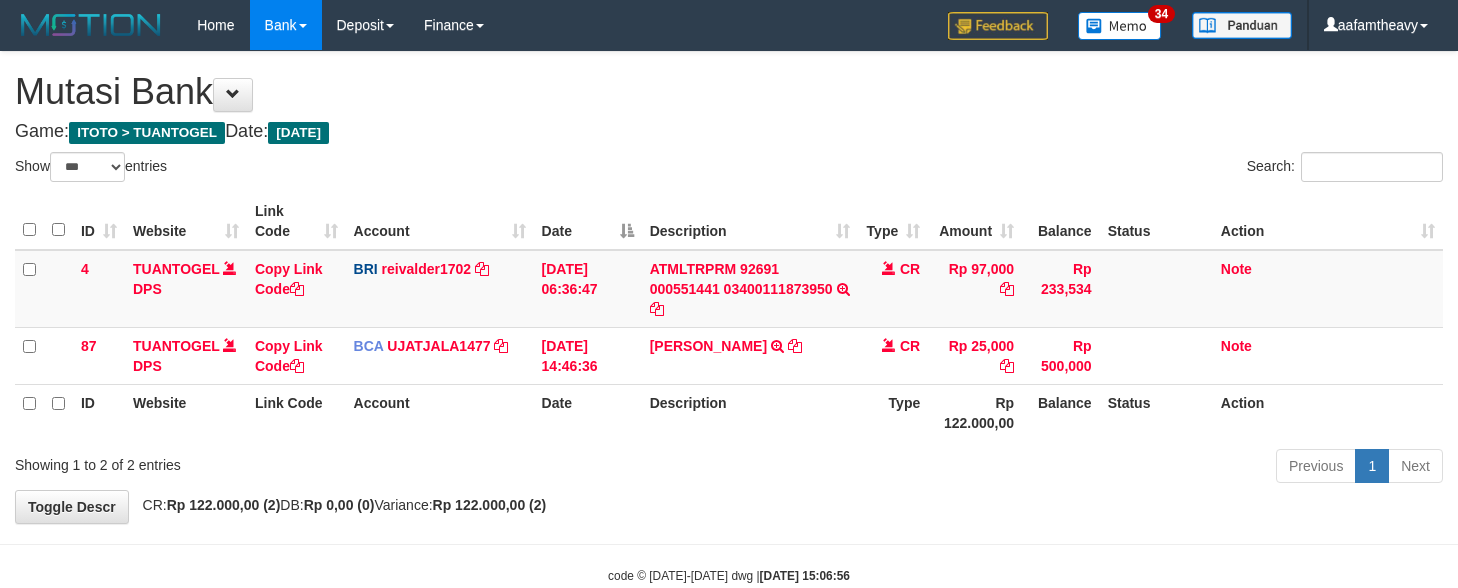 scroll, scrollTop: 0, scrollLeft: 0, axis: both 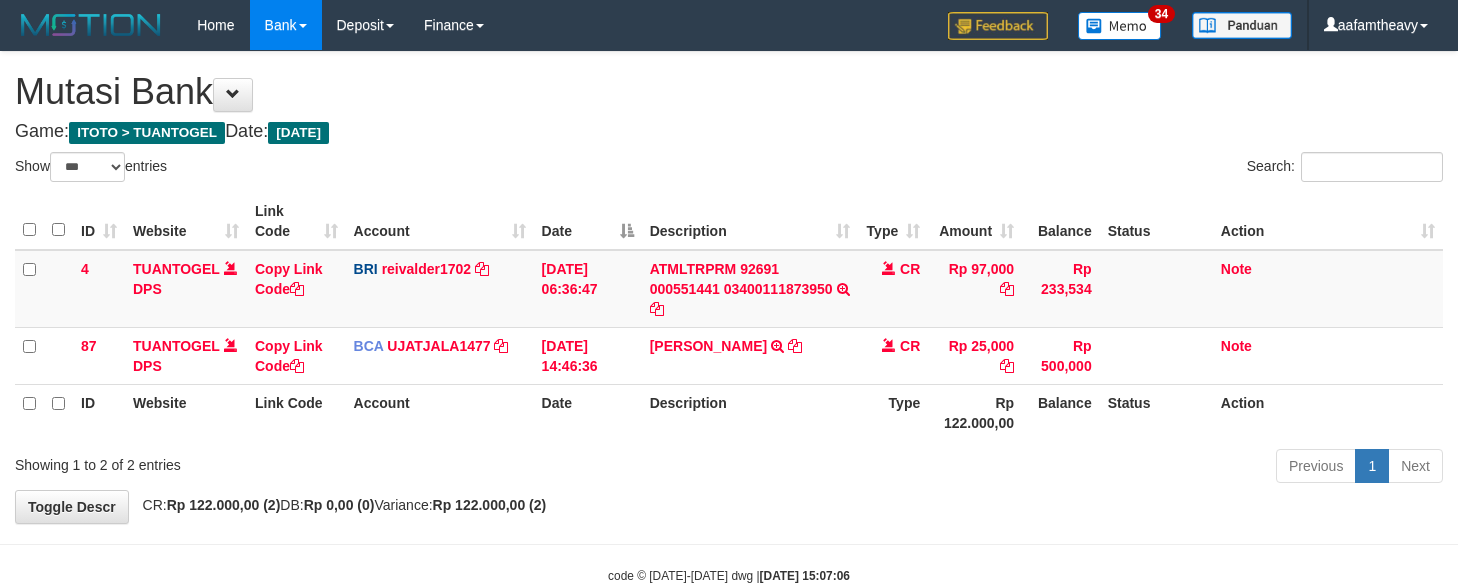select on "***" 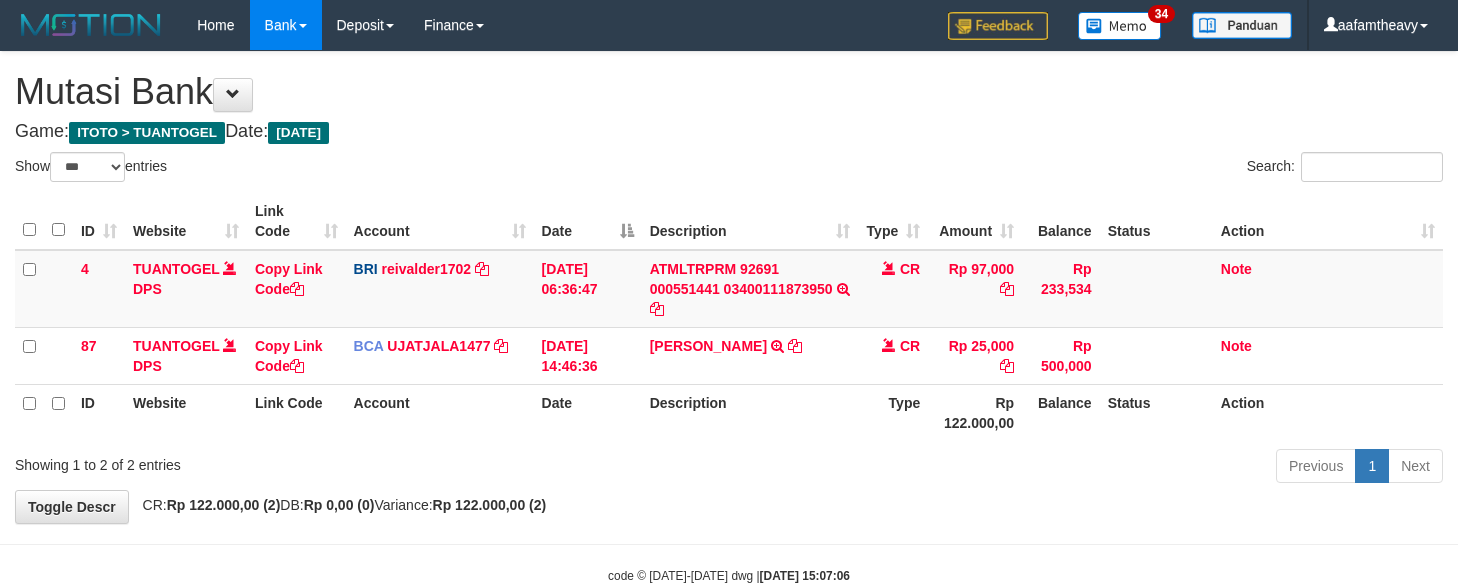 scroll, scrollTop: 0, scrollLeft: 0, axis: both 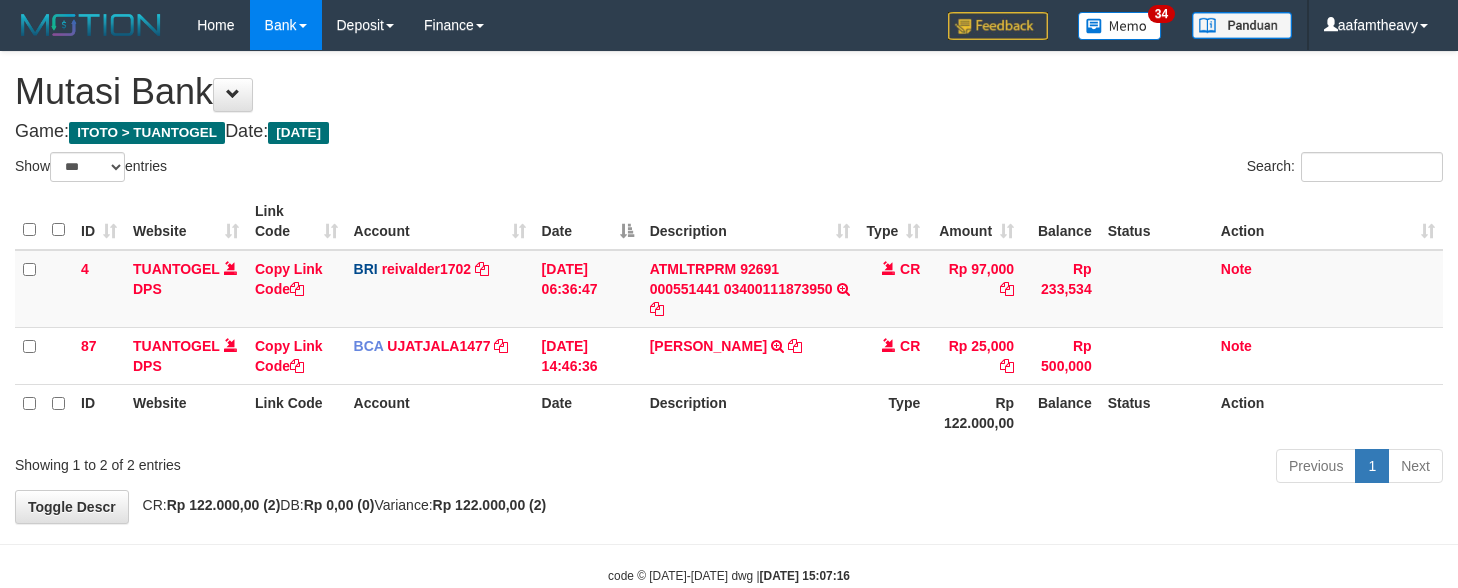 select on "***" 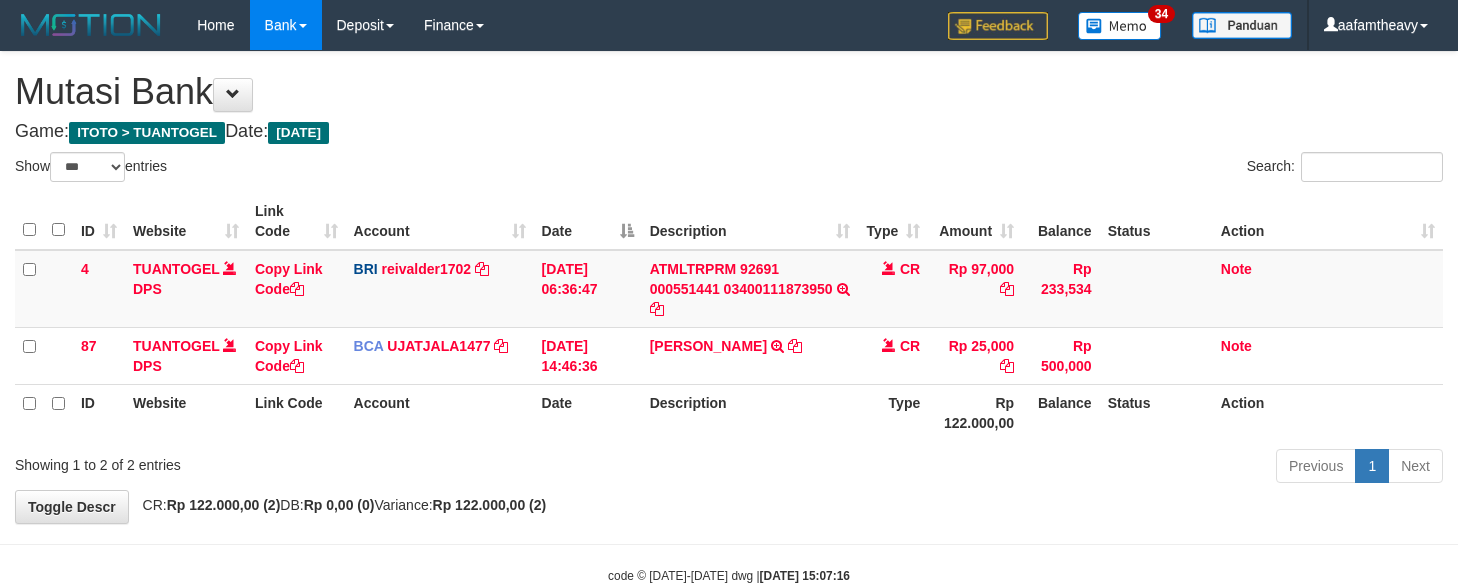 scroll, scrollTop: 0, scrollLeft: 0, axis: both 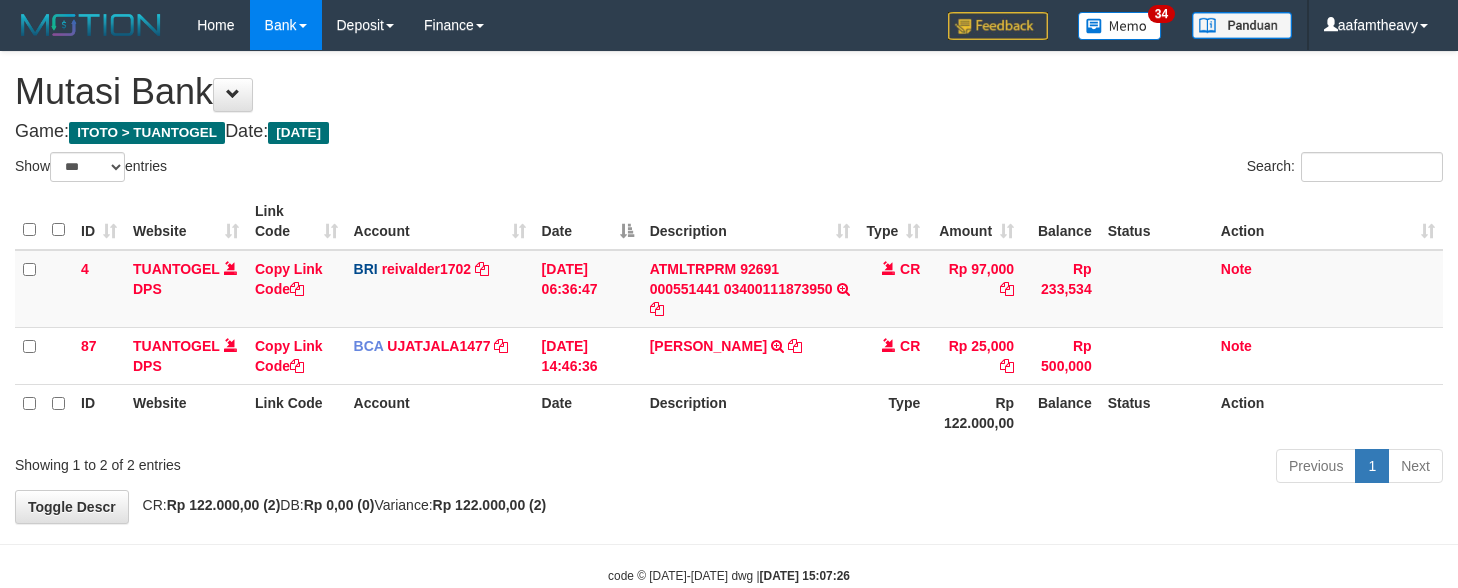 select on "***" 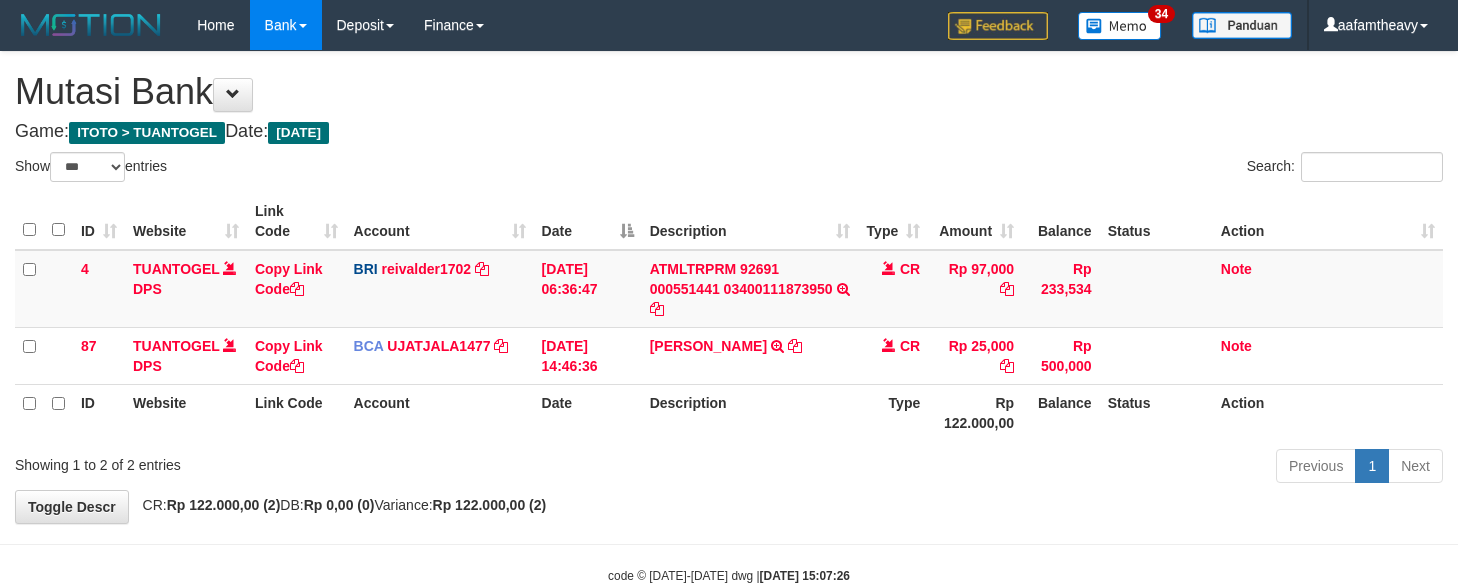 scroll, scrollTop: 0, scrollLeft: 0, axis: both 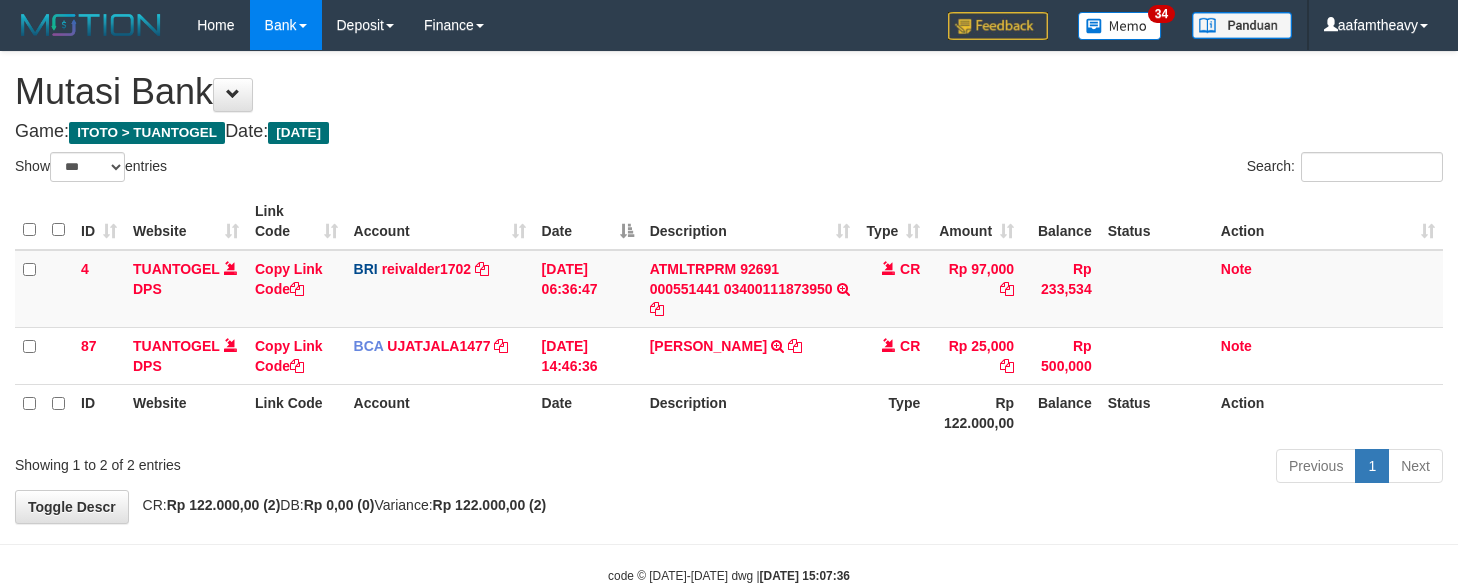 select on "***" 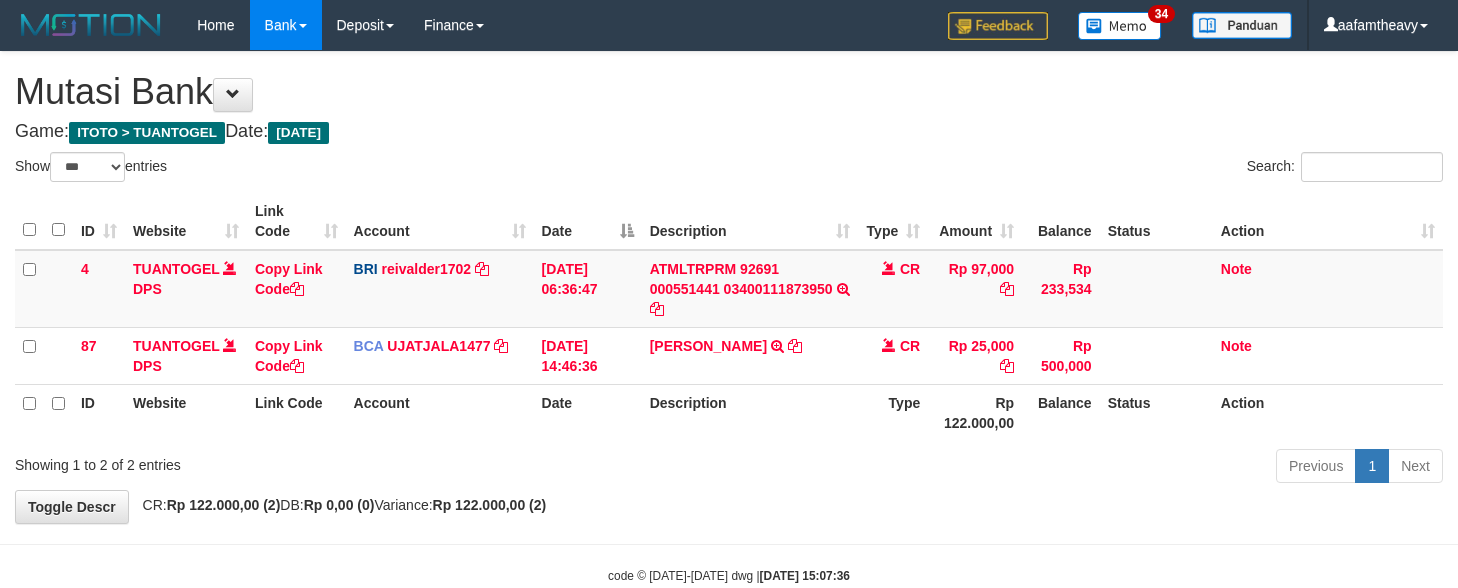 scroll, scrollTop: 0, scrollLeft: 0, axis: both 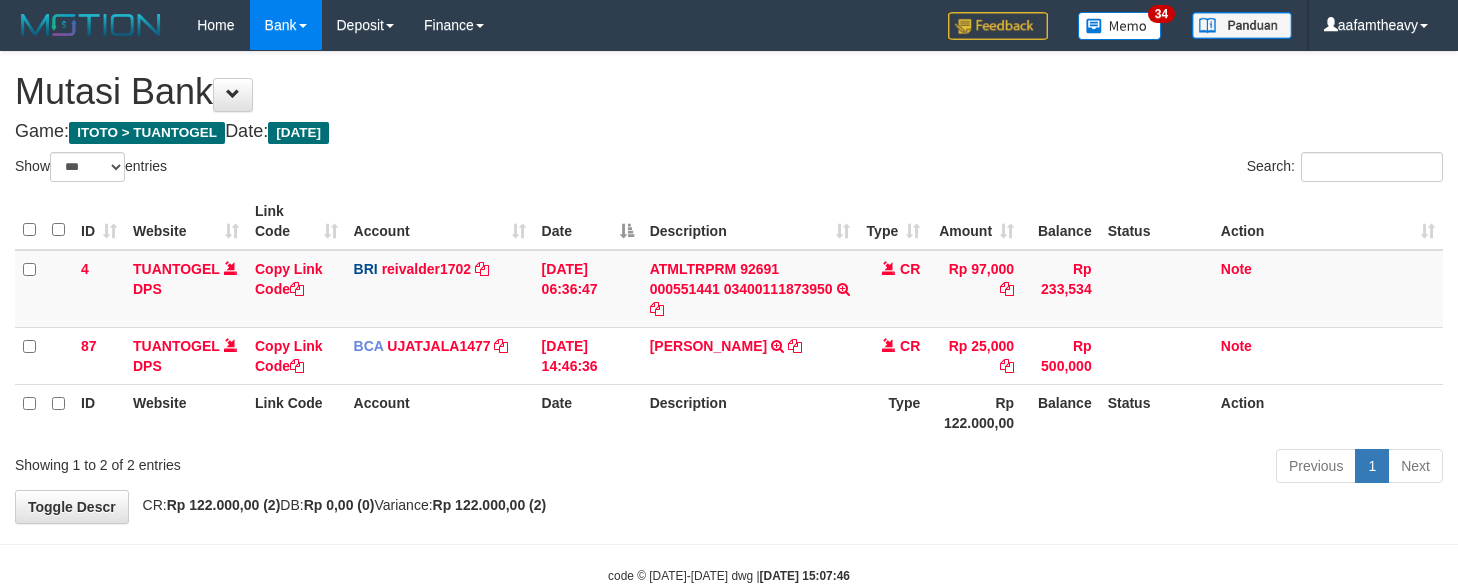 select on "***" 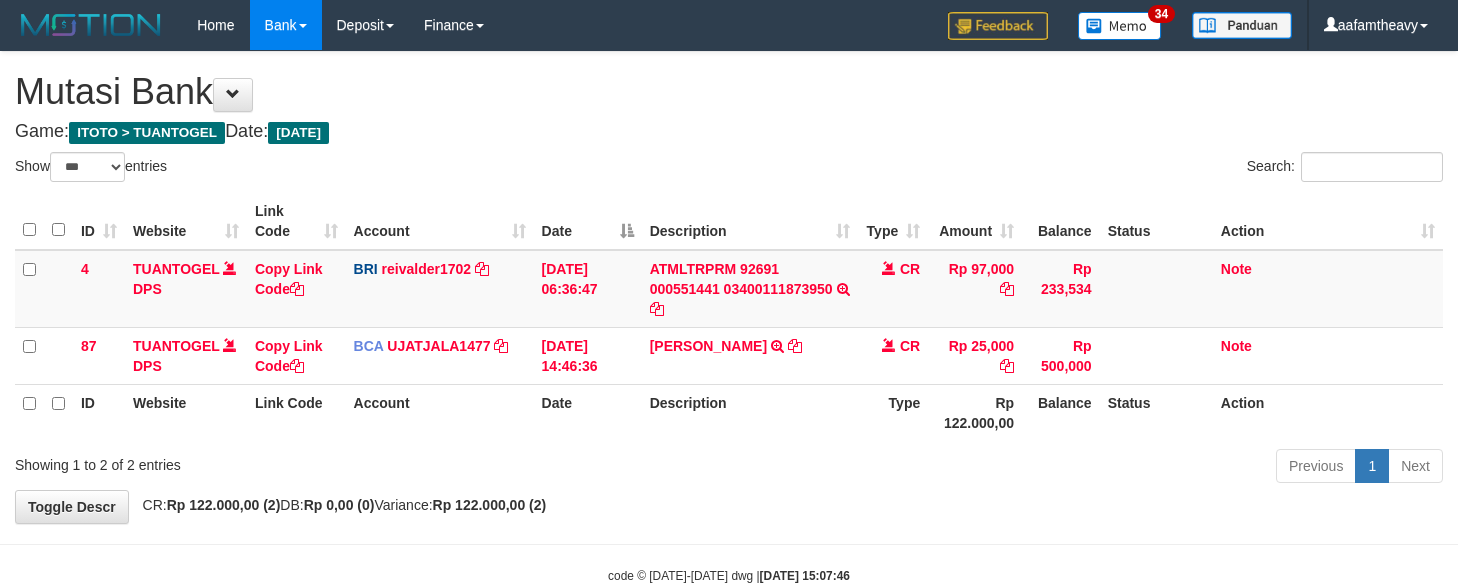 scroll, scrollTop: 0, scrollLeft: 0, axis: both 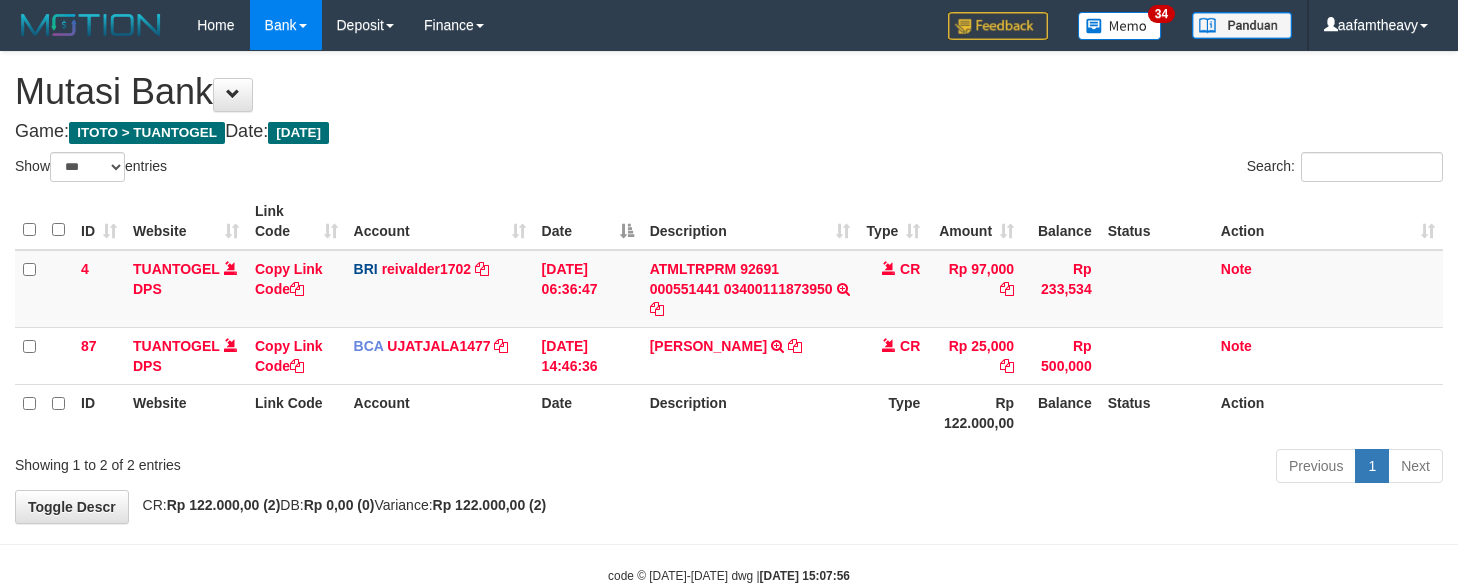 select on "***" 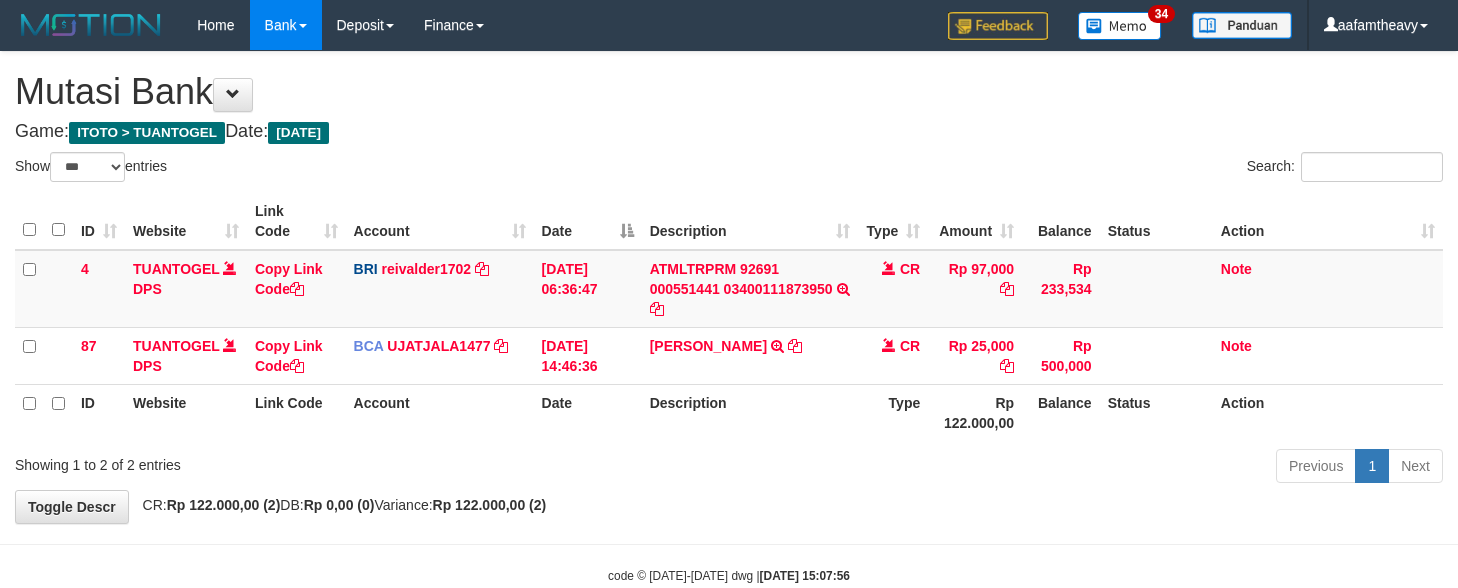 scroll, scrollTop: 0, scrollLeft: 0, axis: both 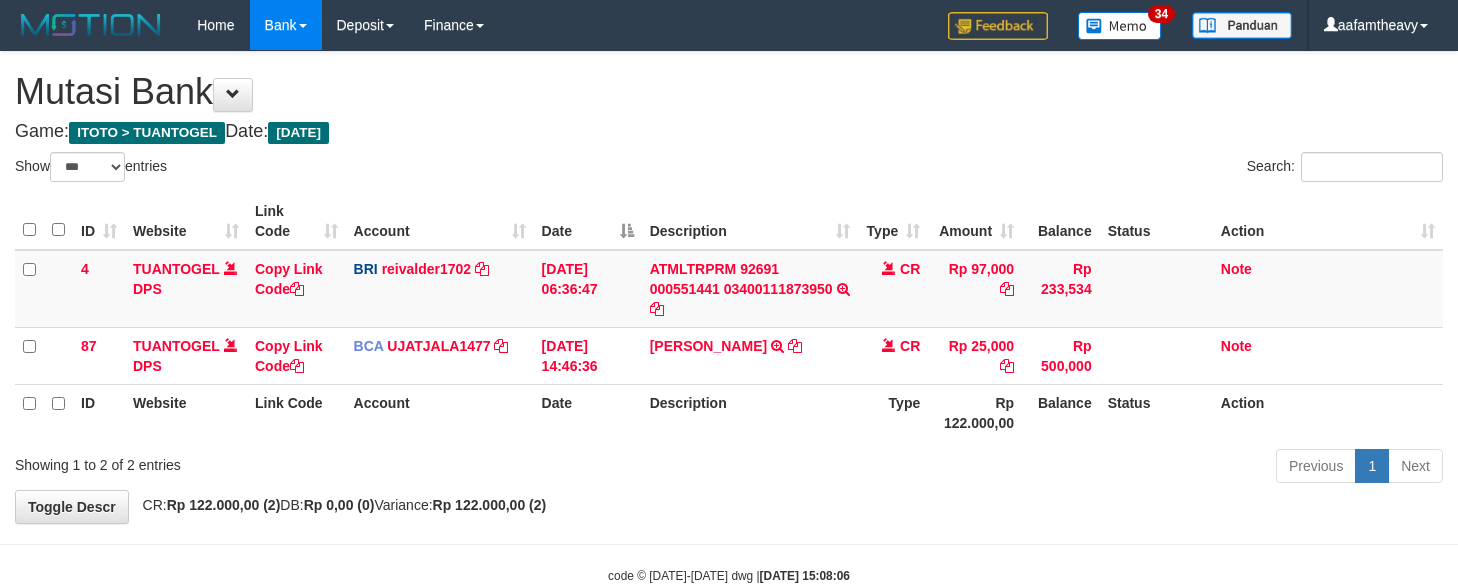 select on "***" 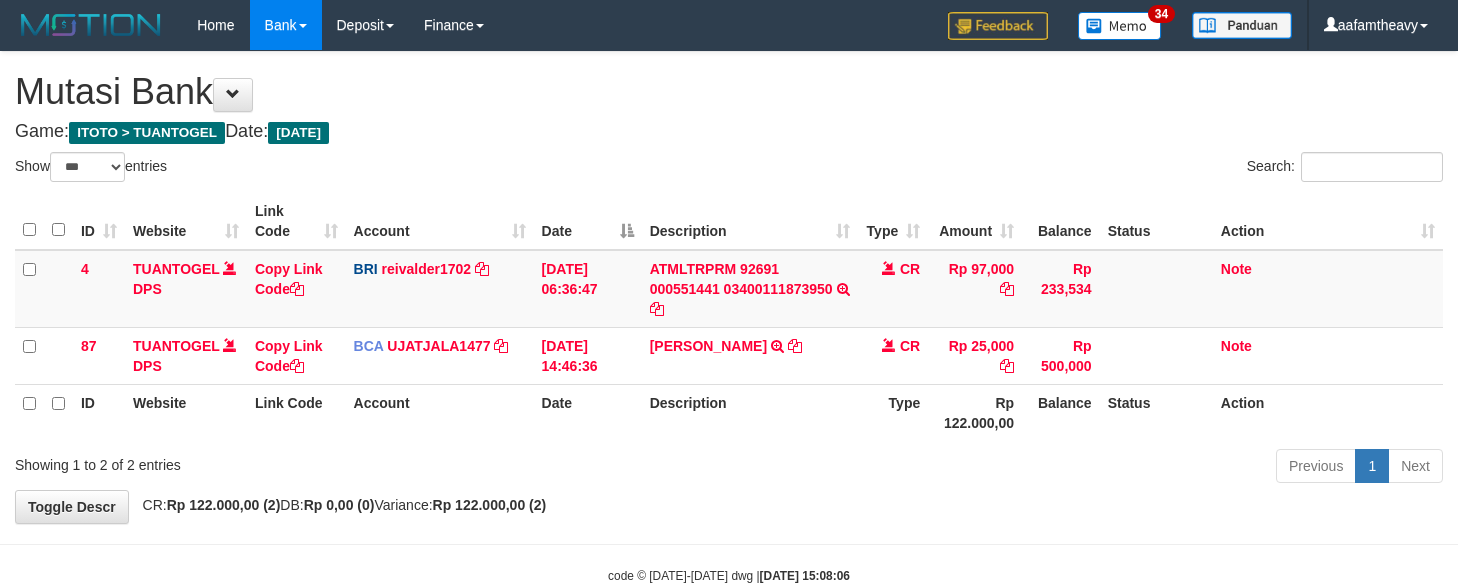 scroll, scrollTop: 0, scrollLeft: 0, axis: both 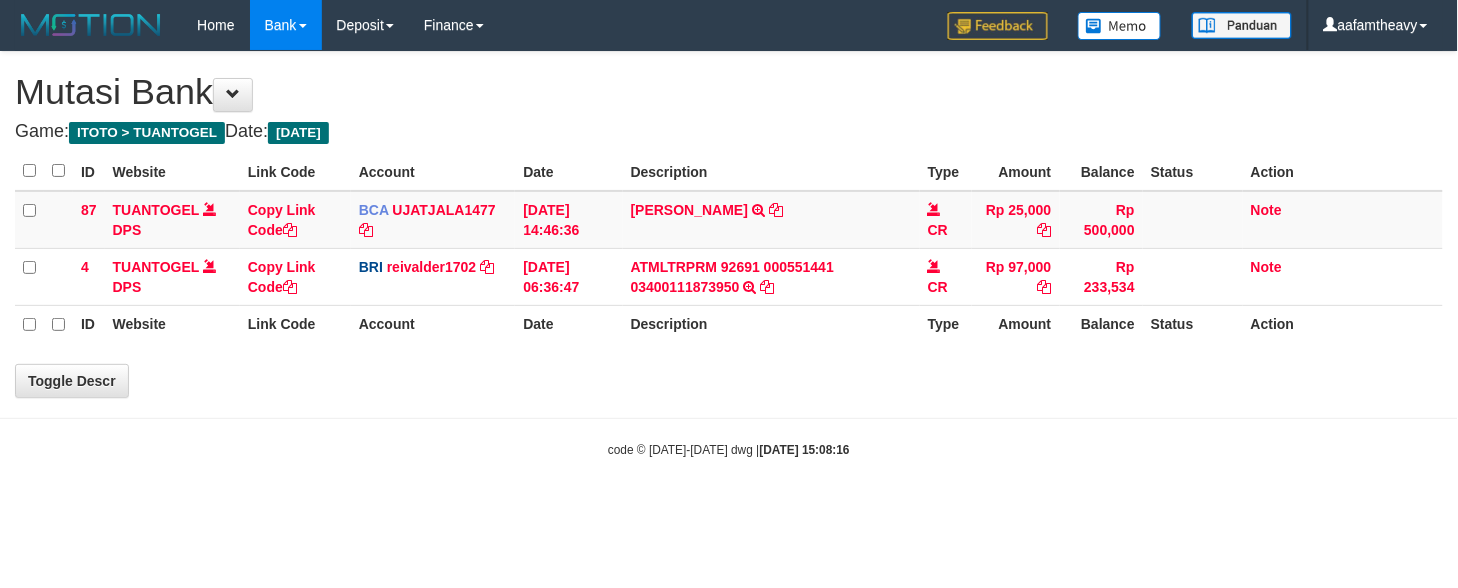 select on "***" 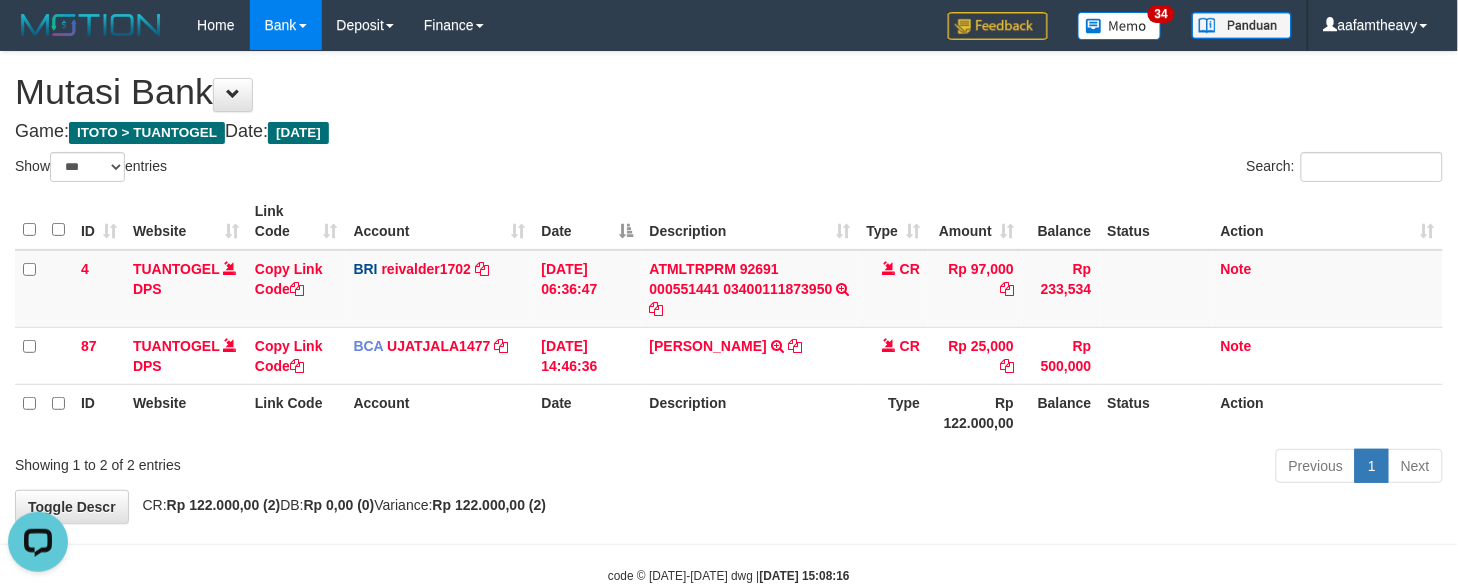 scroll, scrollTop: 0, scrollLeft: 0, axis: both 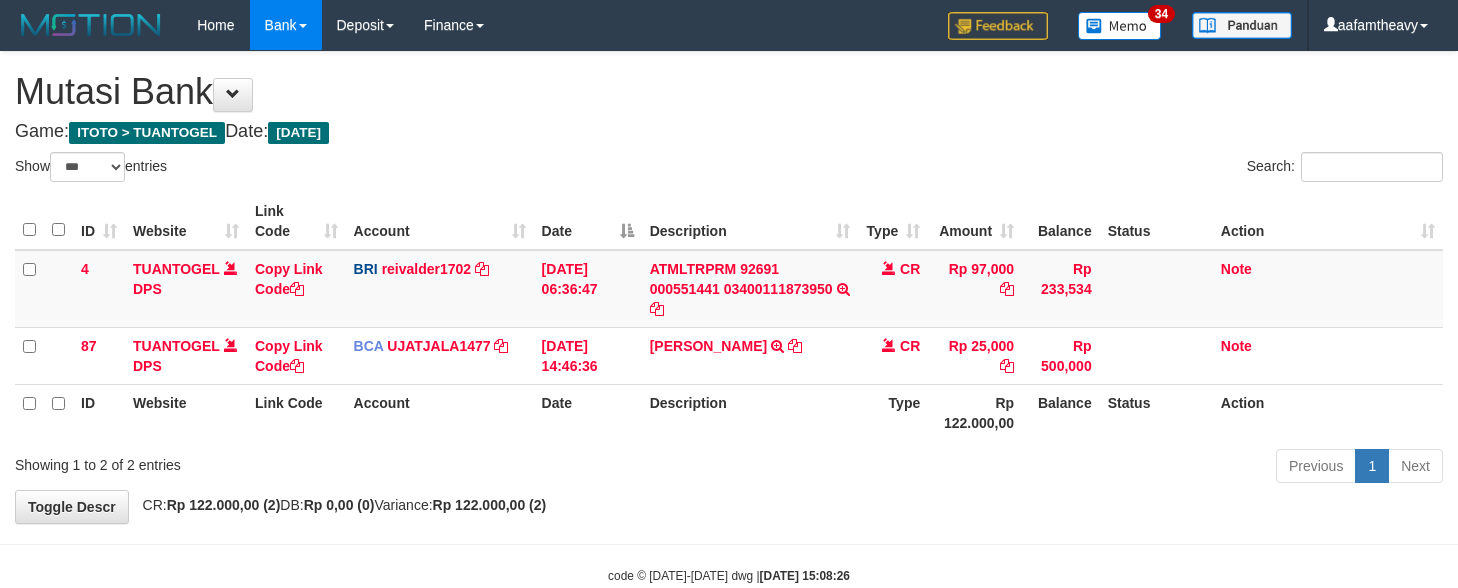 select on "***" 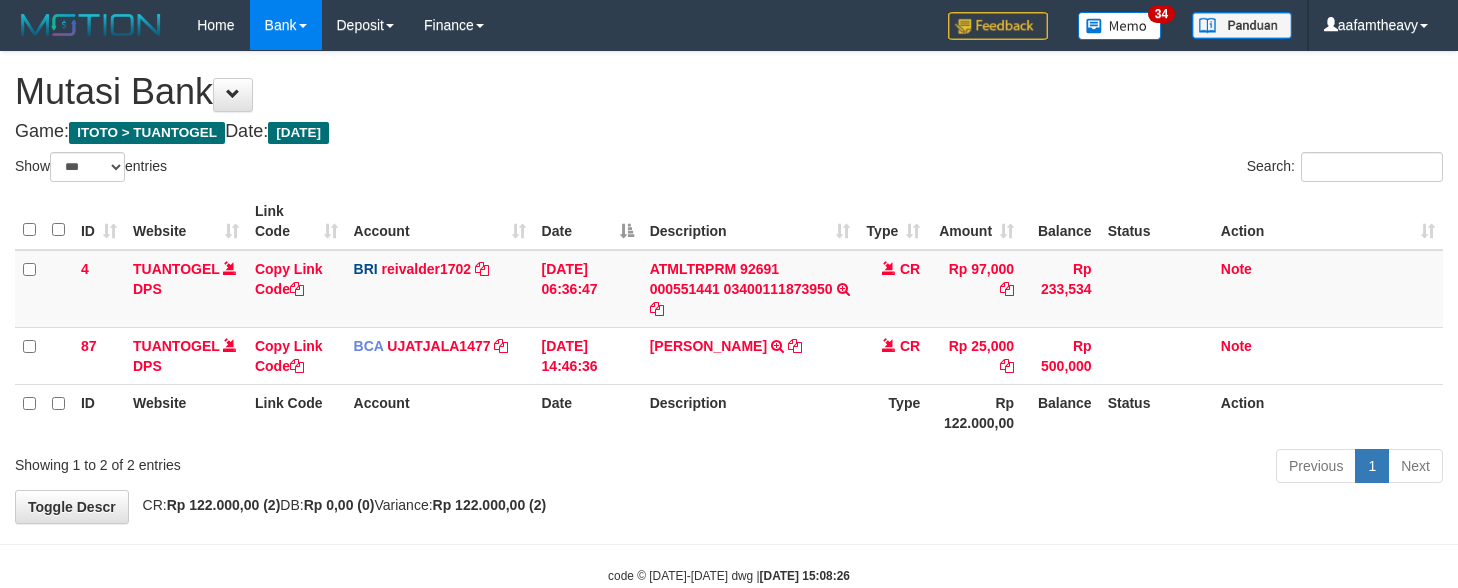 scroll, scrollTop: 0, scrollLeft: 0, axis: both 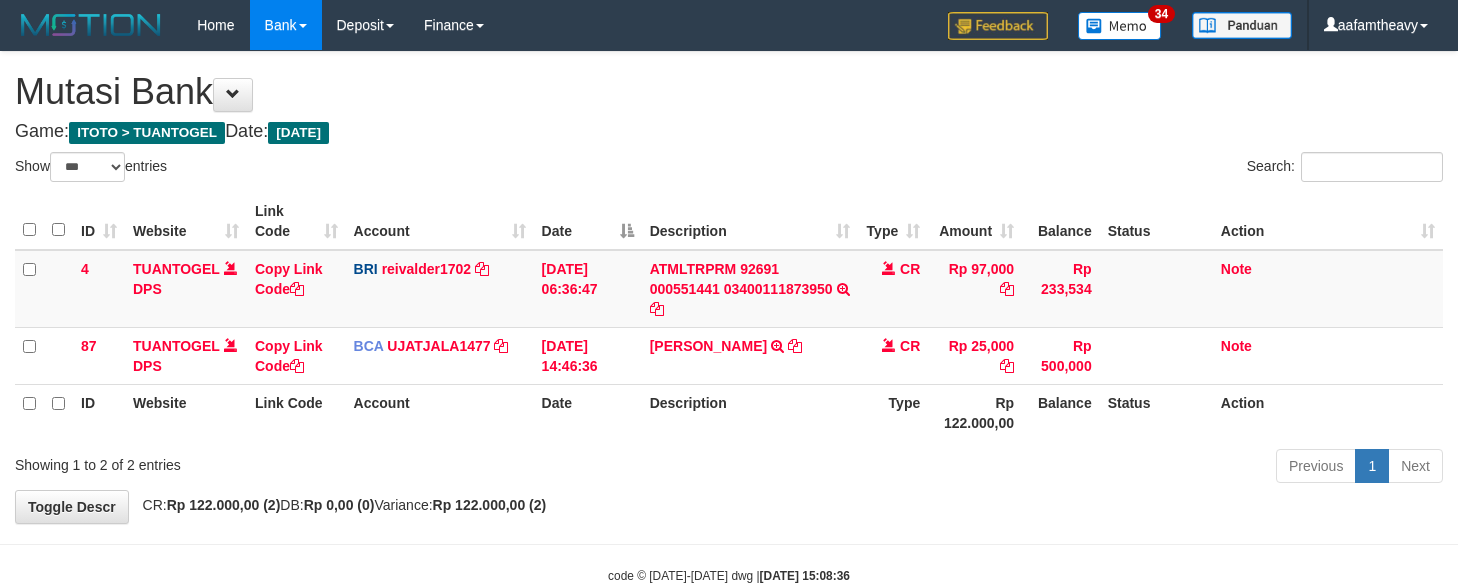 select on "***" 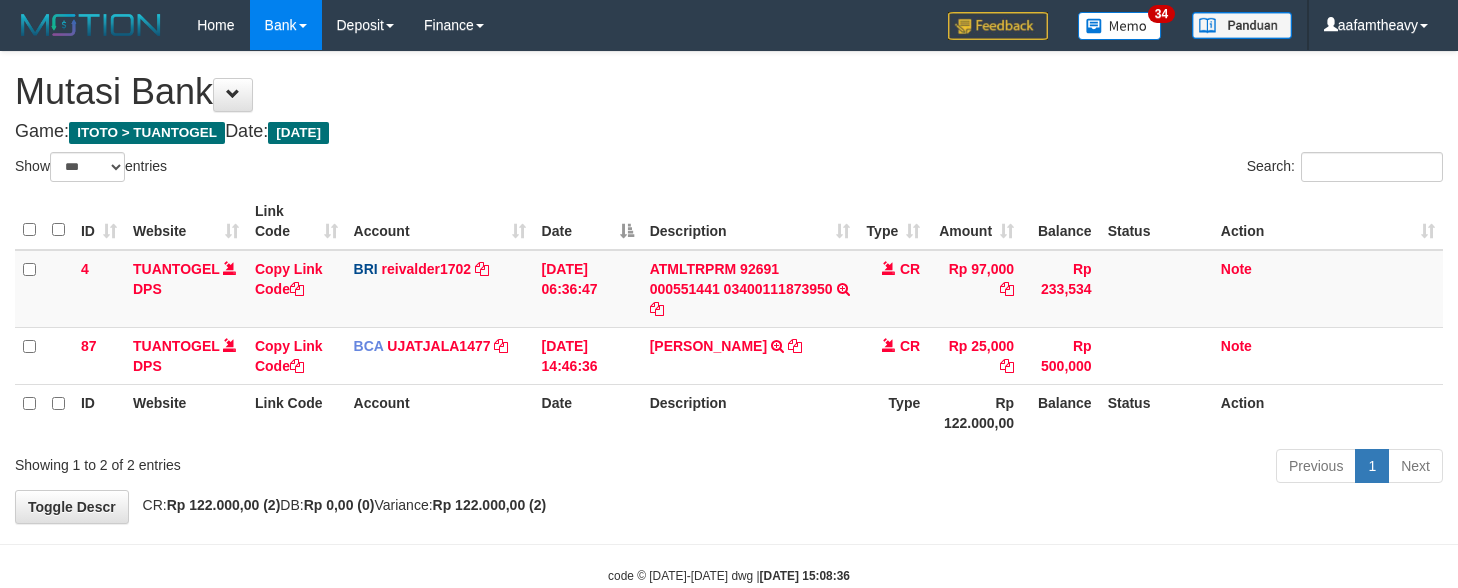 scroll, scrollTop: 0, scrollLeft: 0, axis: both 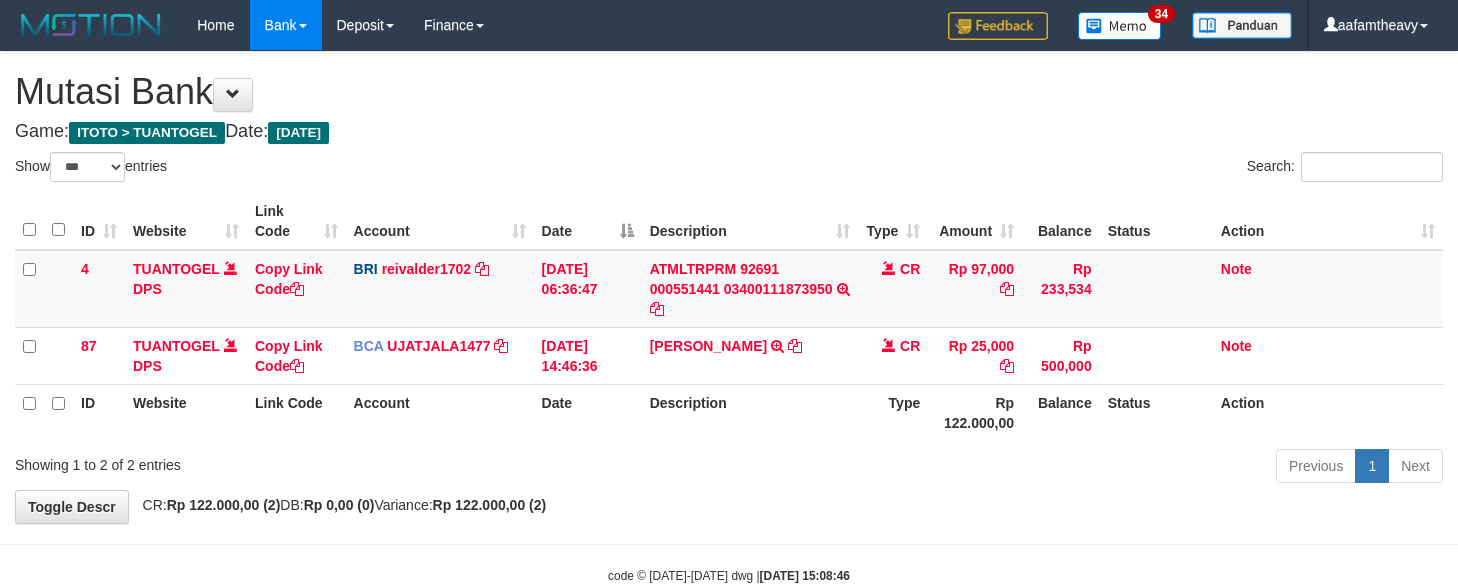 select on "***" 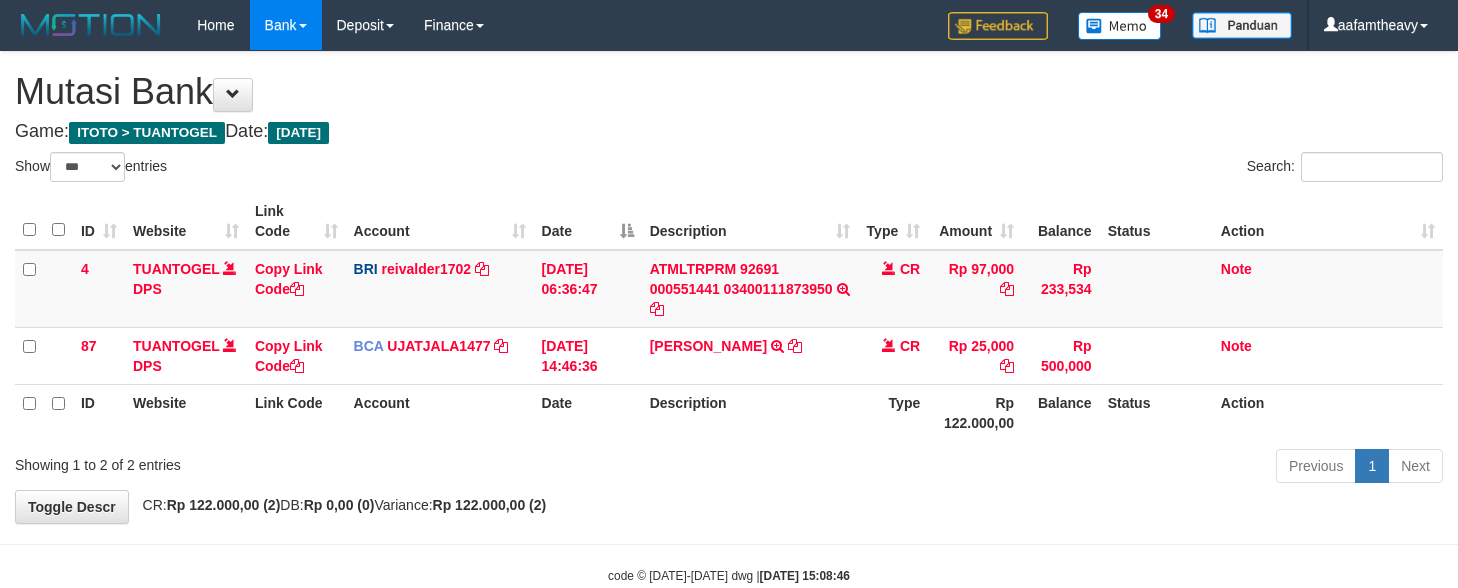 scroll, scrollTop: 0, scrollLeft: 0, axis: both 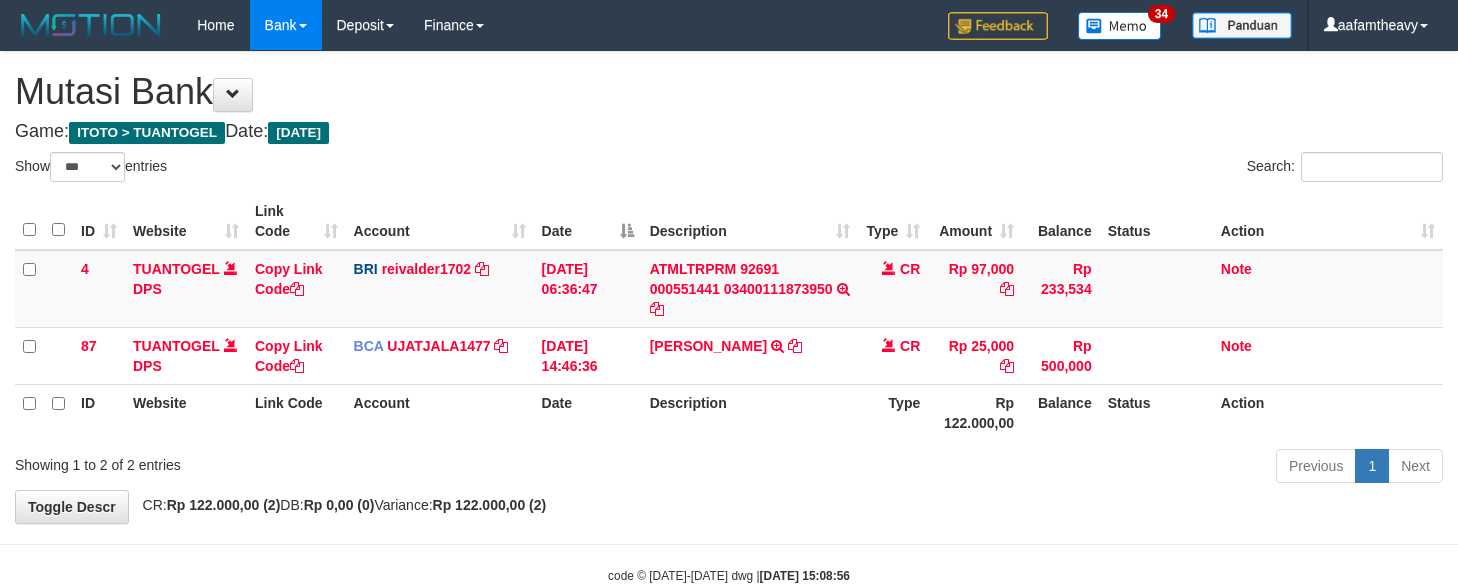 select on "***" 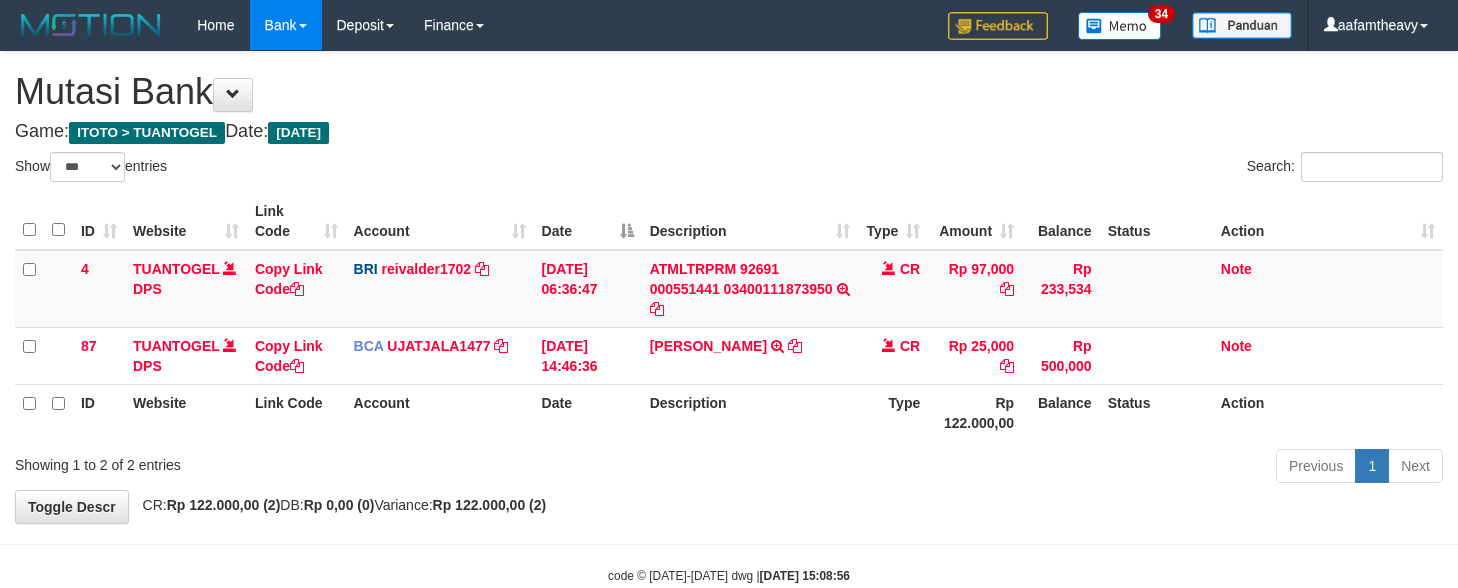 scroll, scrollTop: 0, scrollLeft: 0, axis: both 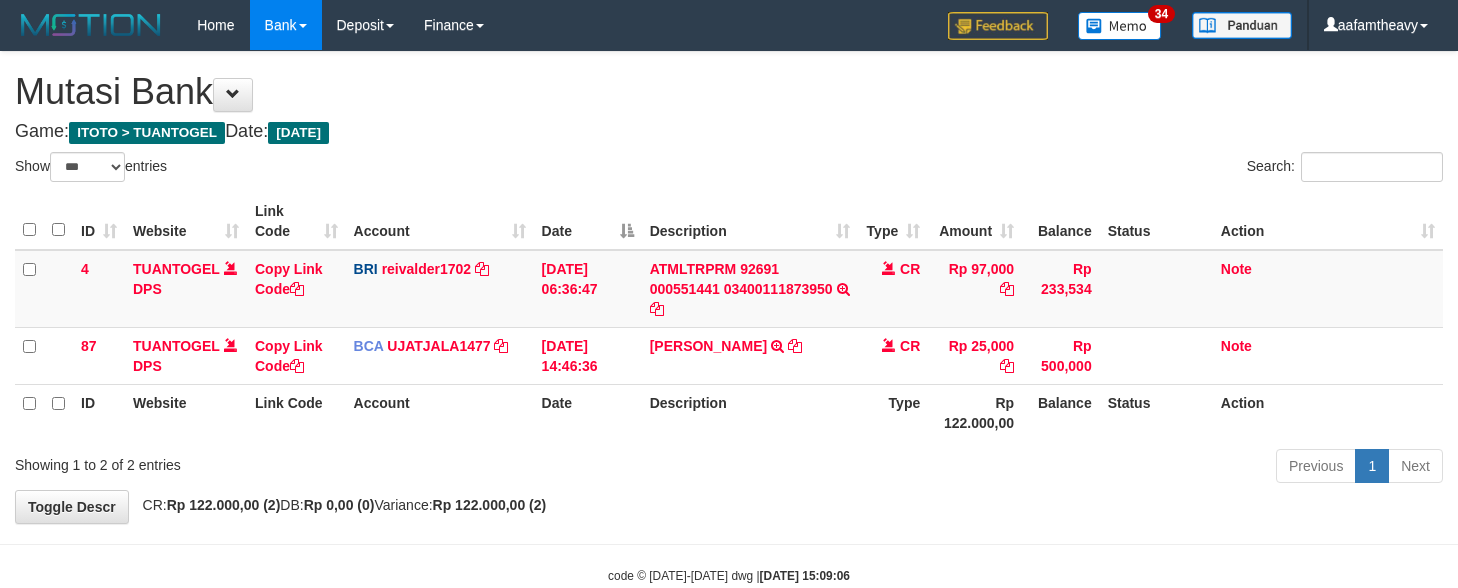 select on "***" 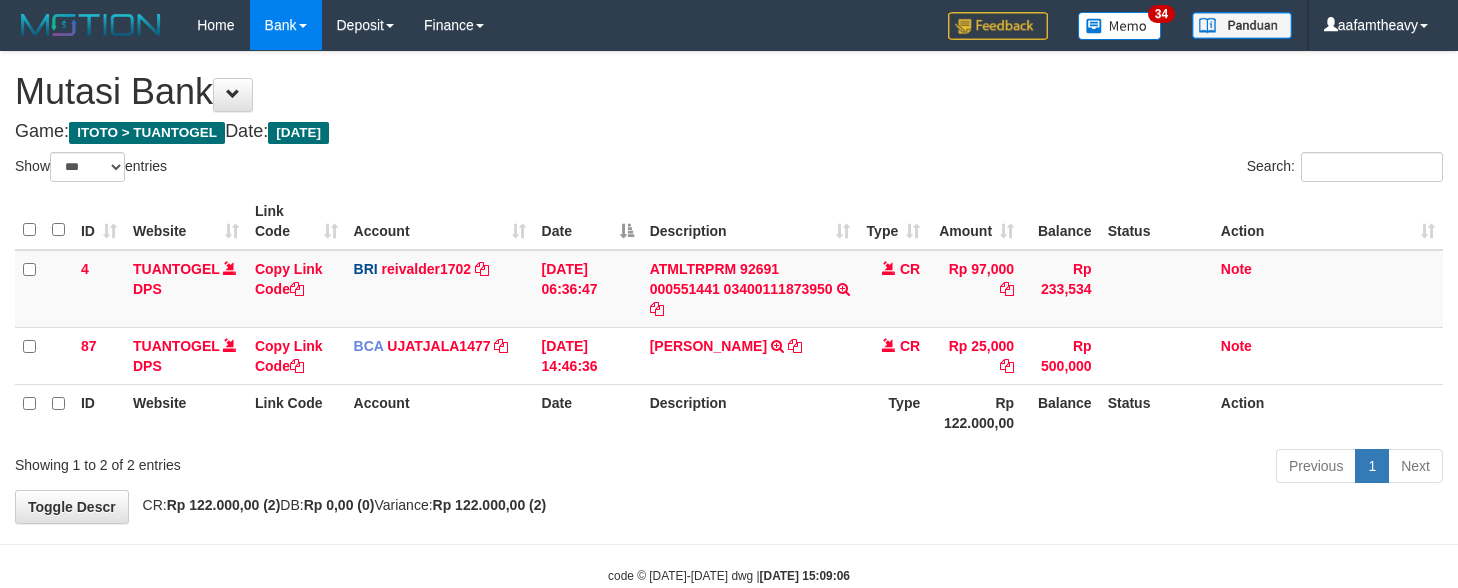 scroll, scrollTop: 0, scrollLeft: 0, axis: both 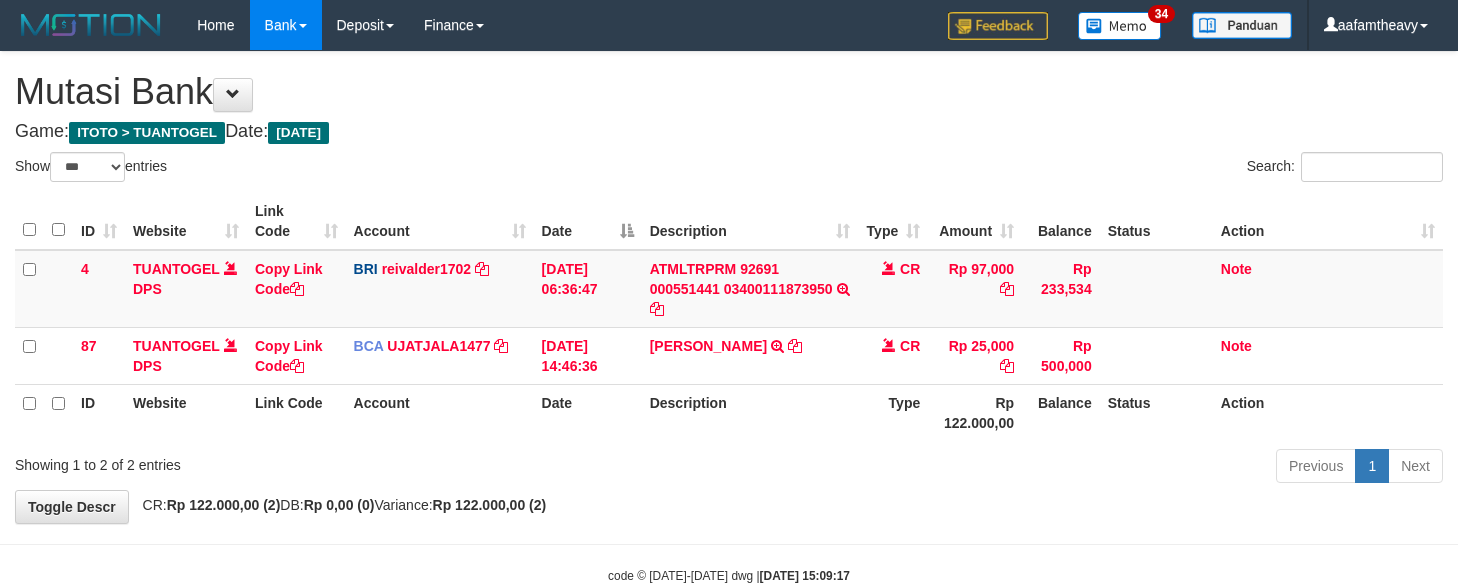 select on "***" 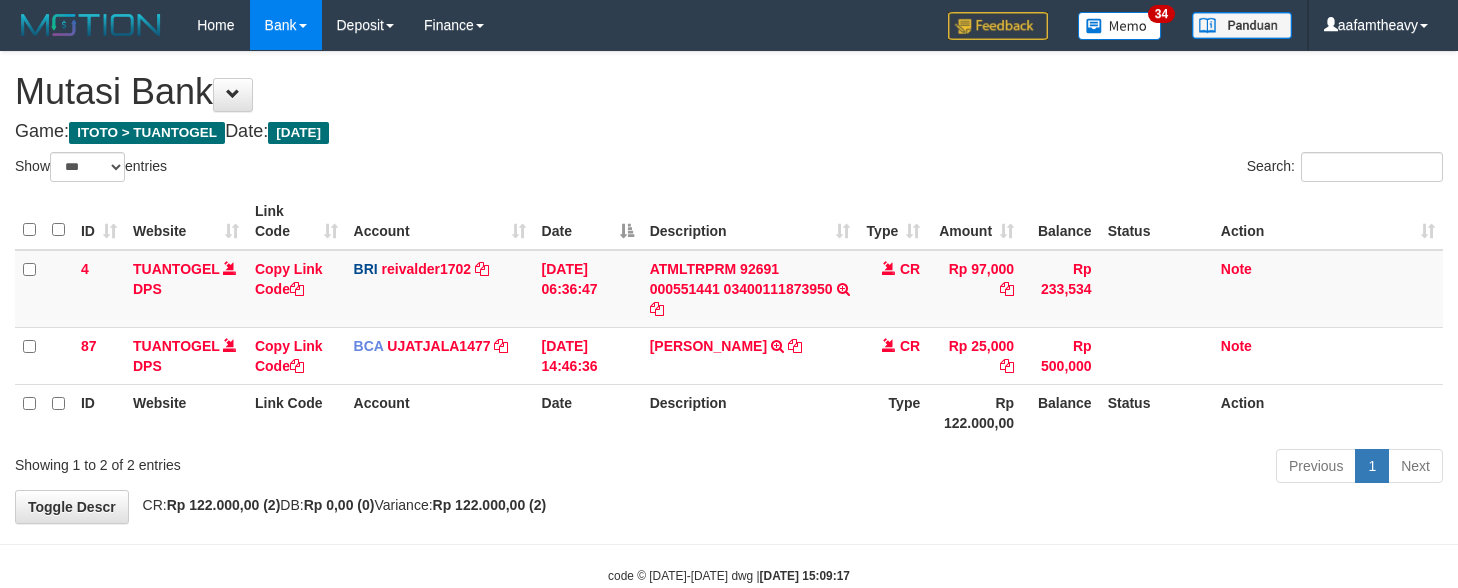 scroll, scrollTop: 0, scrollLeft: 0, axis: both 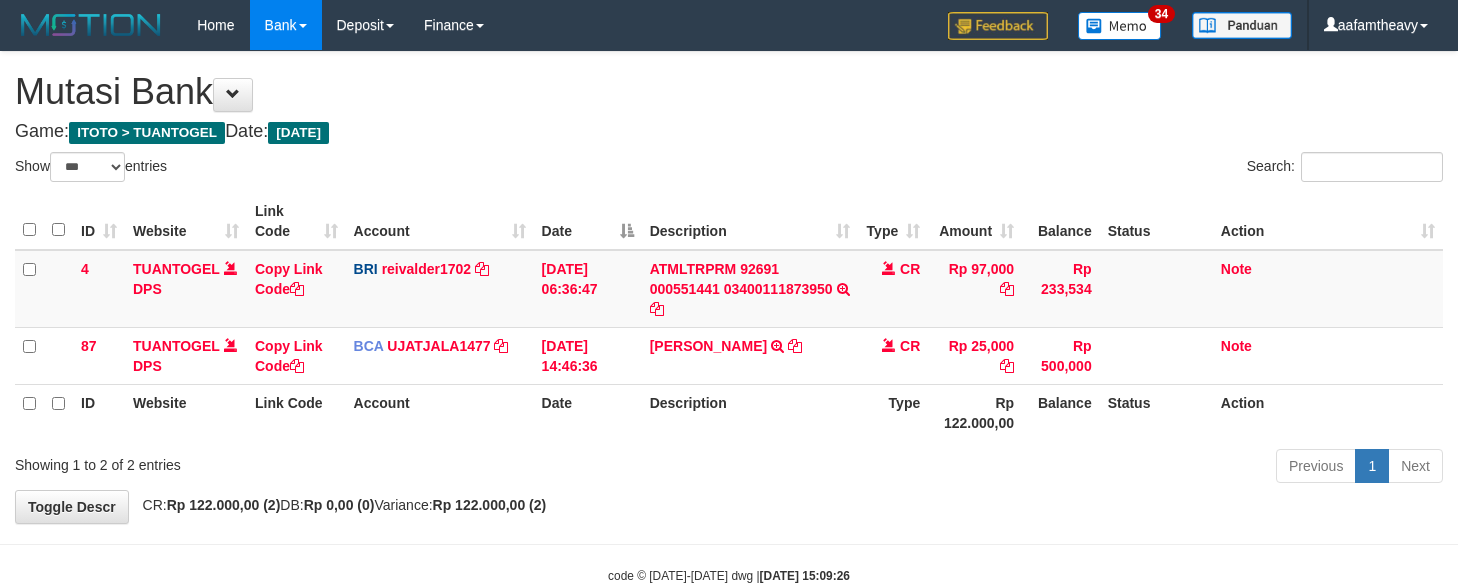 select on "***" 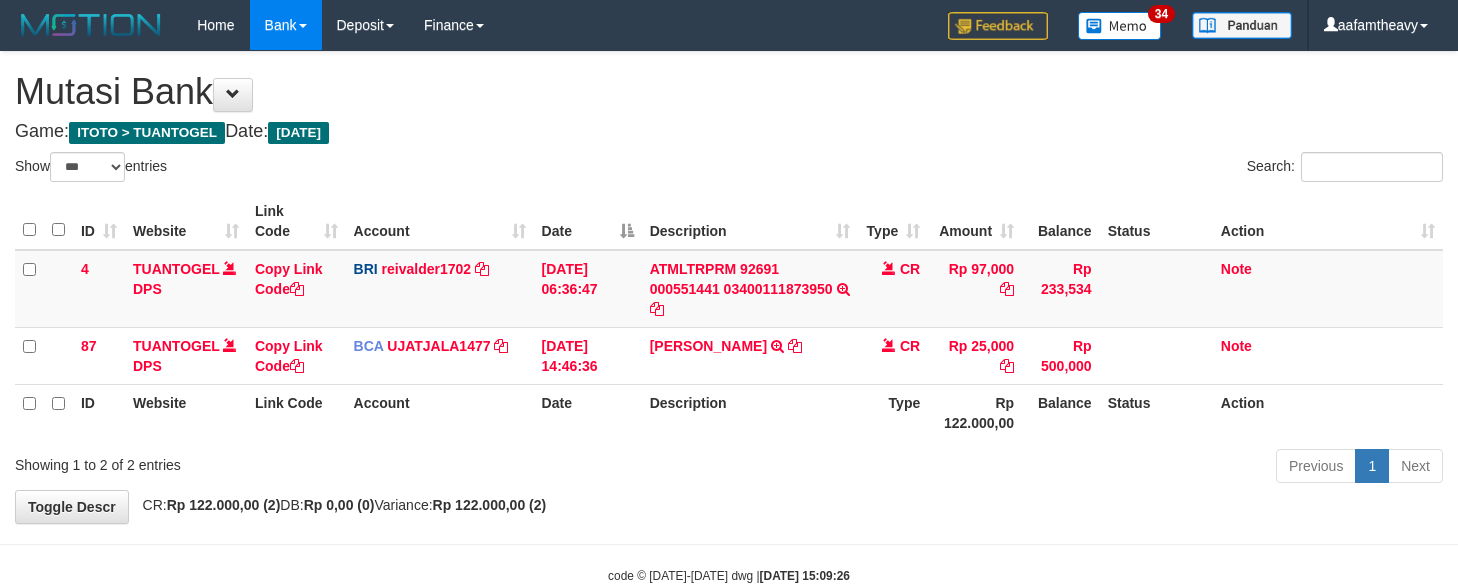 scroll, scrollTop: 0, scrollLeft: 0, axis: both 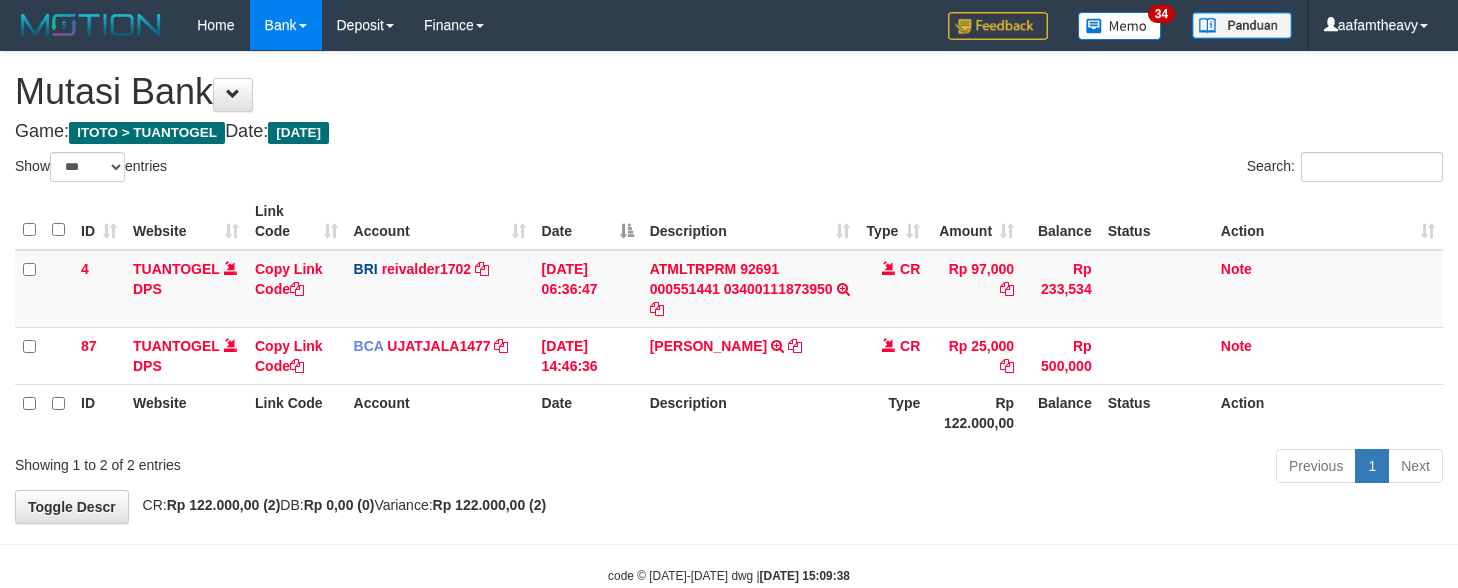 select on "***" 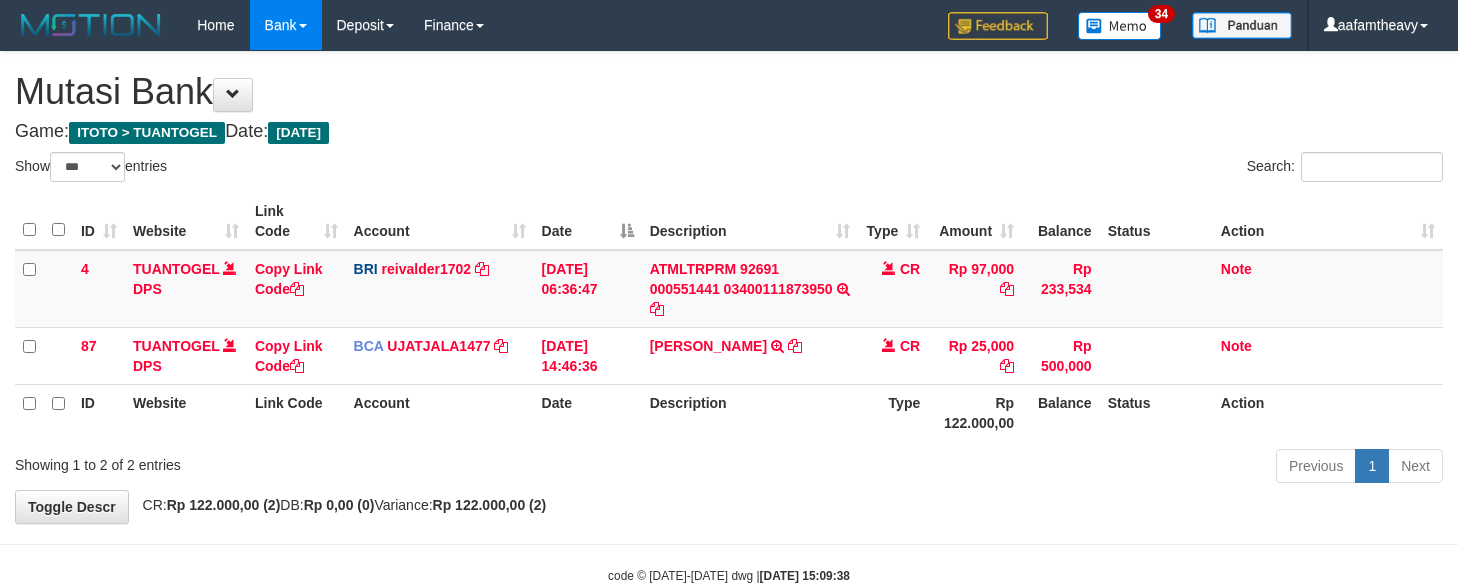 scroll, scrollTop: 0, scrollLeft: 0, axis: both 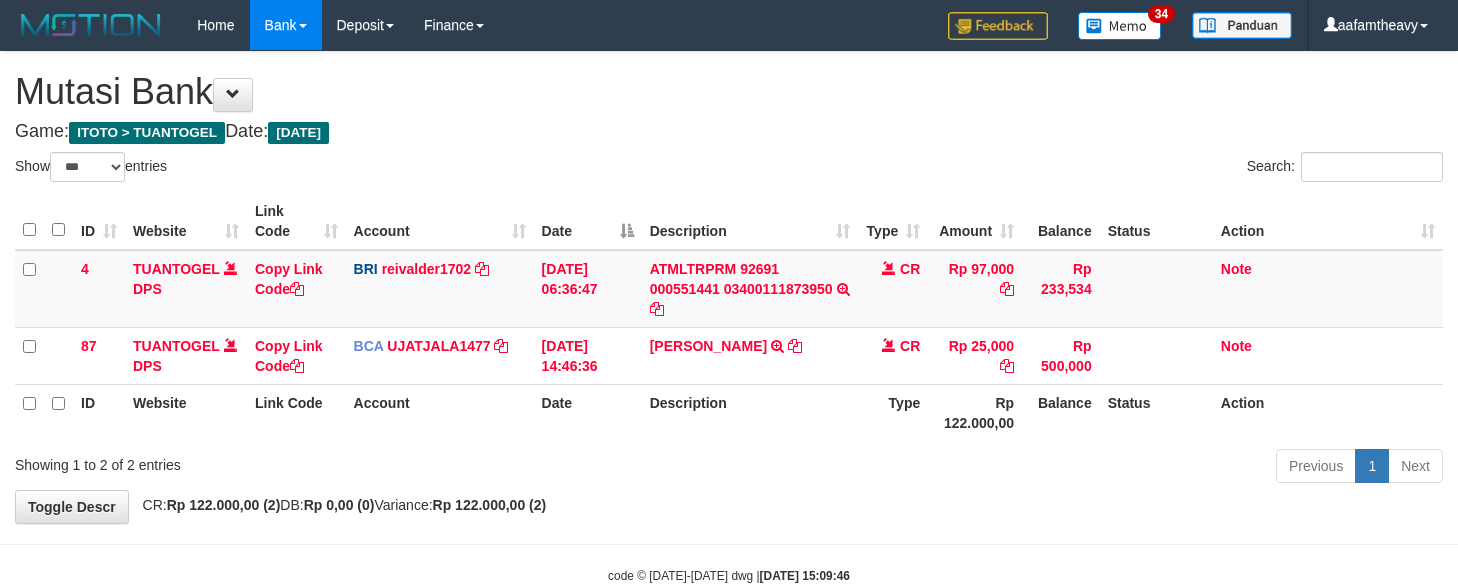 select on "***" 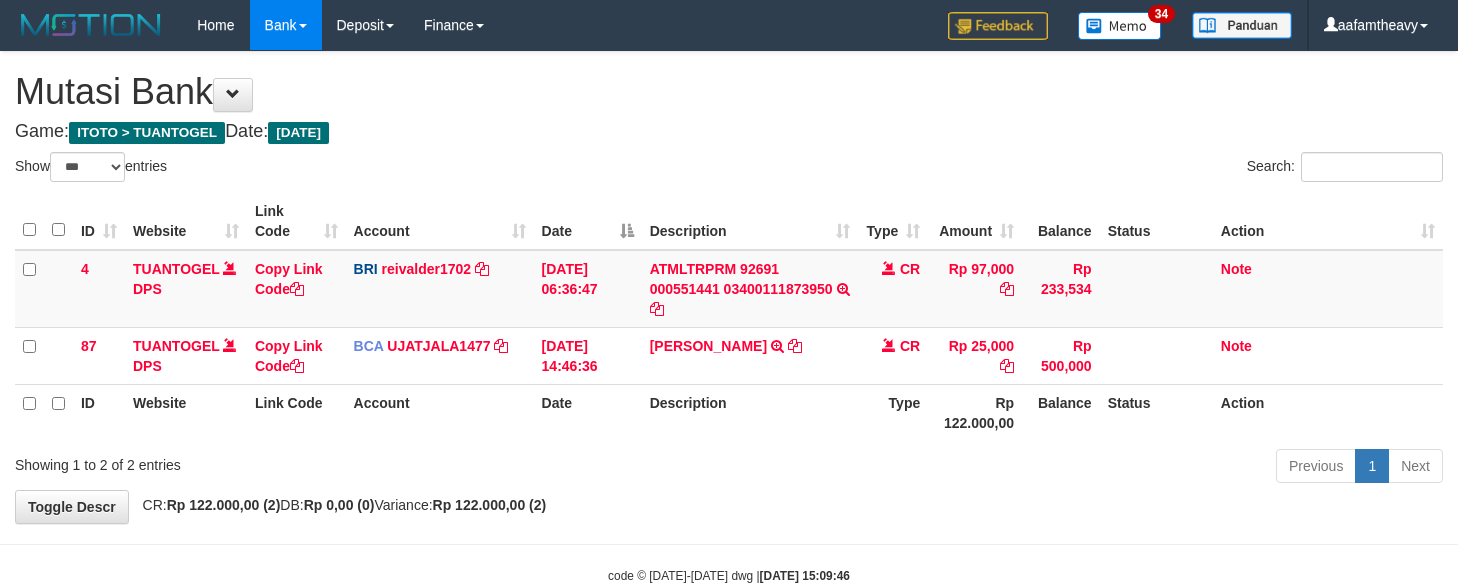 scroll, scrollTop: 0, scrollLeft: 0, axis: both 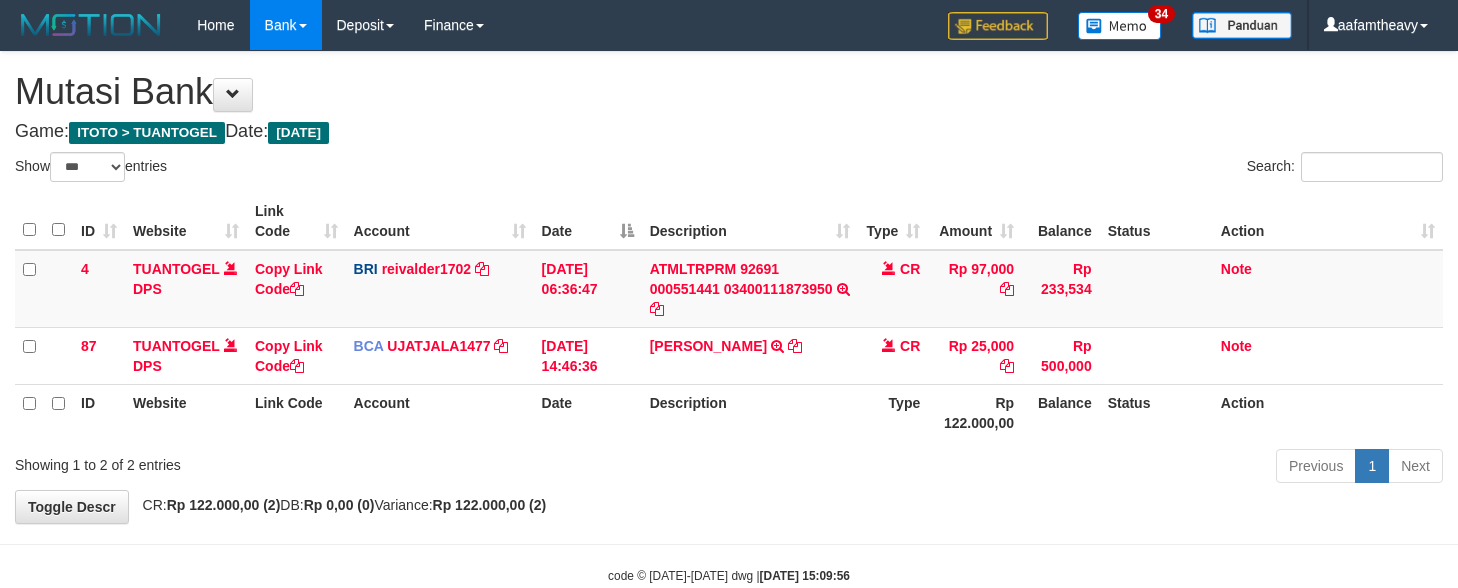 select on "***" 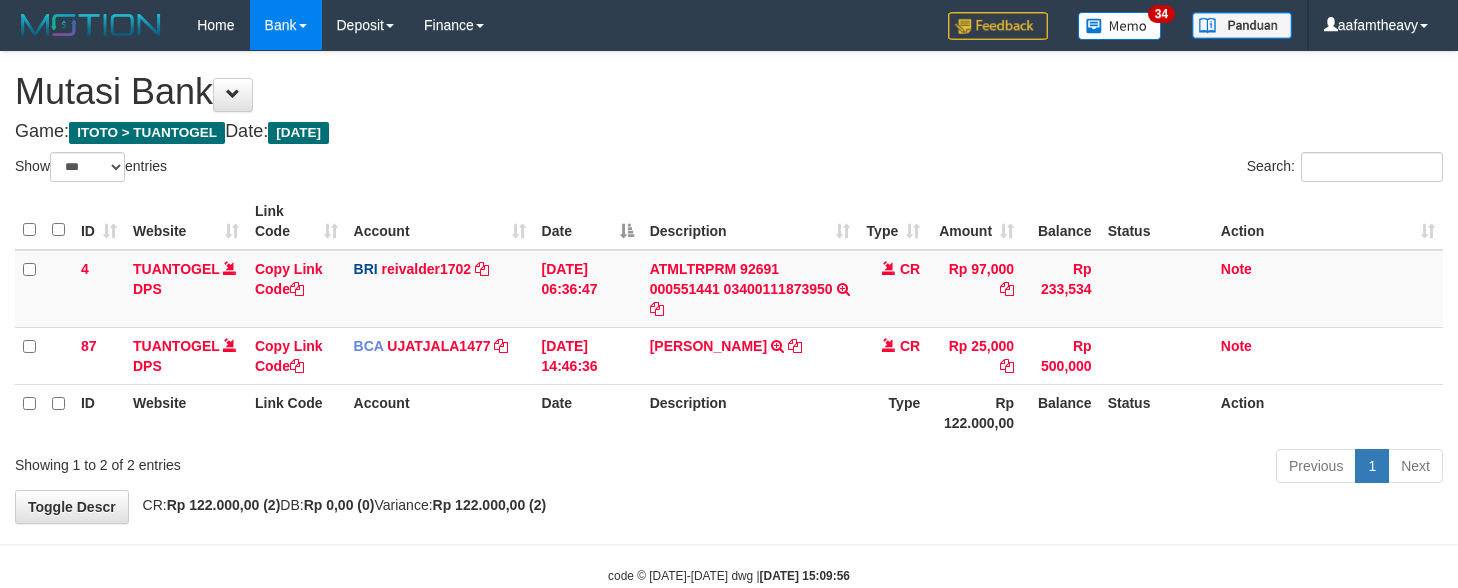scroll, scrollTop: 0, scrollLeft: 0, axis: both 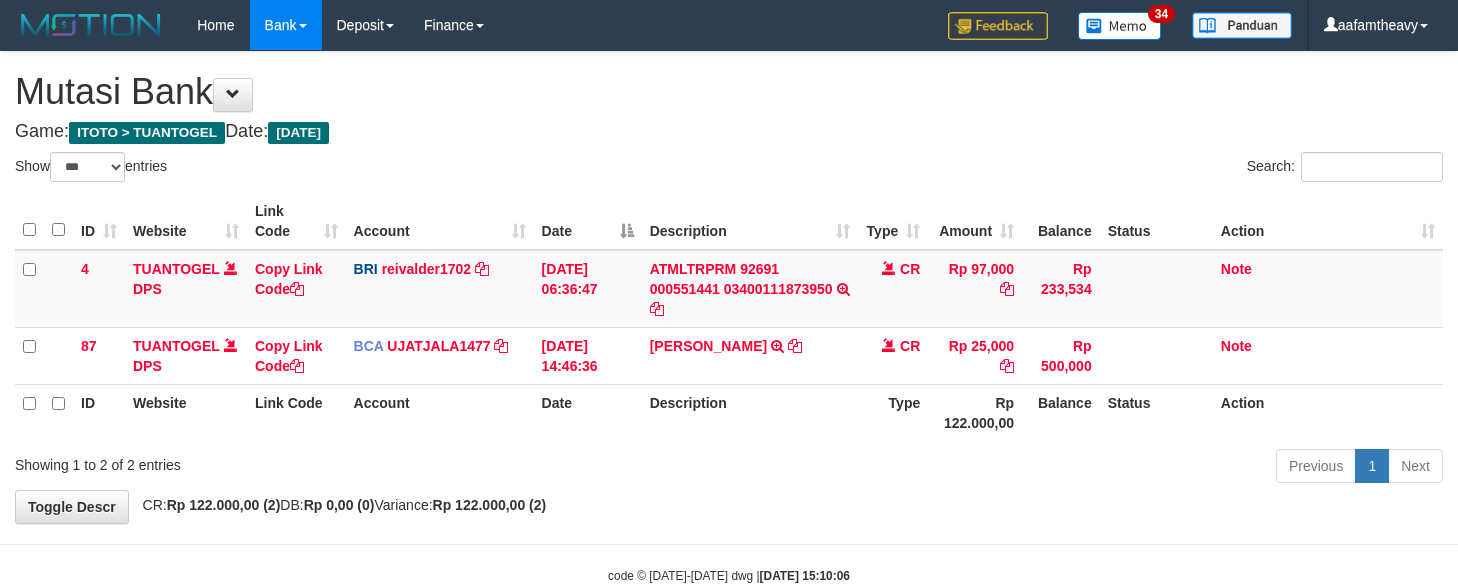 select on "***" 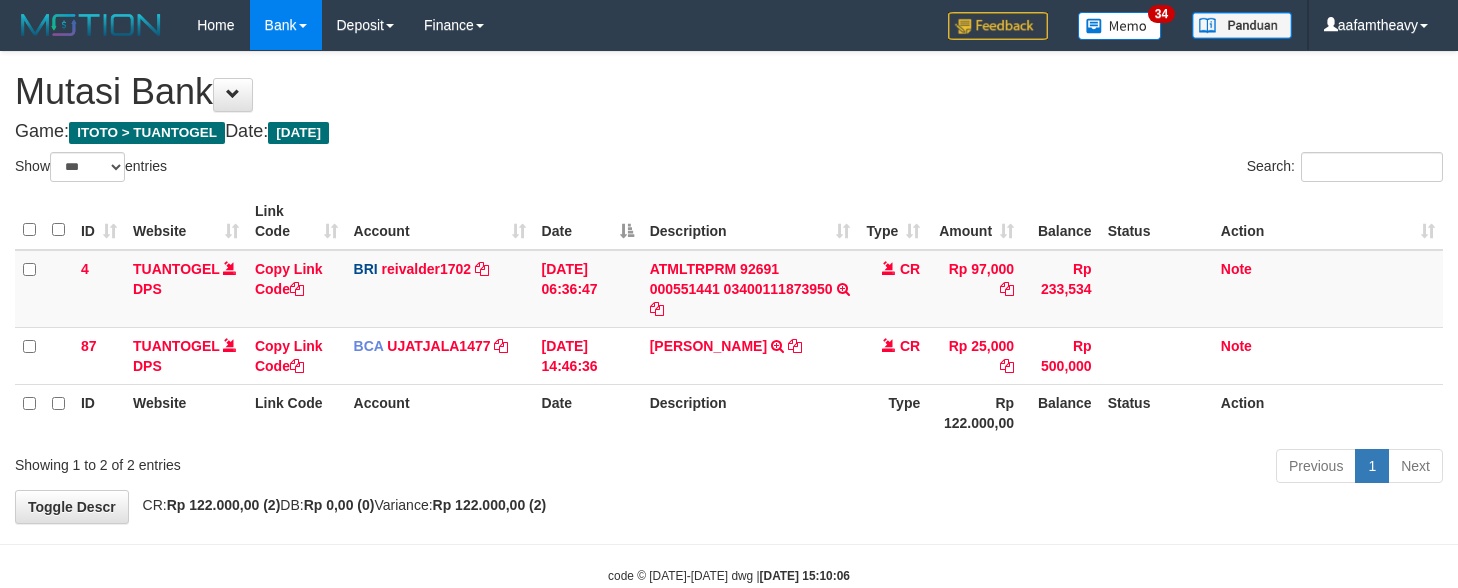scroll, scrollTop: 0, scrollLeft: 0, axis: both 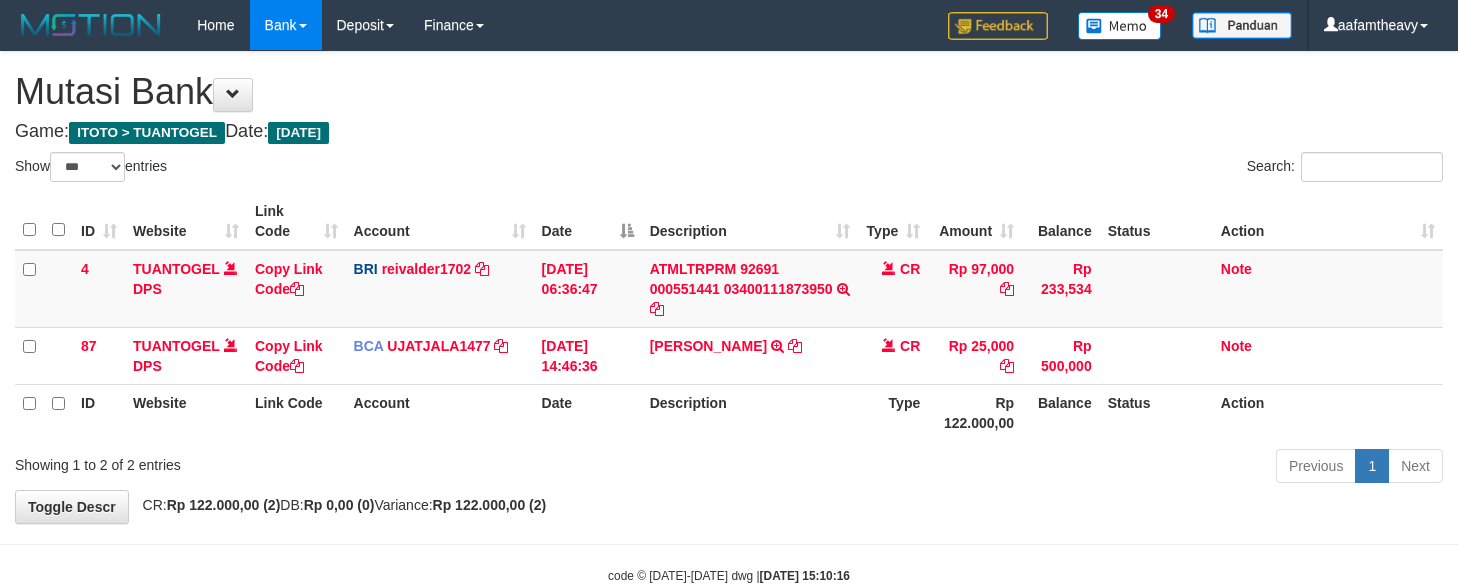 select on "***" 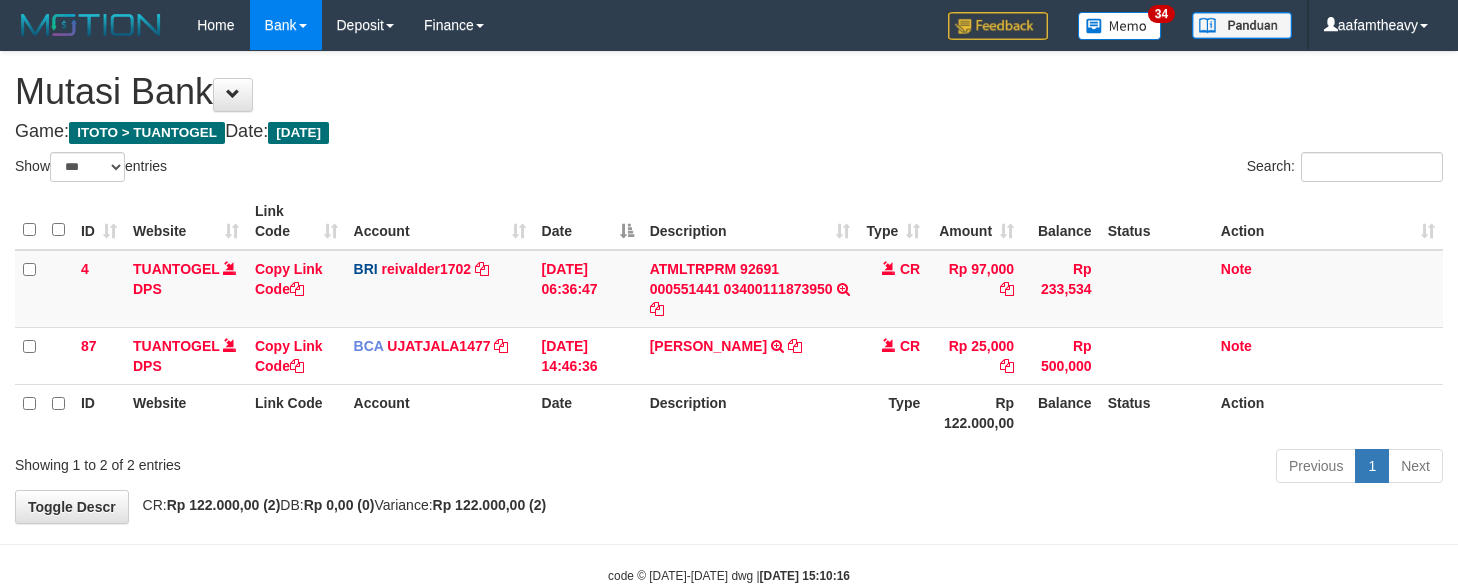 scroll, scrollTop: 0, scrollLeft: 0, axis: both 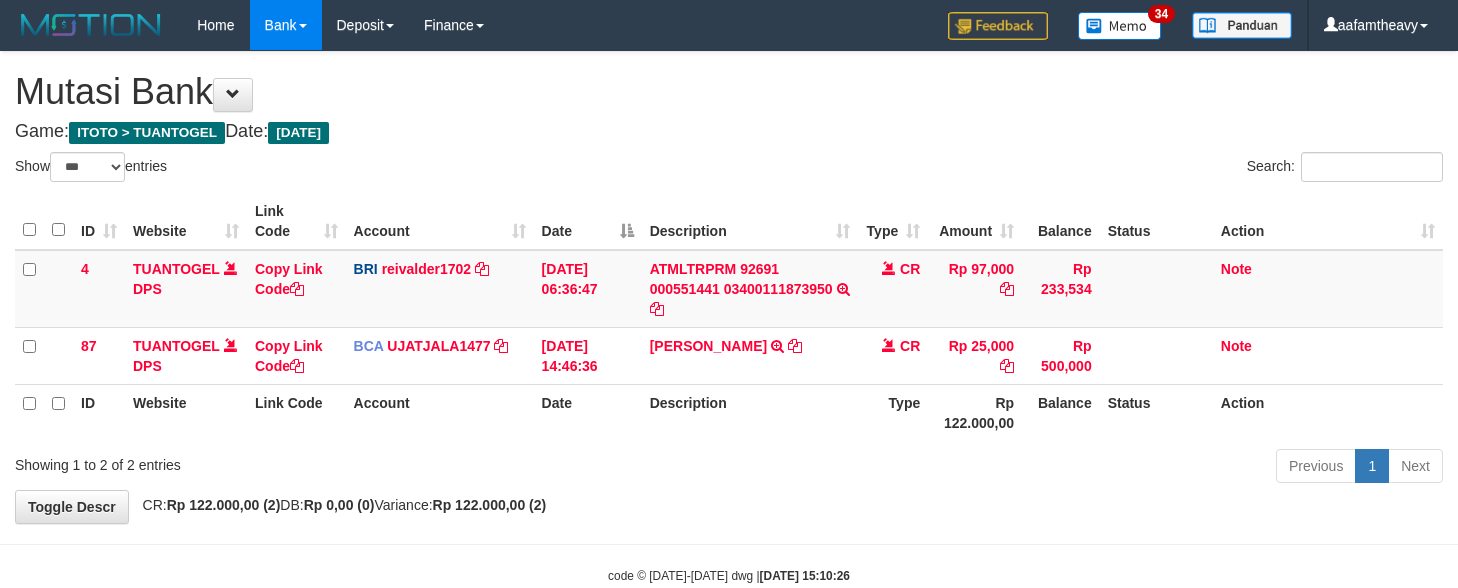 select on "***" 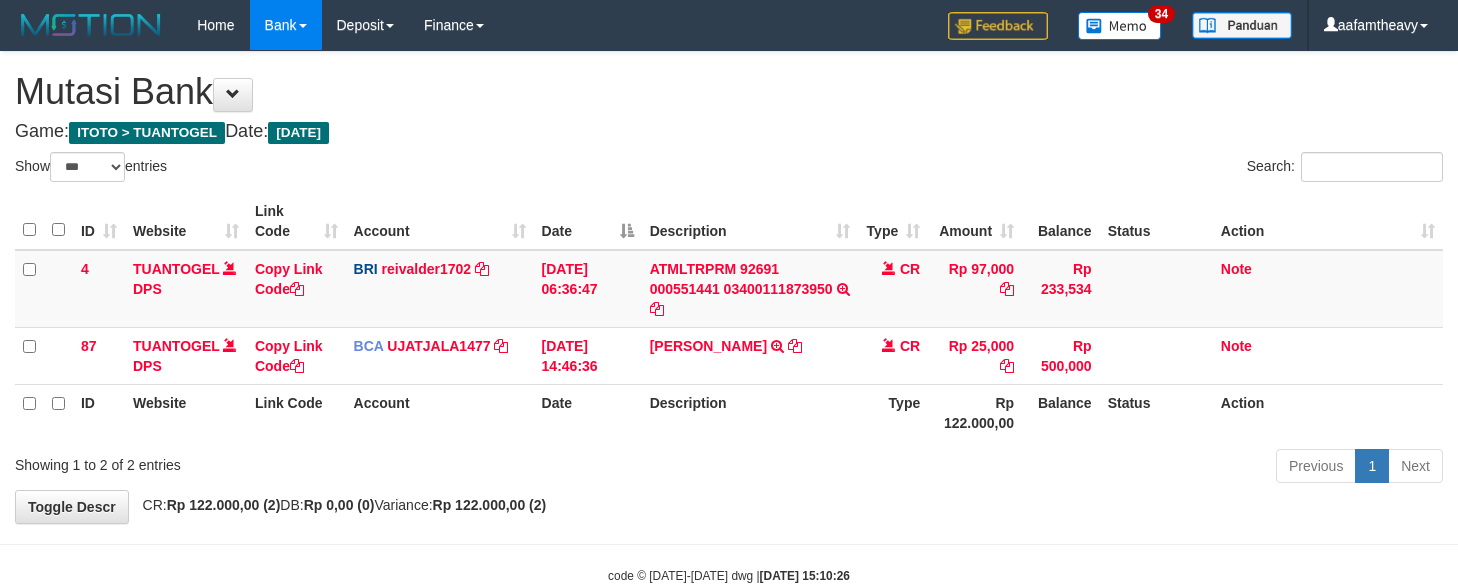 scroll, scrollTop: 0, scrollLeft: 0, axis: both 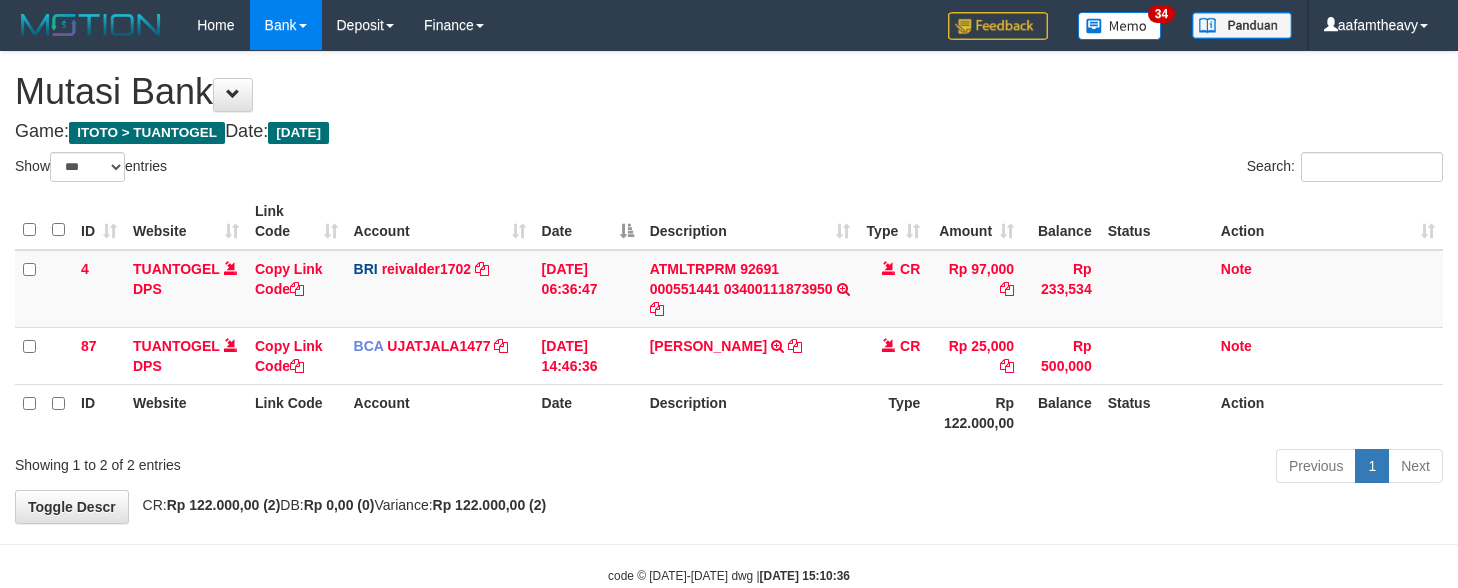 select on "***" 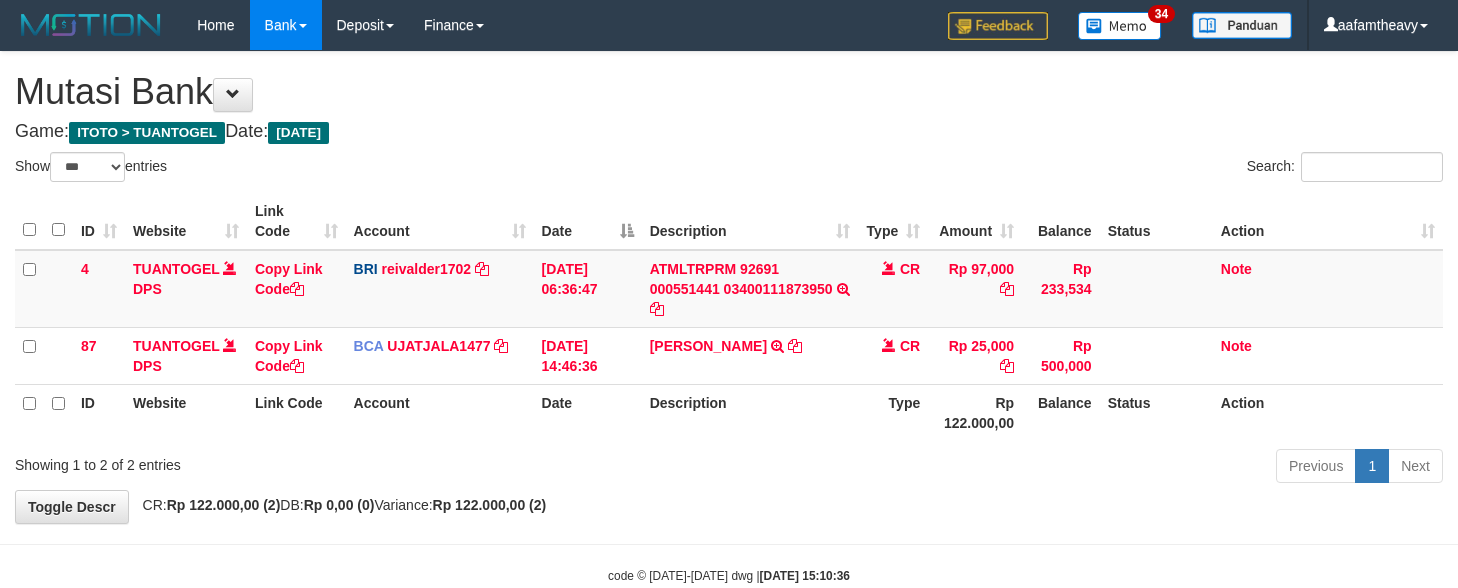 scroll, scrollTop: 0, scrollLeft: 0, axis: both 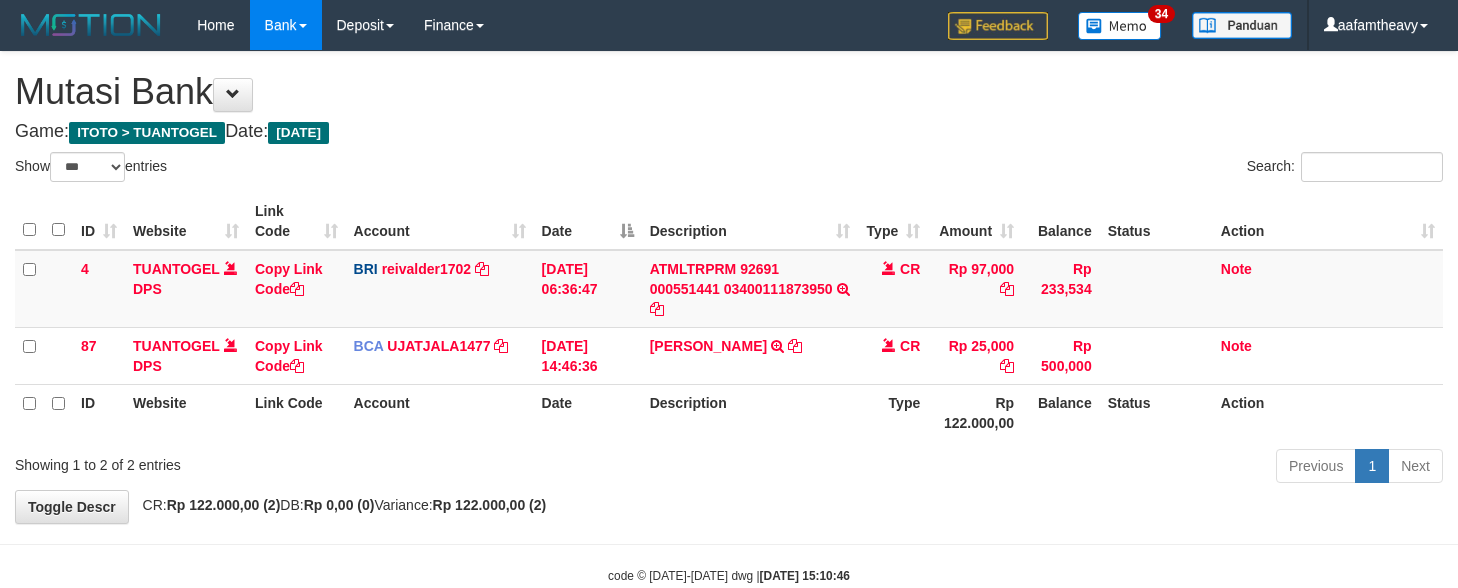select on "***" 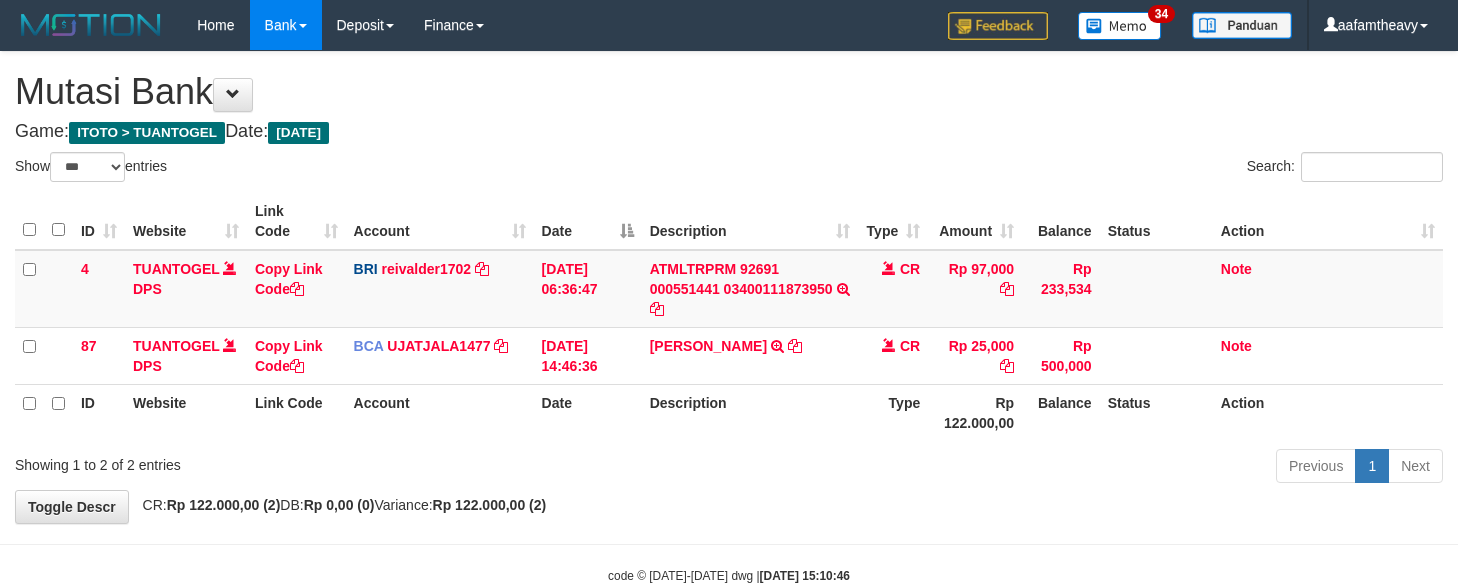 scroll, scrollTop: 0, scrollLeft: 0, axis: both 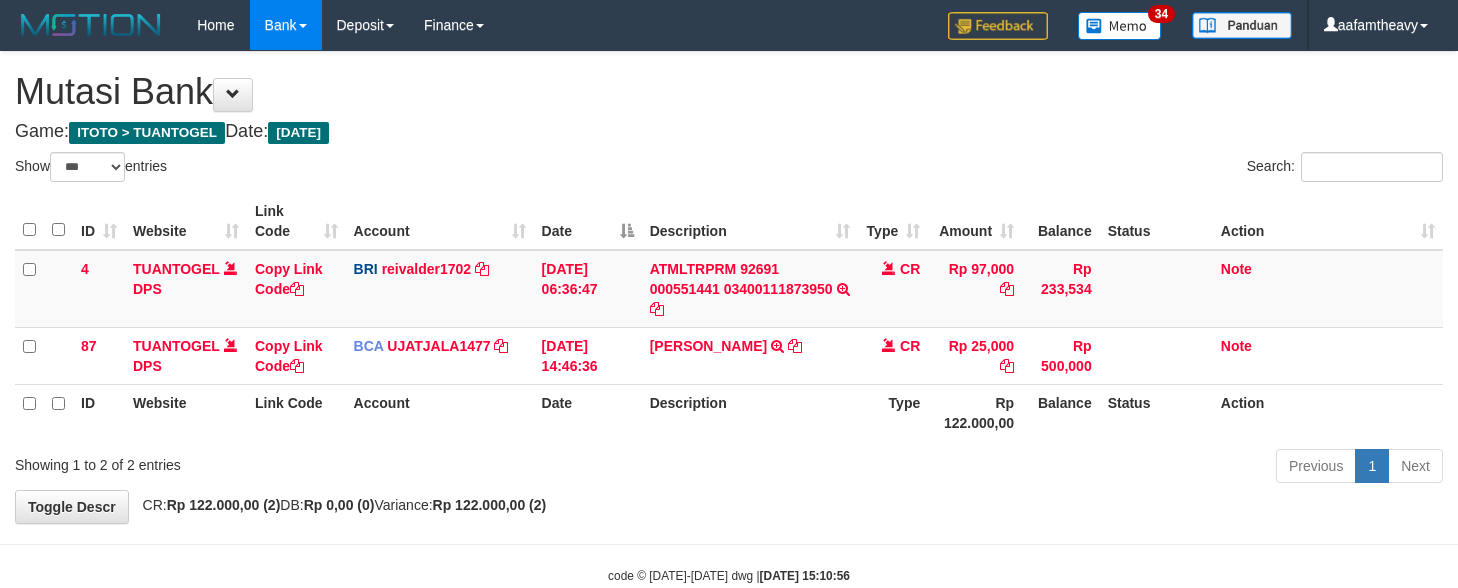 select on "***" 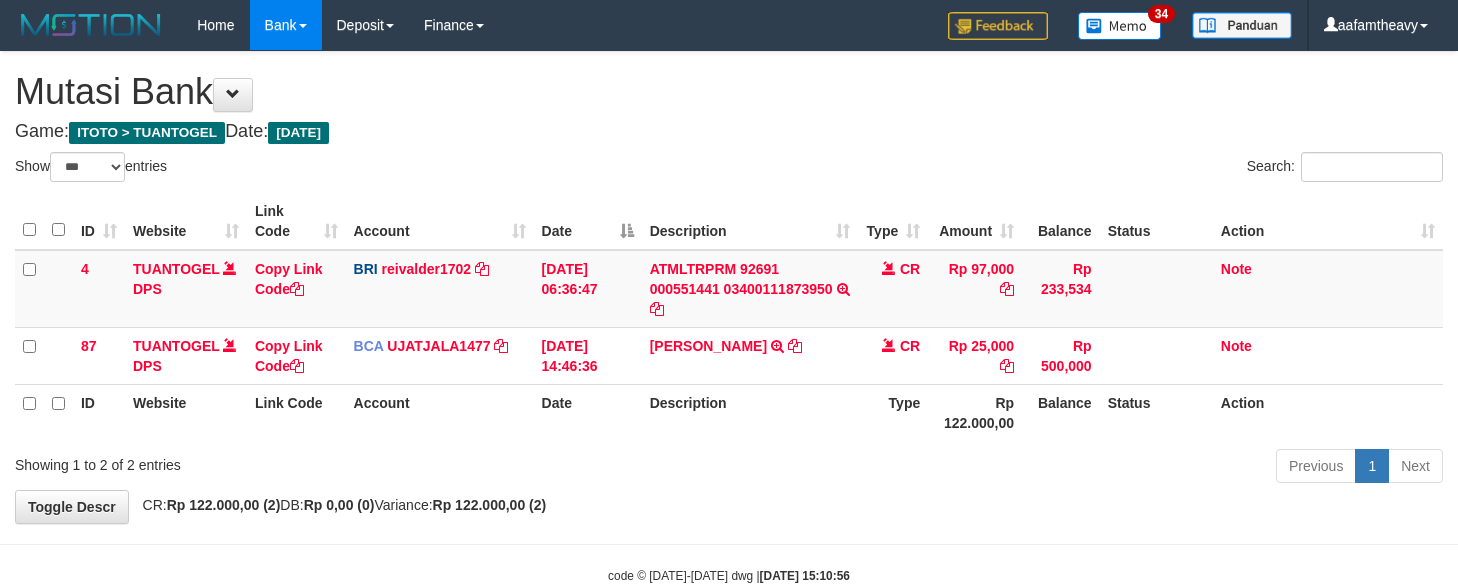 scroll, scrollTop: 0, scrollLeft: 0, axis: both 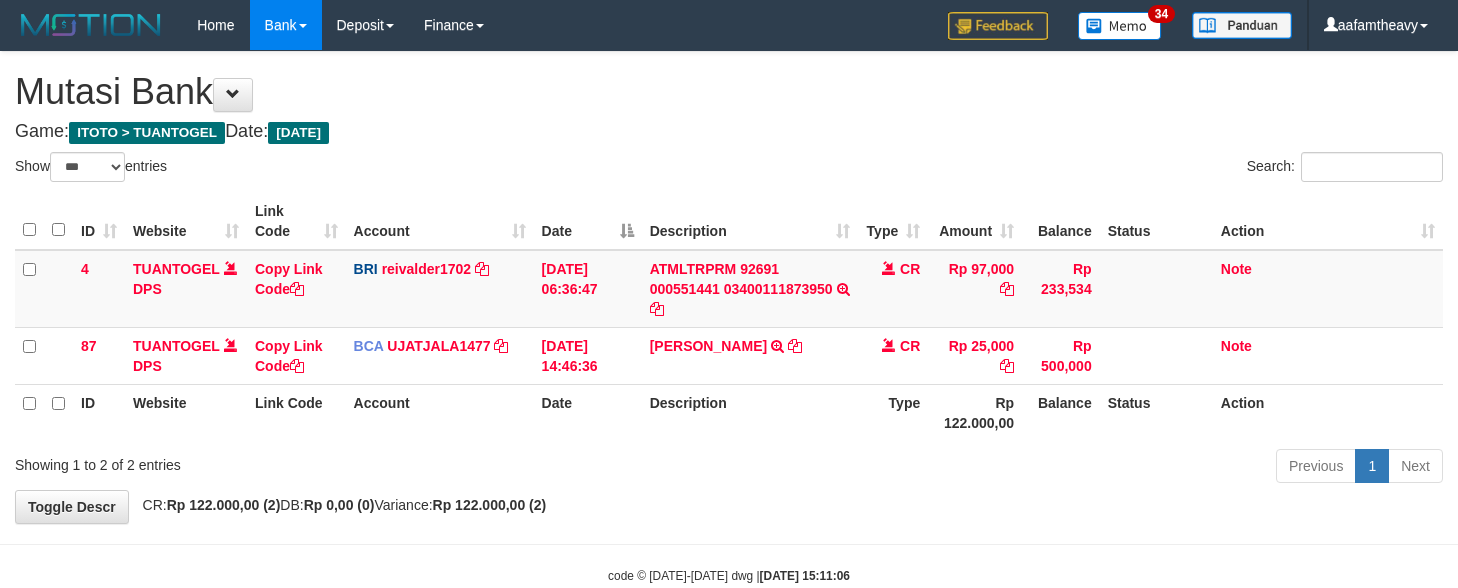 select on "***" 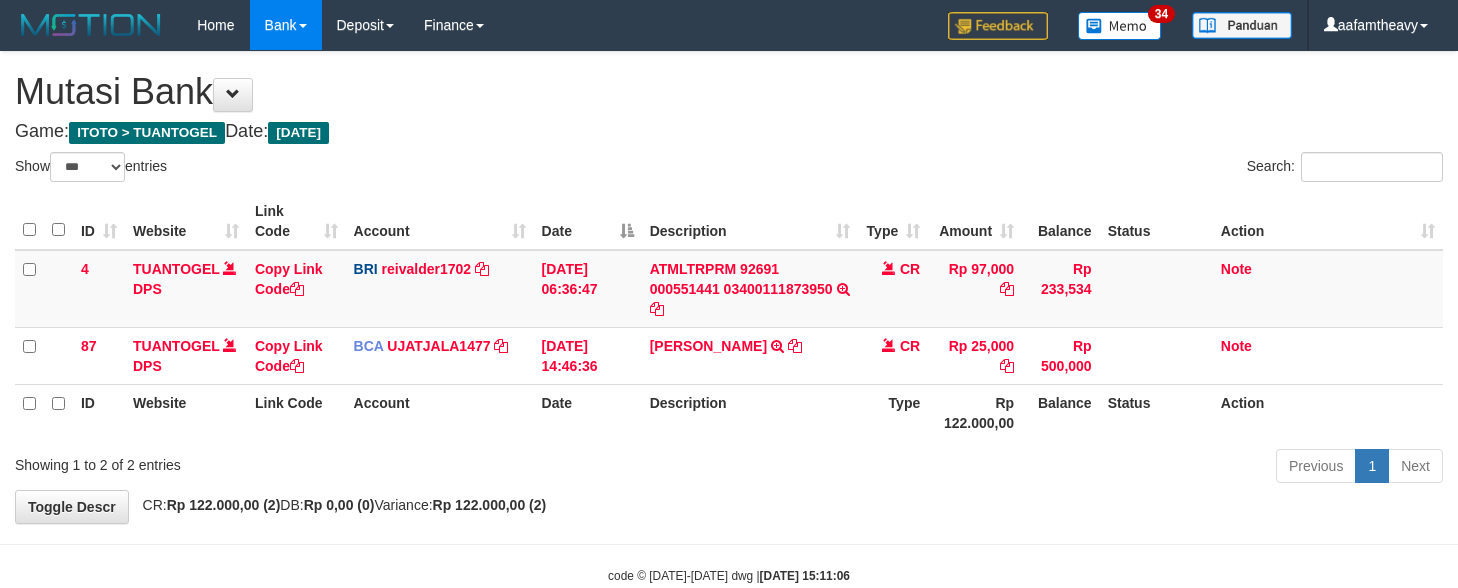 scroll, scrollTop: 0, scrollLeft: 0, axis: both 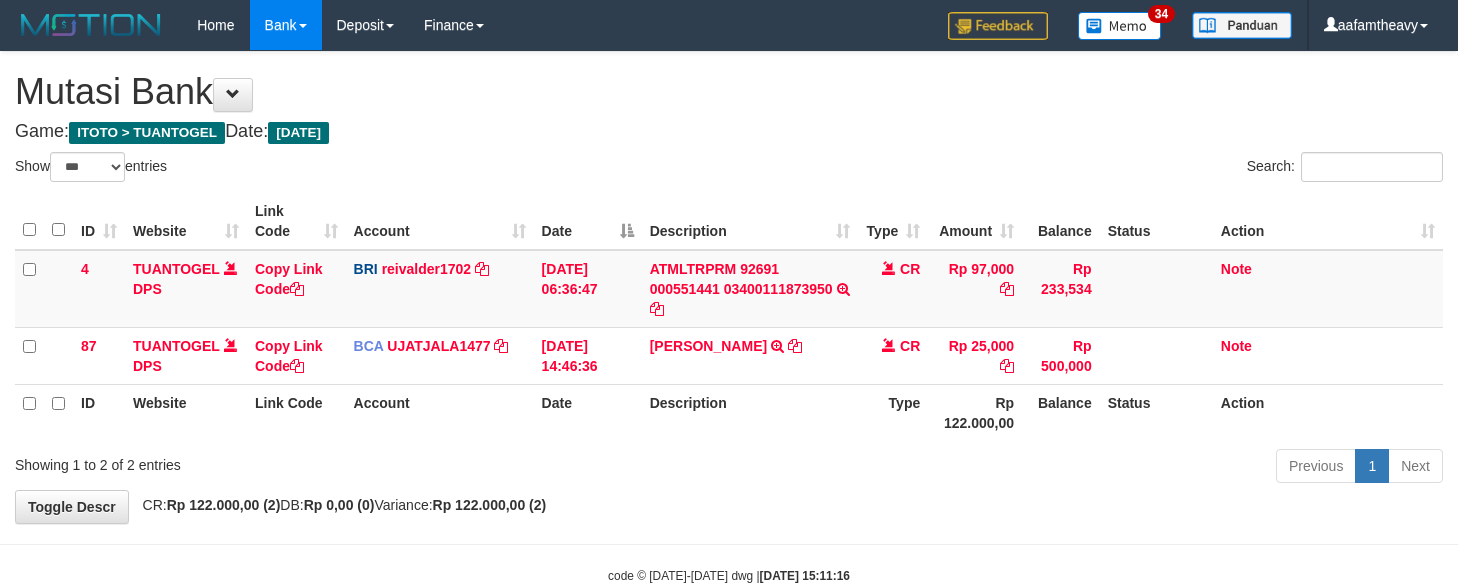 select on "***" 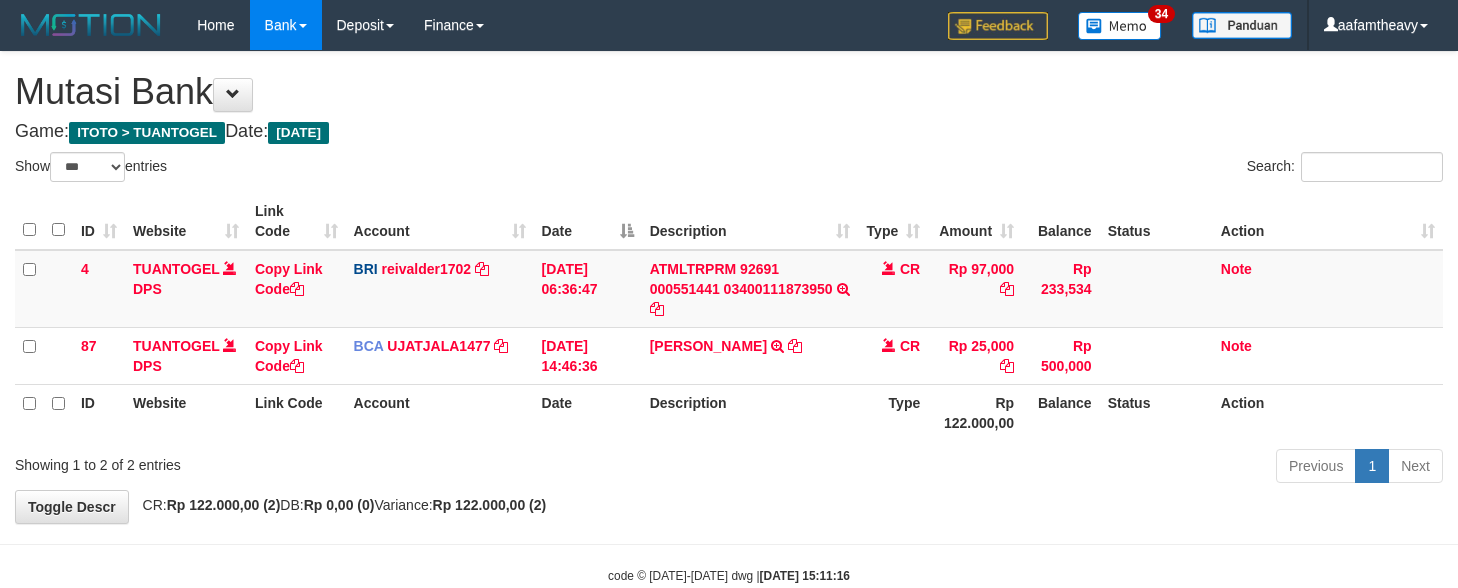 scroll, scrollTop: 0, scrollLeft: 0, axis: both 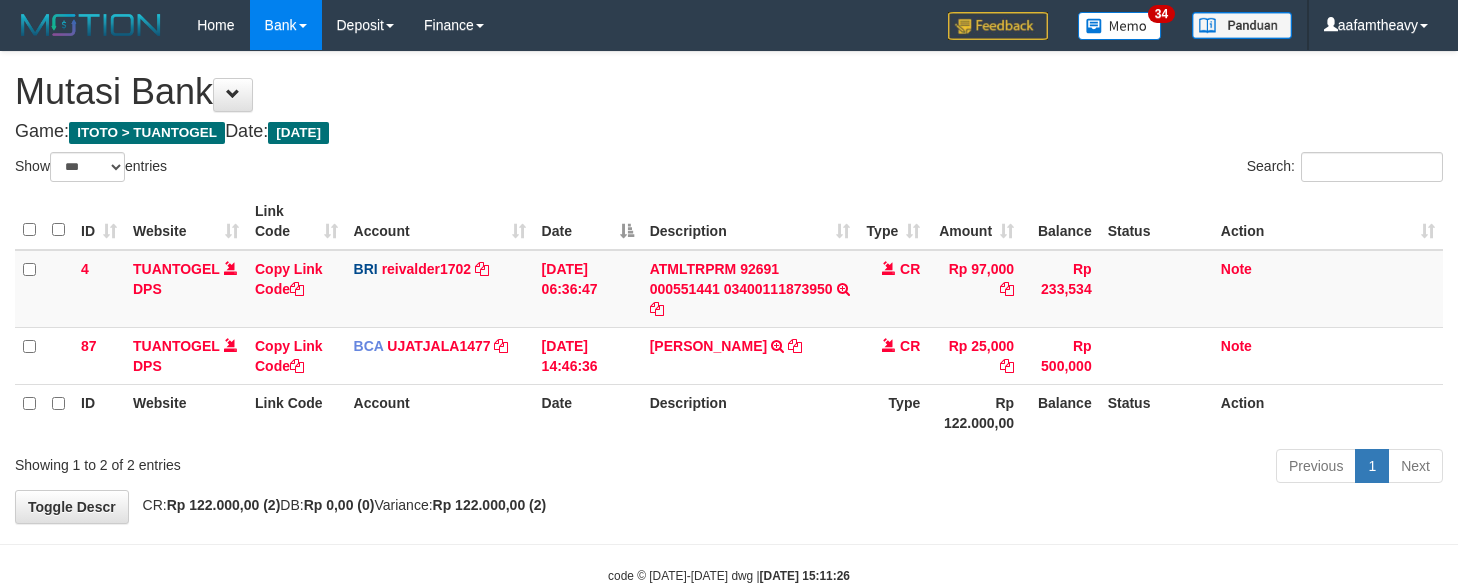 select on "***" 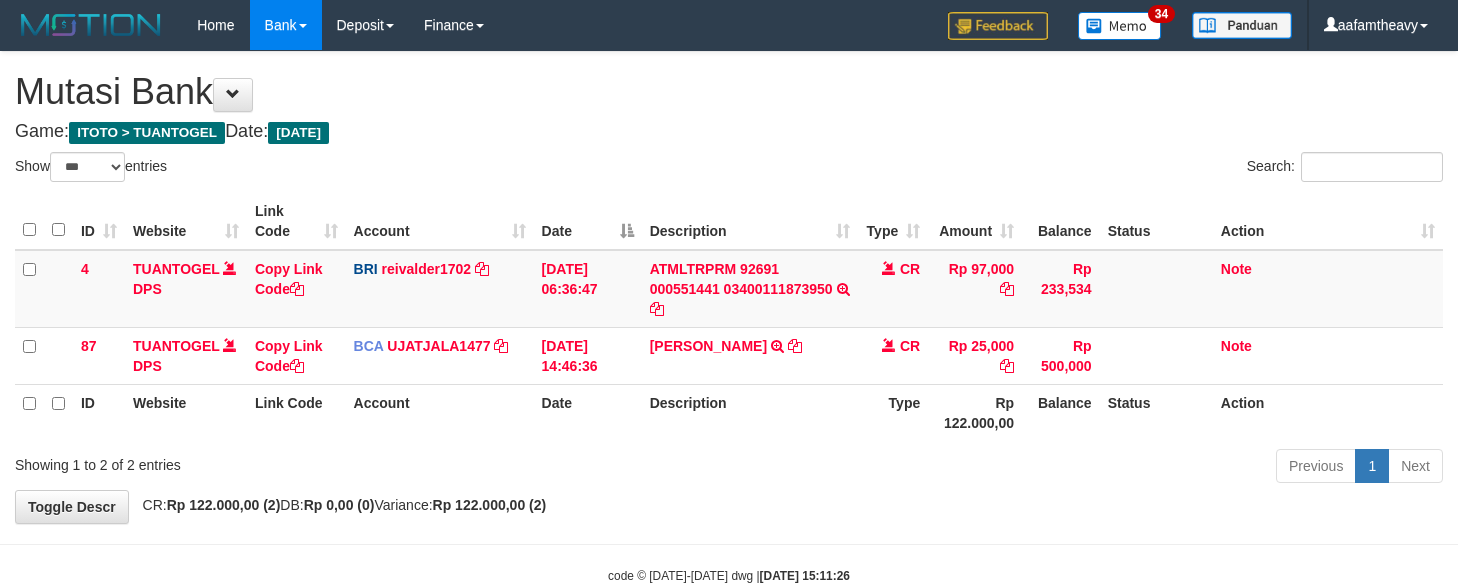 scroll, scrollTop: 0, scrollLeft: 0, axis: both 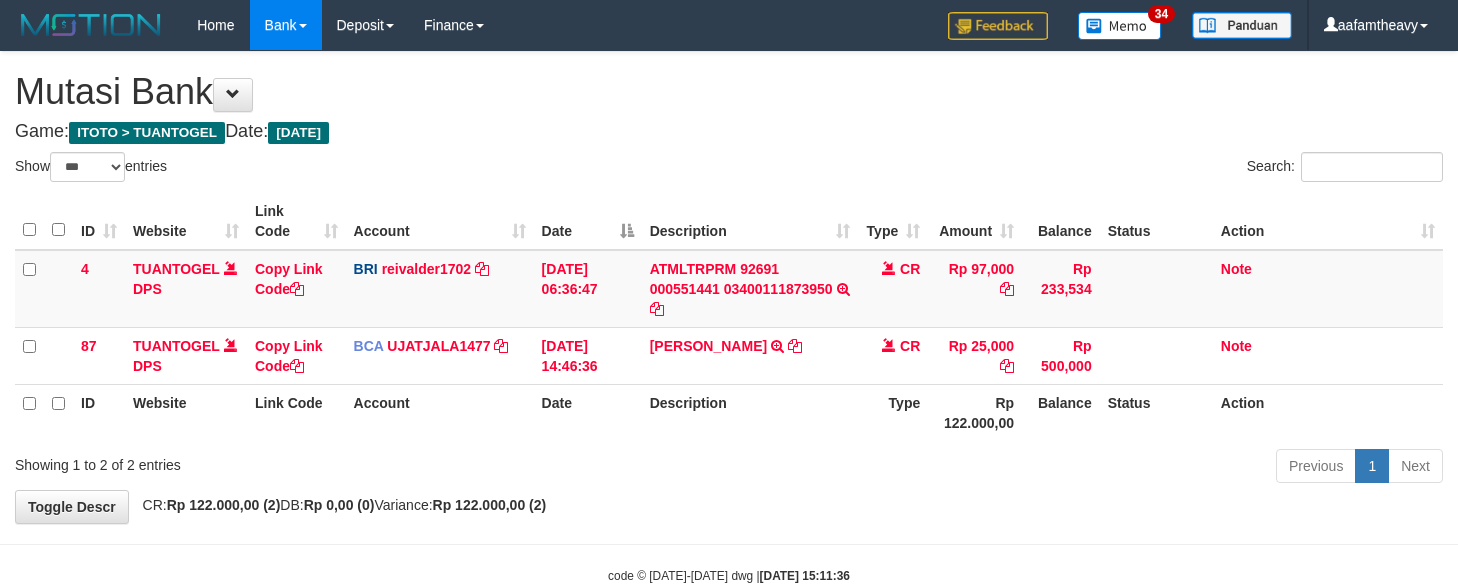 select on "***" 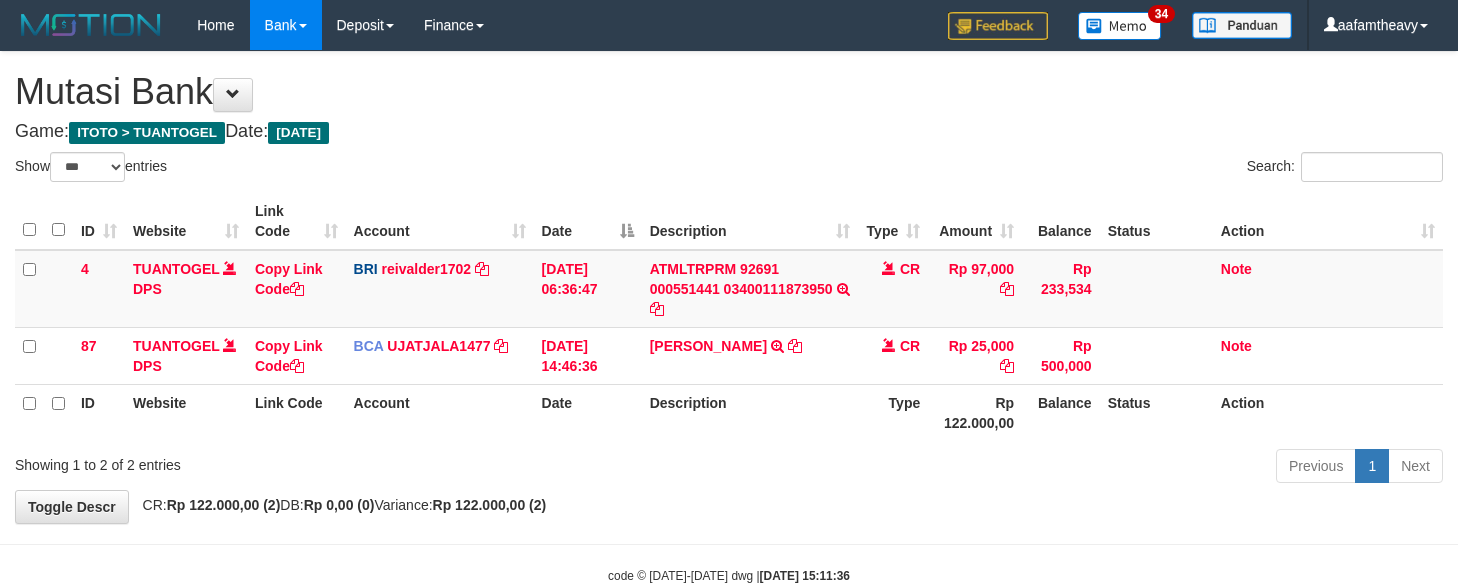 scroll, scrollTop: 0, scrollLeft: 0, axis: both 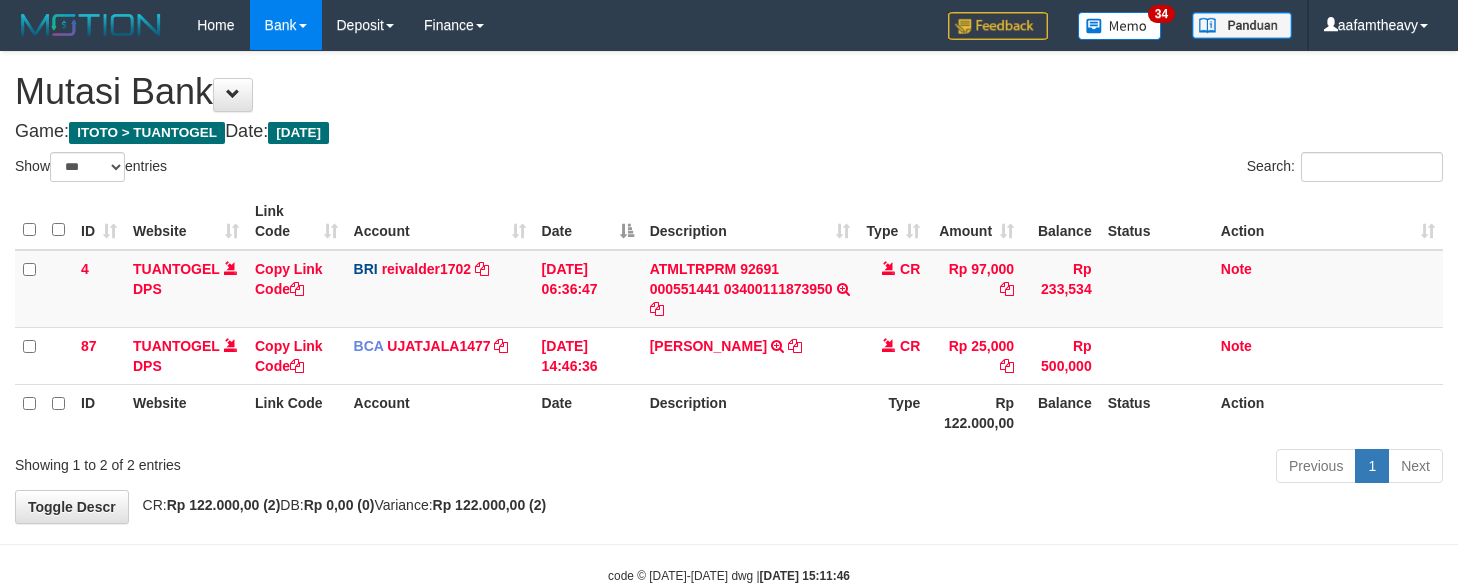 select on "***" 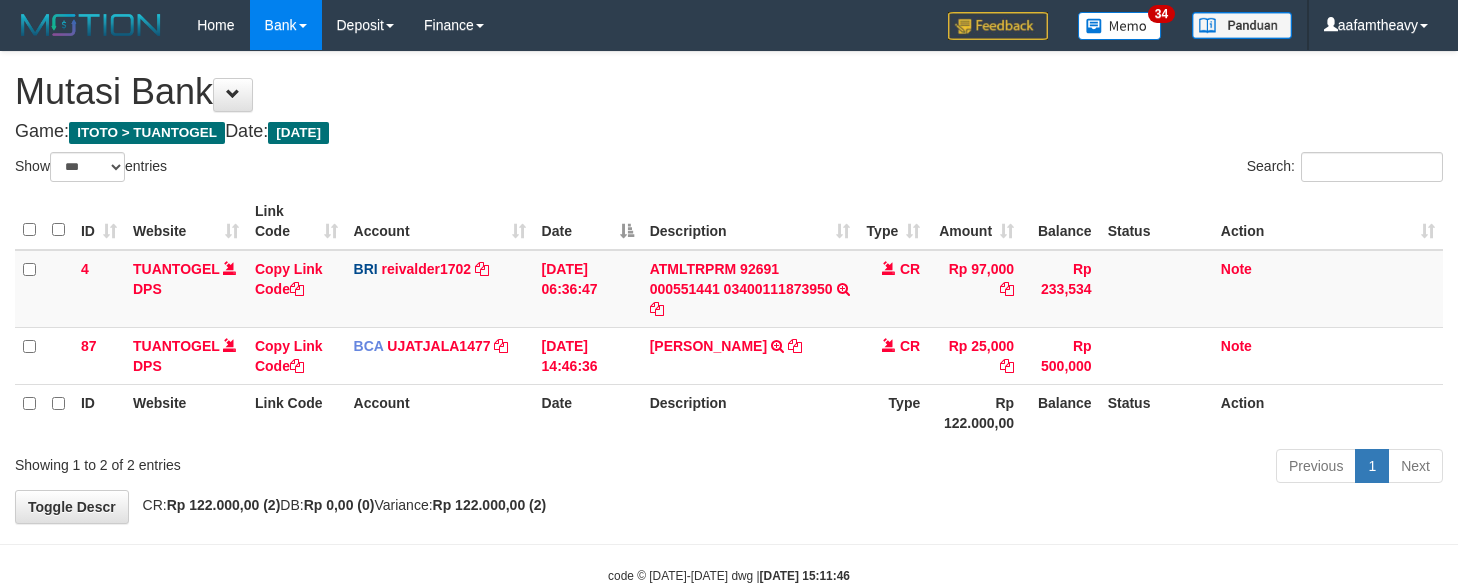 scroll, scrollTop: 0, scrollLeft: 0, axis: both 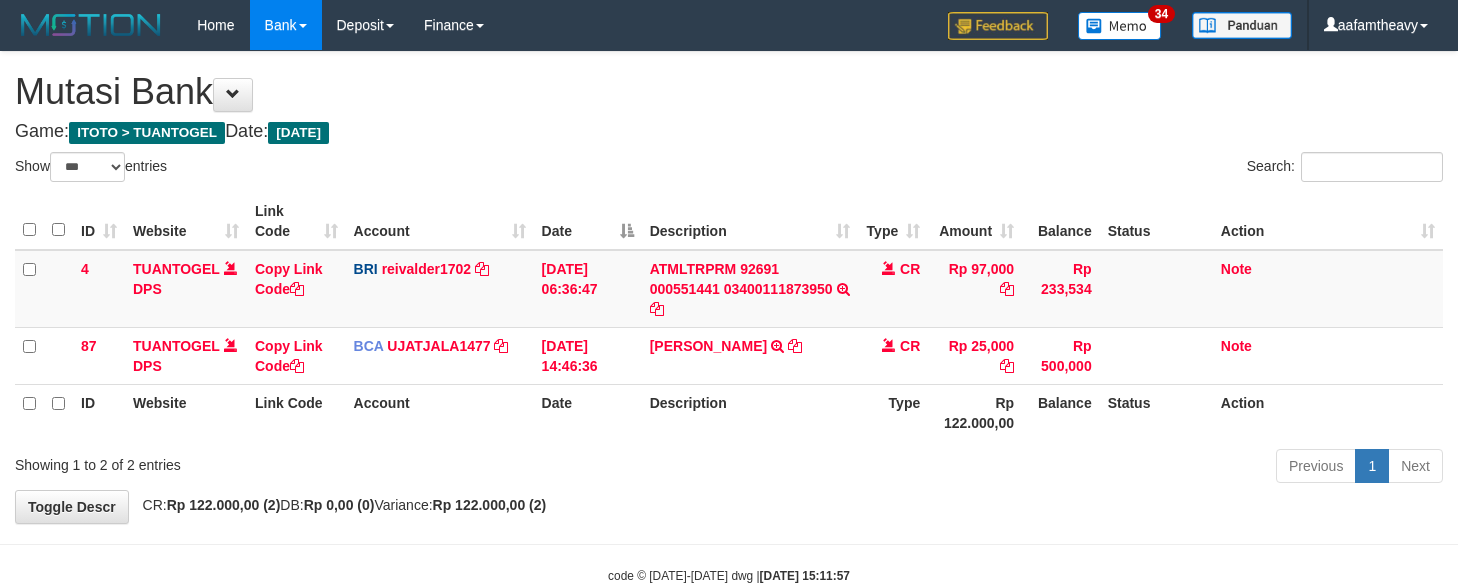 select on "***" 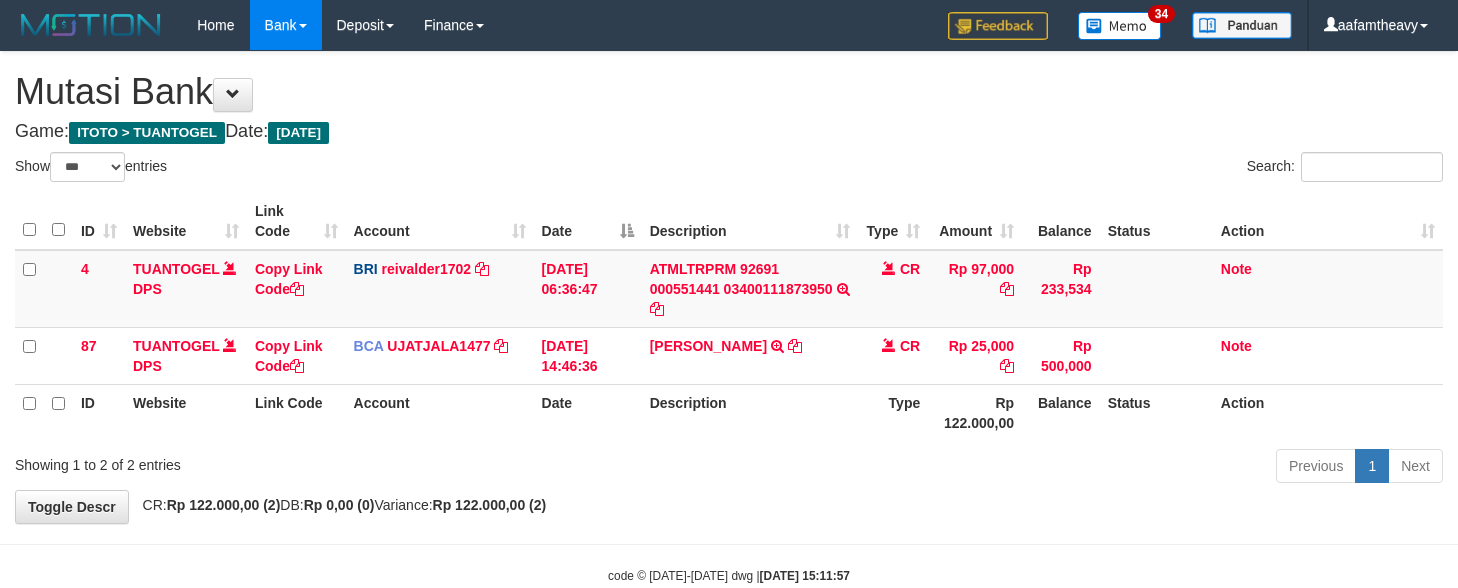scroll, scrollTop: 0, scrollLeft: 0, axis: both 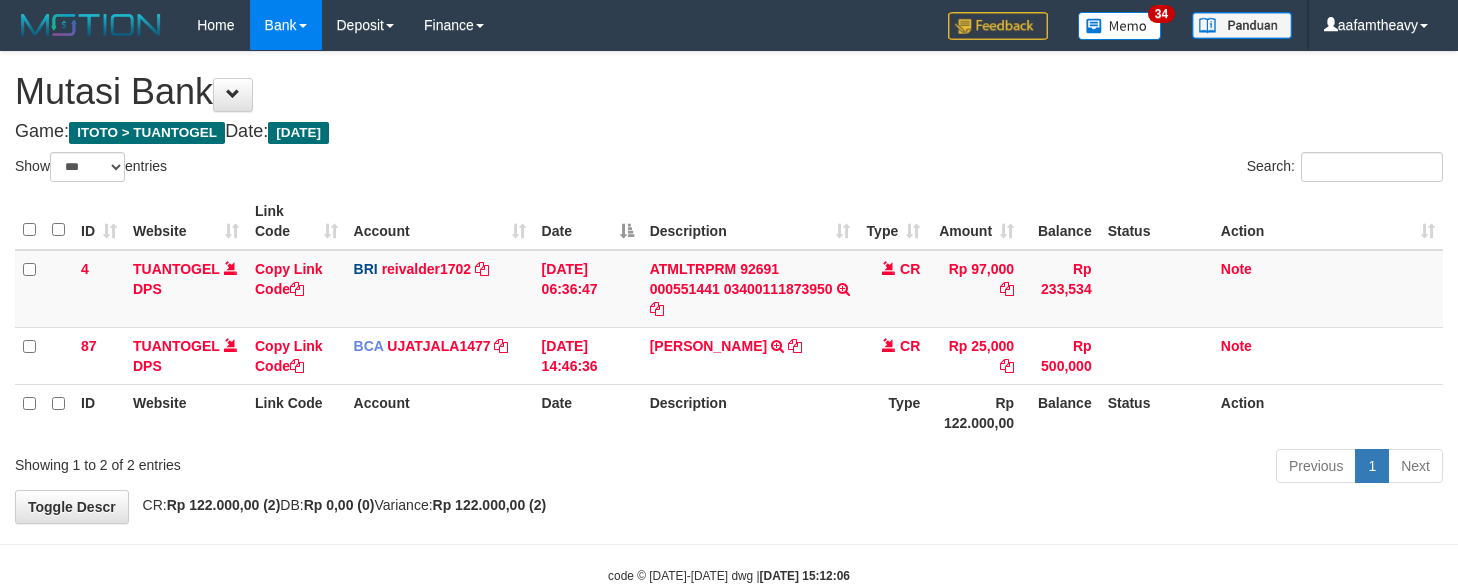 select on "***" 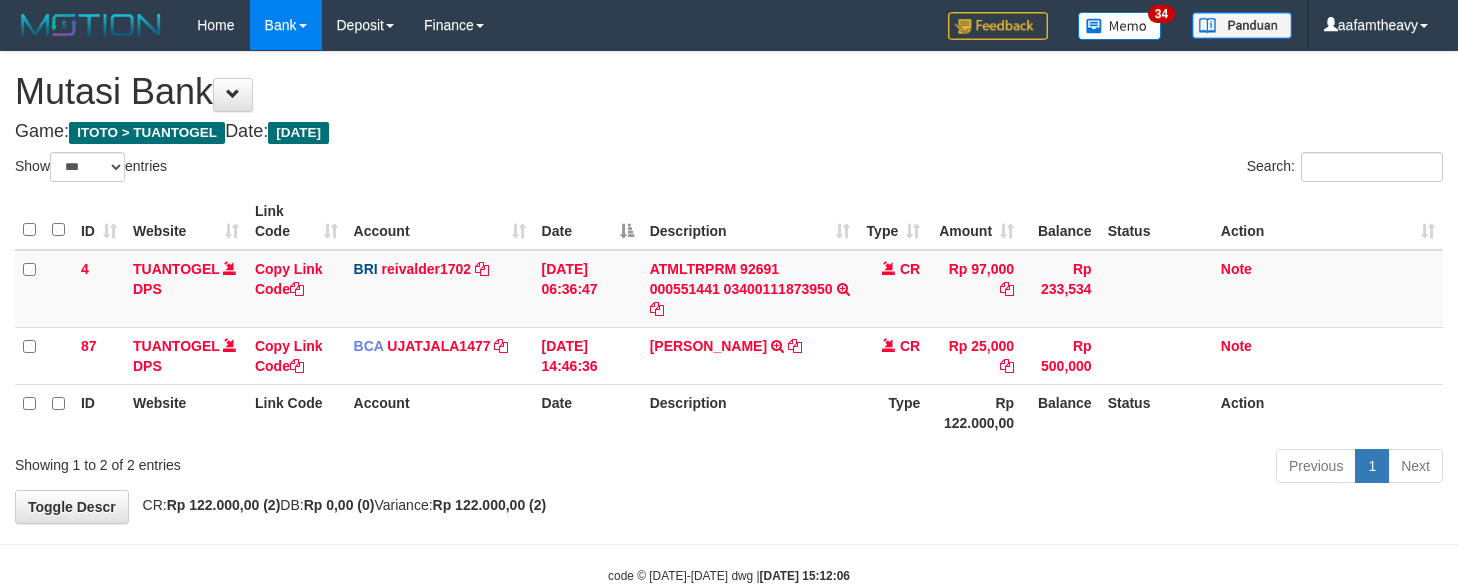 scroll, scrollTop: 0, scrollLeft: 0, axis: both 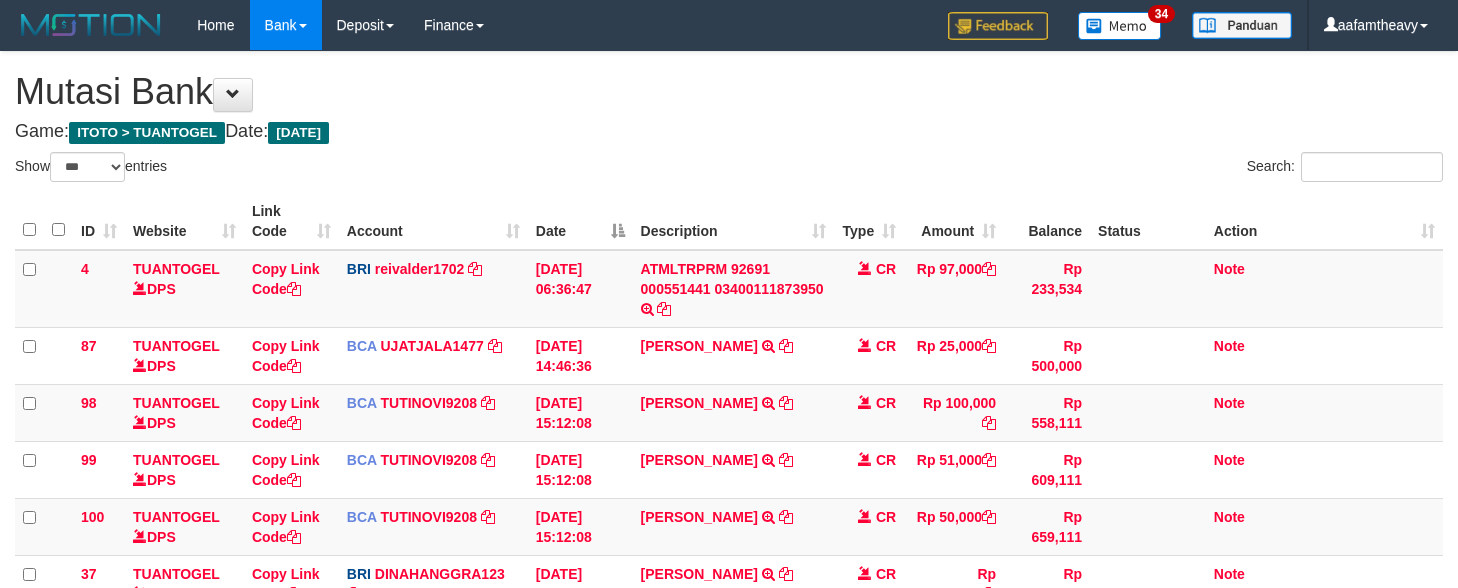select on "***" 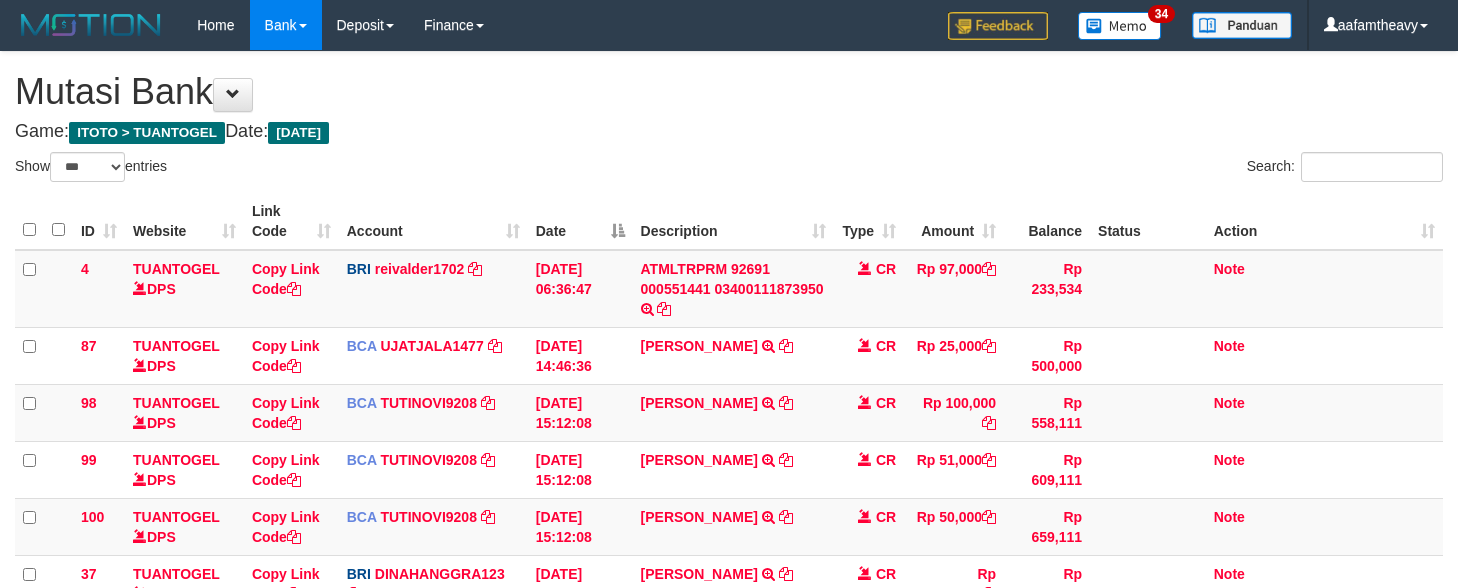 scroll, scrollTop: 0, scrollLeft: 0, axis: both 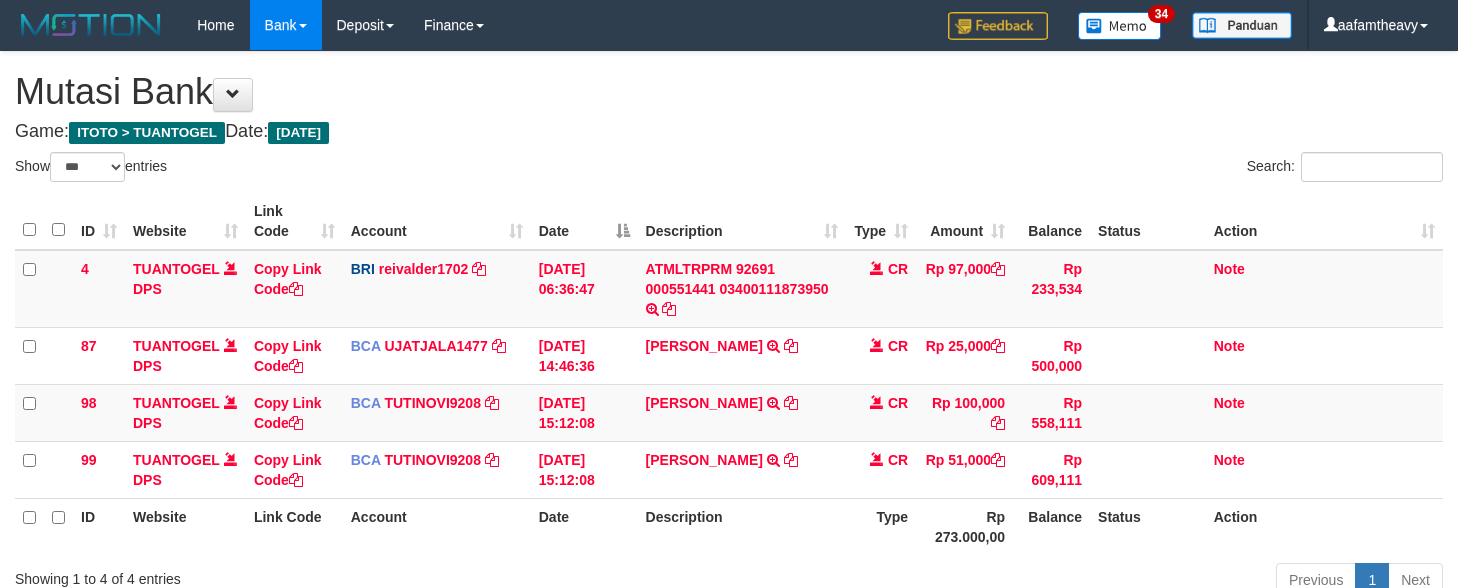 select on "***" 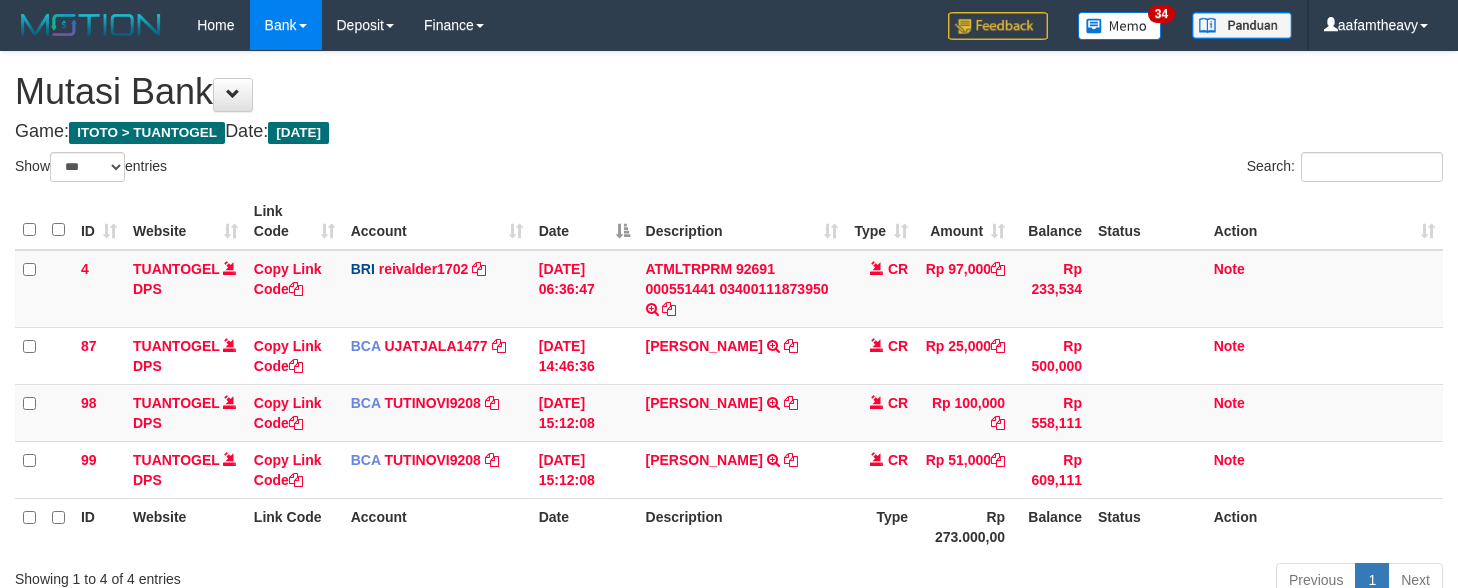 scroll, scrollTop: 0, scrollLeft: 0, axis: both 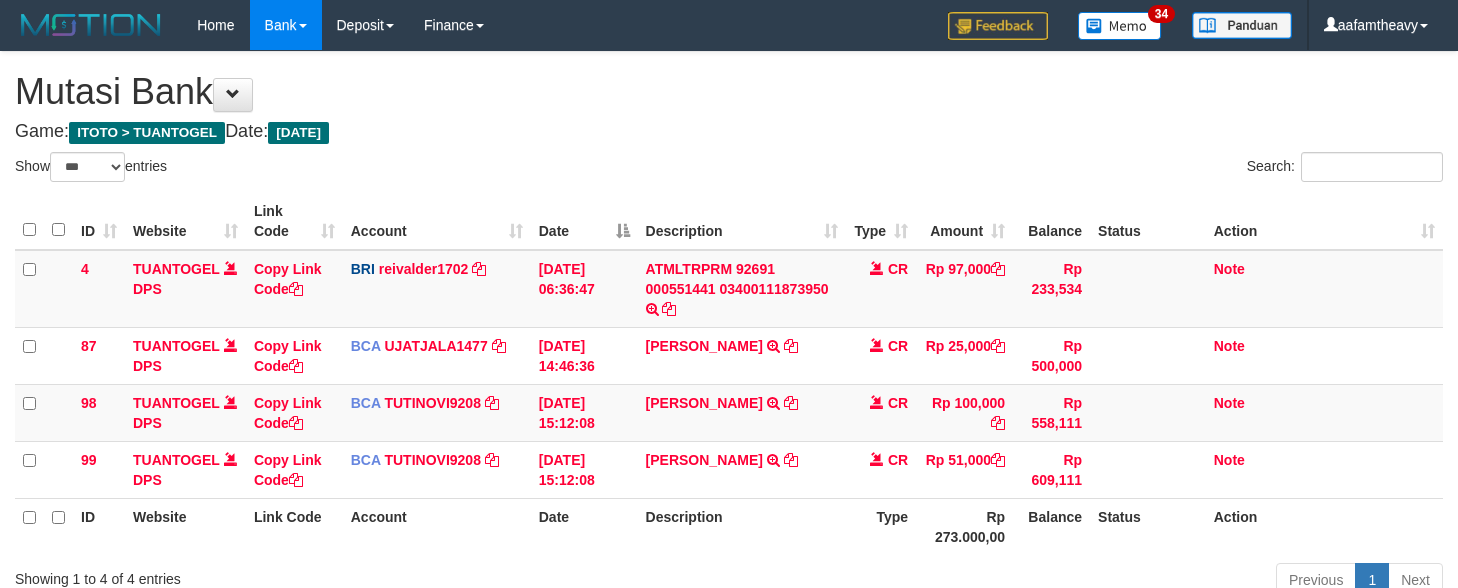 select on "***" 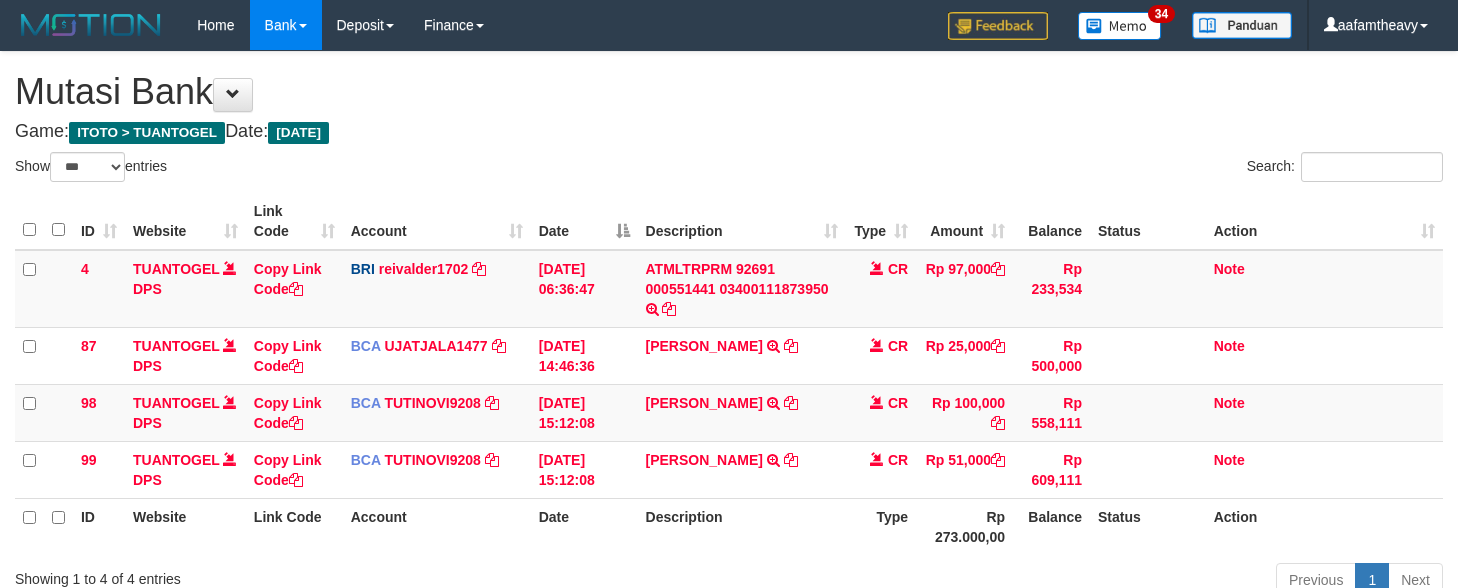 scroll, scrollTop: 0, scrollLeft: 0, axis: both 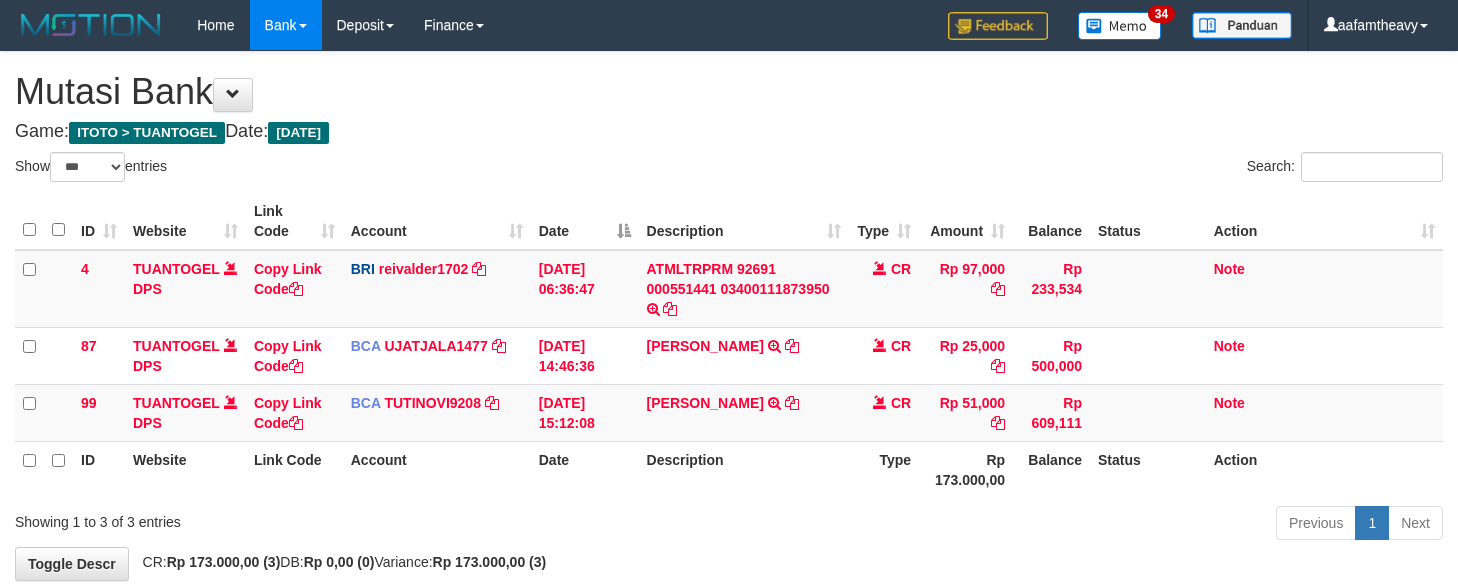 select on "***" 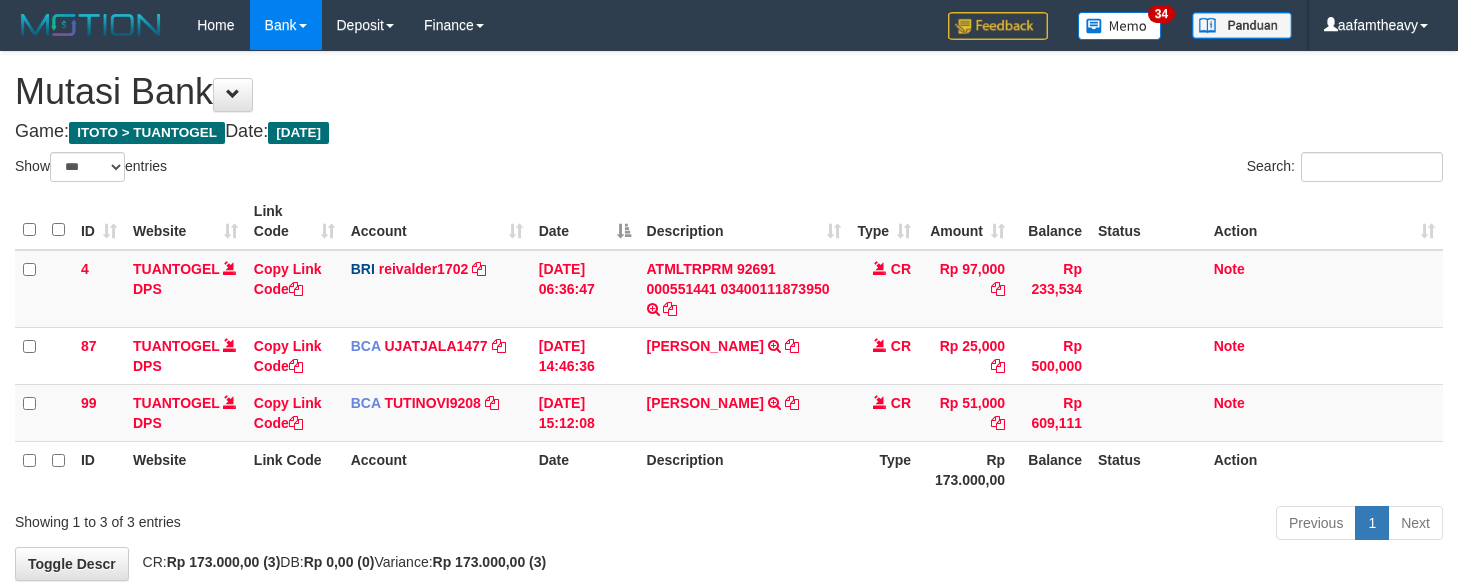 scroll, scrollTop: 0, scrollLeft: 0, axis: both 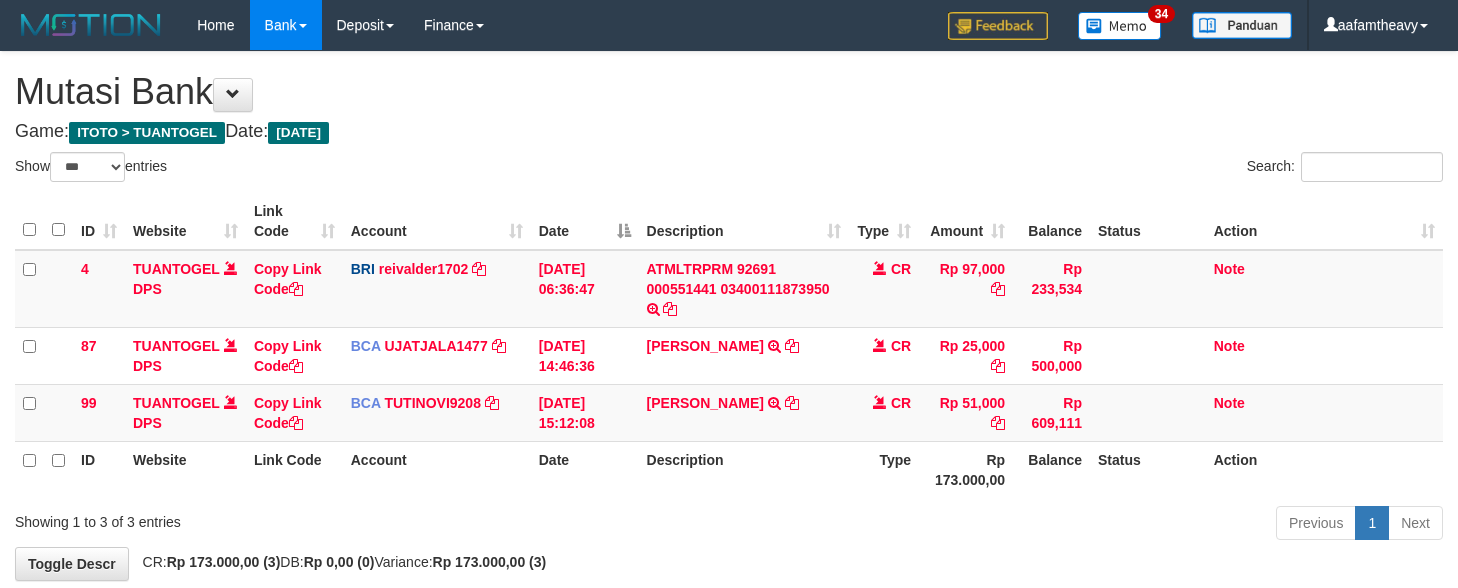 select on "***" 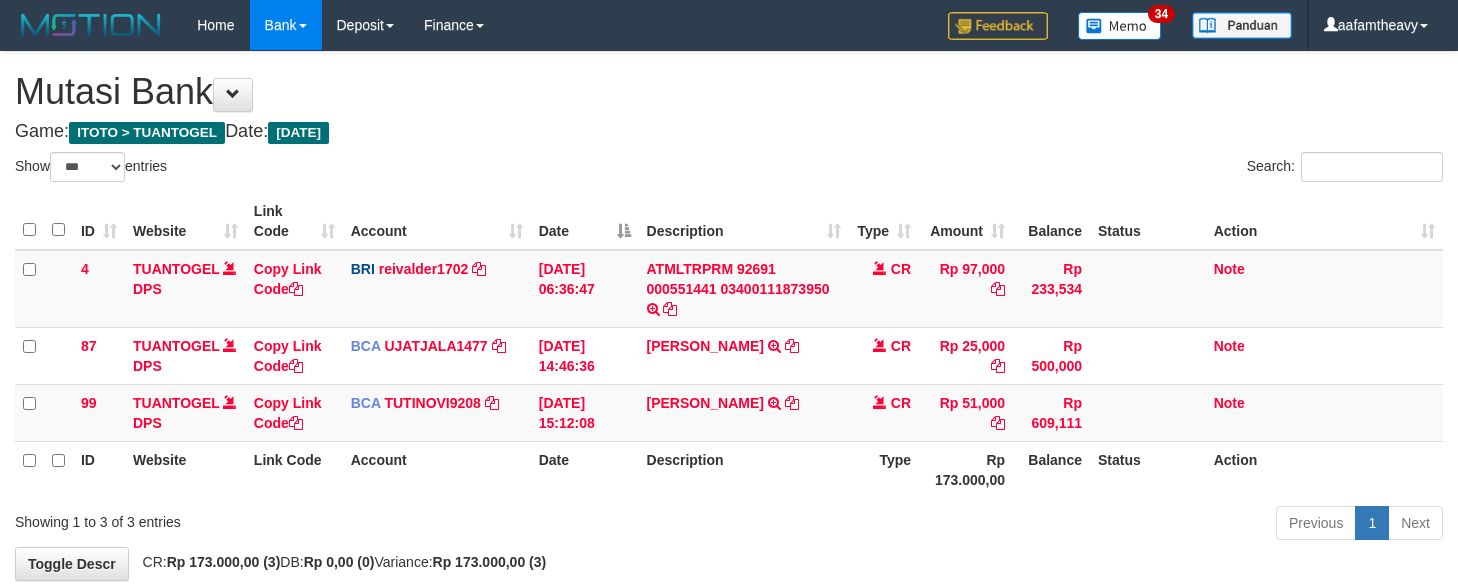 scroll, scrollTop: 0, scrollLeft: 0, axis: both 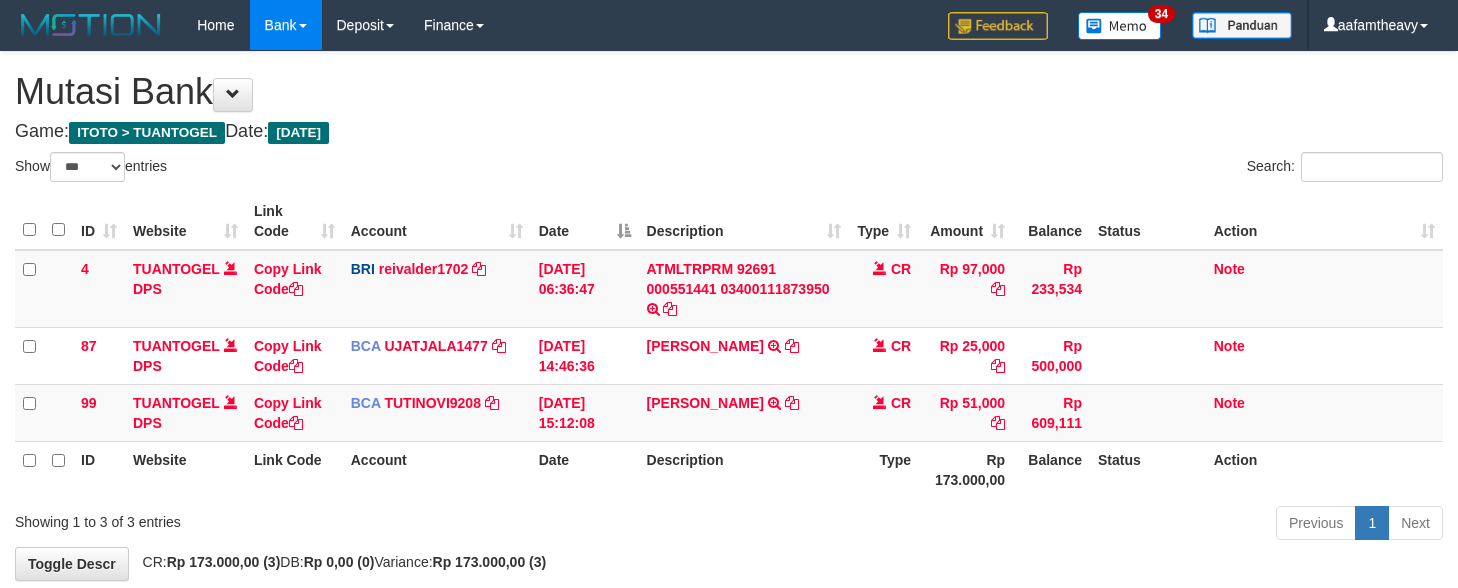 select on "***" 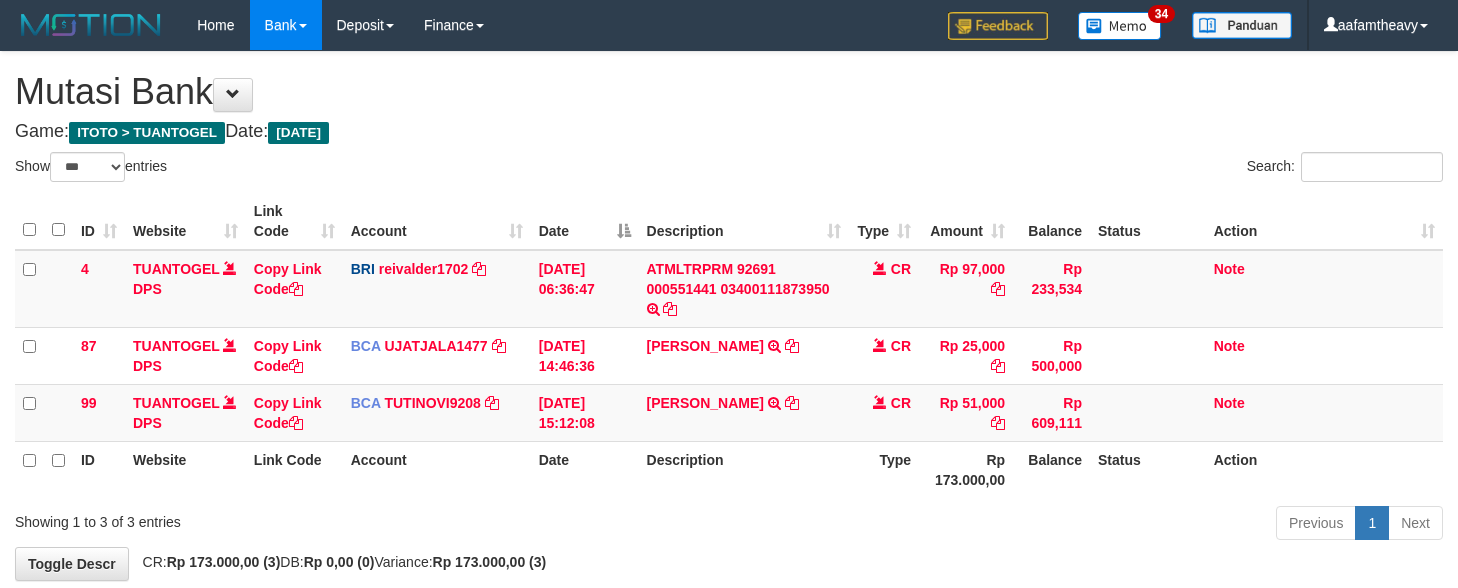 scroll, scrollTop: 0, scrollLeft: 0, axis: both 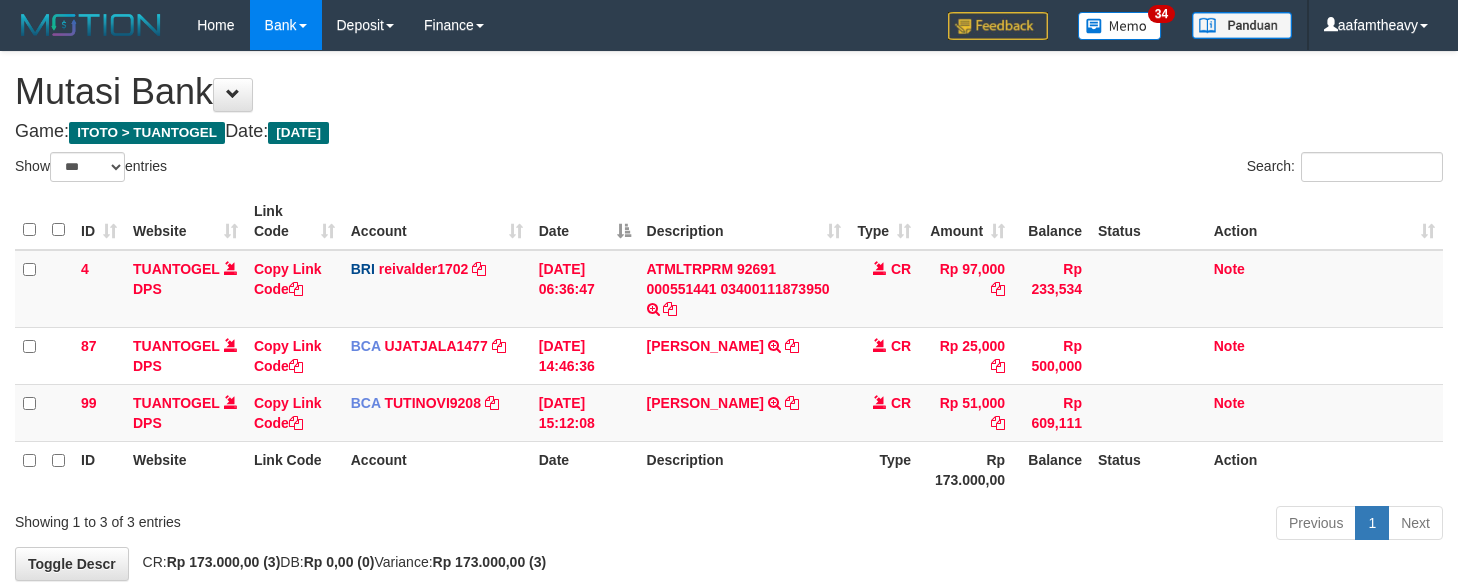 select on "***" 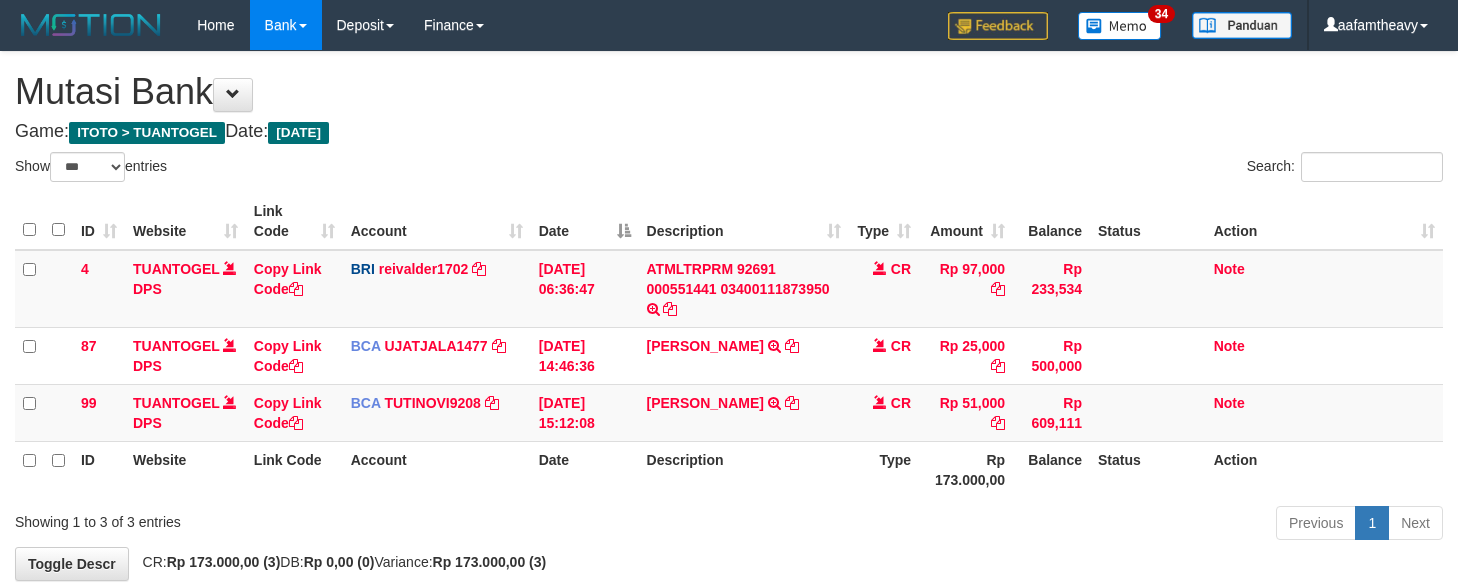 scroll, scrollTop: 0, scrollLeft: 0, axis: both 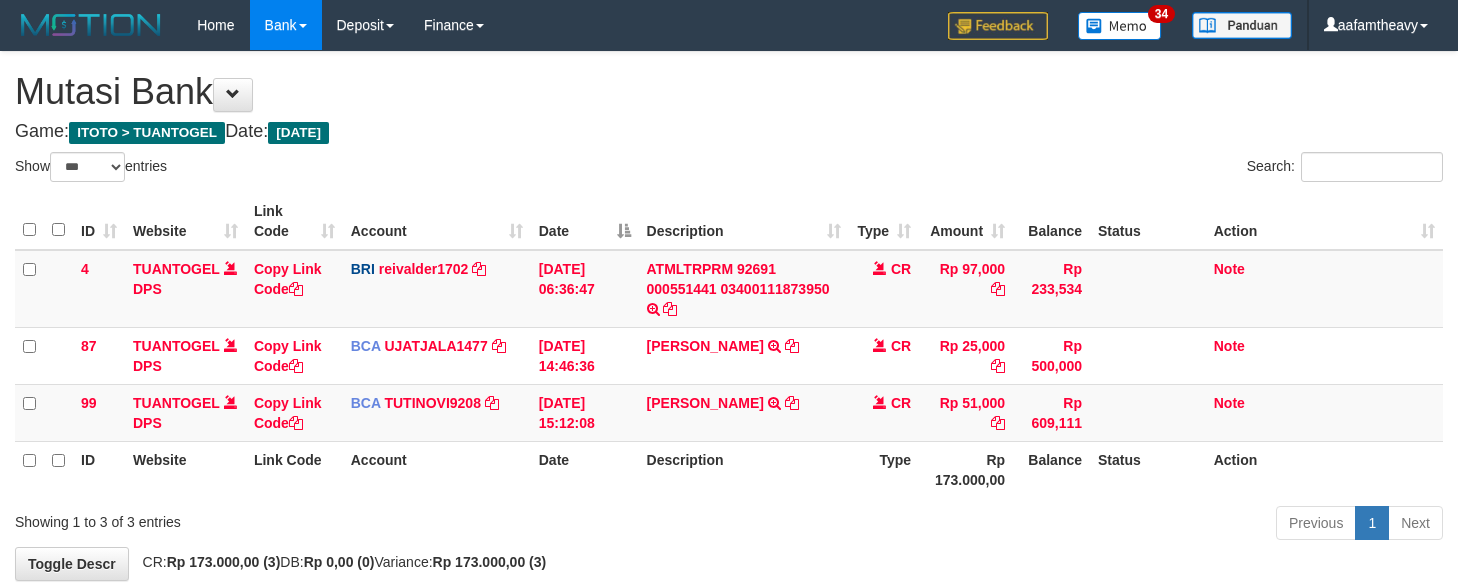 select on "***" 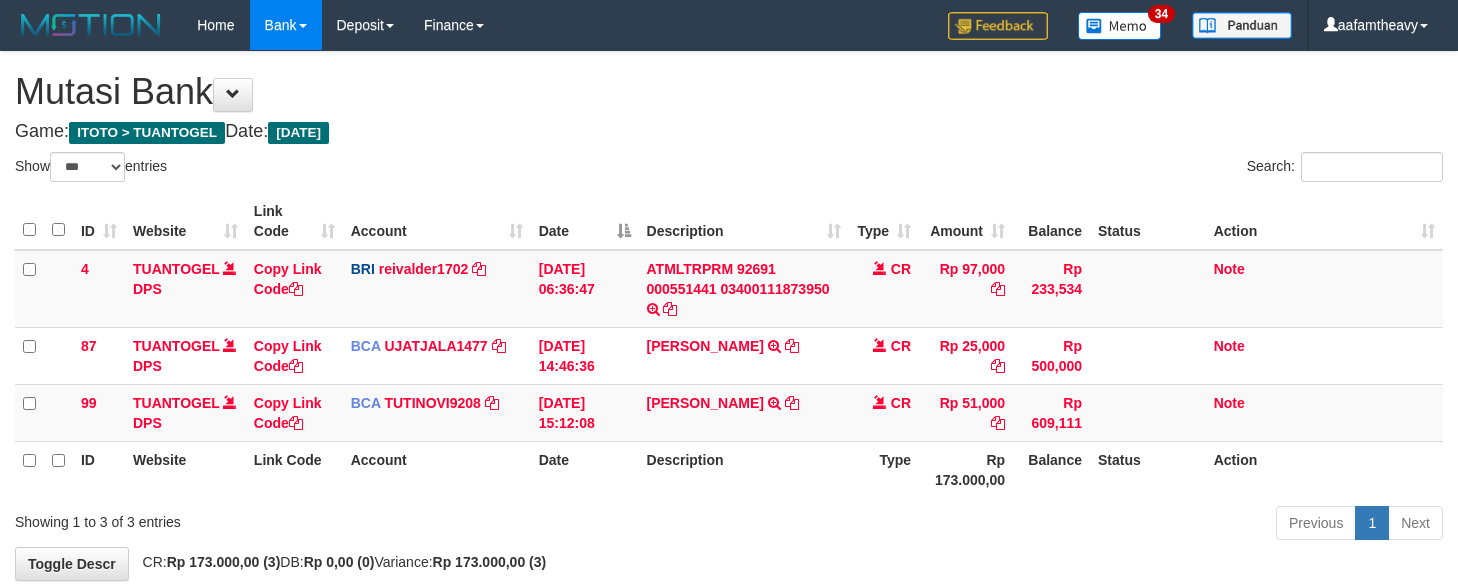 scroll, scrollTop: 0, scrollLeft: 0, axis: both 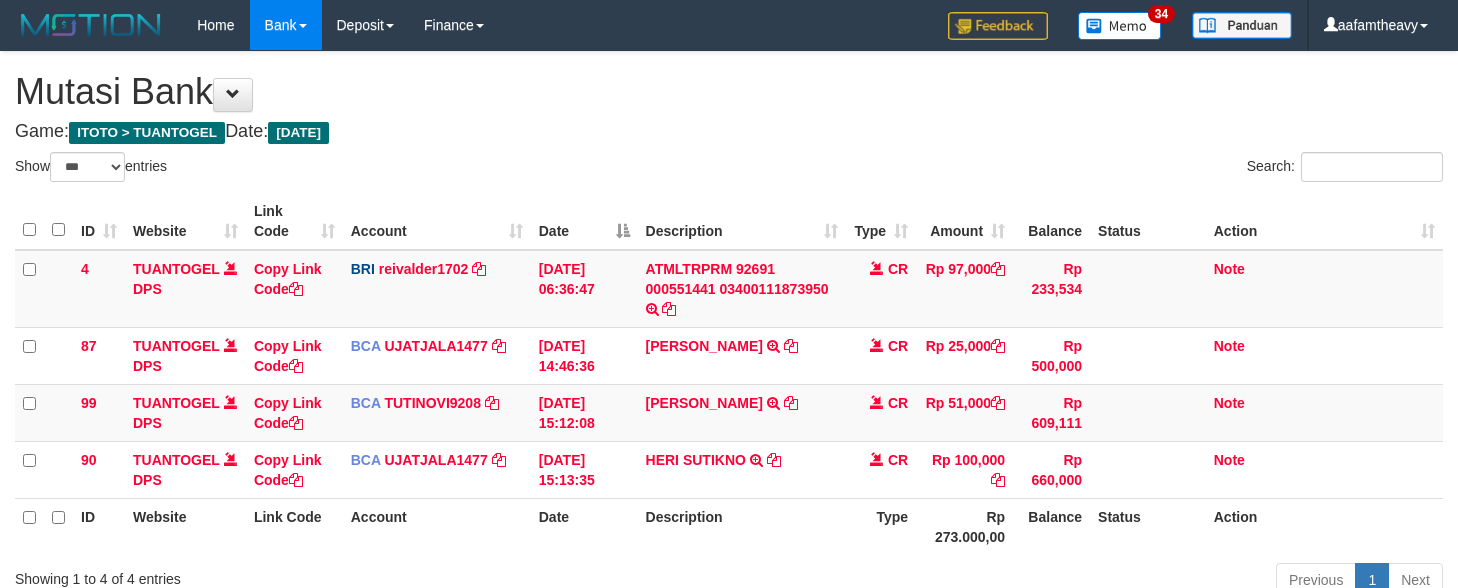 select on "***" 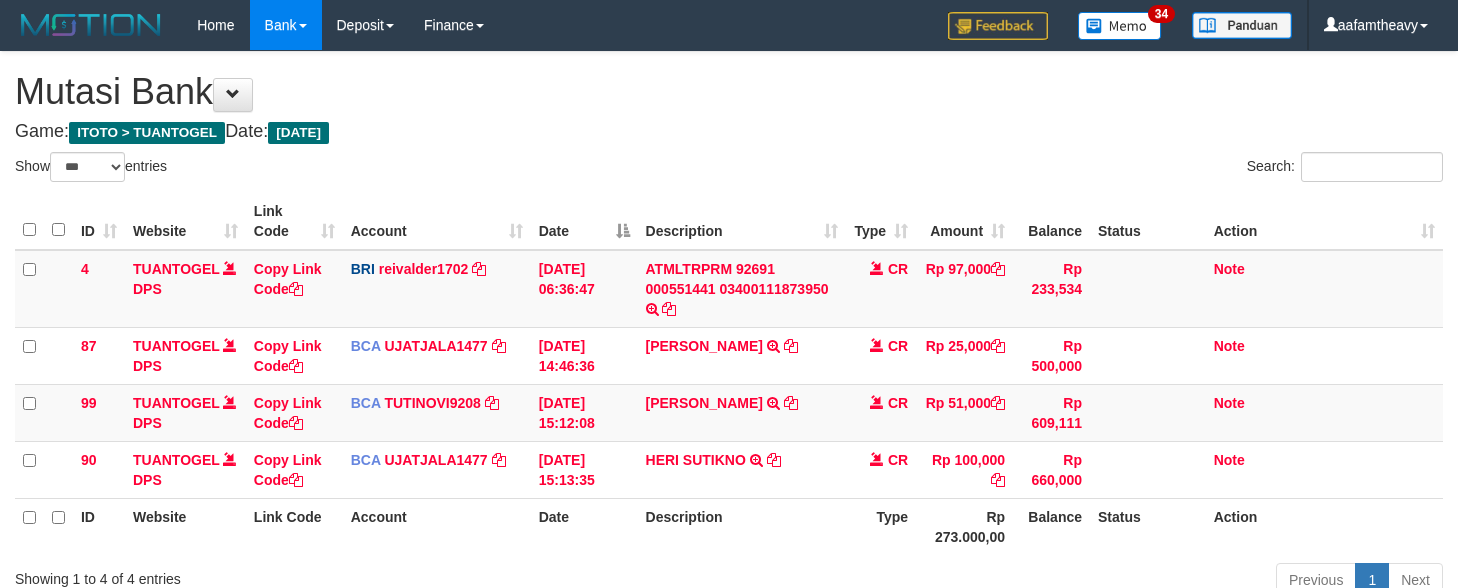 scroll, scrollTop: 0, scrollLeft: 0, axis: both 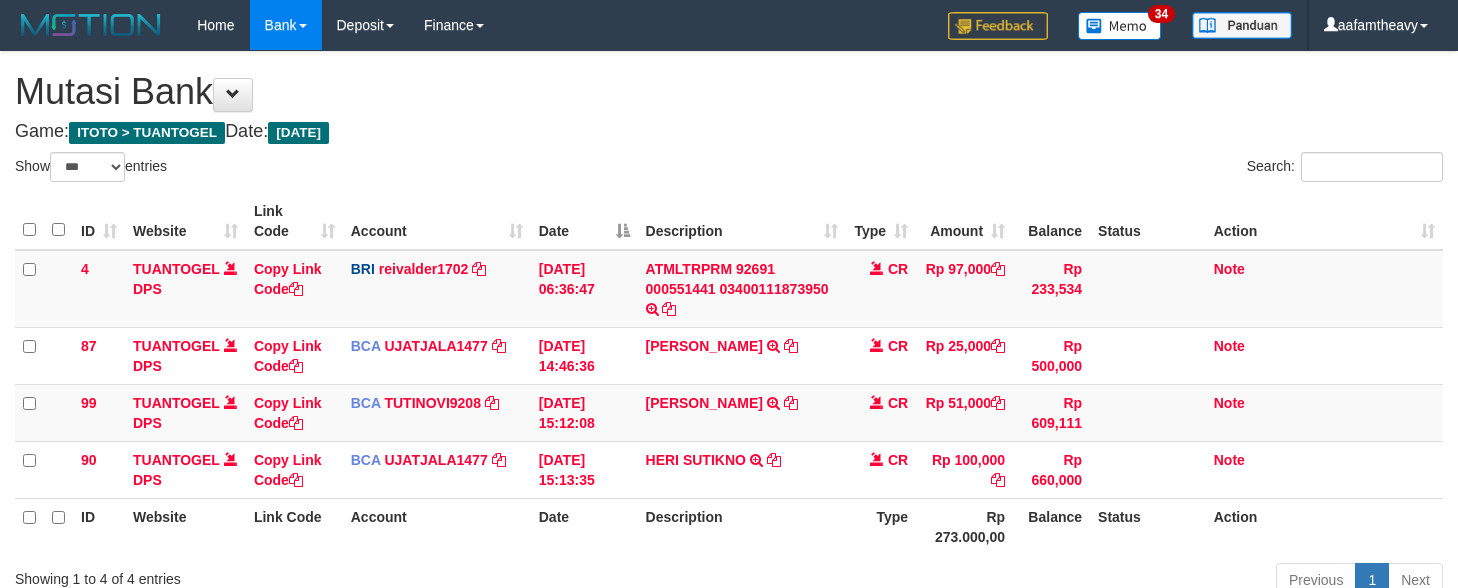 select on "***" 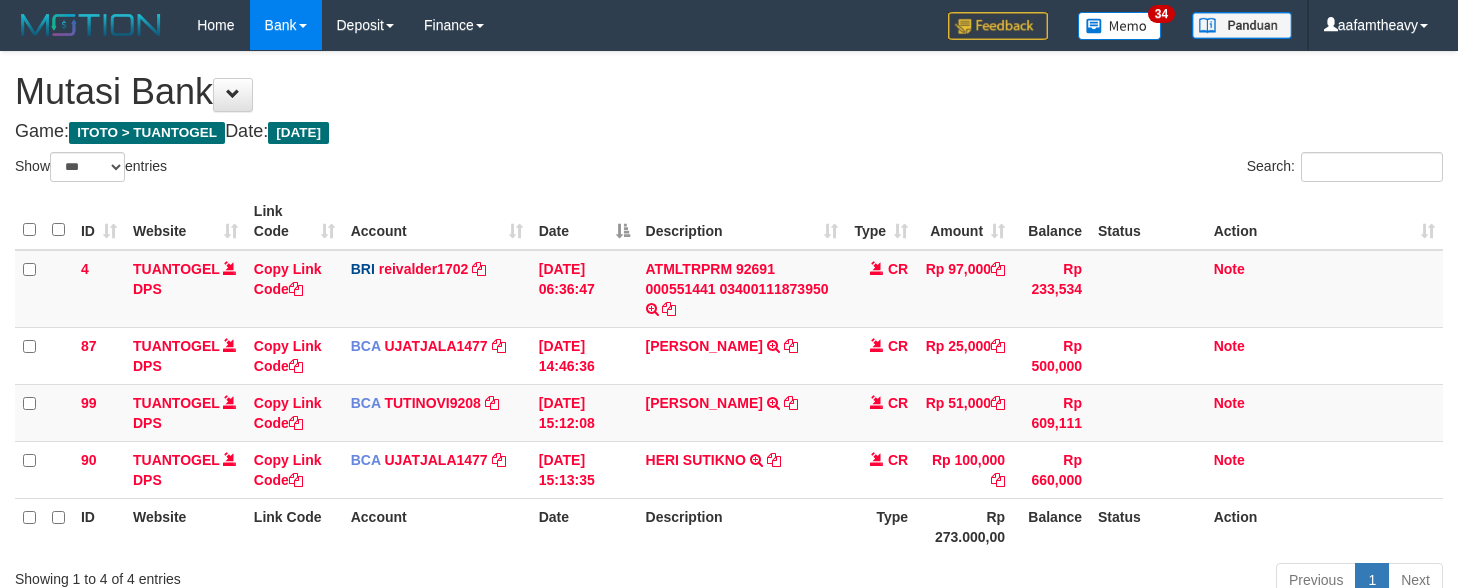 scroll, scrollTop: 0, scrollLeft: 0, axis: both 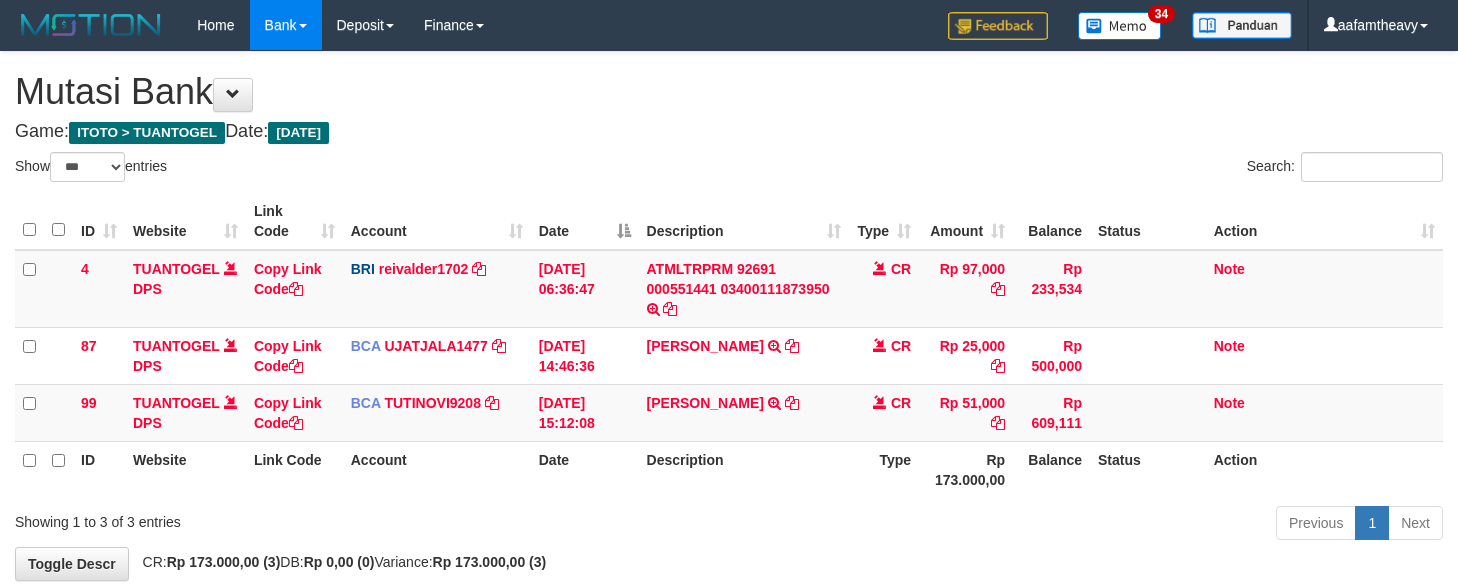 select on "***" 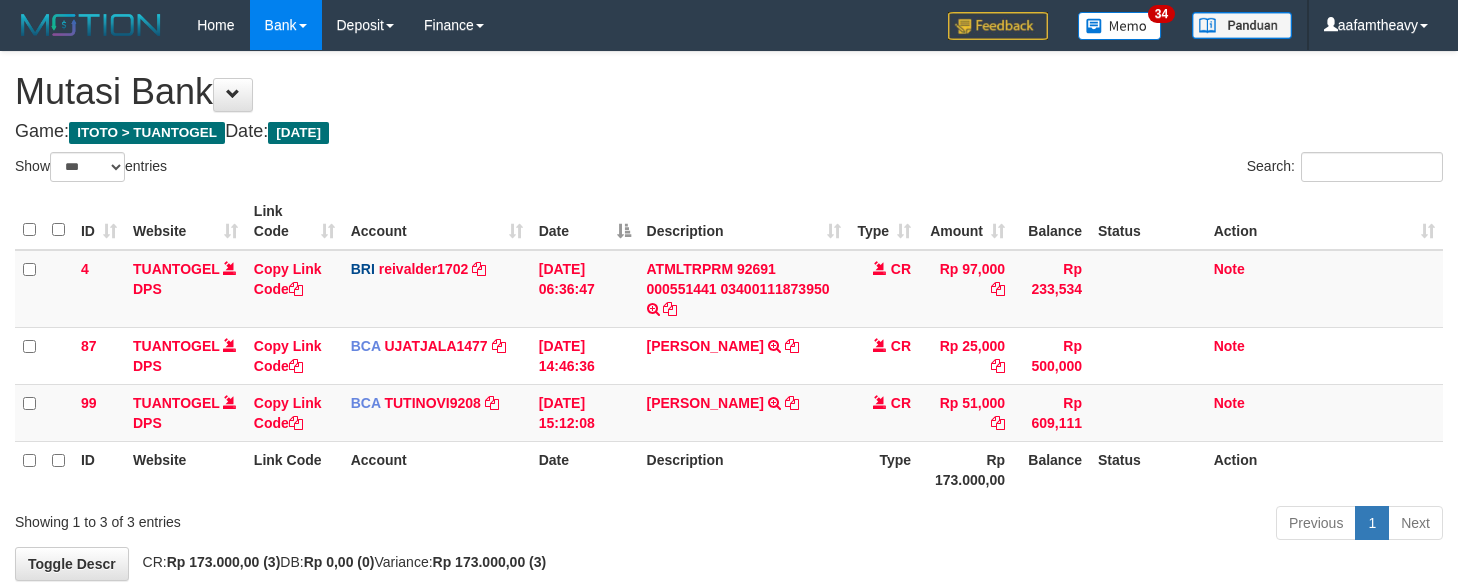 scroll, scrollTop: 0, scrollLeft: 0, axis: both 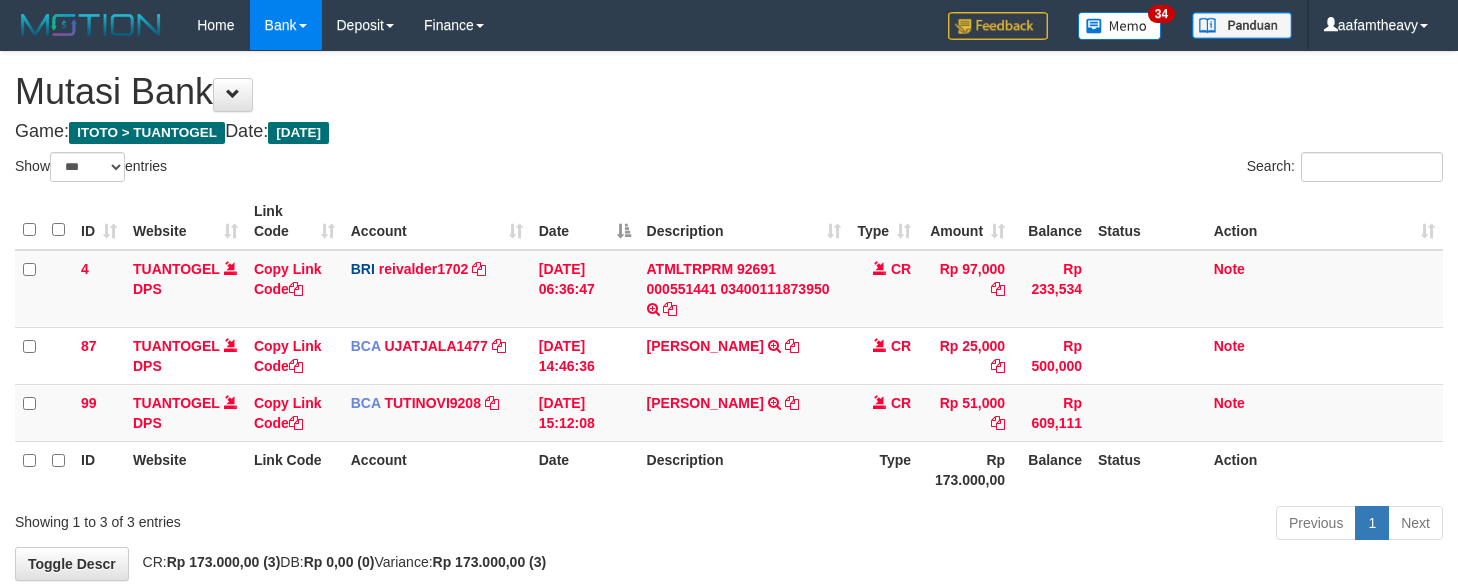 select on "***" 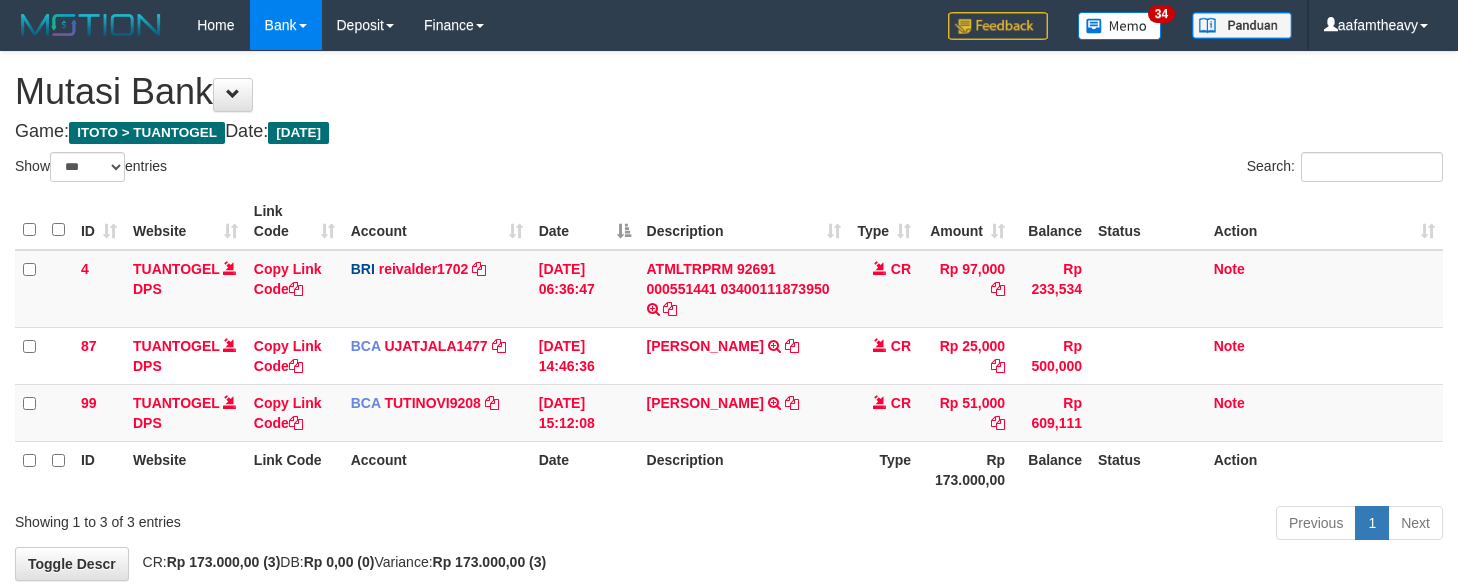 scroll, scrollTop: 0, scrollLeft: 0, axis: both 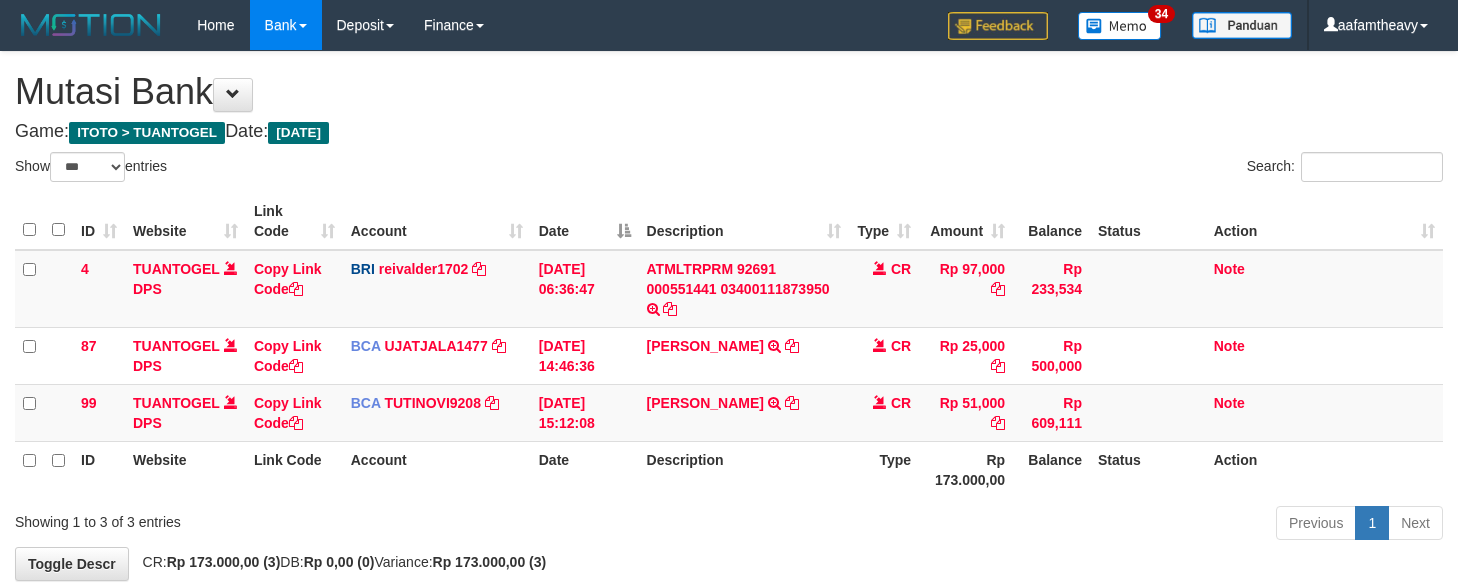 select on "***" 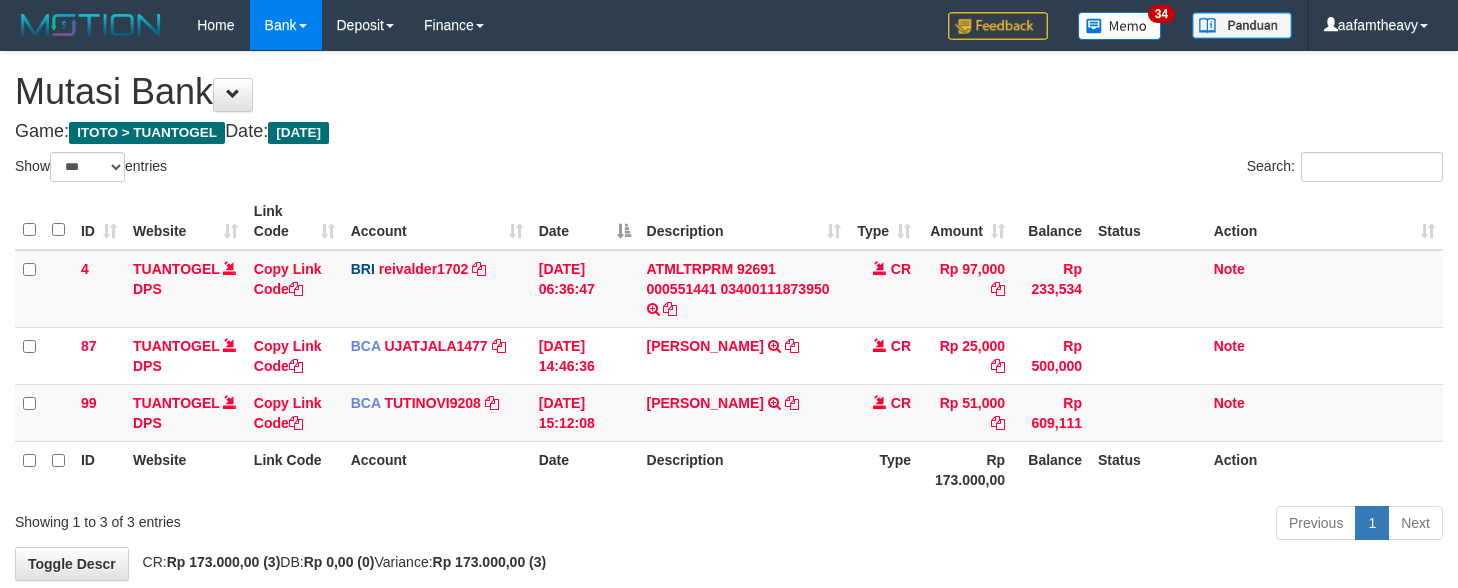 scroll, scrollTop: 0, scrollLeft: 0, axis: both 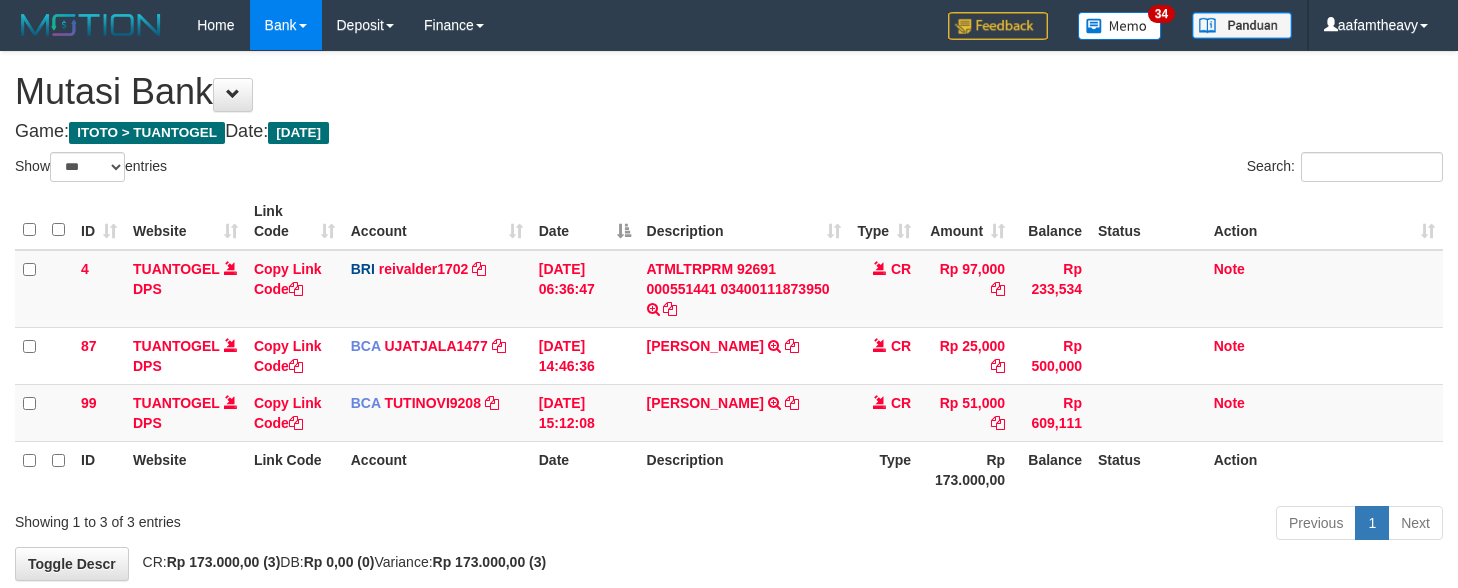 select on "***" 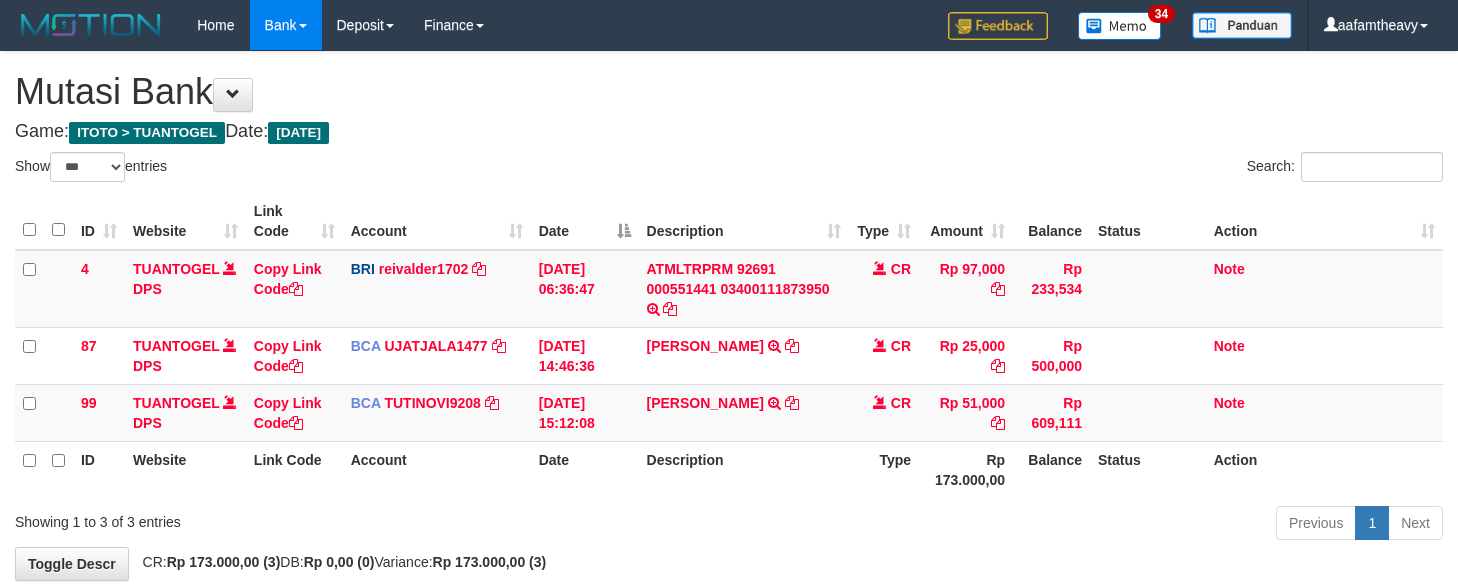 scroll, scrollTop: 0, scrollLeft: 0, axis: both 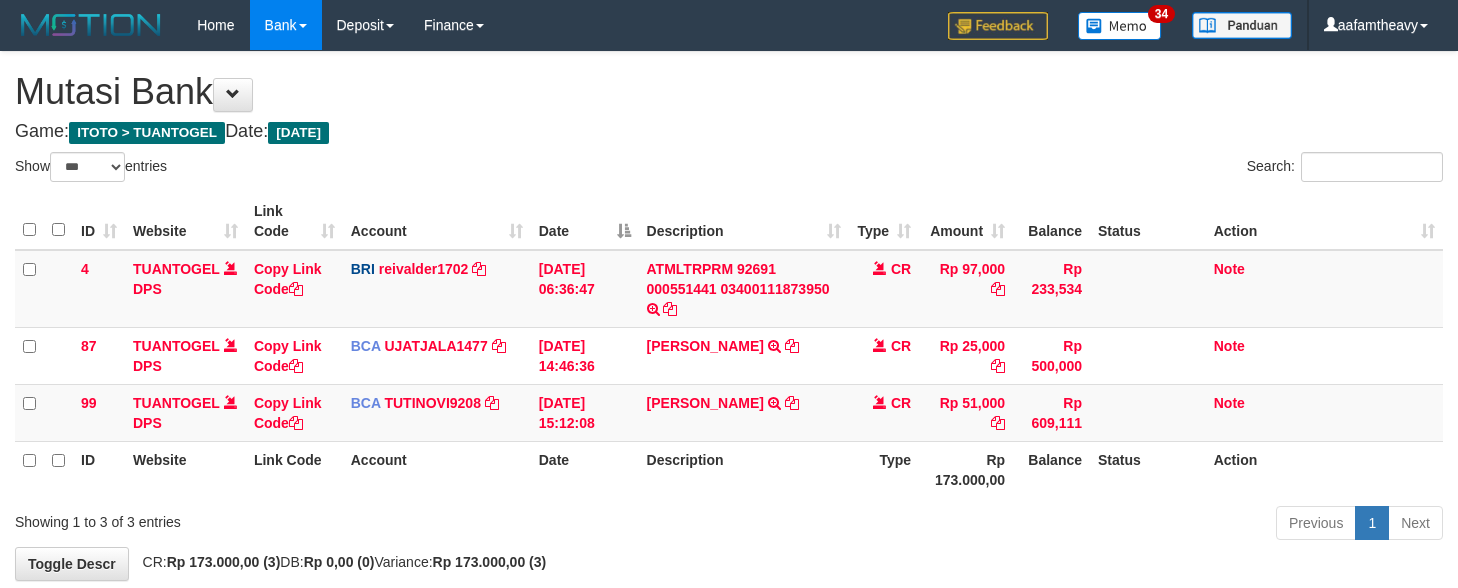 select on "***" 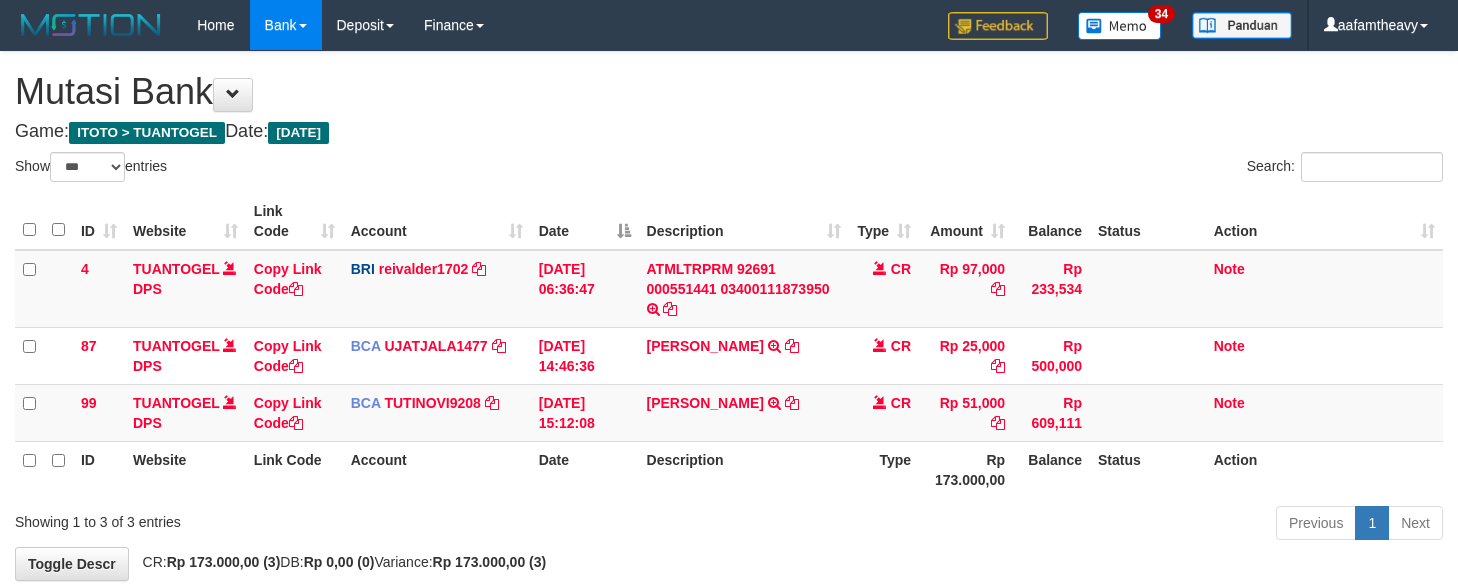 scroll, scrollTop: 0, scrollLeft: 0, axis: both 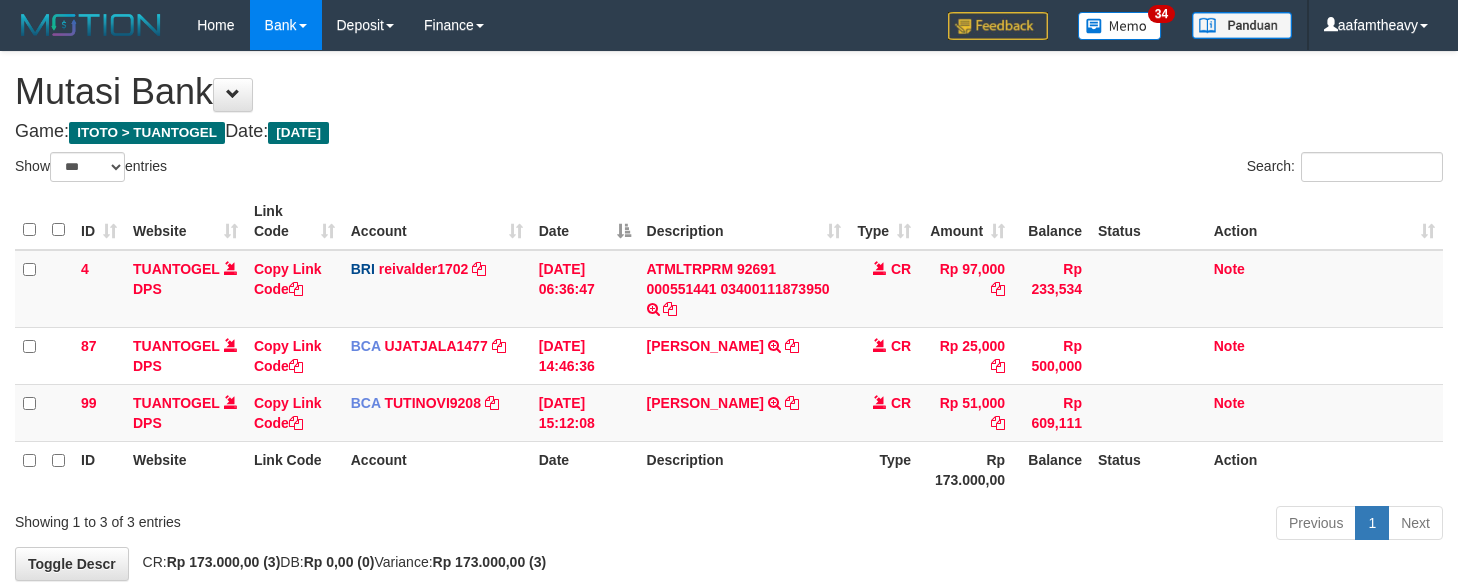 select on "***" 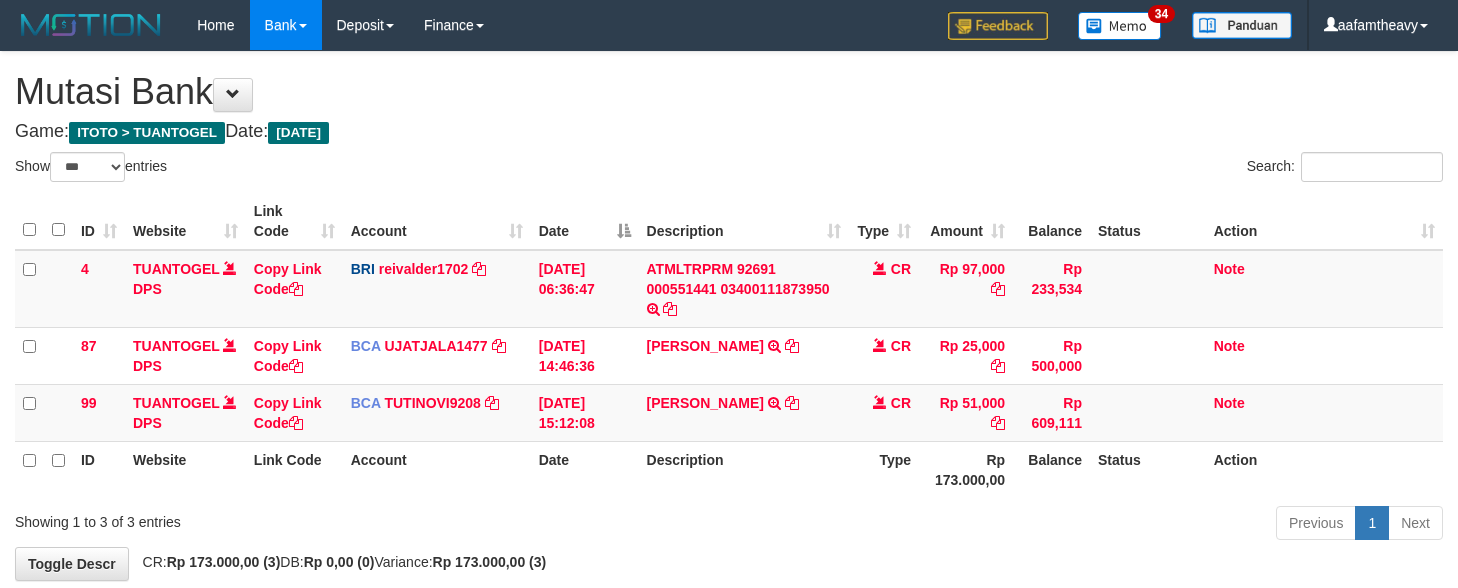 scroll, scrollTop: 0, scrollLeft: 0, axis: both 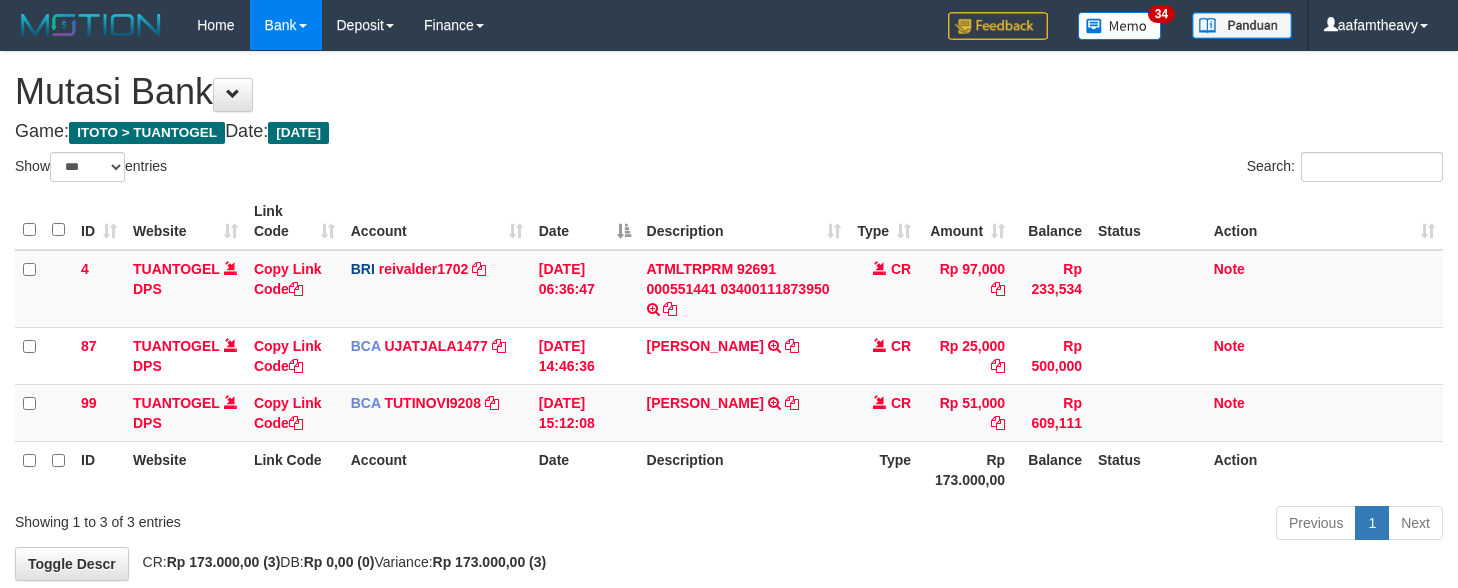 select on "***" 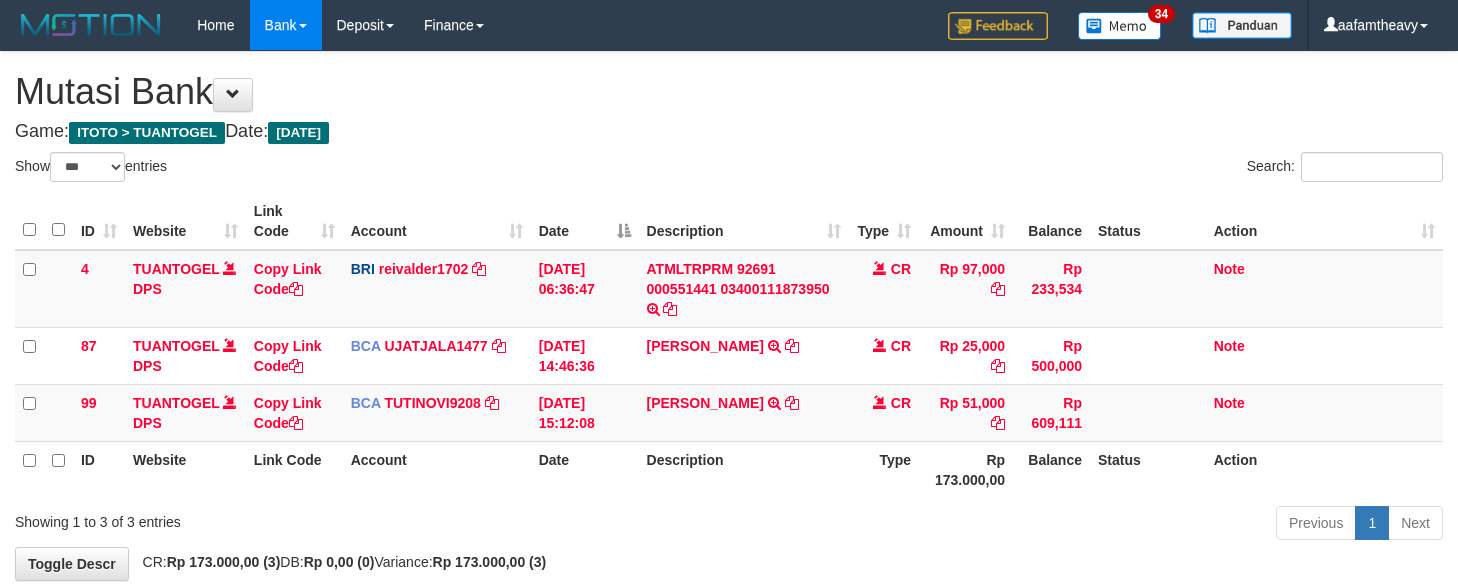 scroll, scrollTop: 0, scrollLeft: 0, axis: both 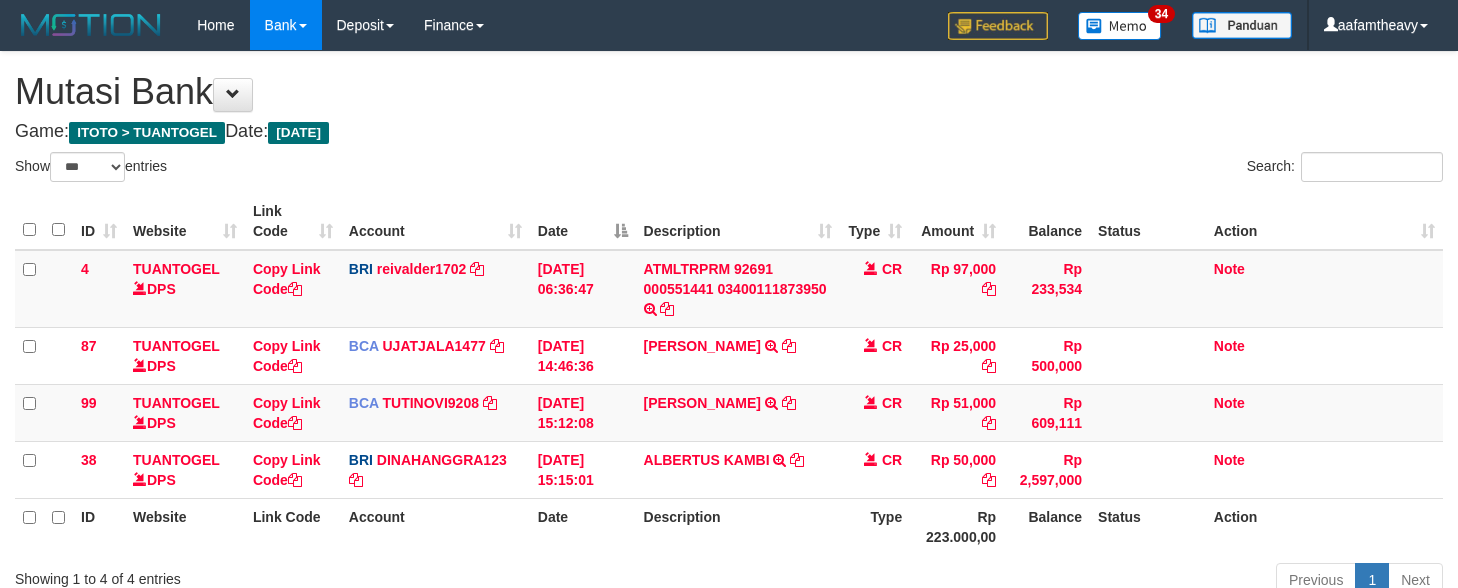 select on "***" 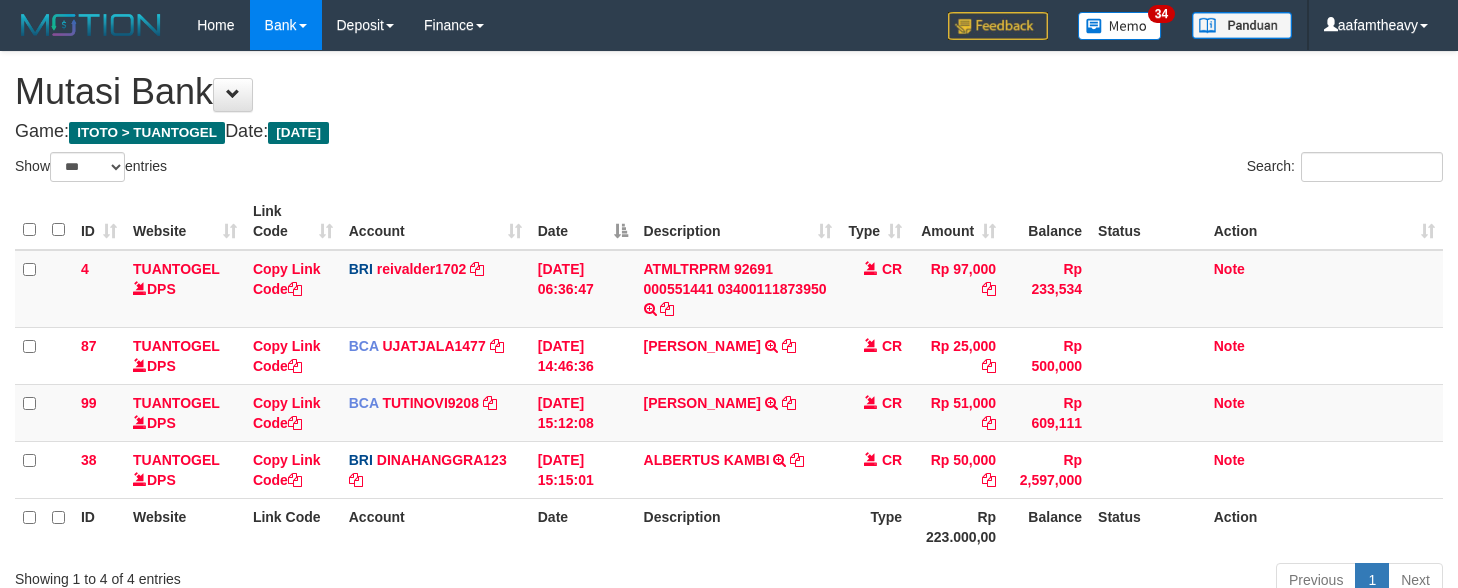 scroll, scrollTop: 0, scrollLeft: 0, axis: both 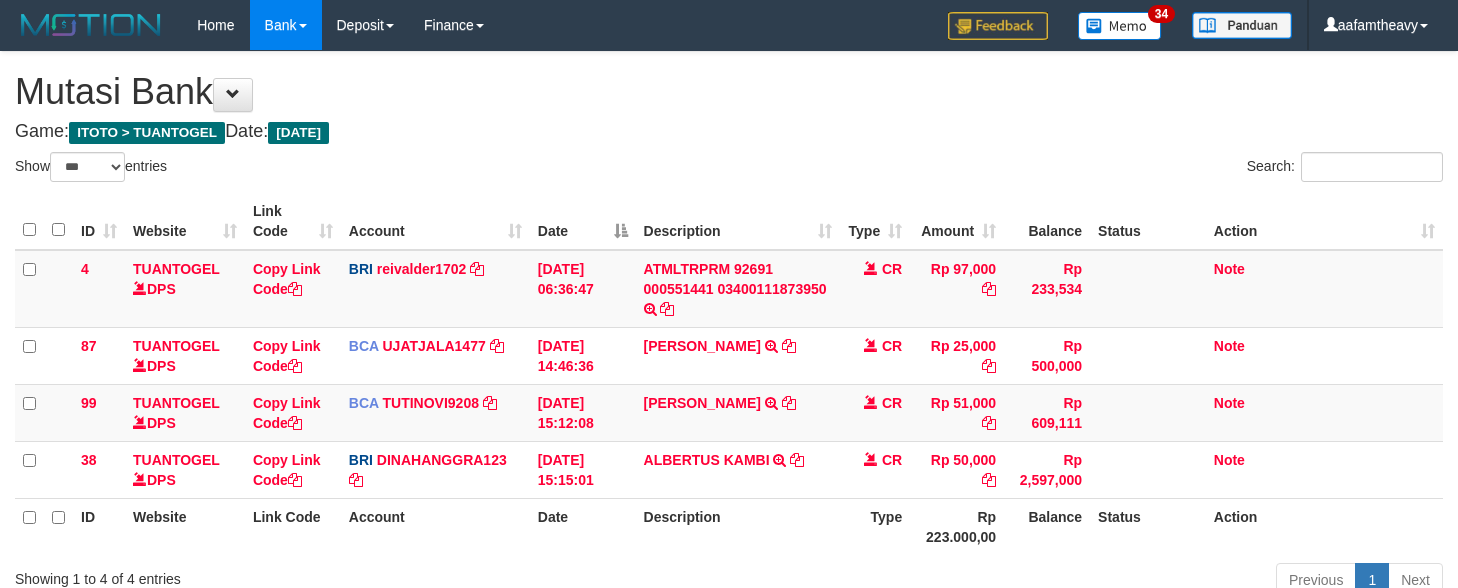 select on "***" 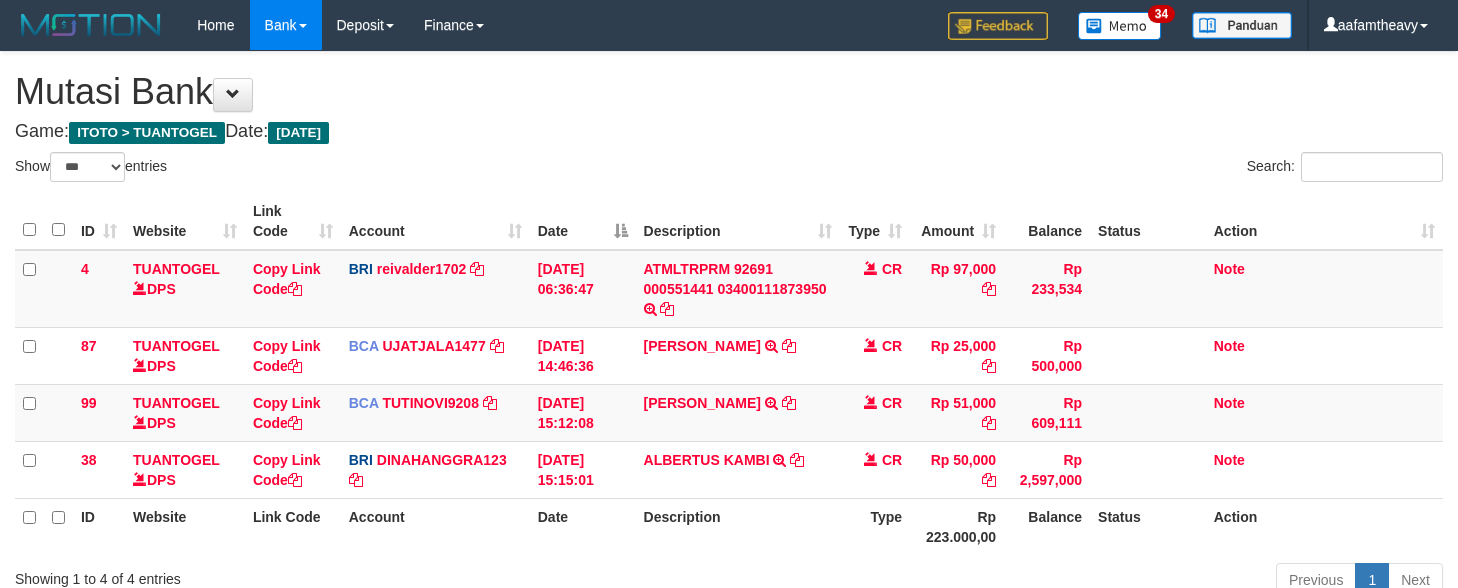 scroll, scrollTop: 0, scrollLeft: 0, axis: both 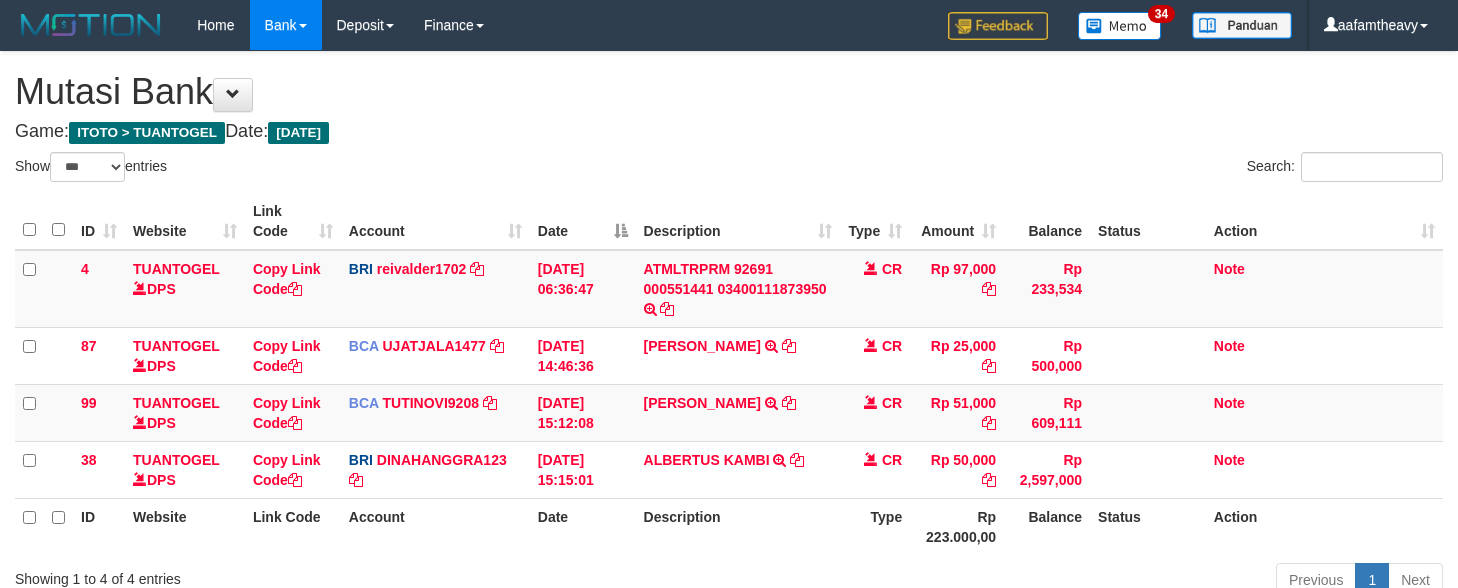 select on "***" 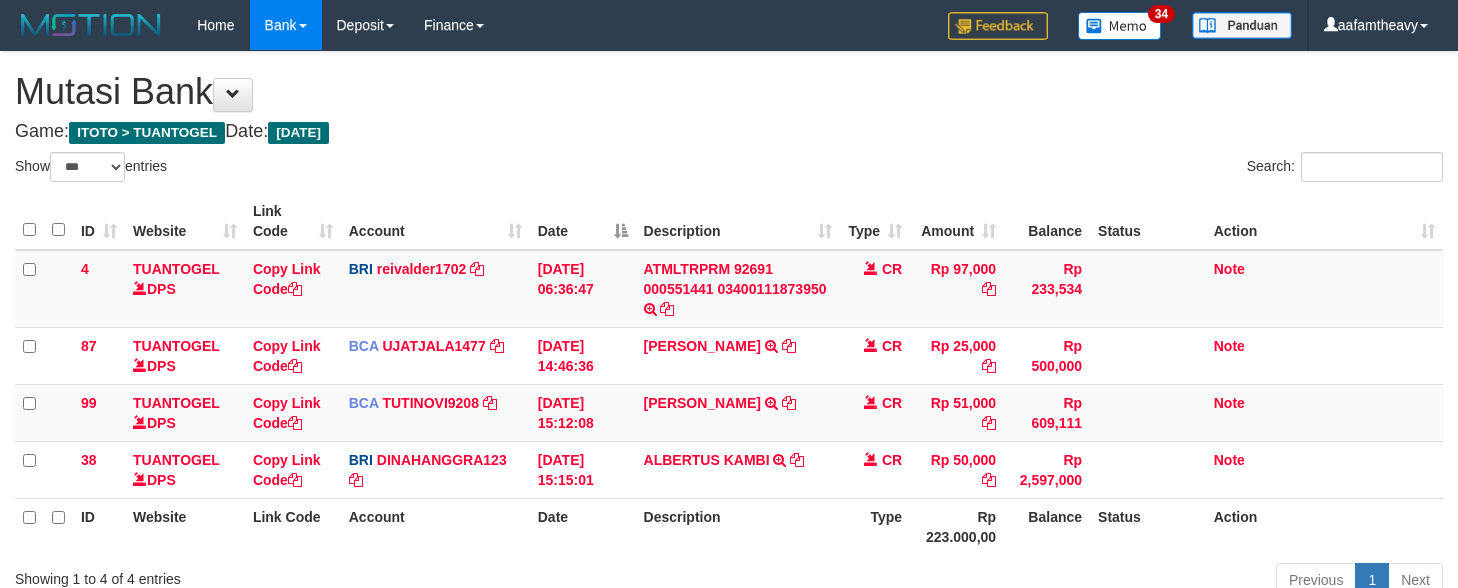 scroll, scrollTop: 0, scrollLeft: 0, axis: both 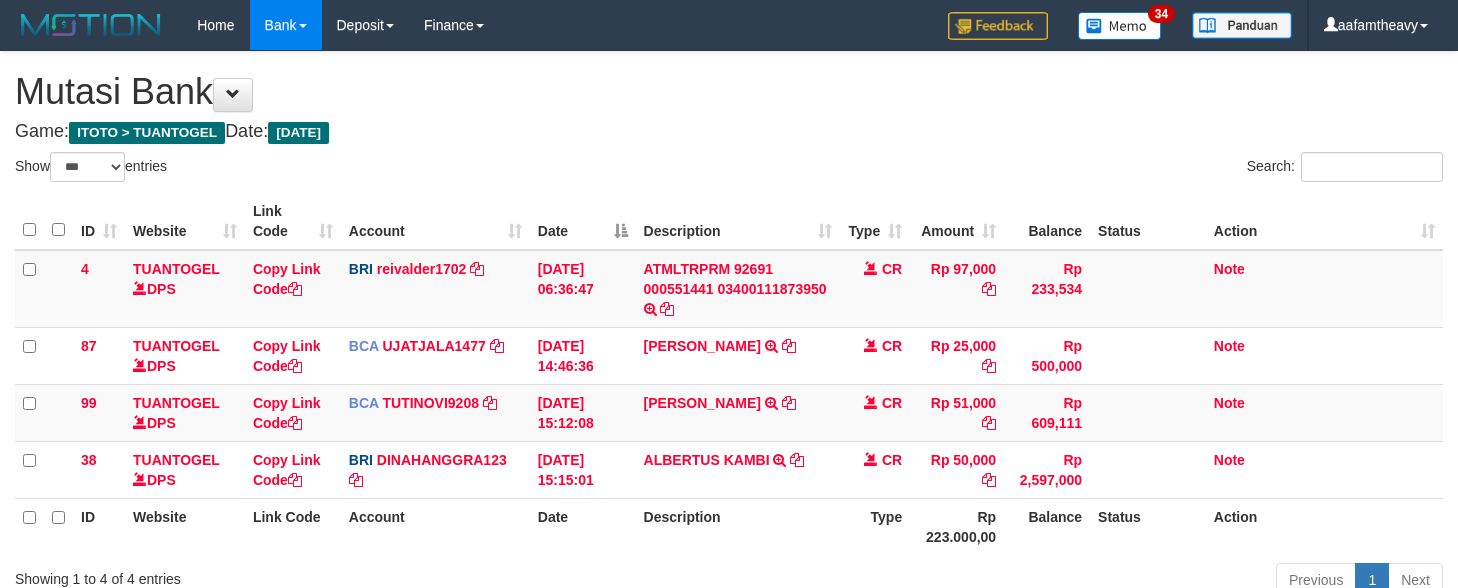 select on "***" 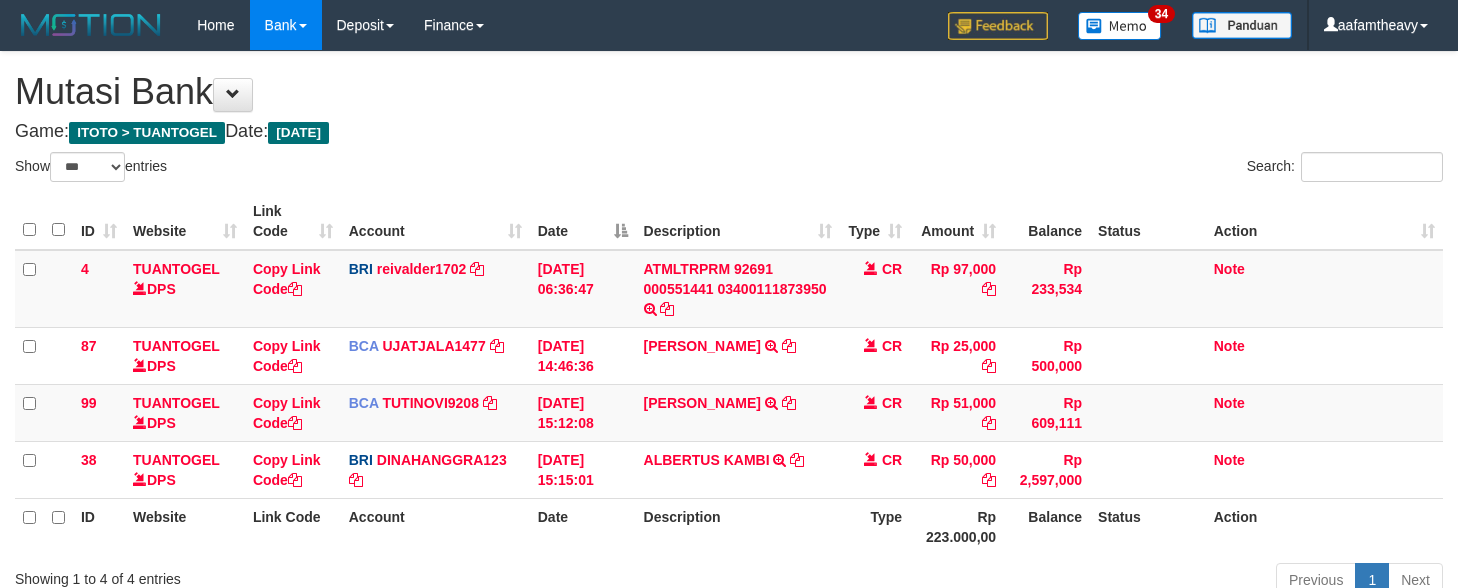 scroll, scrollTop: 0, scrollLeft: 0, axis: both 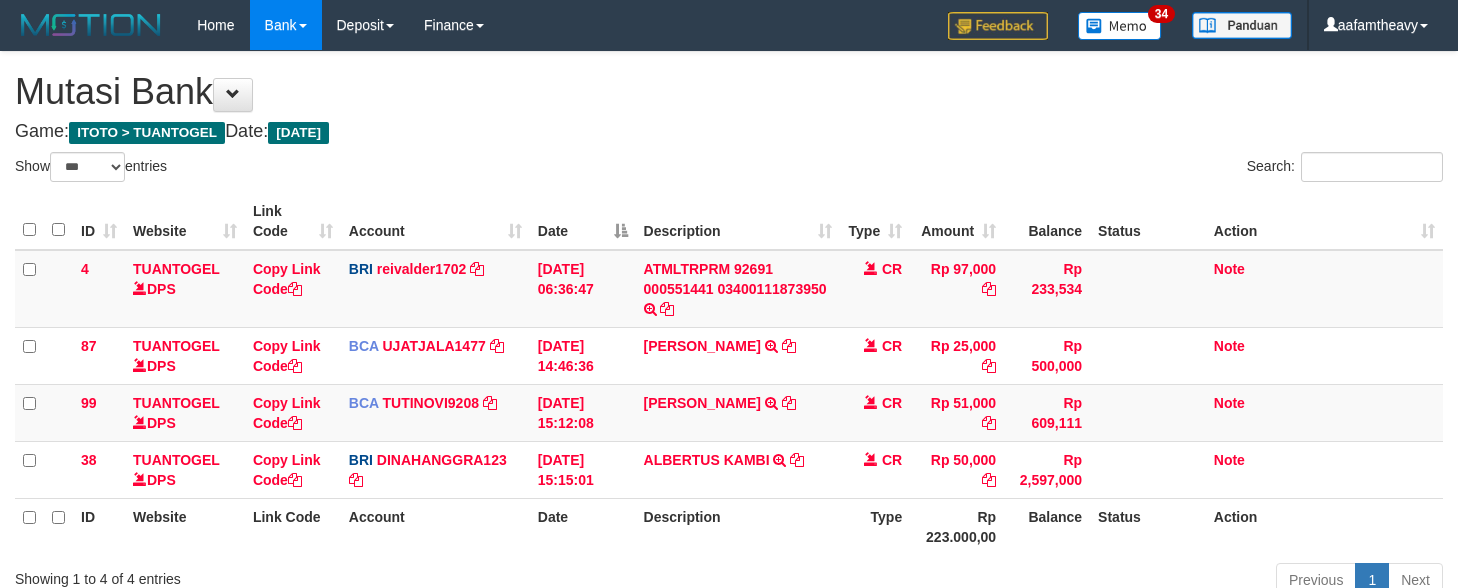 select on "***" 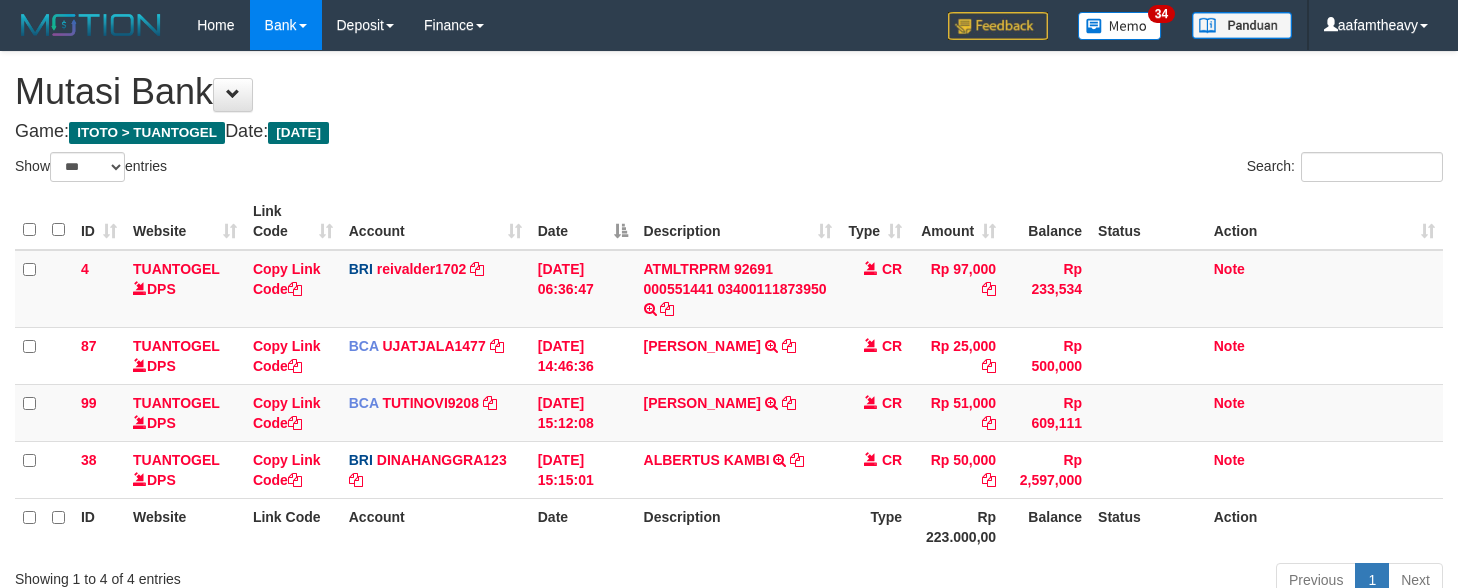 scroll, scrollTop: 0, scrollLeft: 0, axis: both 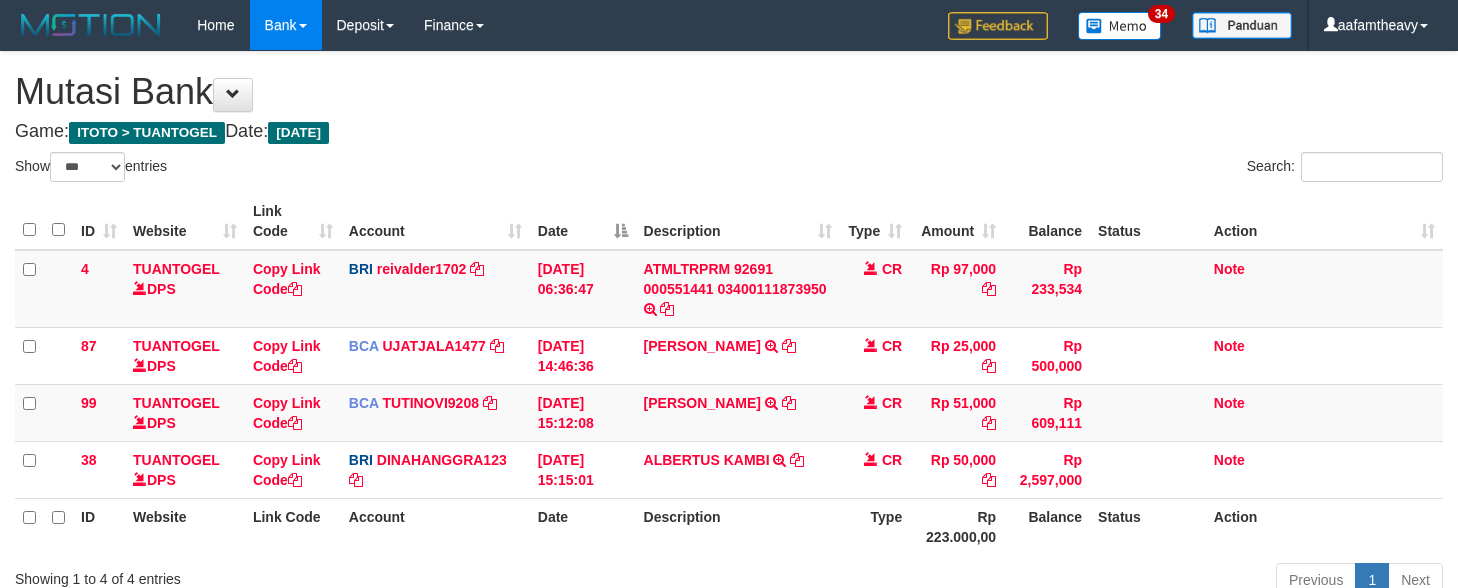 select on "***" 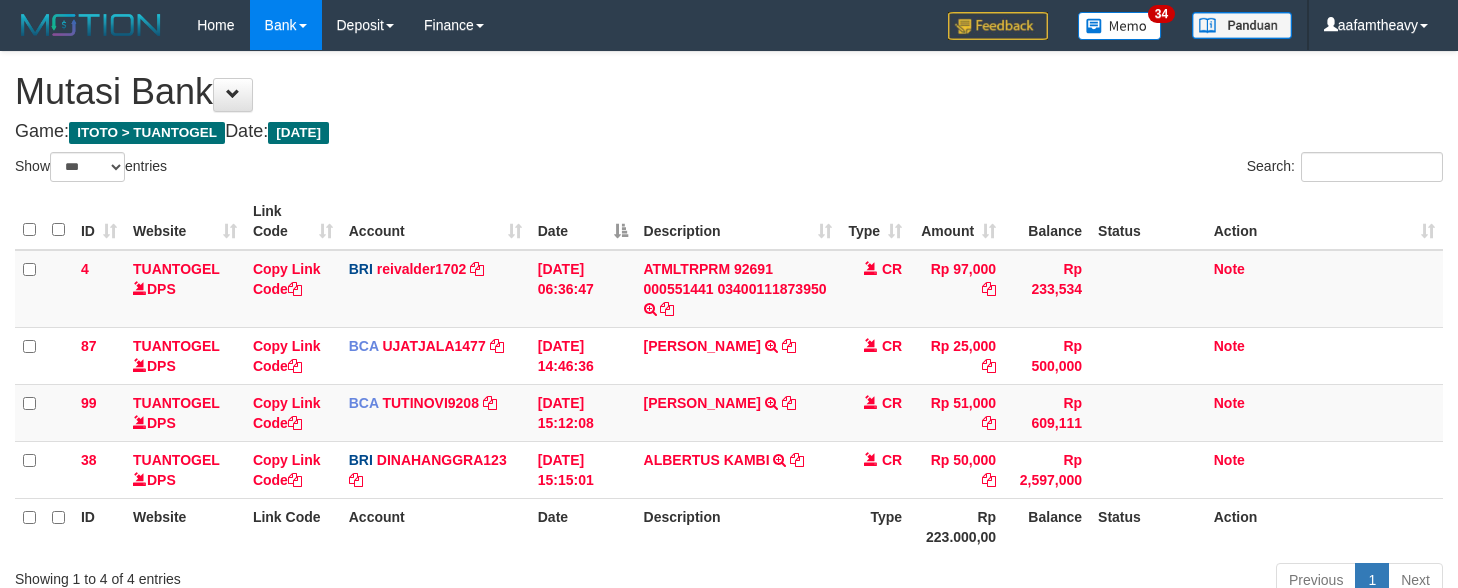 scroll, scrollTop: 0, scrollLeft: 0, axis: both 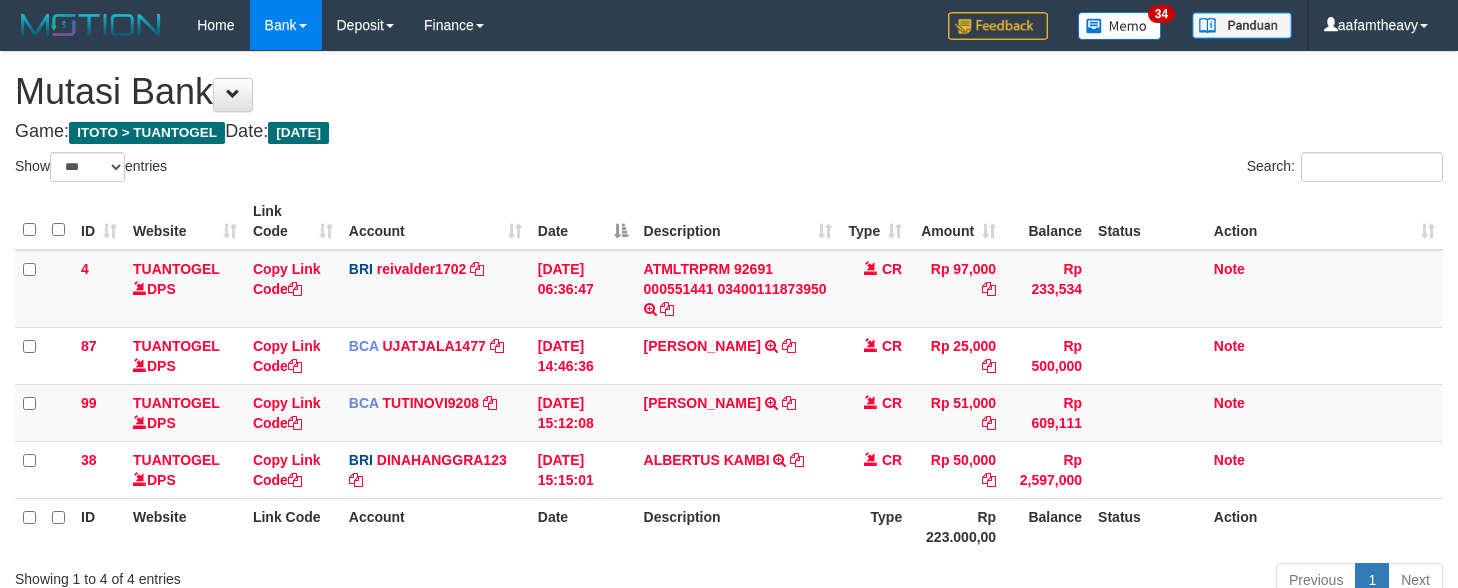 select on "***" 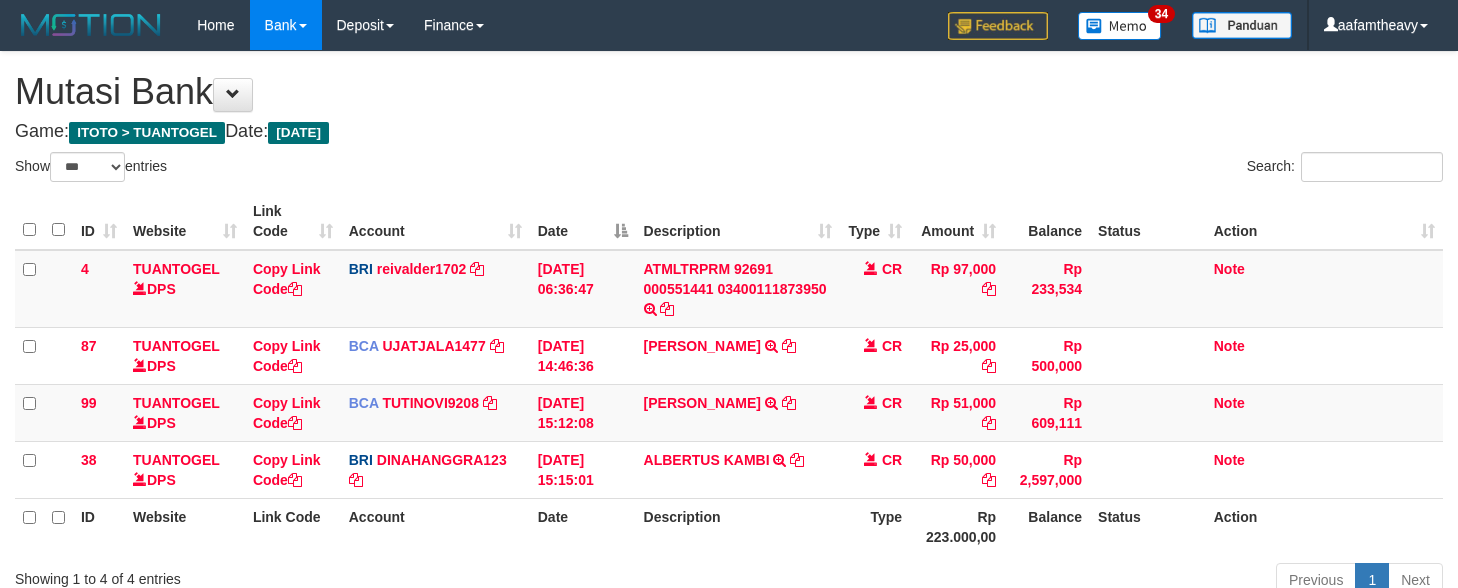 scroll, scrollTop: 0, scrollLeft: 0, axis: both 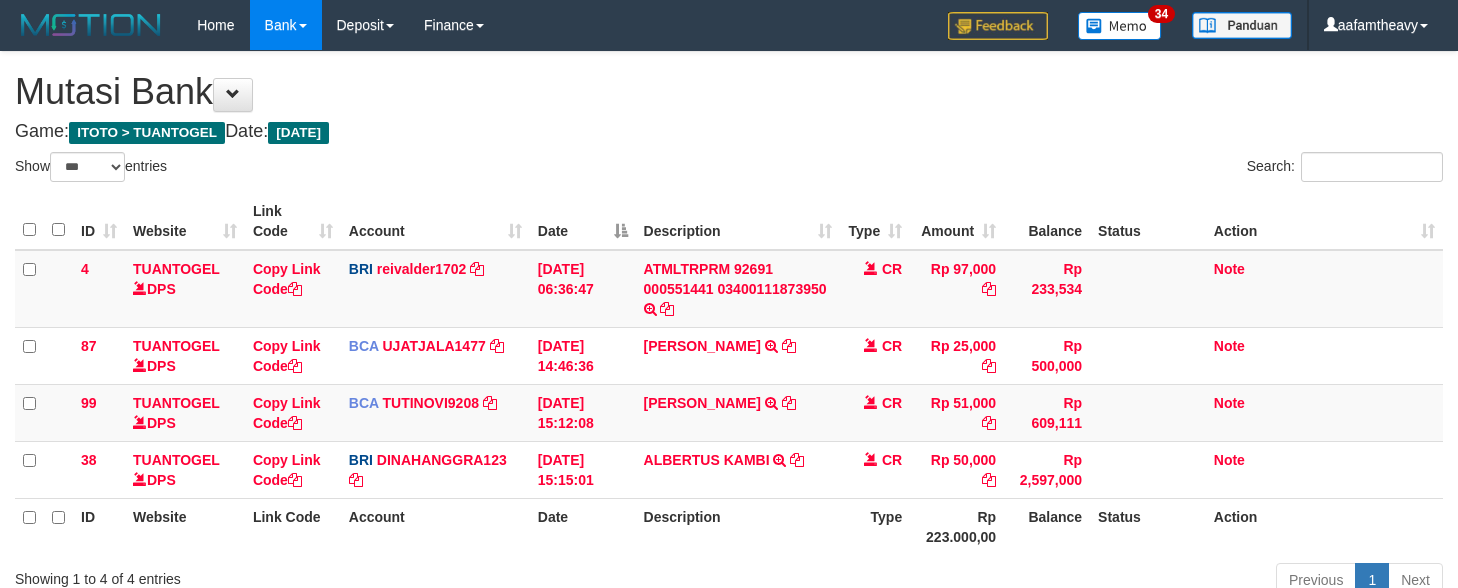 select on "***" 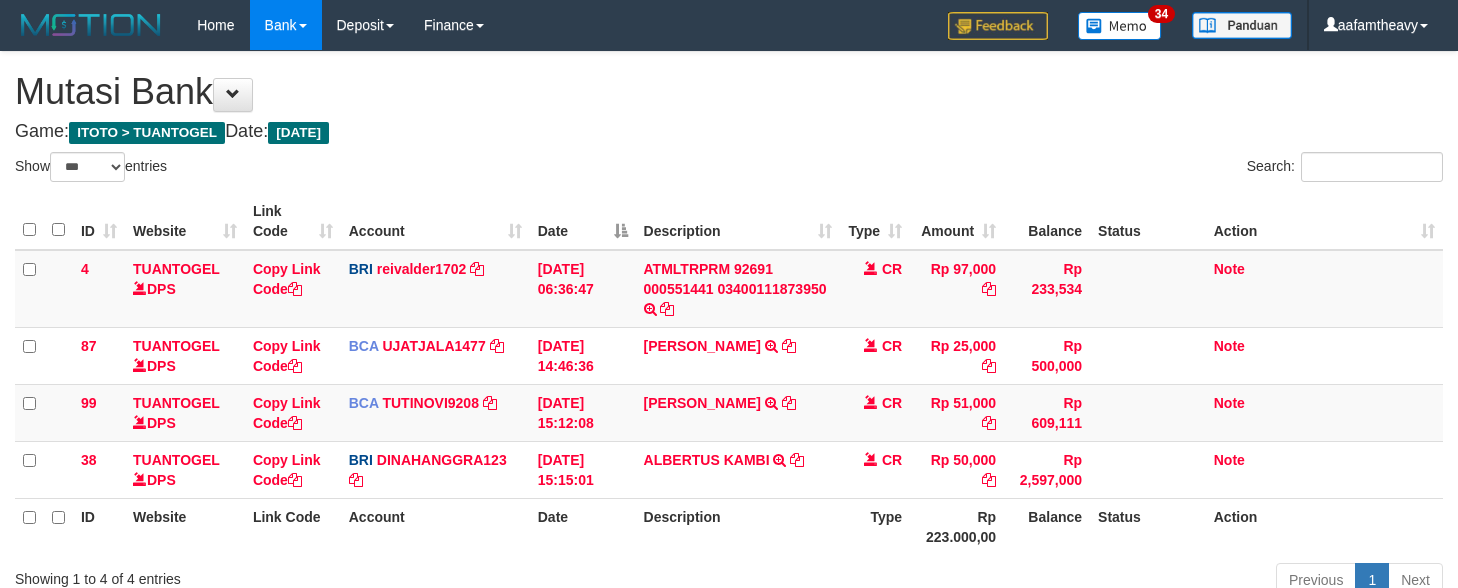 scroll, scrollTop: 0, scrollLeft: 0, axis: both 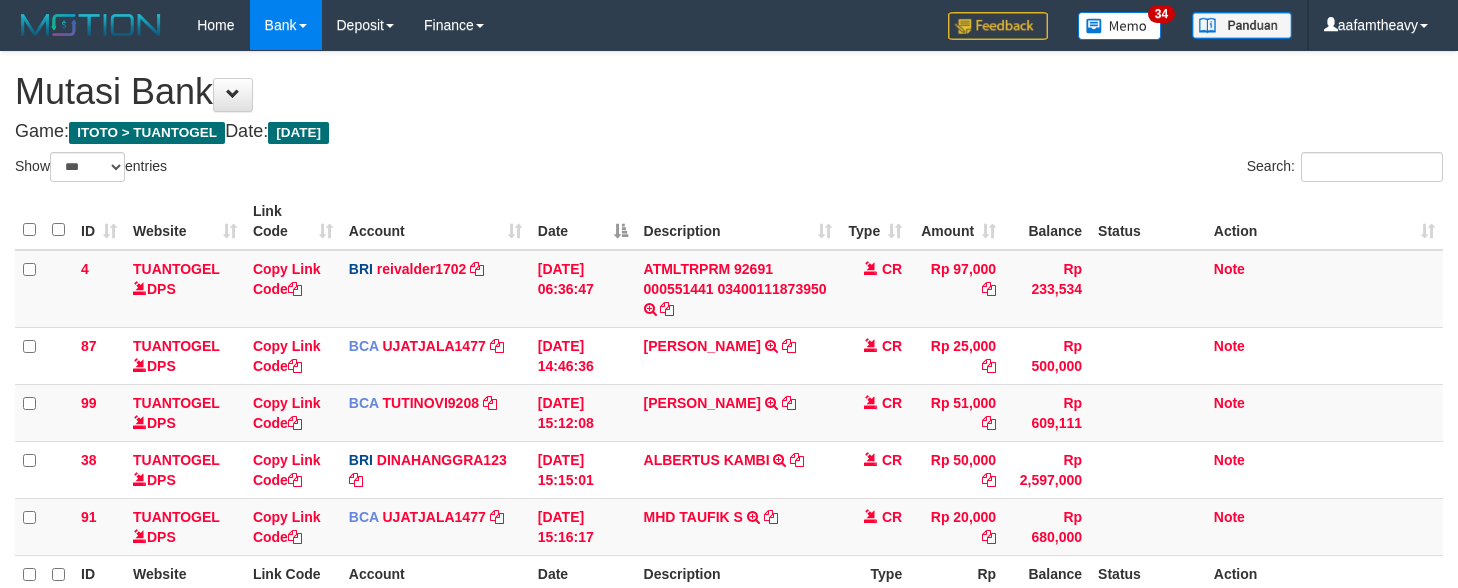 select on "***" 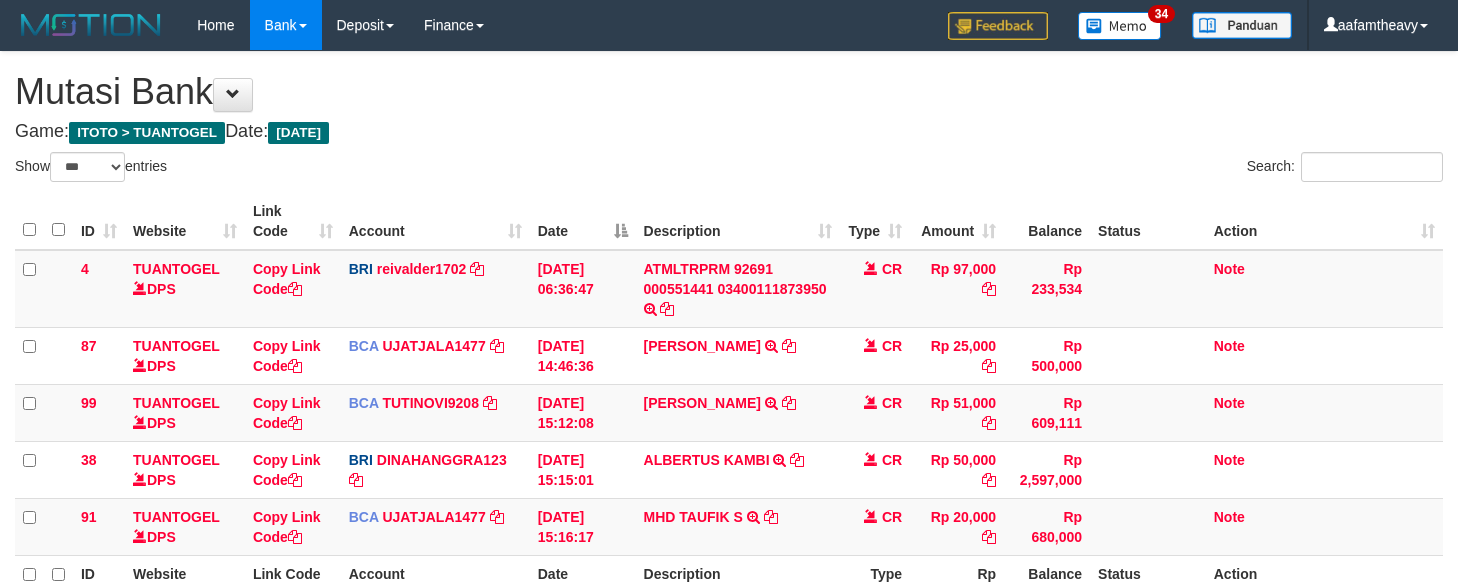 scroll, scrollTop: 0, scrollLeft: 0, axis: both 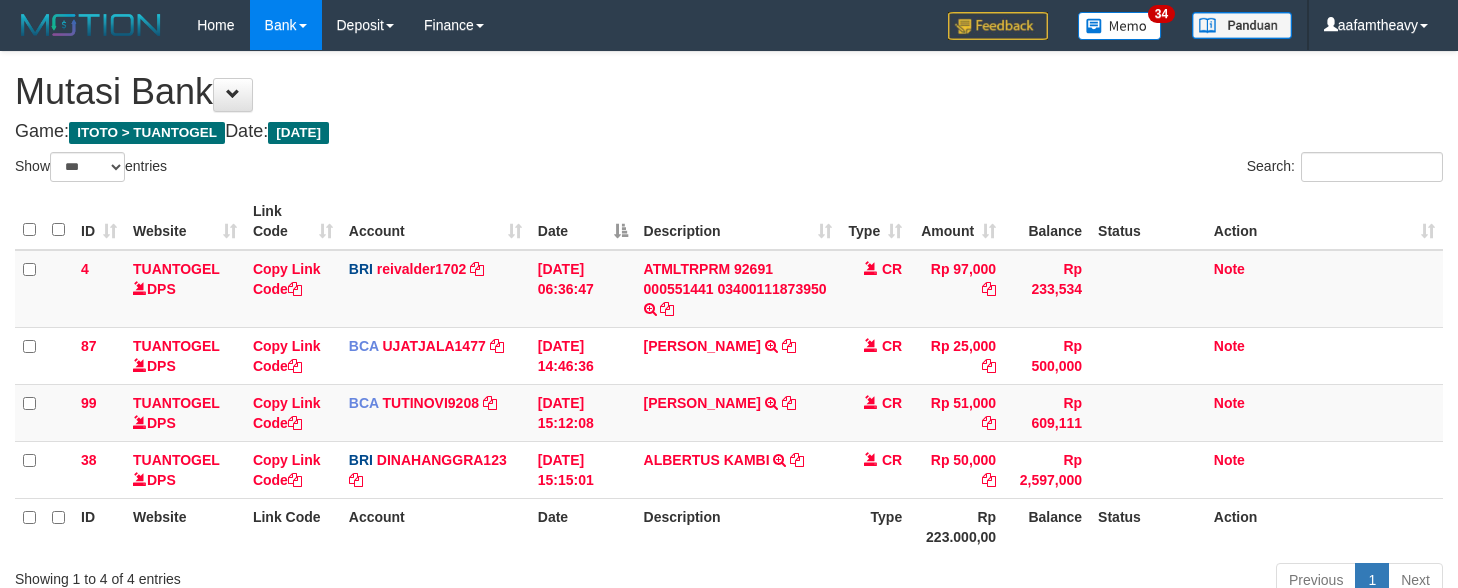select on "***" 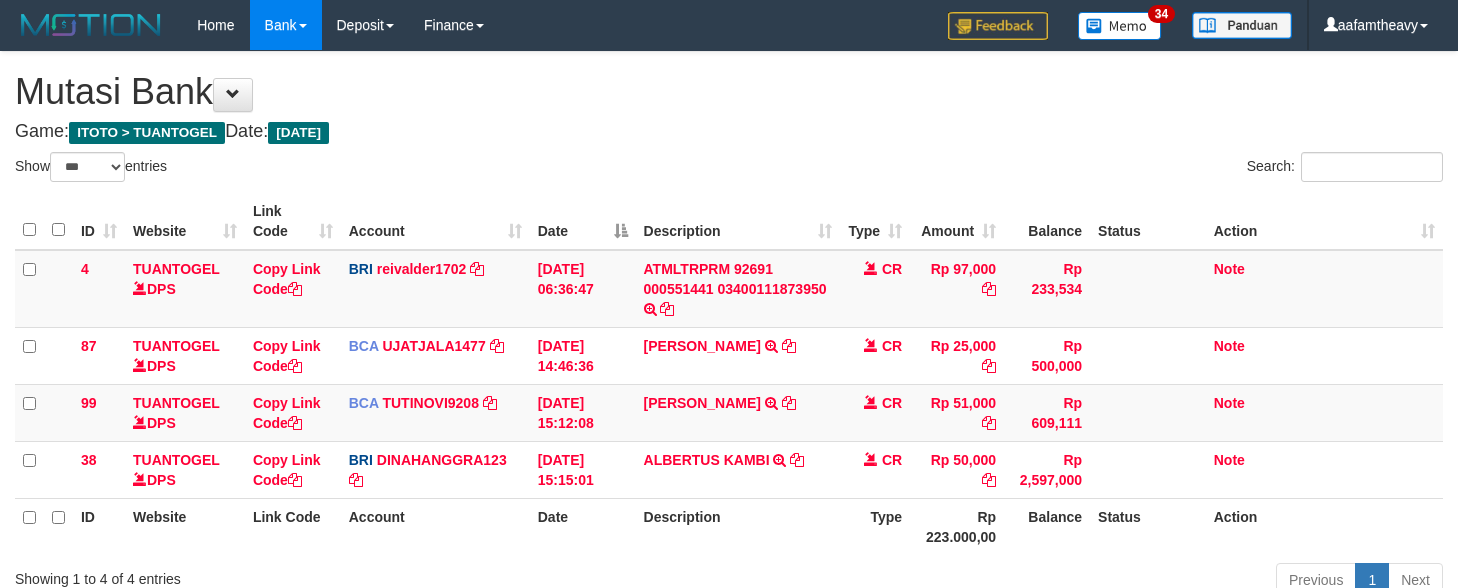scroll, scrollTop: 0, scrollLeft: 0, axis: both 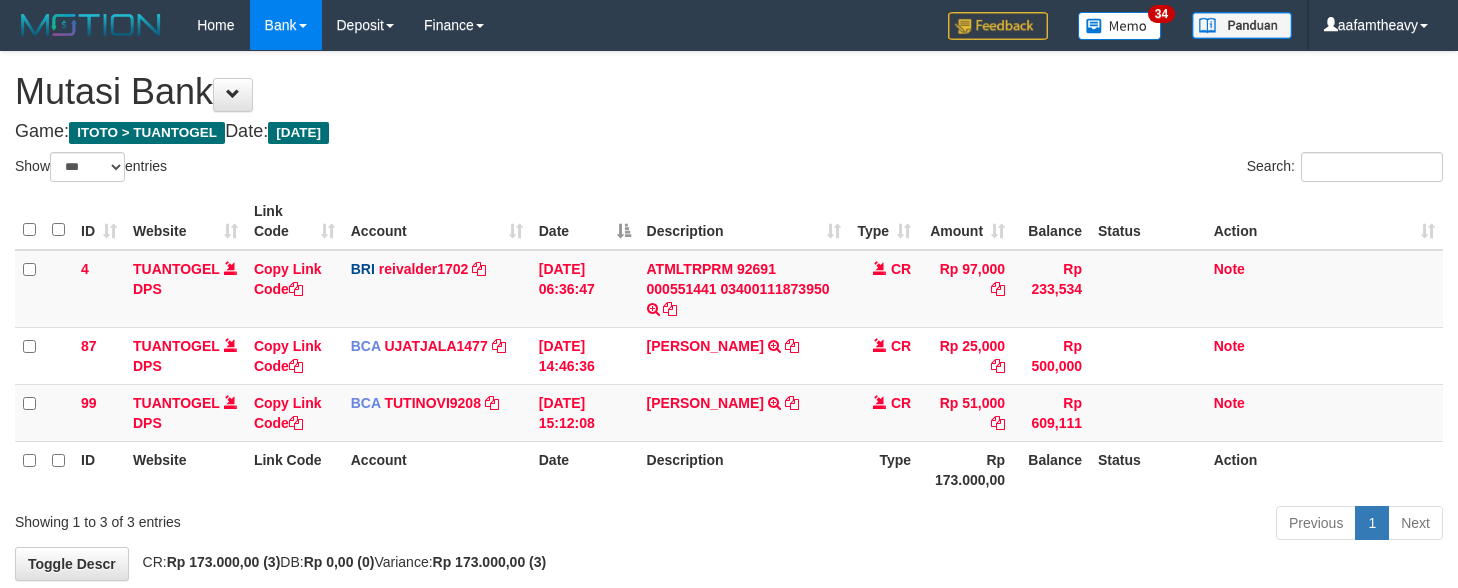 select on "***" 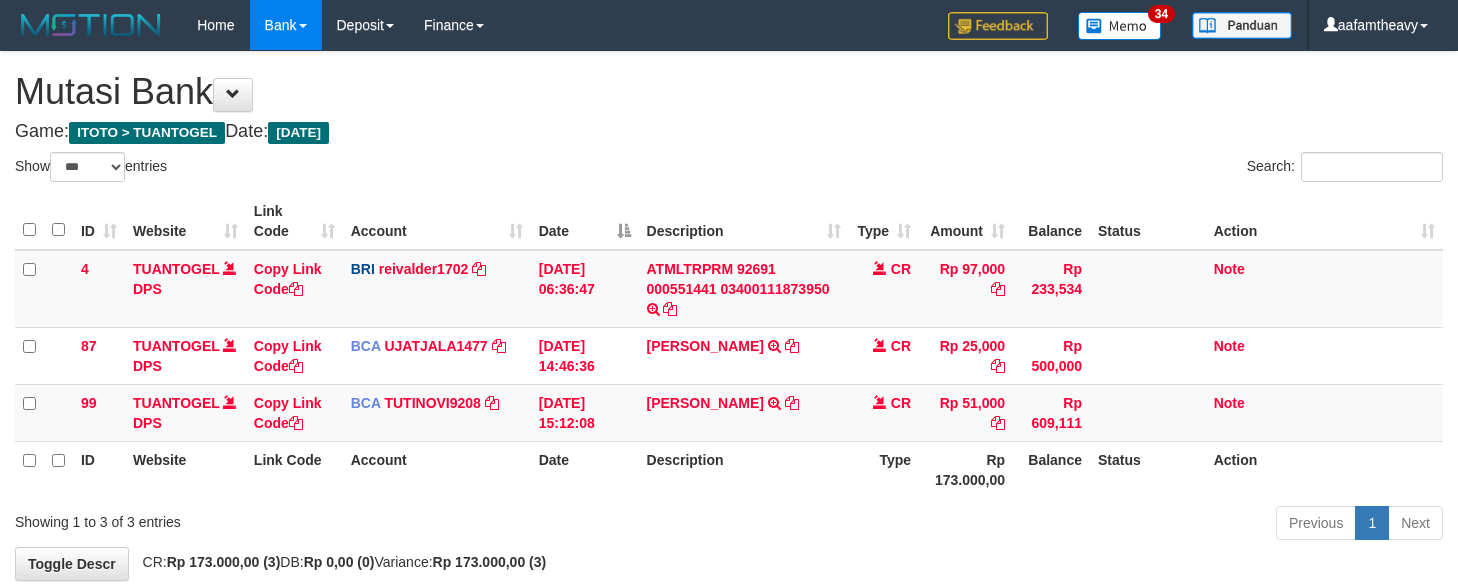 scroll, scrollTop: 0, scrollLeft: 0, axis: both 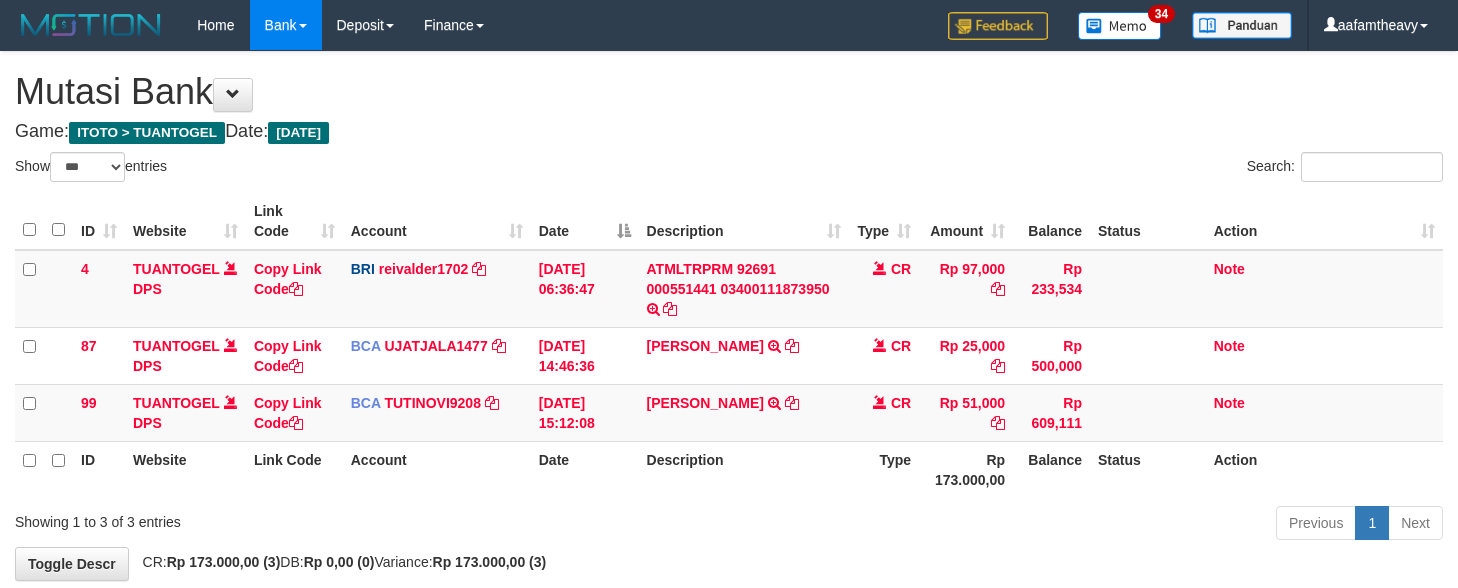 select on "***" 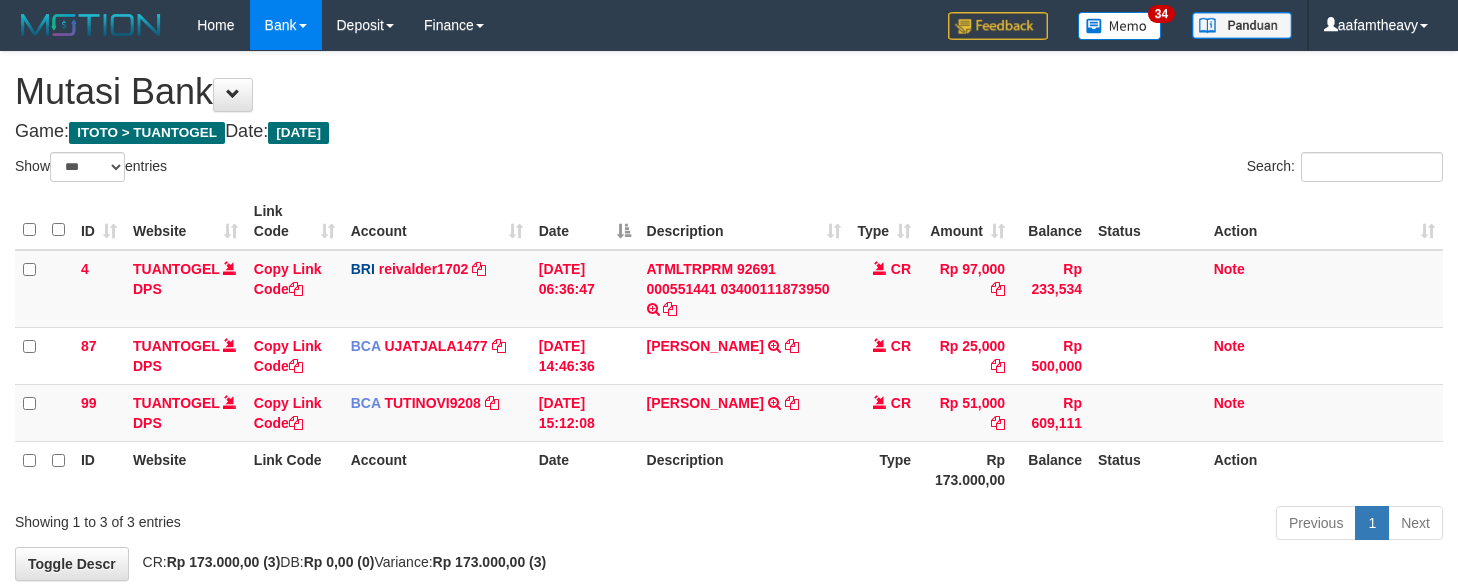 scroll, scrollTop: 0, scrollLeft: 0, axis: both 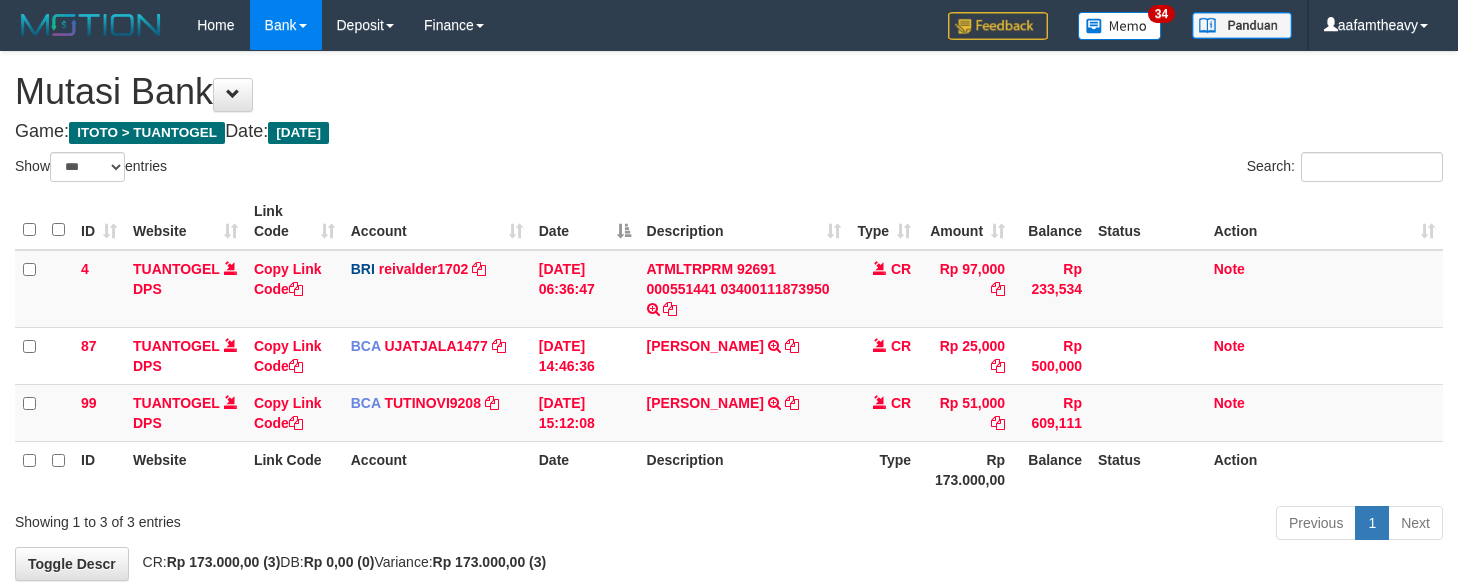 select on "***" 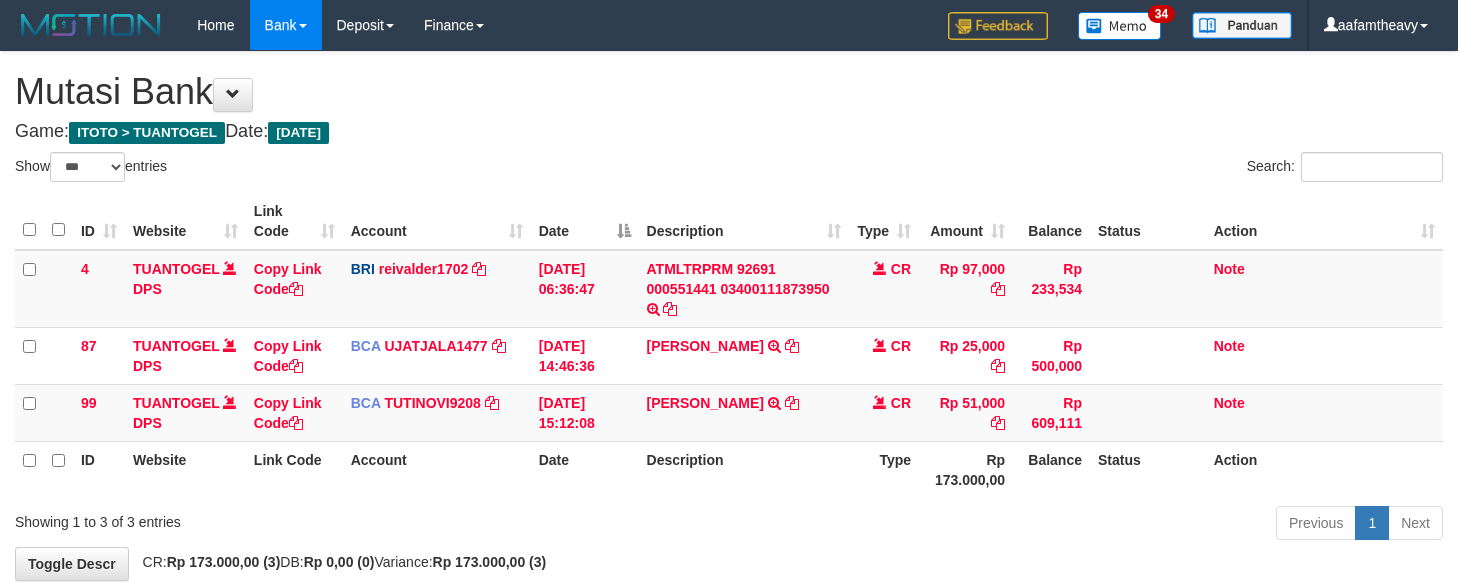 scroll, scrollTop: 0, scrollLeft: 0, axis: both 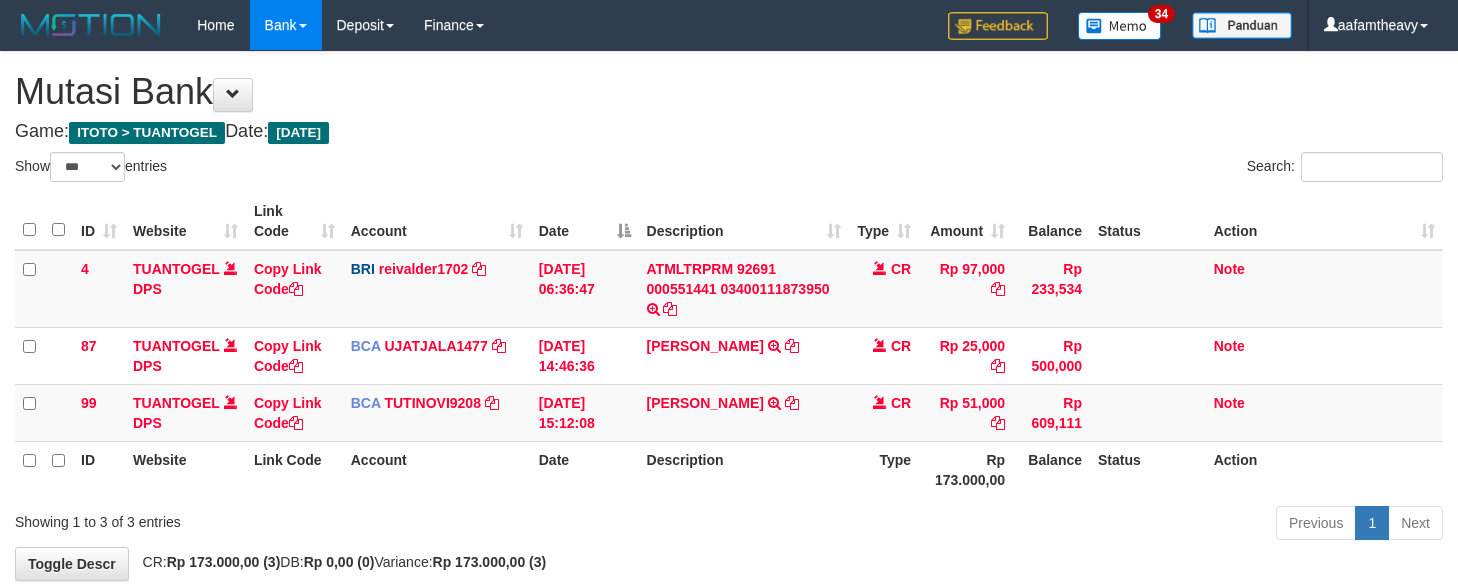 select on "***" 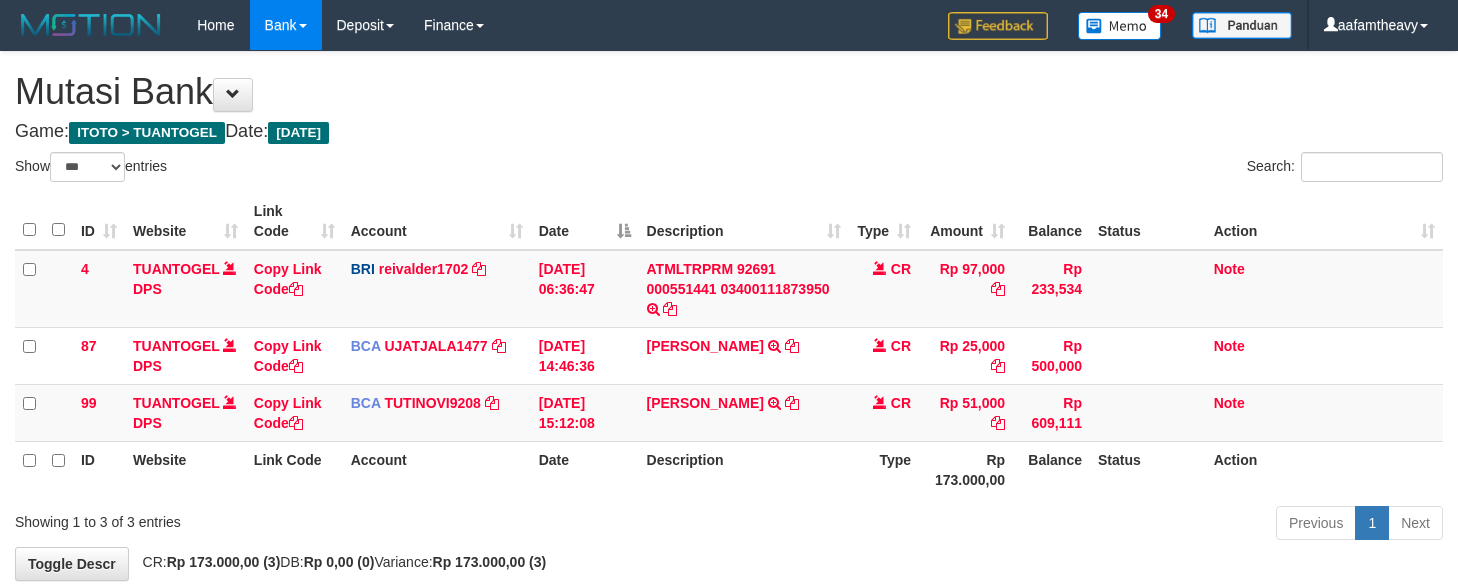 scroll, scrollTop: 0, scrollLeft: 0, axis: both 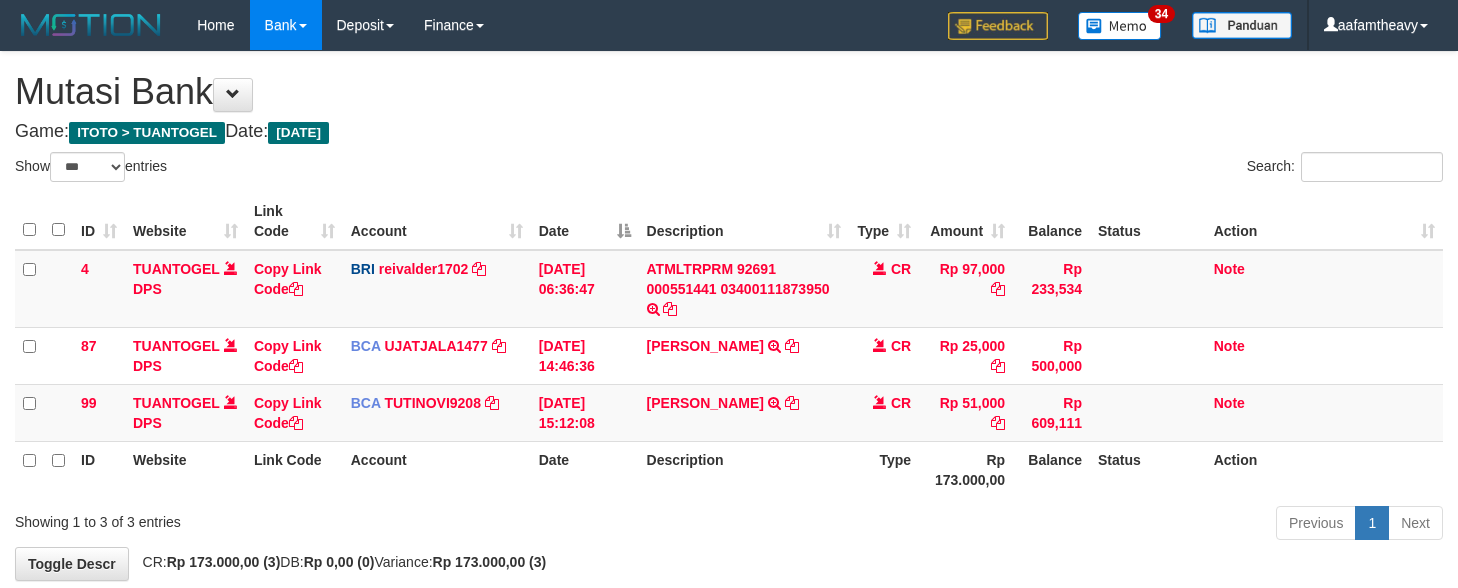 select on "***" 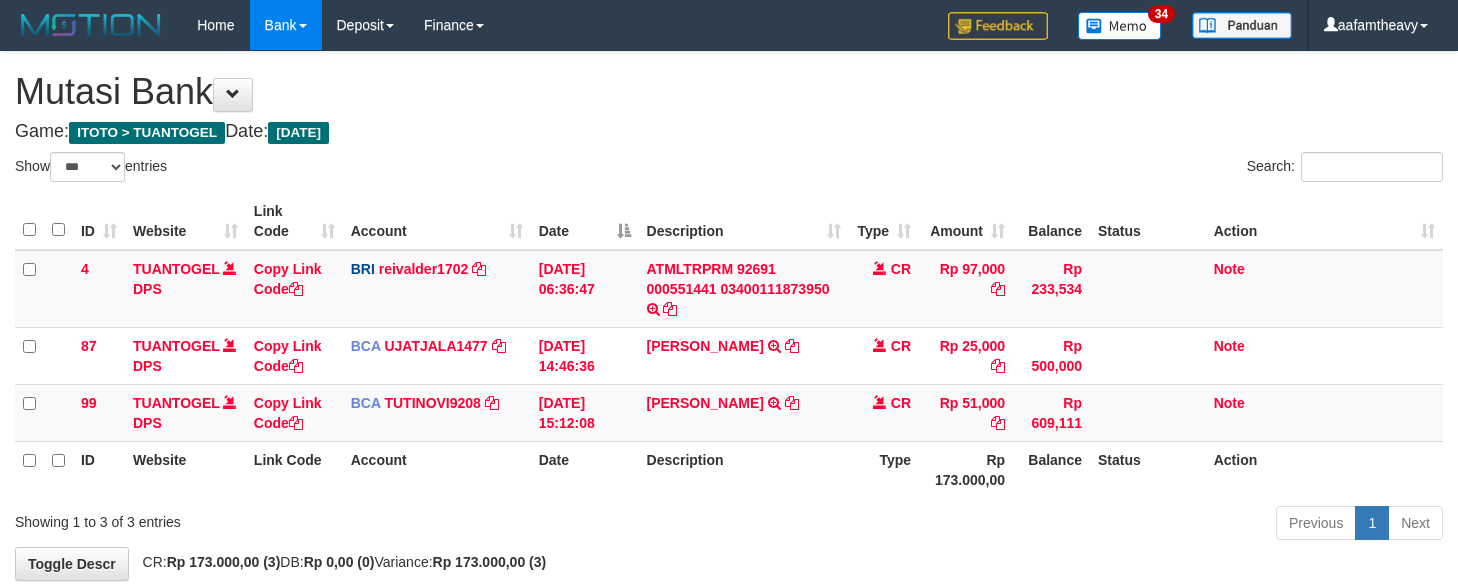 scroll, scrollTop: 0, scrollLeft: 0, axis: both 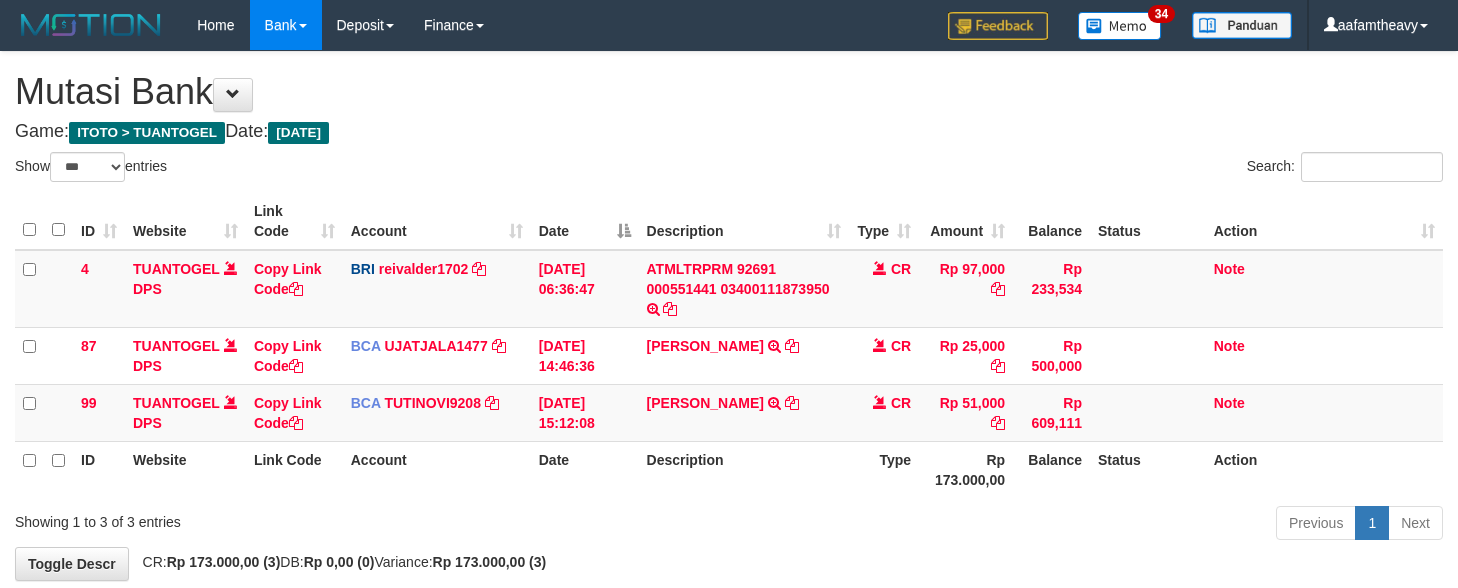 select on "***" 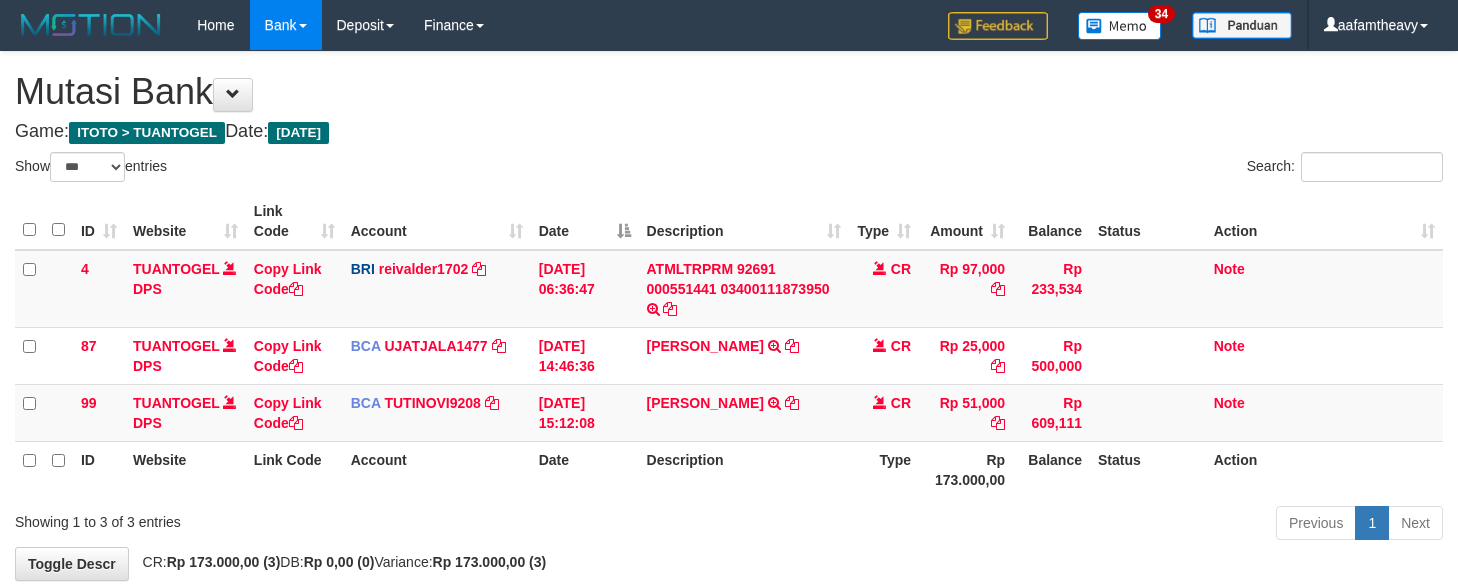 scroll, scrollTop: 0, scrollLeft: 0, axis: both 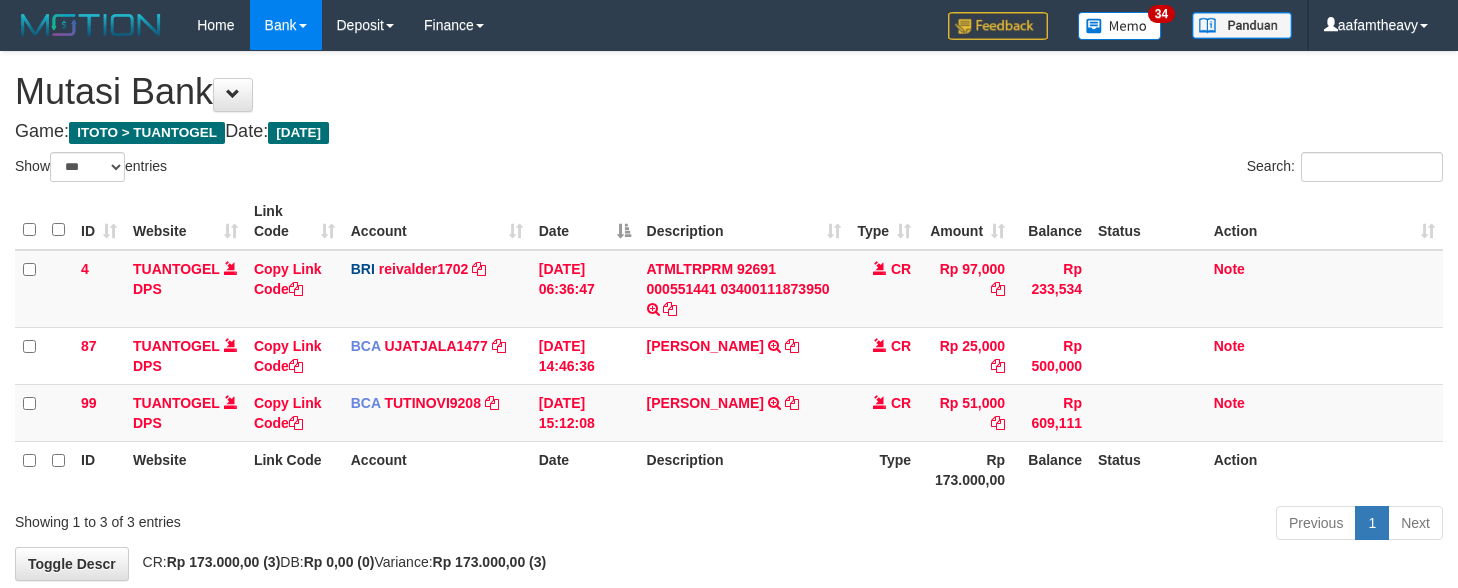 select on "***" 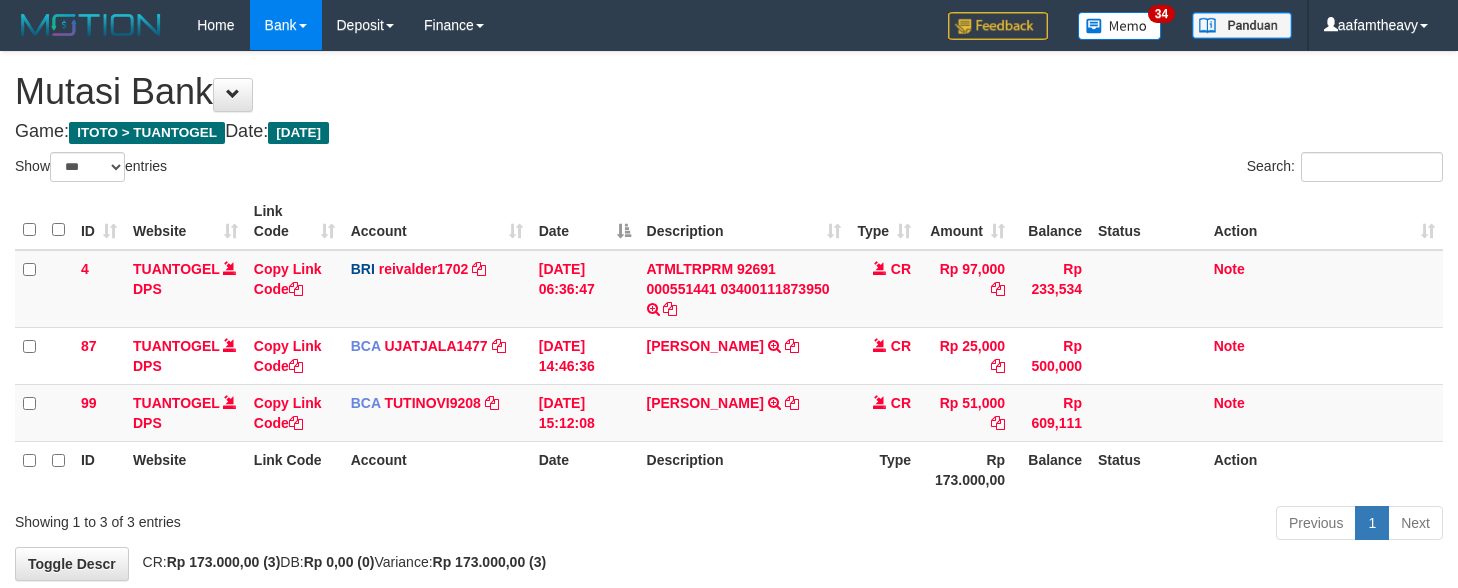 scroll, scrollTop: 0, scrollLeft: 0, axis: both 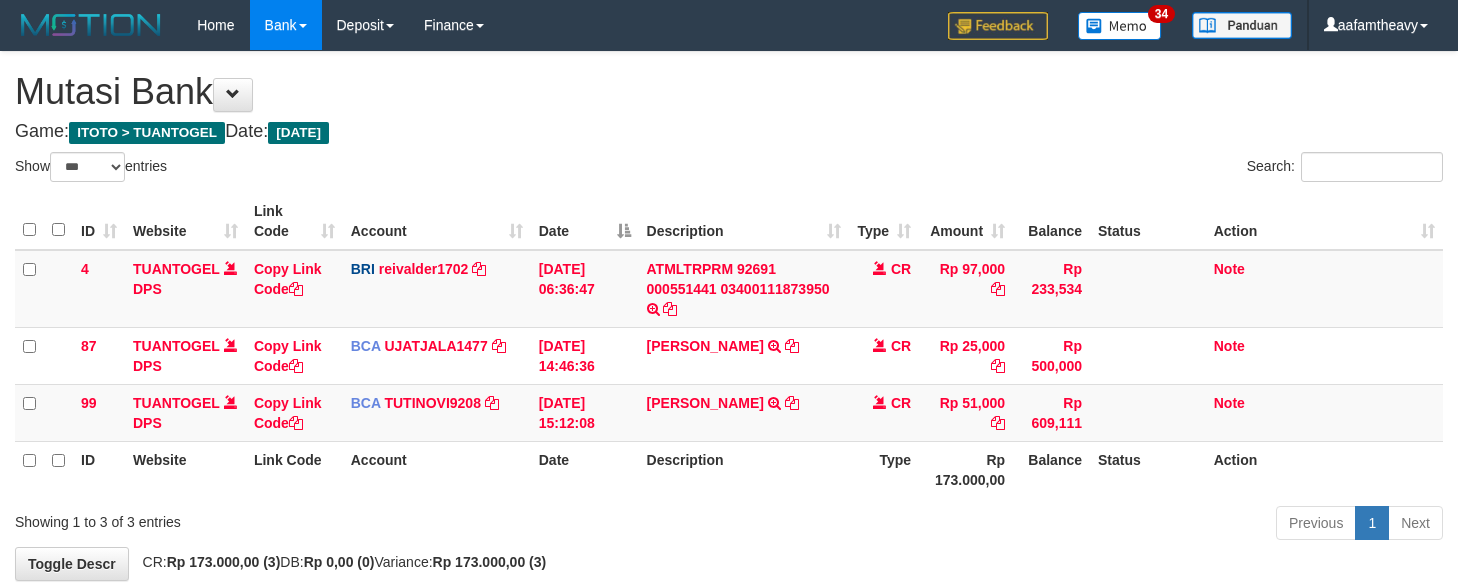 select on "***" 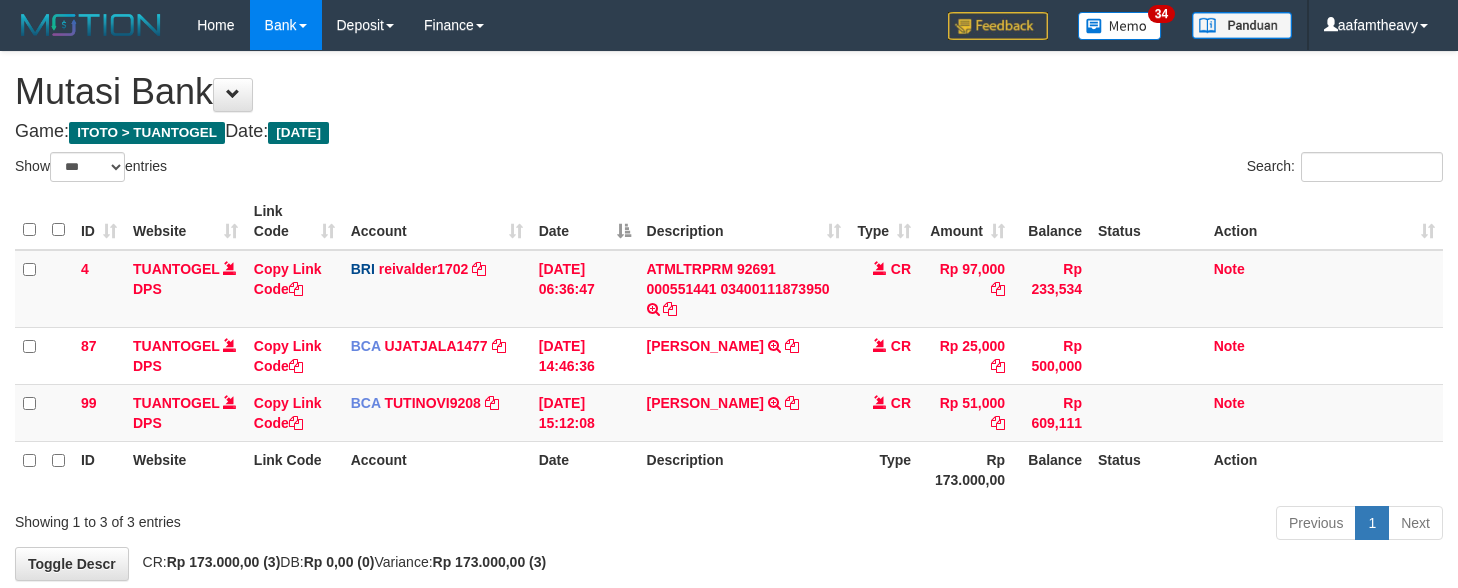scroll, scrollTop: 0, scrollLeft: 0, axis: both 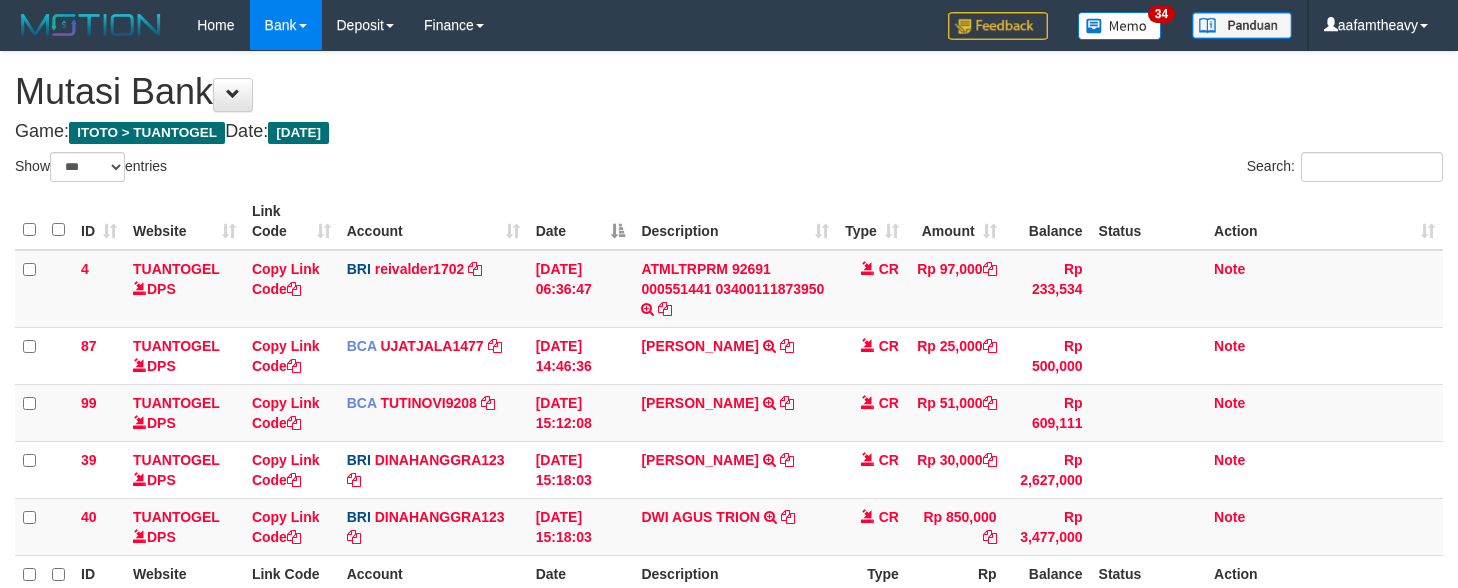 select on "***" 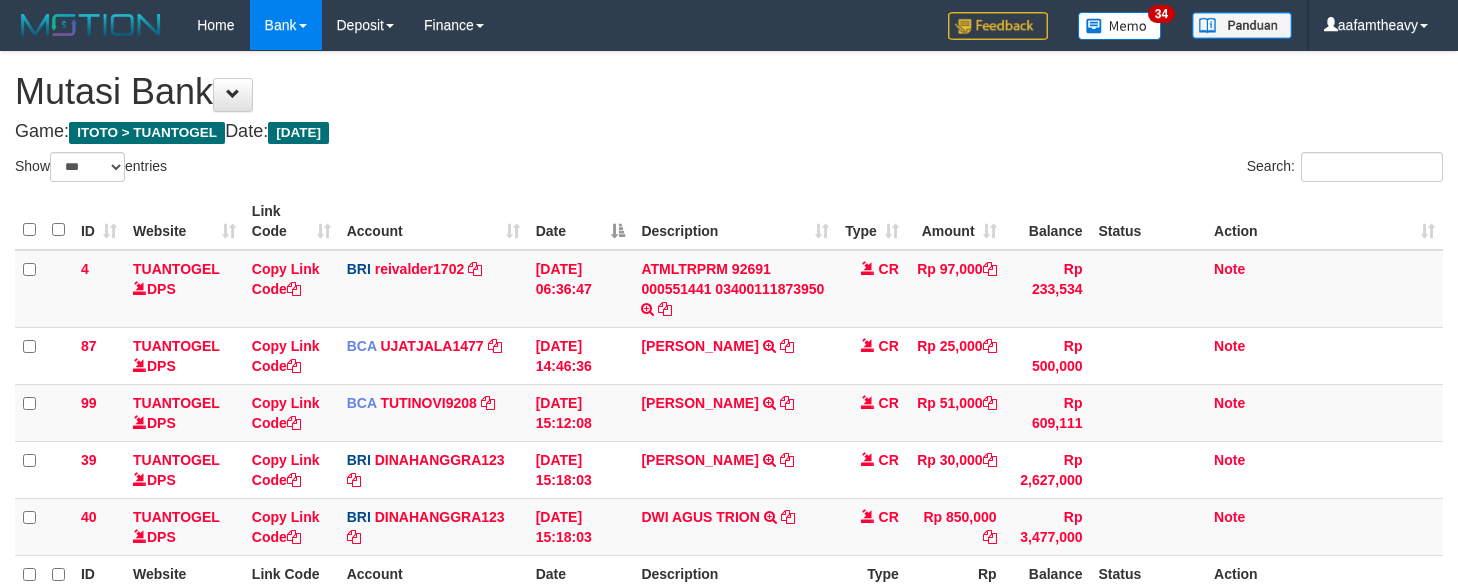 scroll, scrollTop: 0, scrollLeft: 0, axis: both 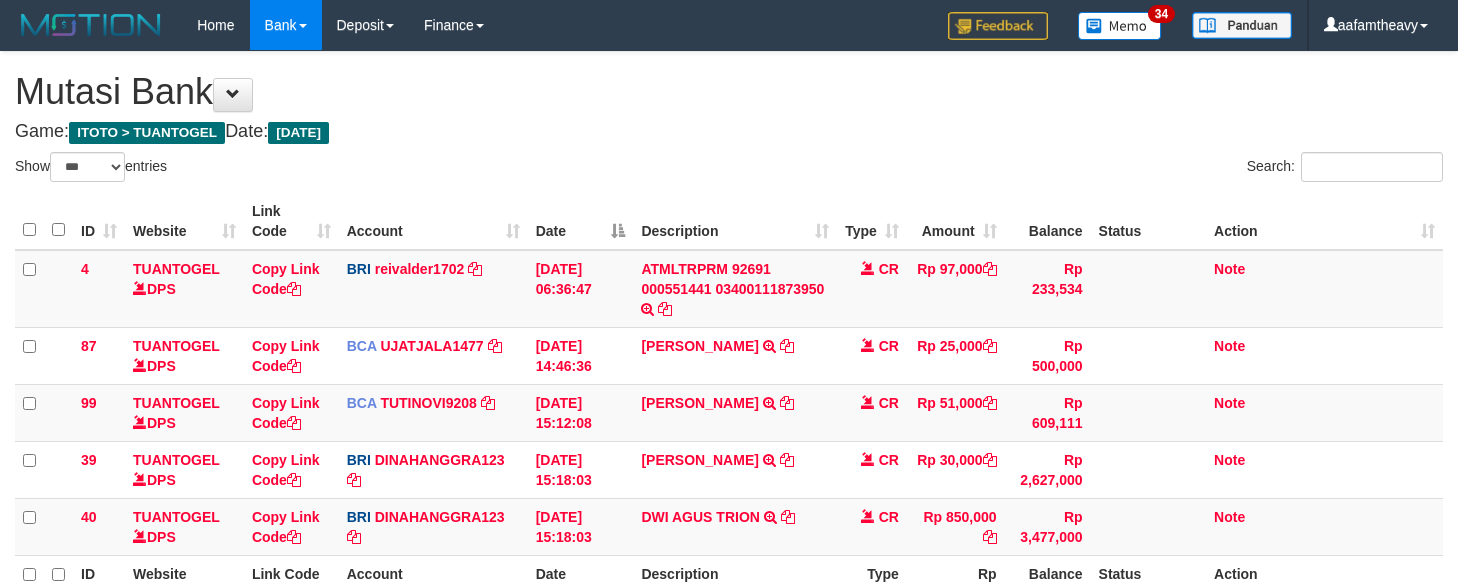 select on "***" 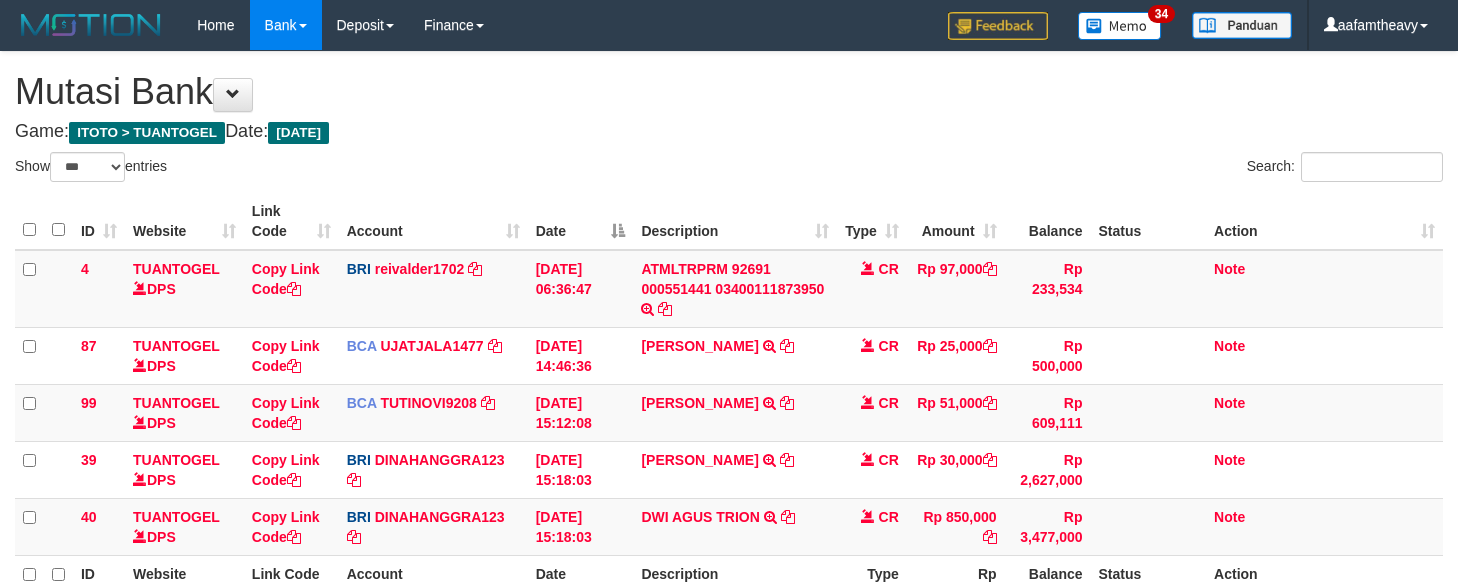 scroll, scrollTop: 0, scrollLeft: 0, axis: both 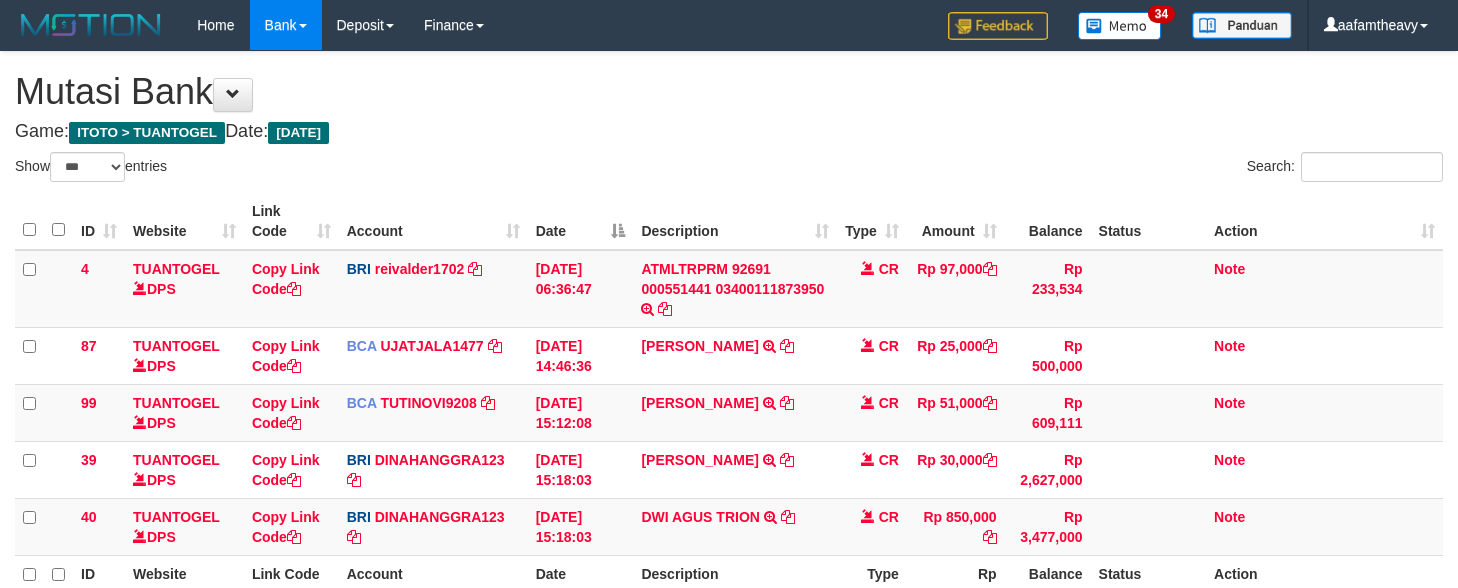 select on "***" 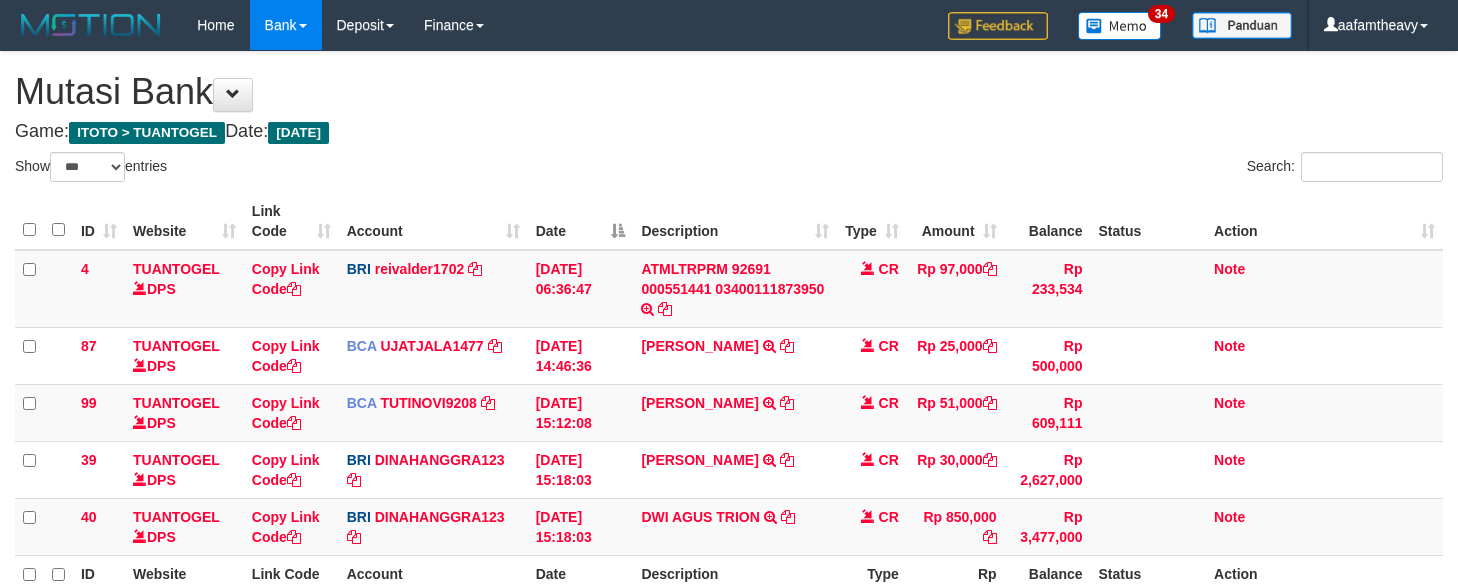 scroll, scrollTop: 0, scrollLeft: 0, axis: both 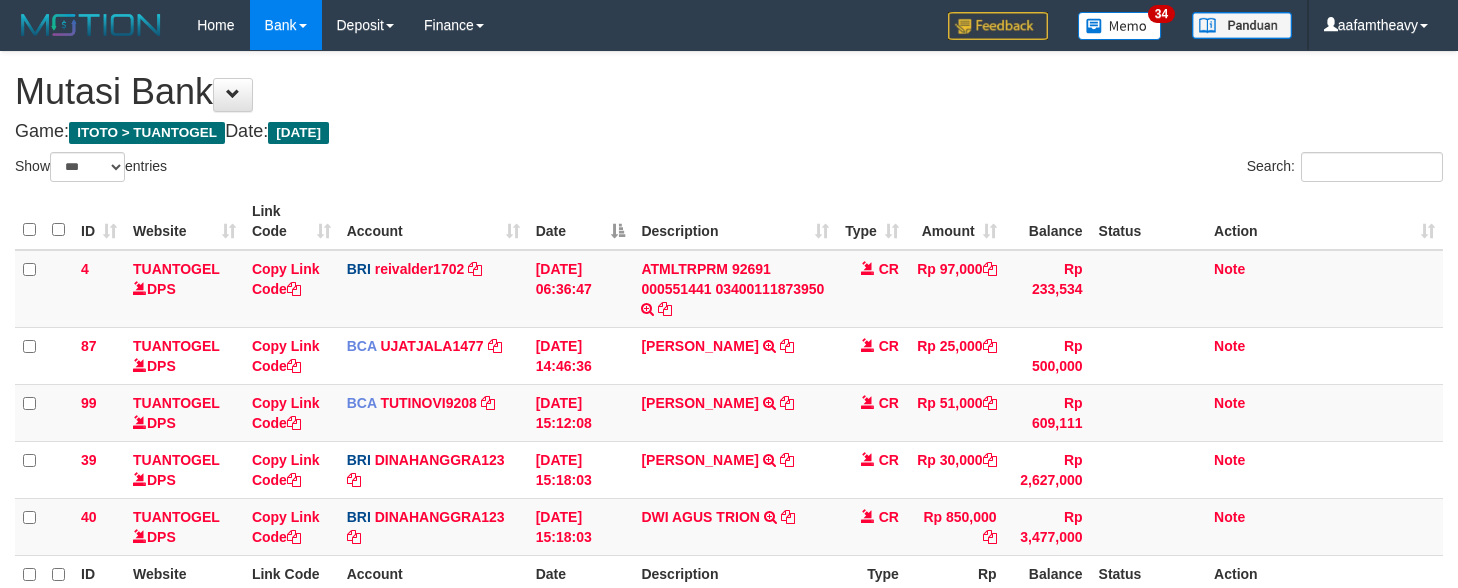 select on "***" 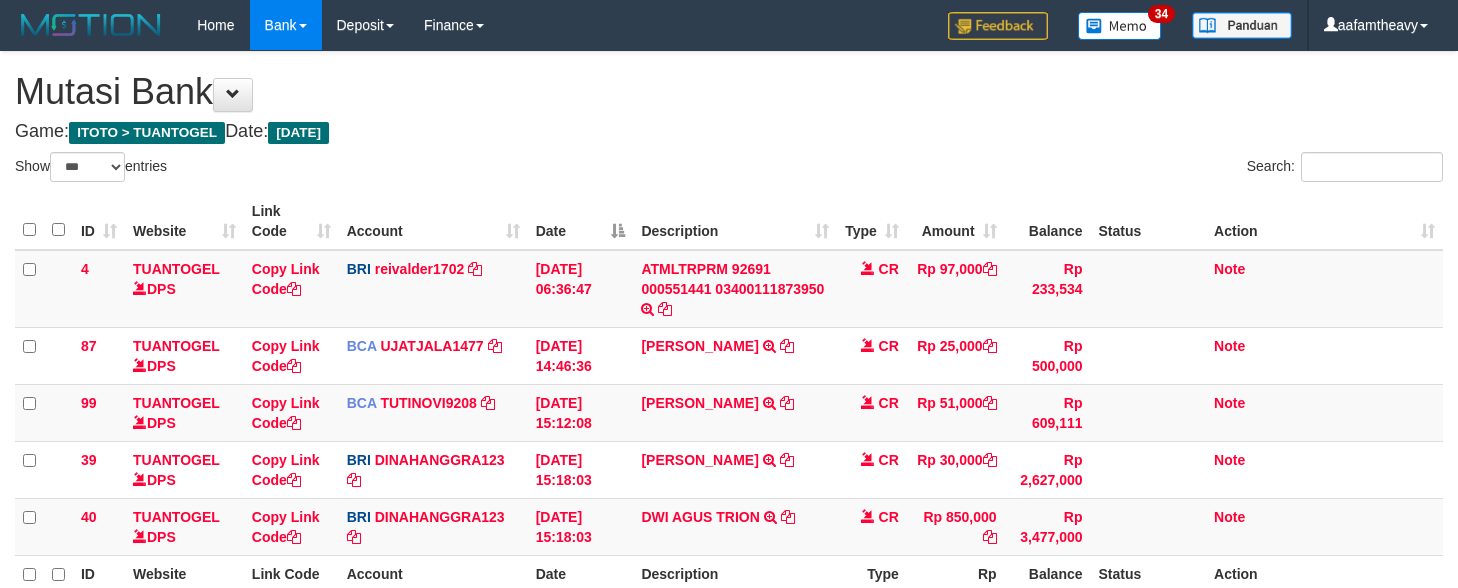 scroll, scrollTop: 0, scrollLeft: 0, axis: both 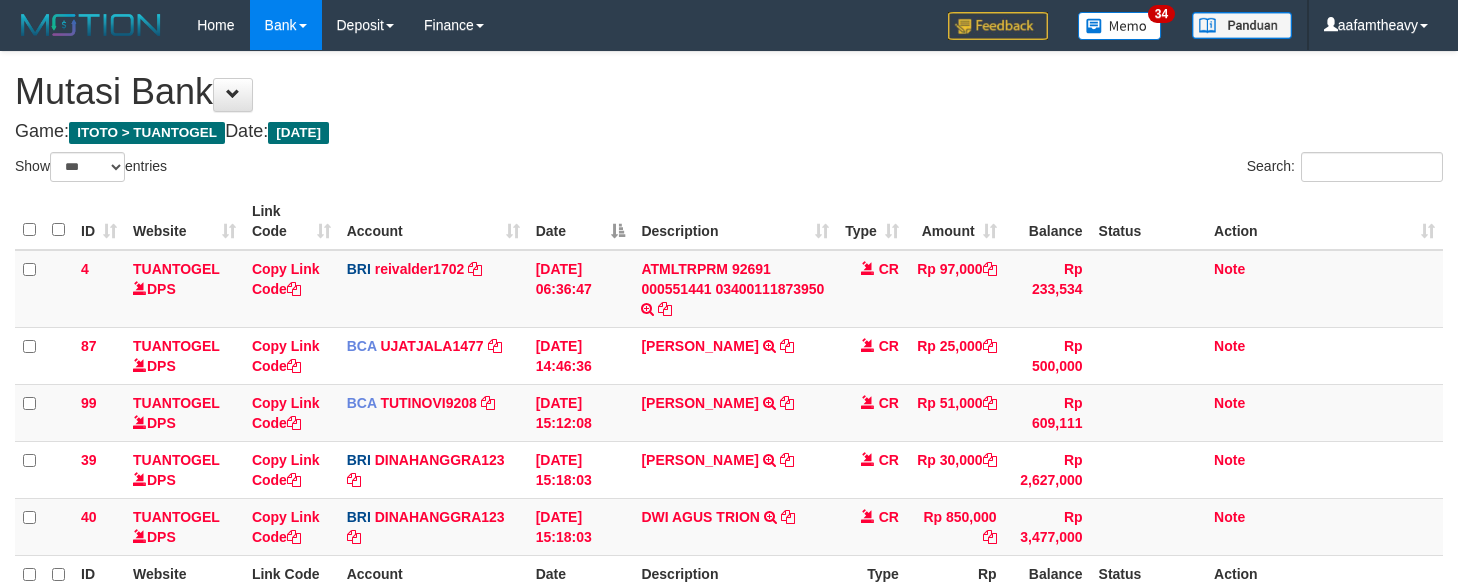 select on "***" 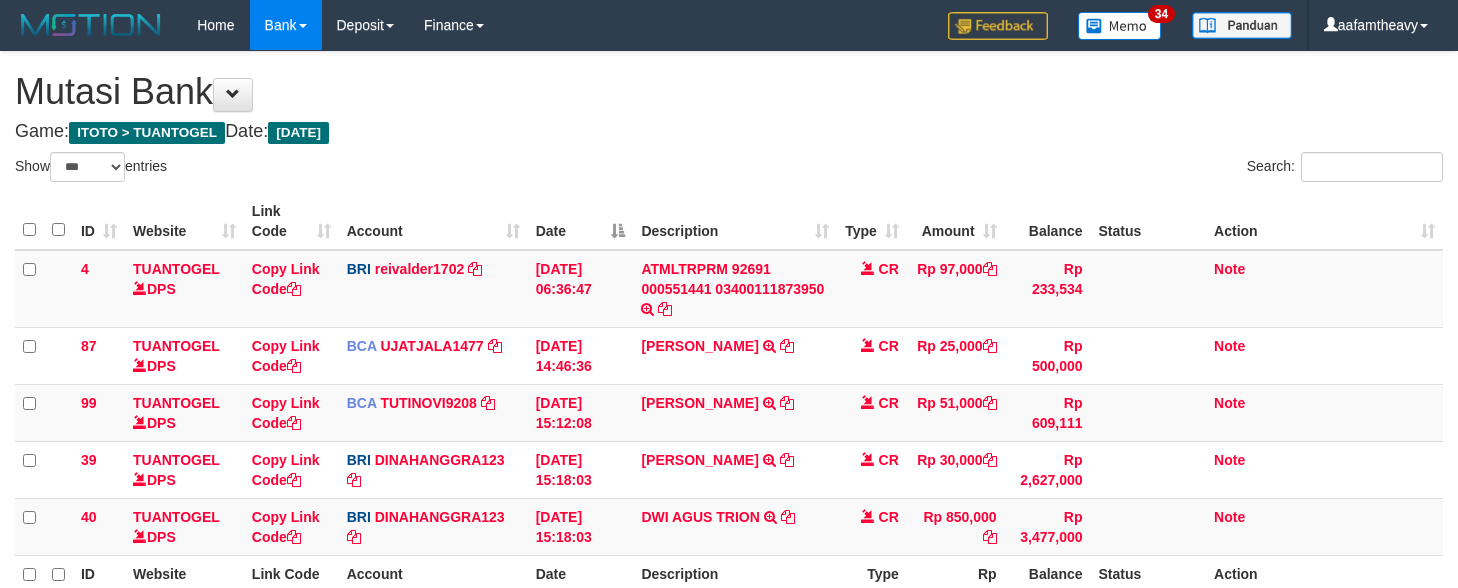 scroll, scrollTop: 0, scrollLeft: 0, axis: both 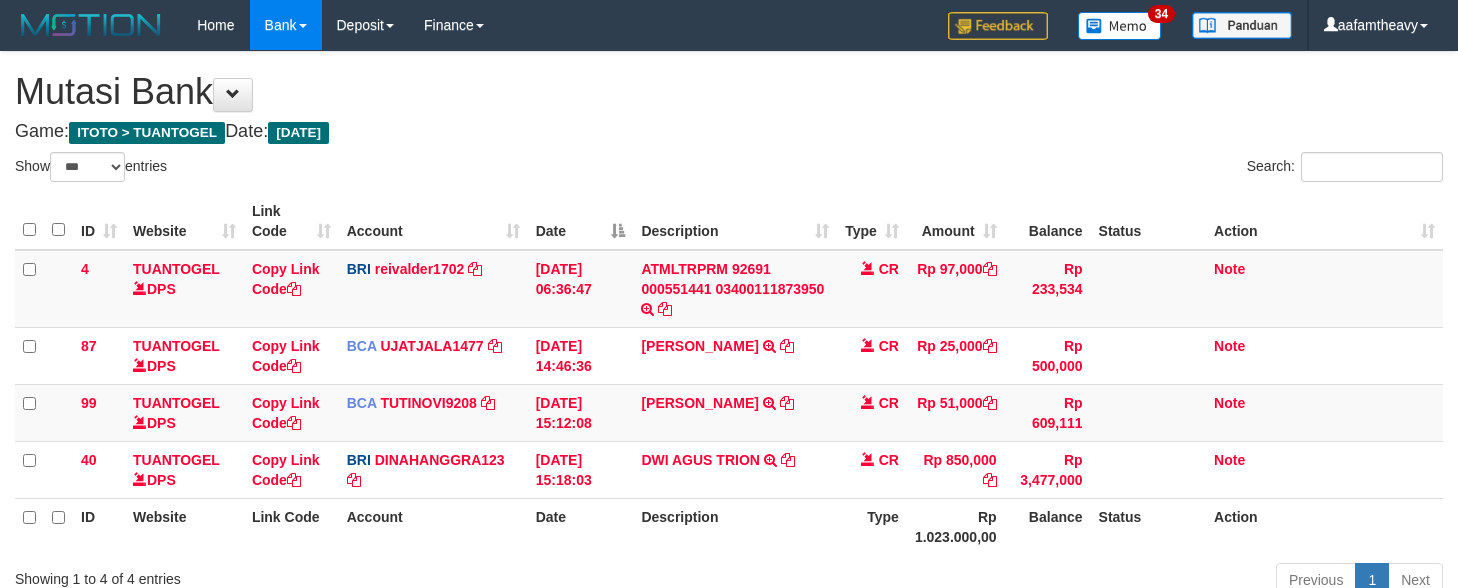select on "***" 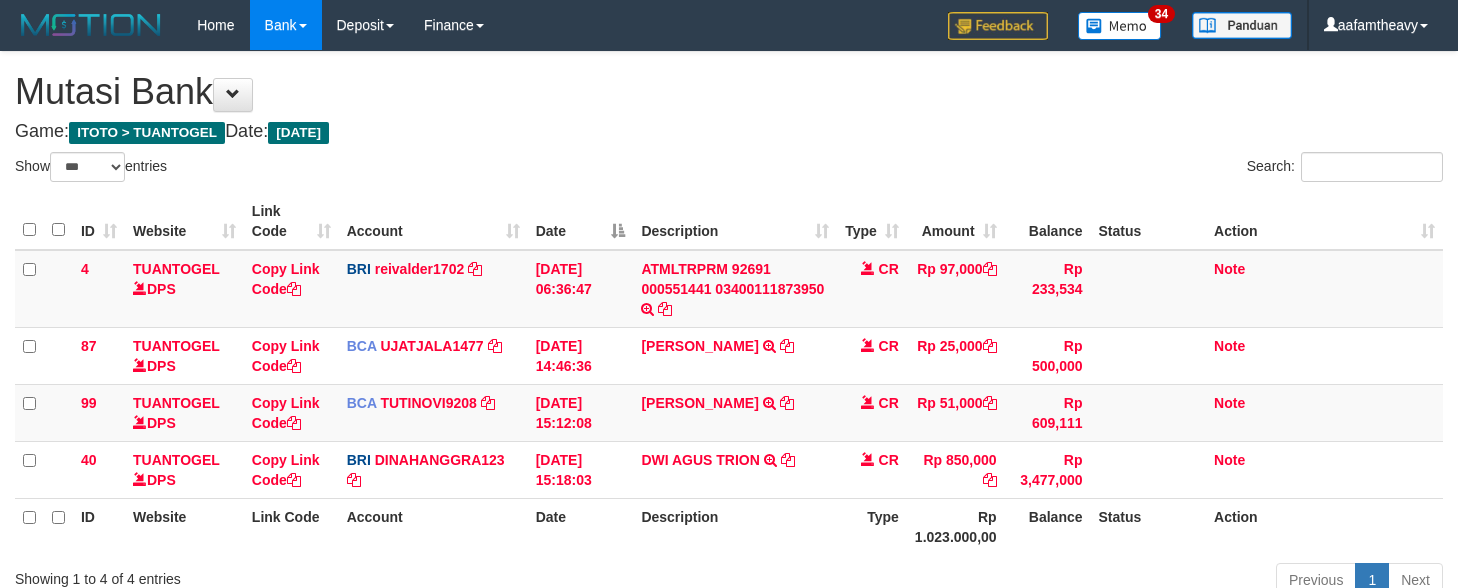 scroll, scrollTop: 0, scrollLeft: 0, axis: both 